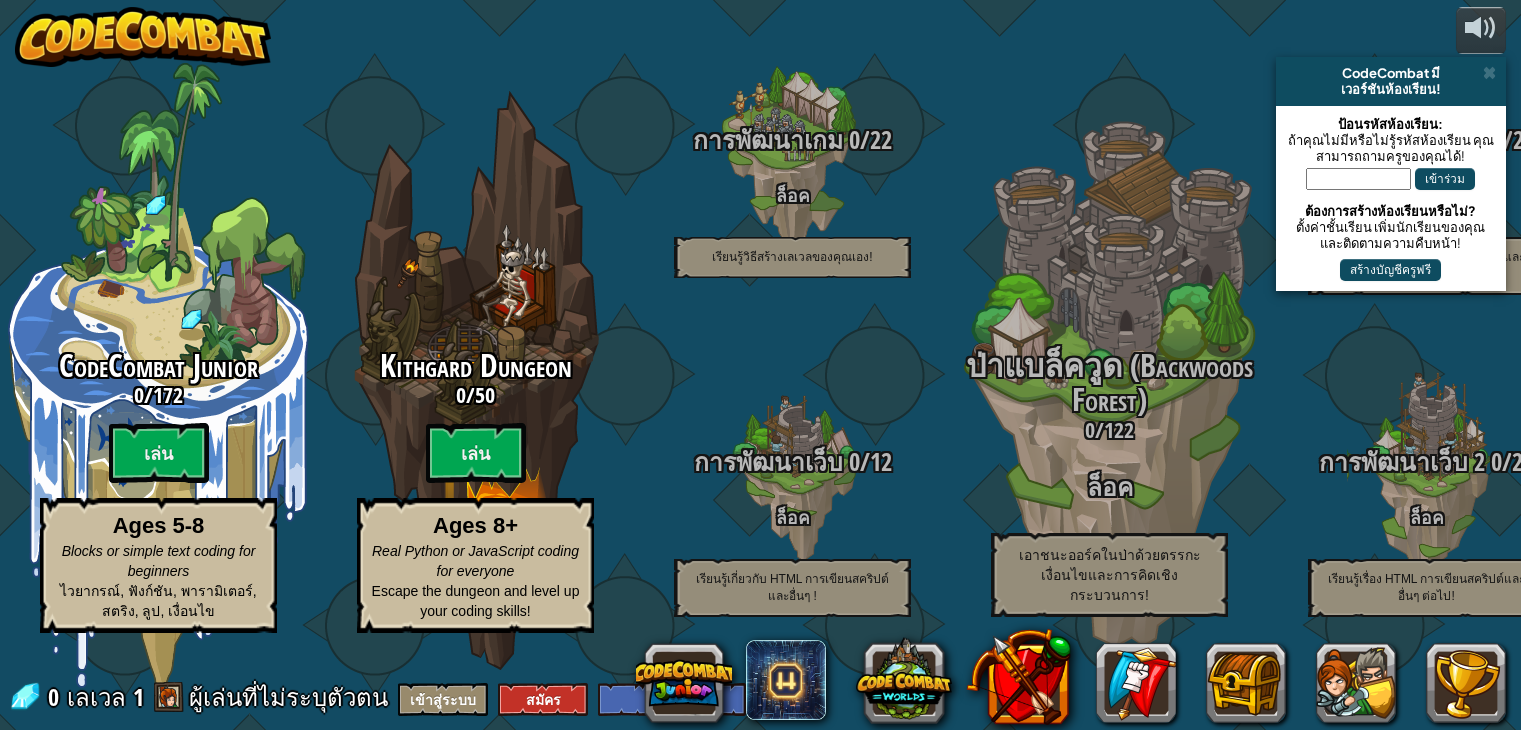 select on "th" 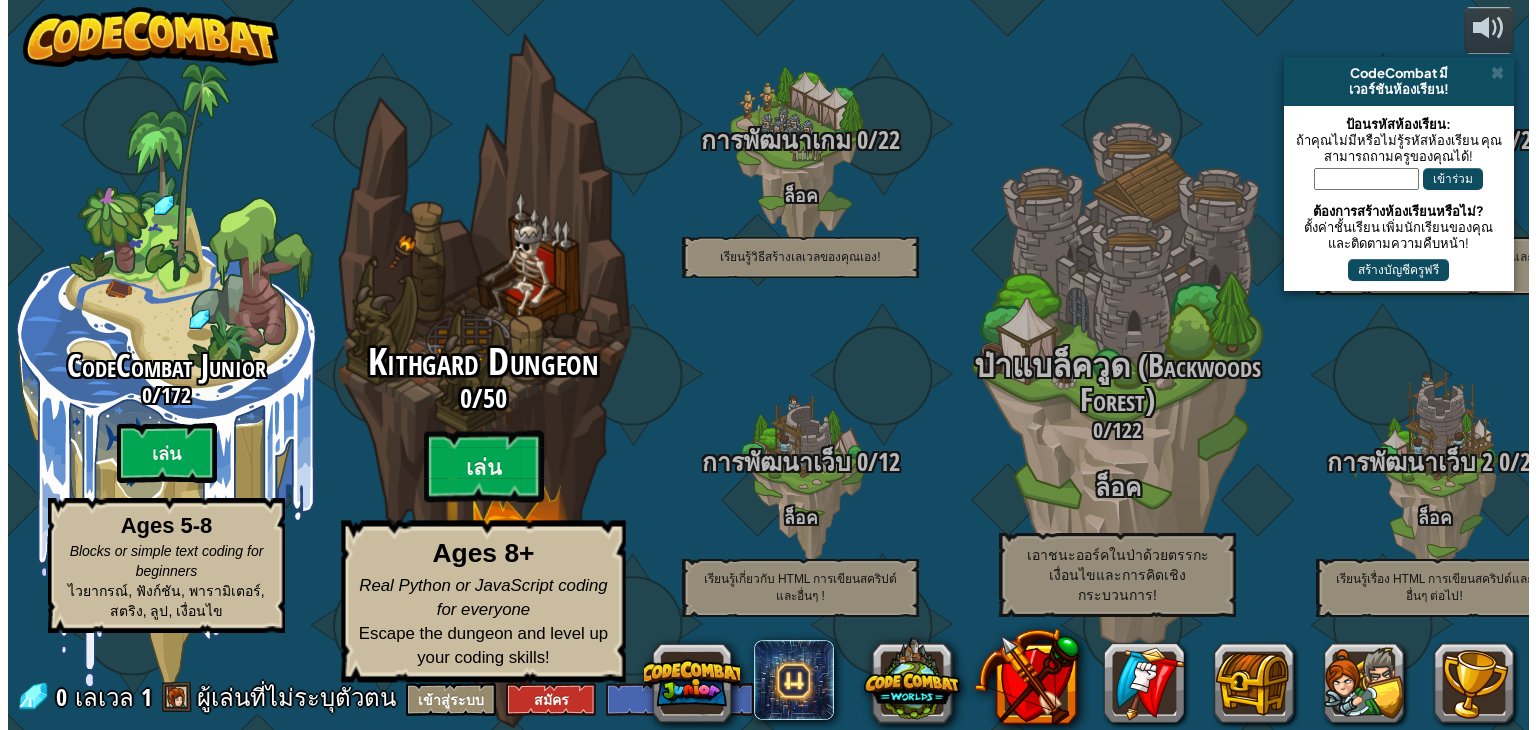 scroll, scrollTop: 0, scrollLeft: 0, axis: both 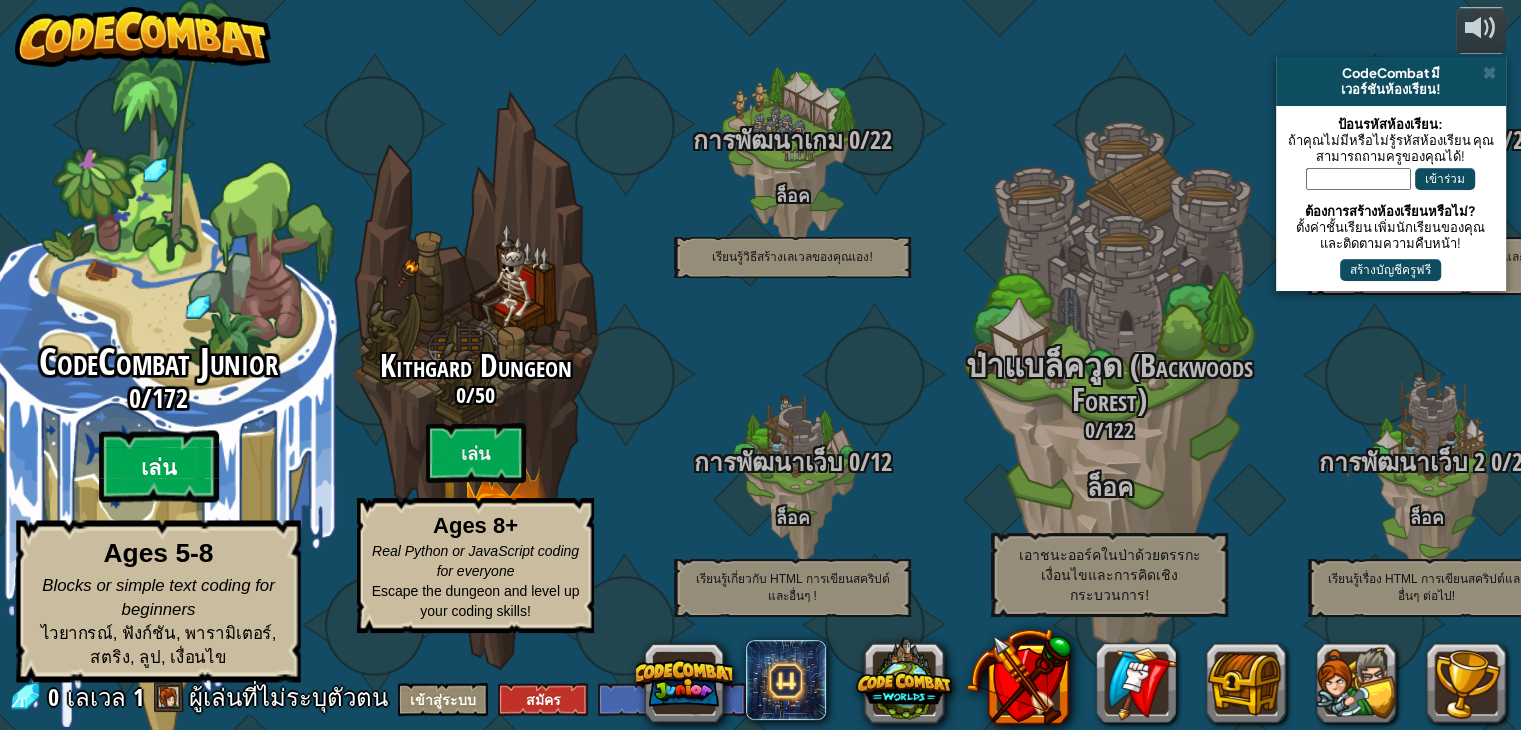click on "เล่น" at bounding box center [159, 467] 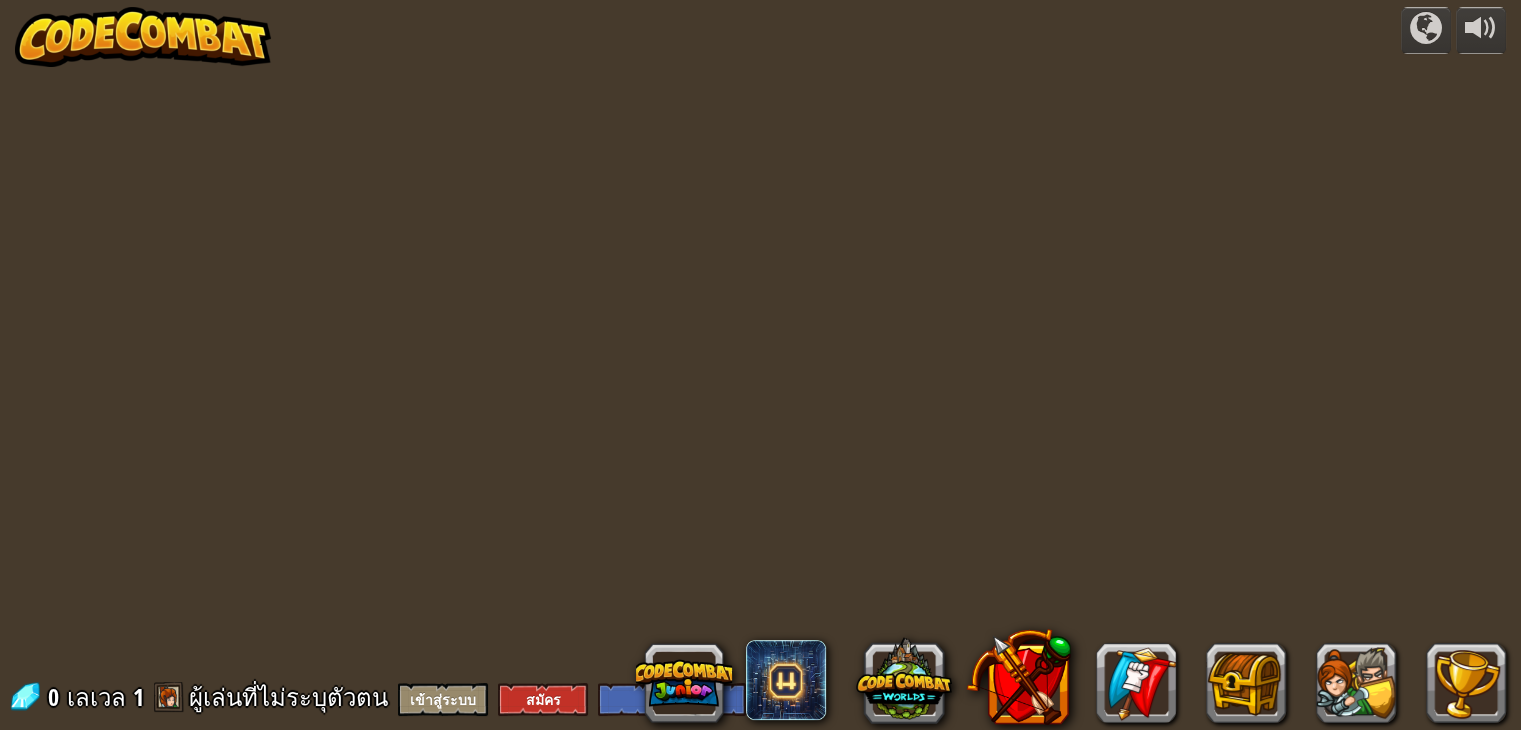 select on "th" 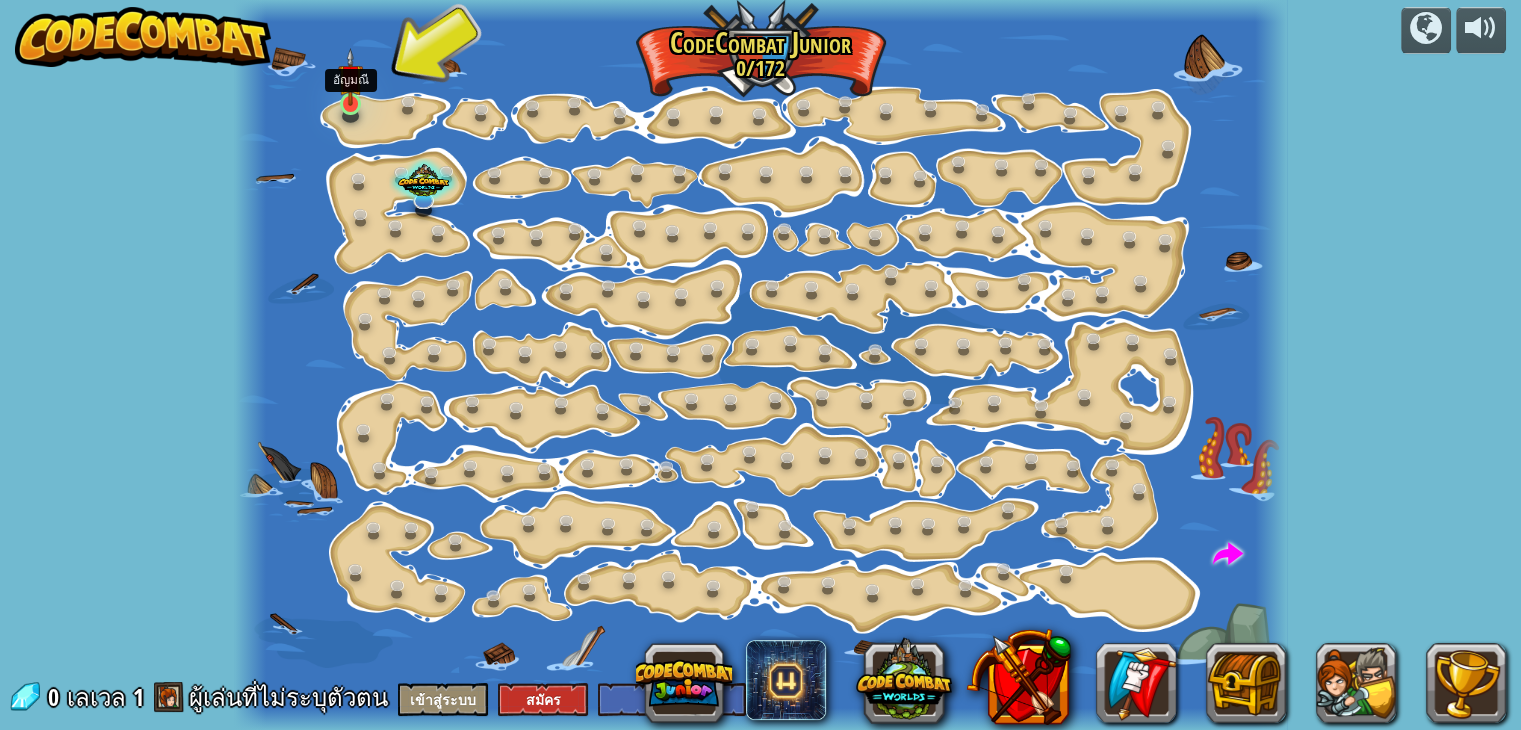 click at bounding box center (351, 77) 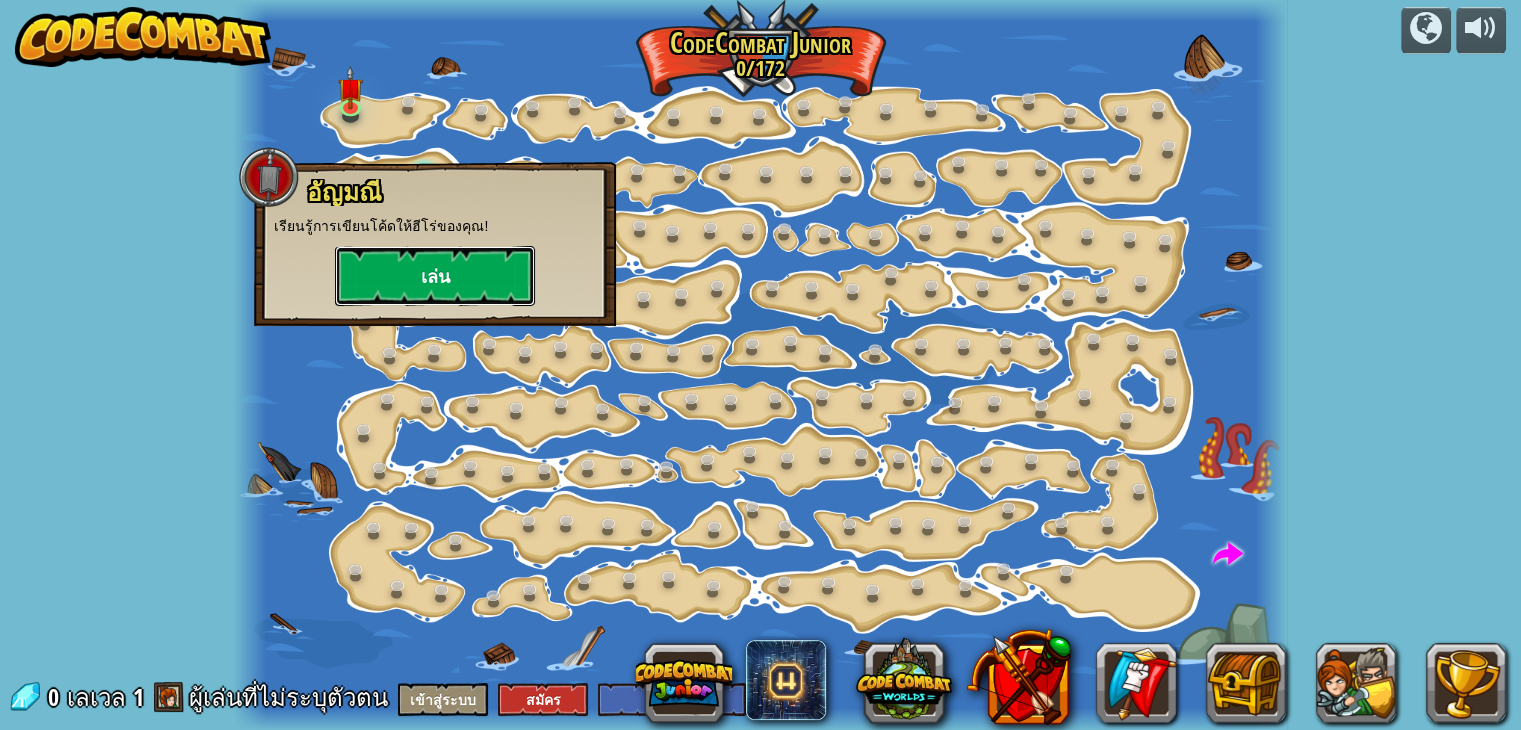 click on "เล่น" at bounding box center [435, 276] 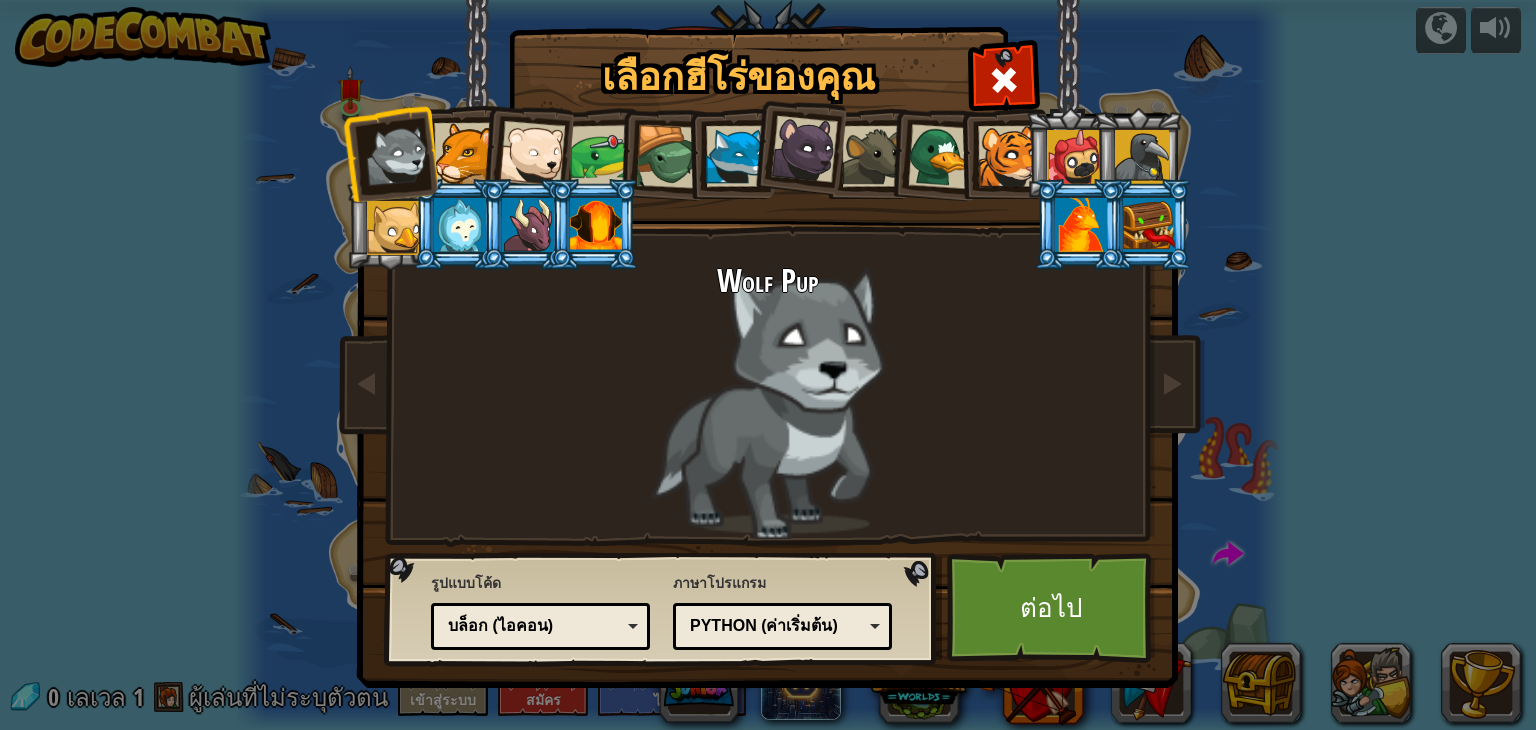 click at bounding box center [532, 154] 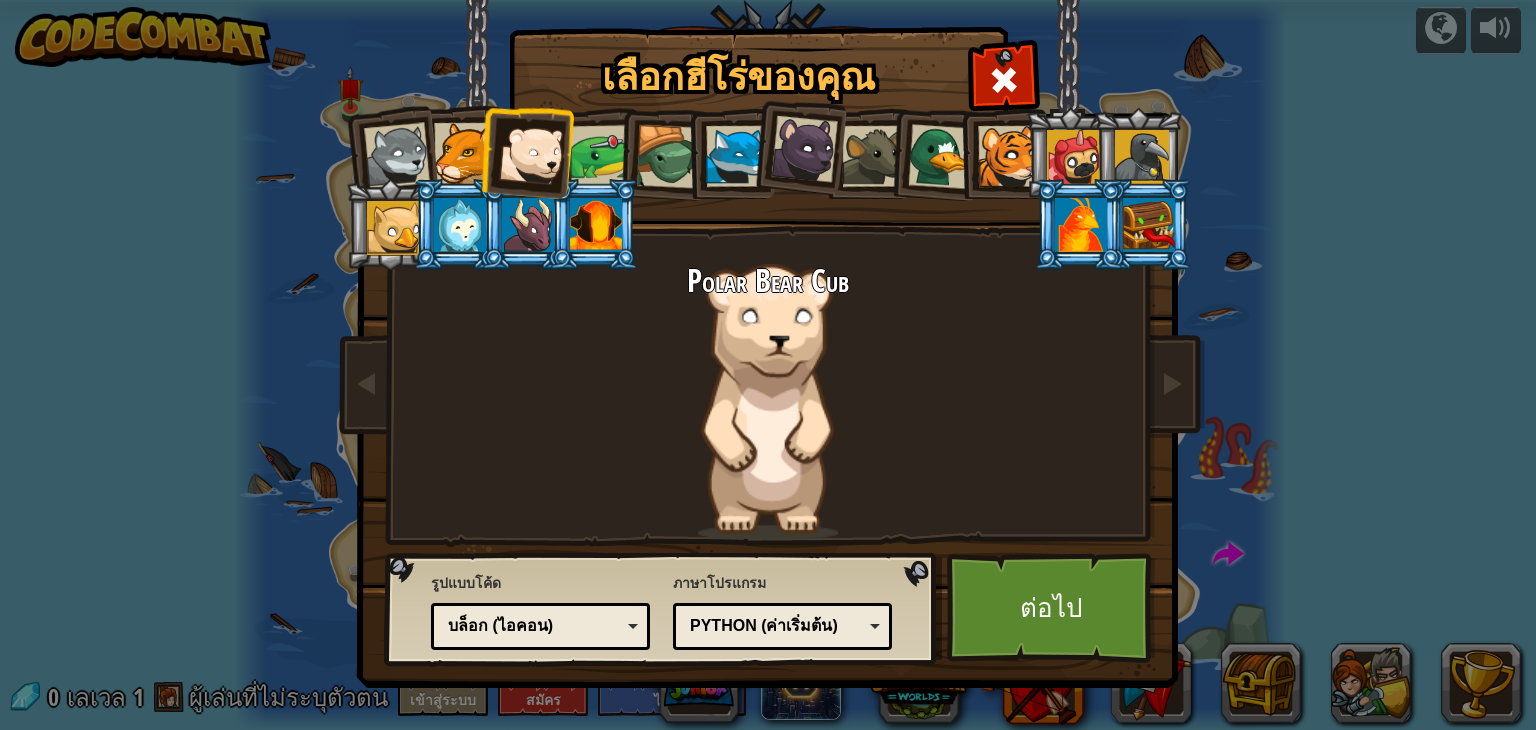 click at bounding box center [804, 149] 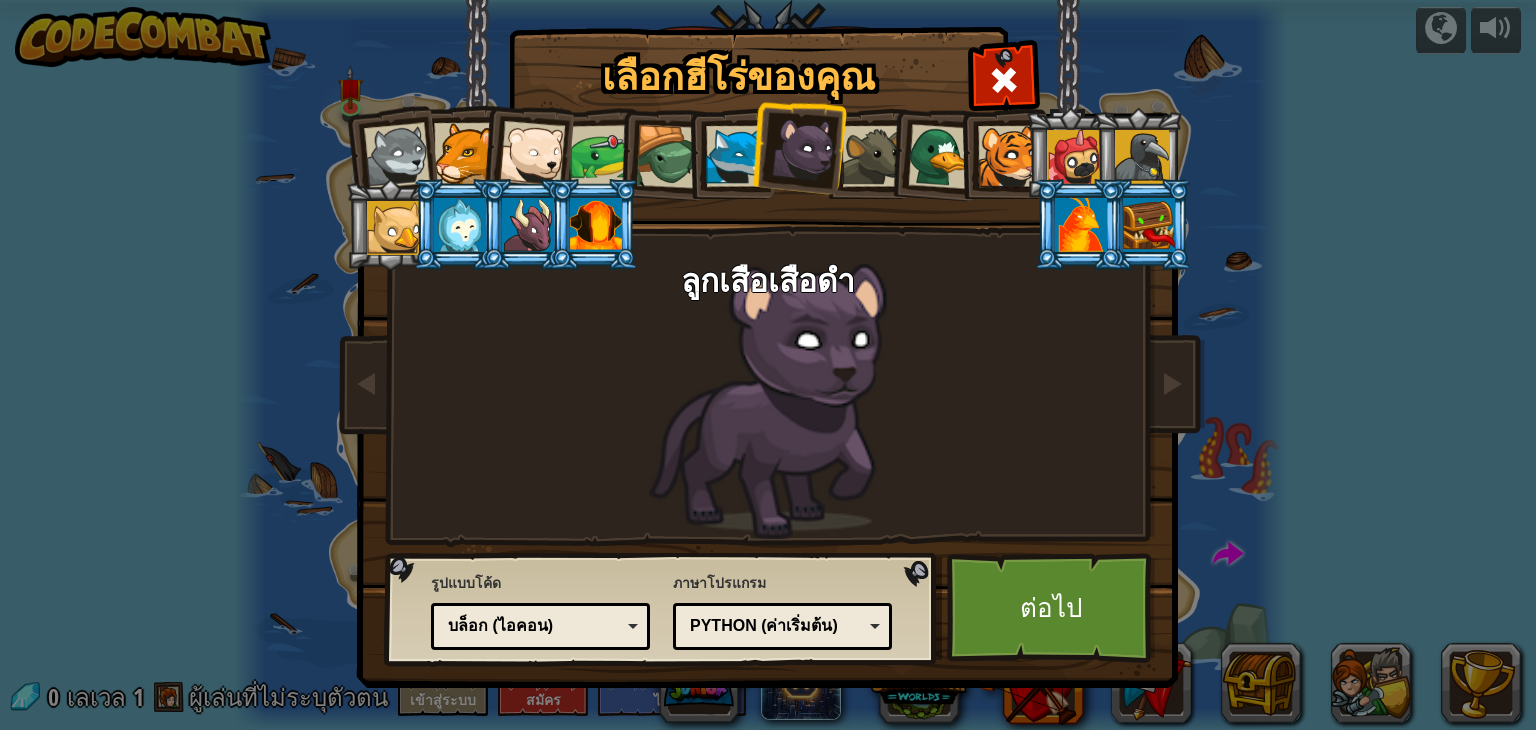 click at bounding box center [940, 156] 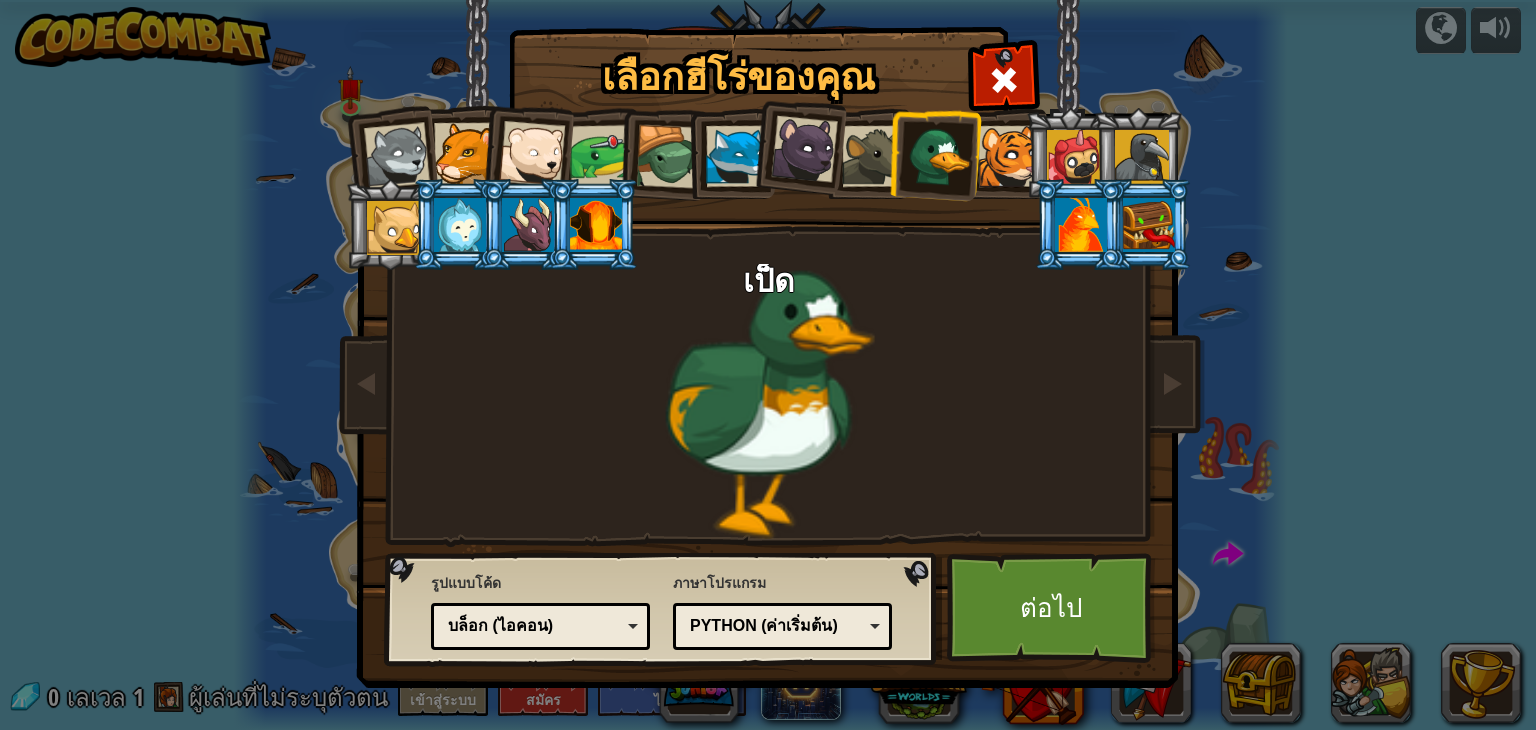 click at bounding box center (1008, 156) 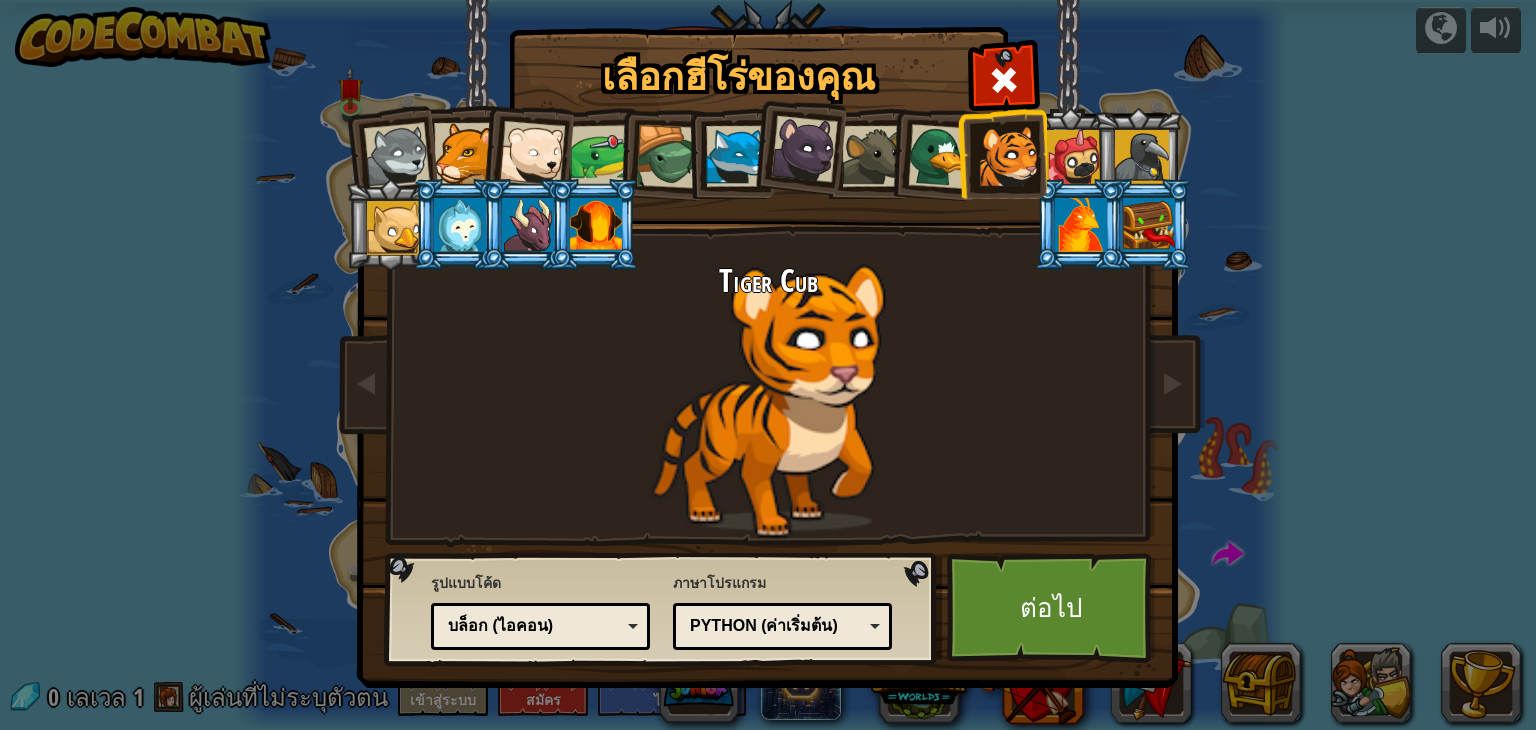 click at bounding box center (1074, 157) 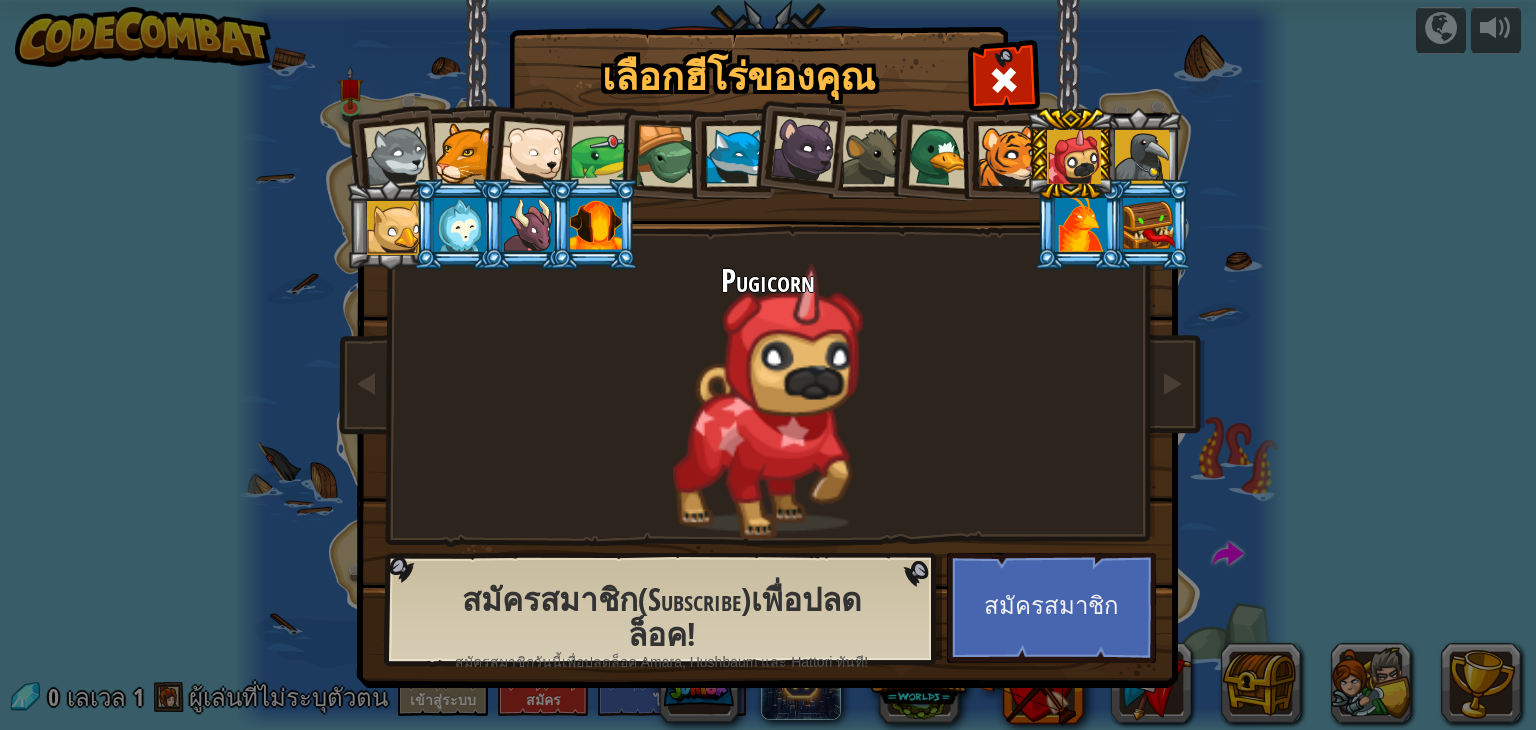 click at bounding box center [1008, 156] 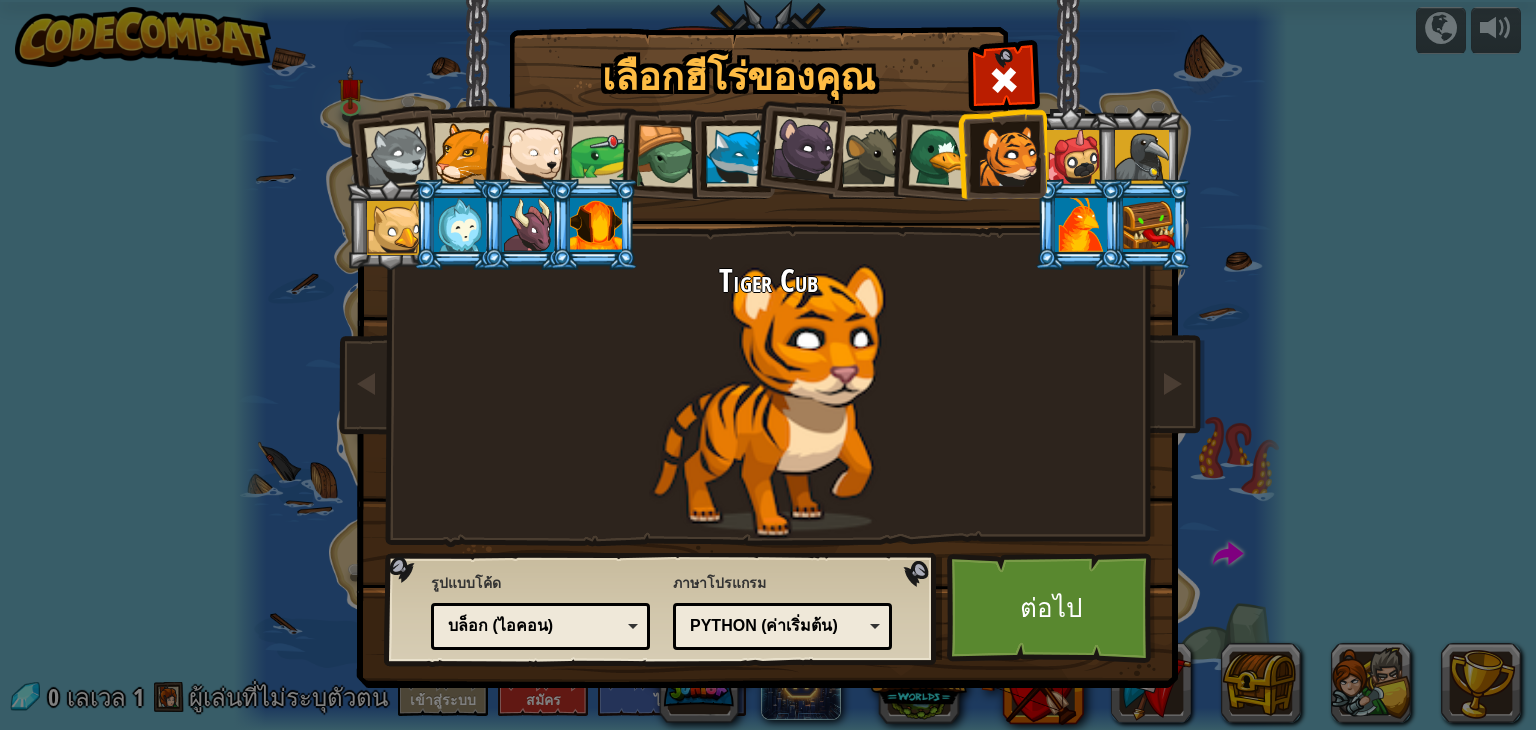 click at bounding box center (736, 156) 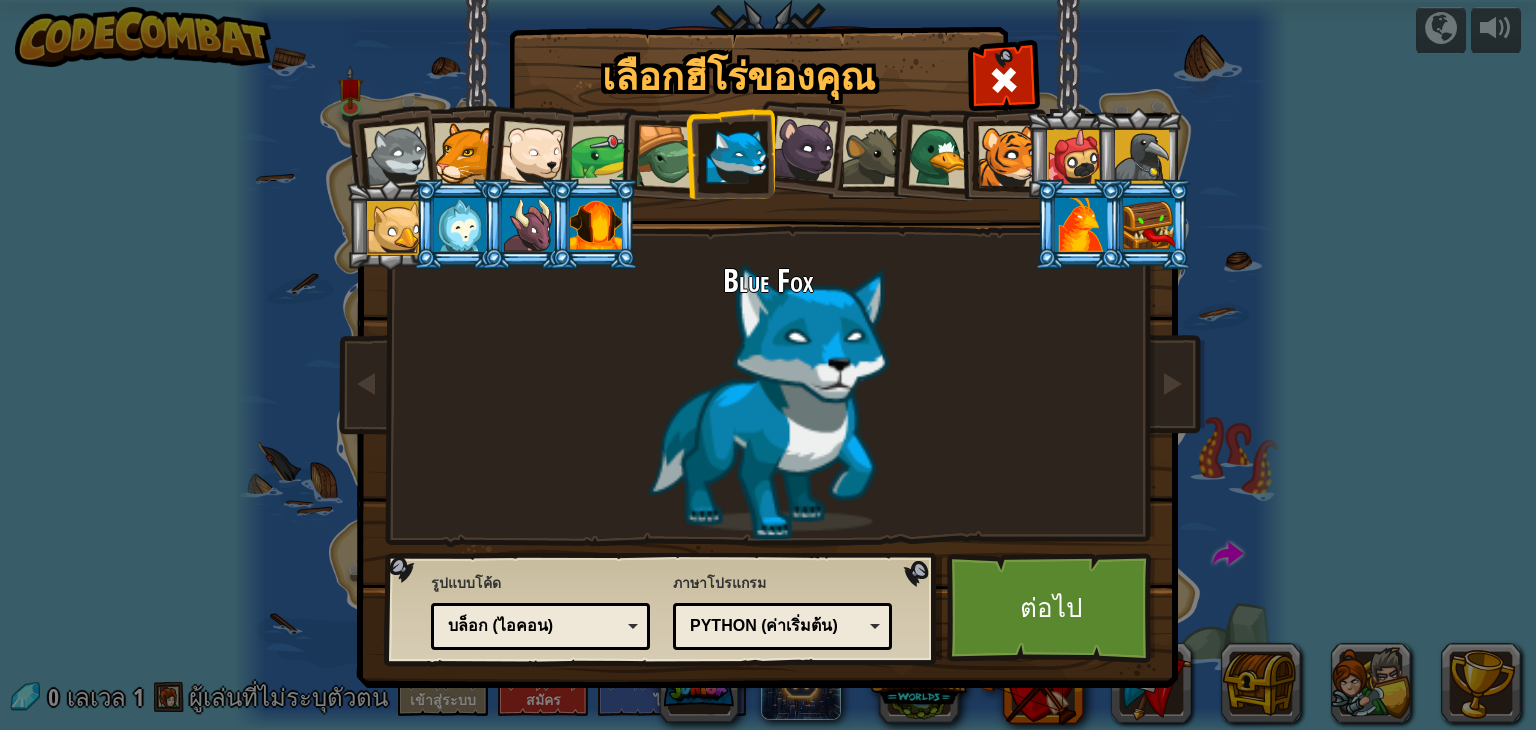 click at bounding box center [668, 157] 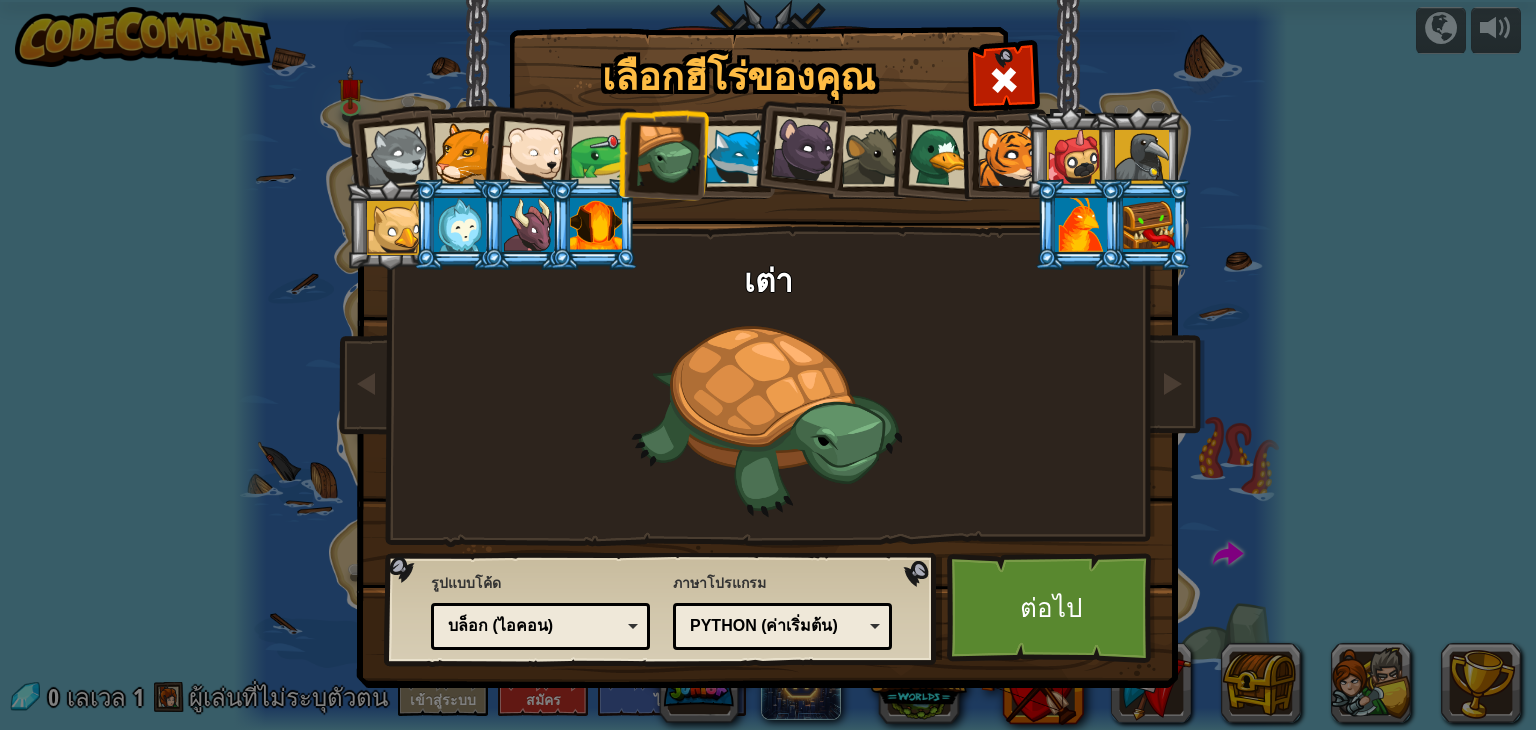 click at bounding box center [397, 156] 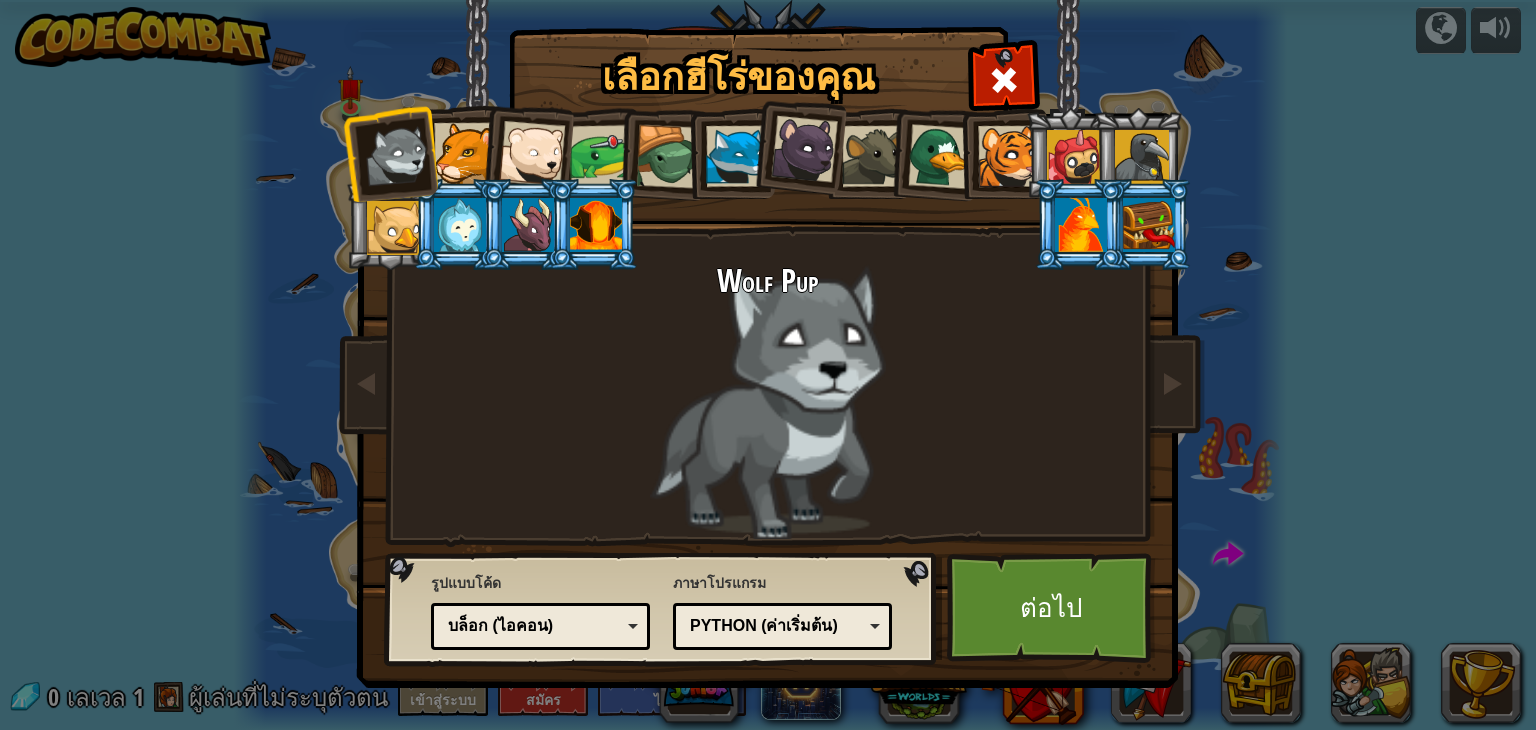 click at bounding box center (464, 153) 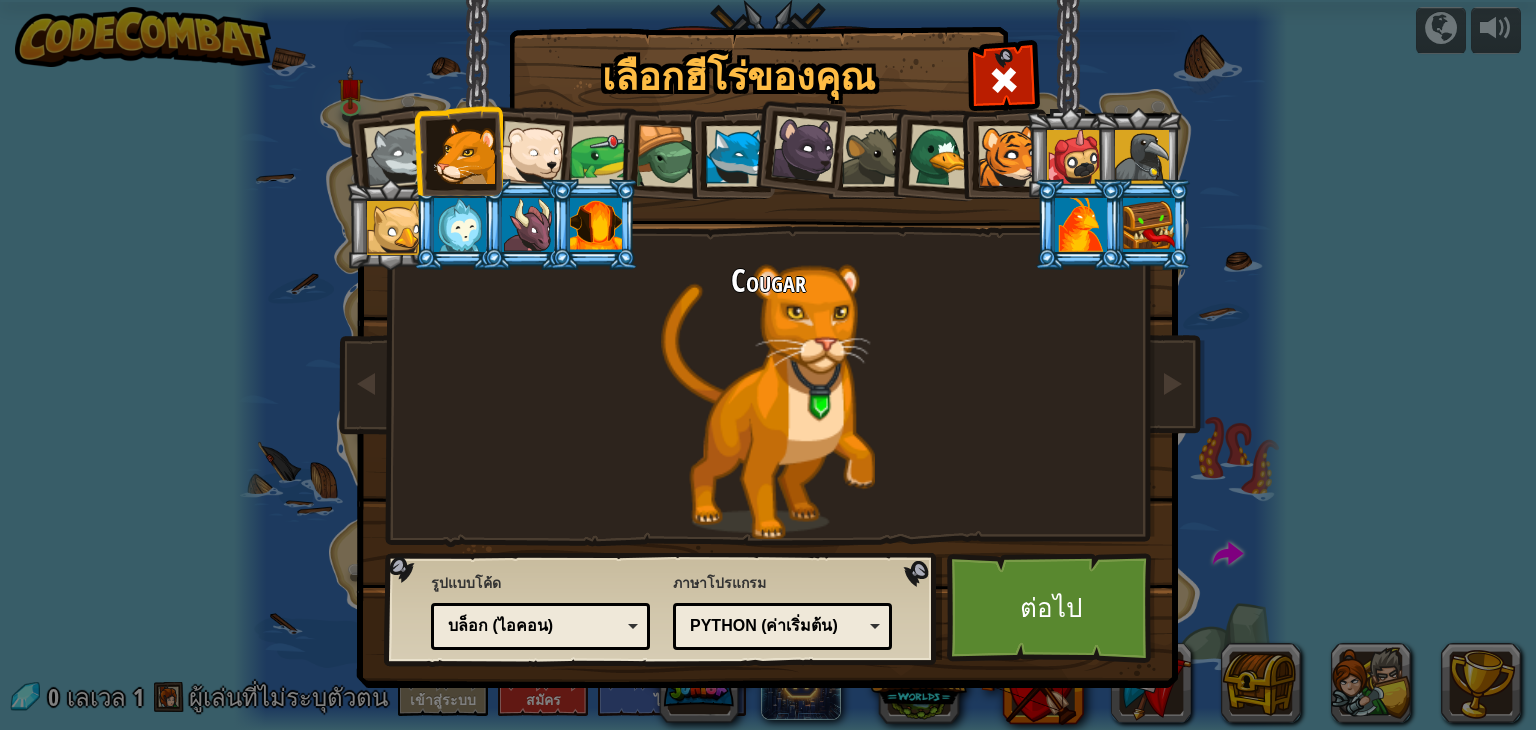 click at bounding box center [532, 154] 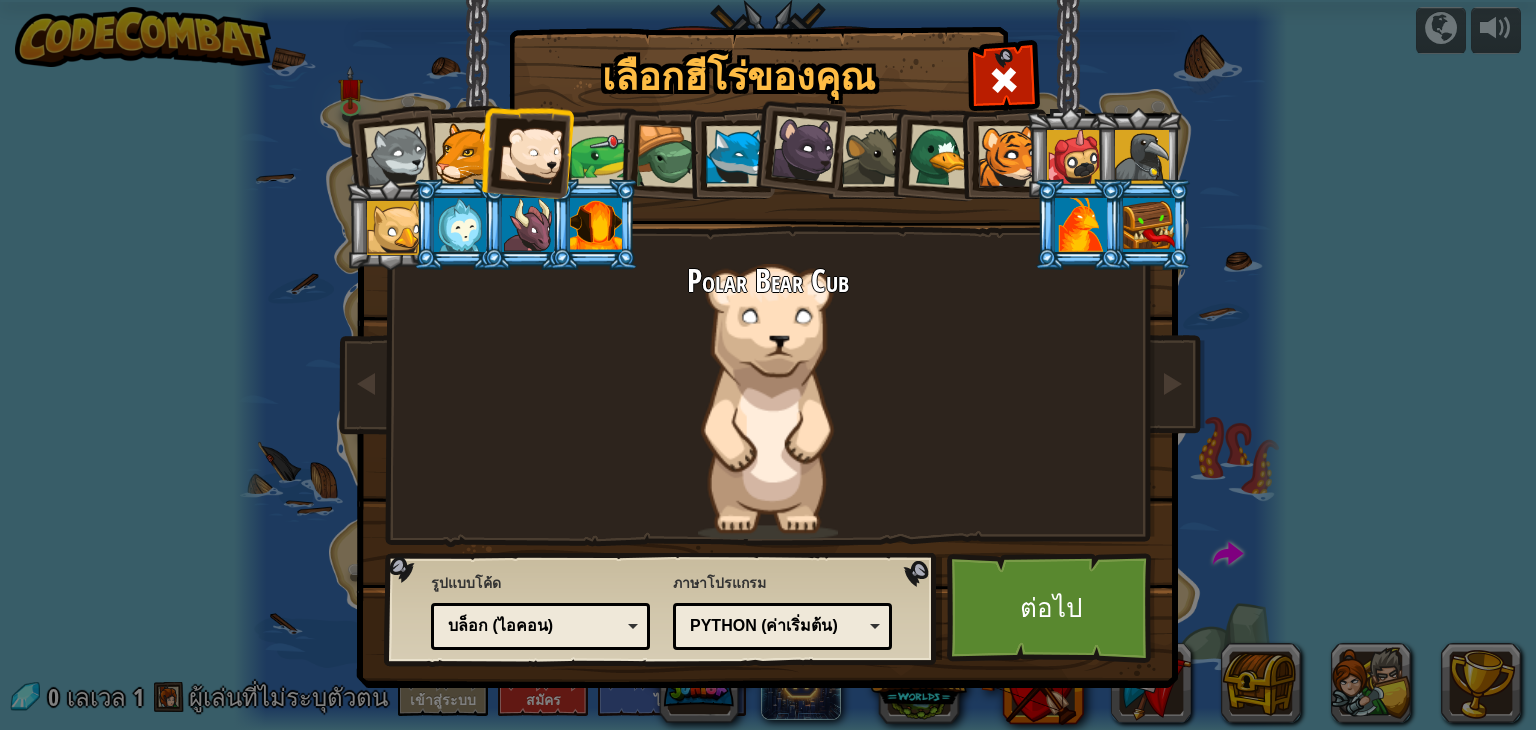 click at bounding box center (662, 154) 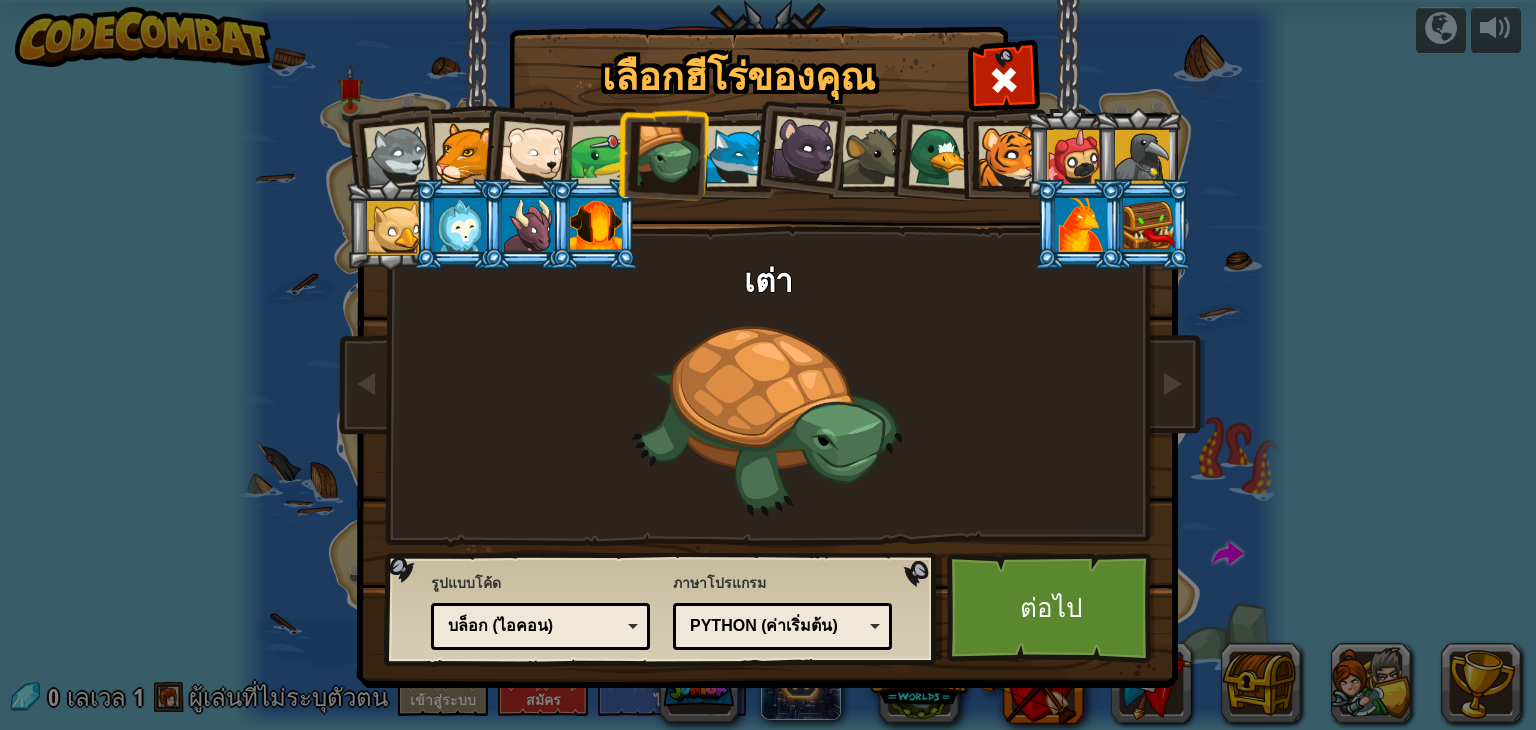 click at bounding box center (601, 156) 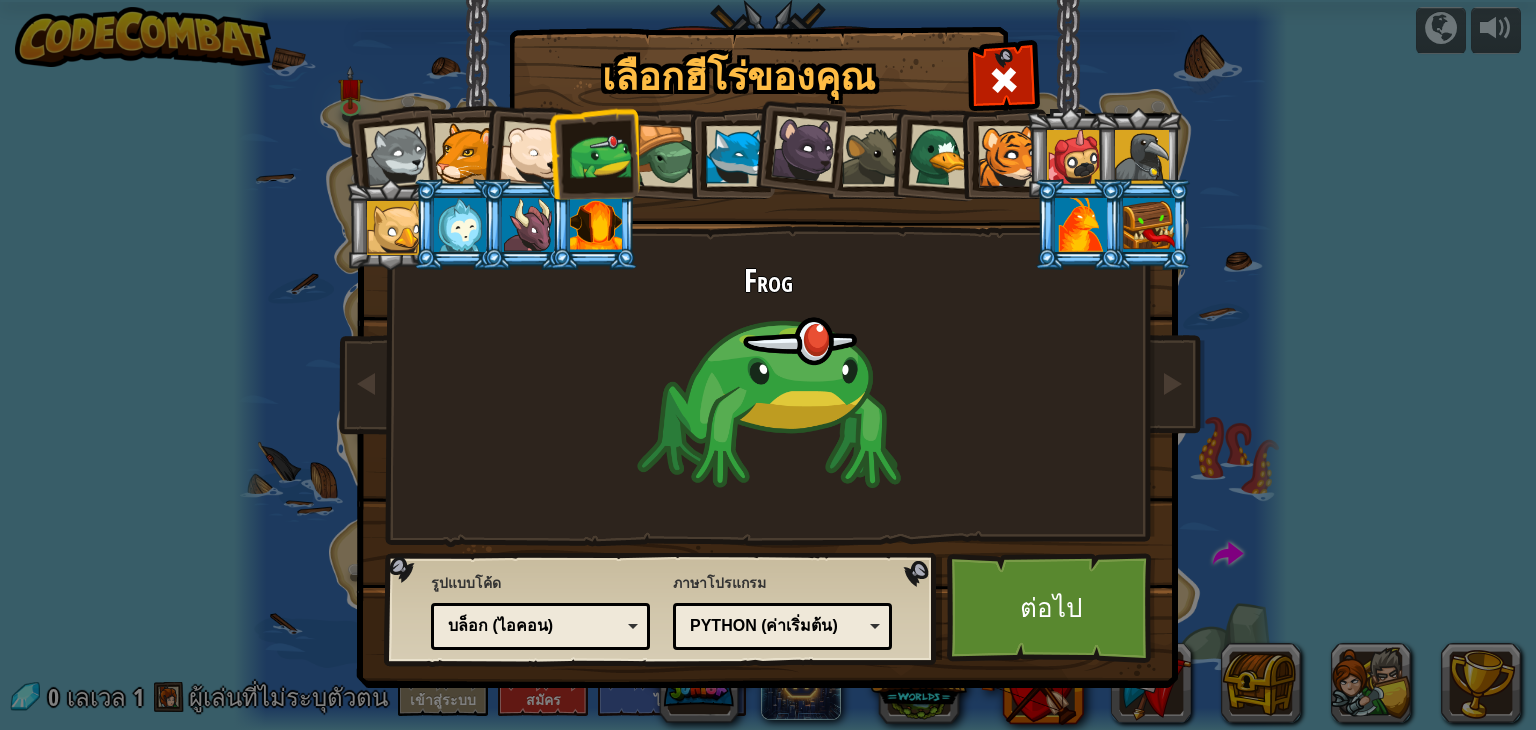click at bounding box center (797, 146) 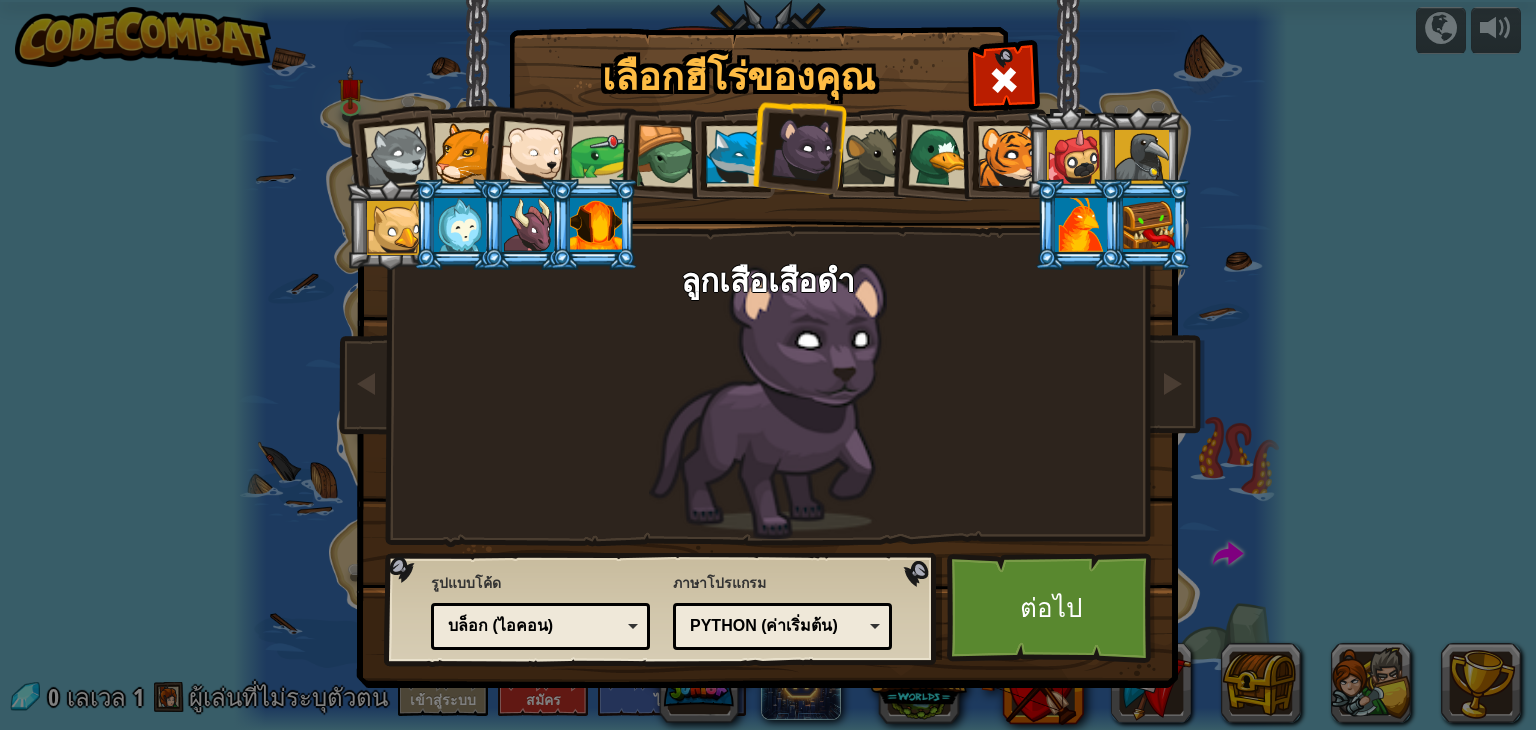 click at bounding box center (872, 156) 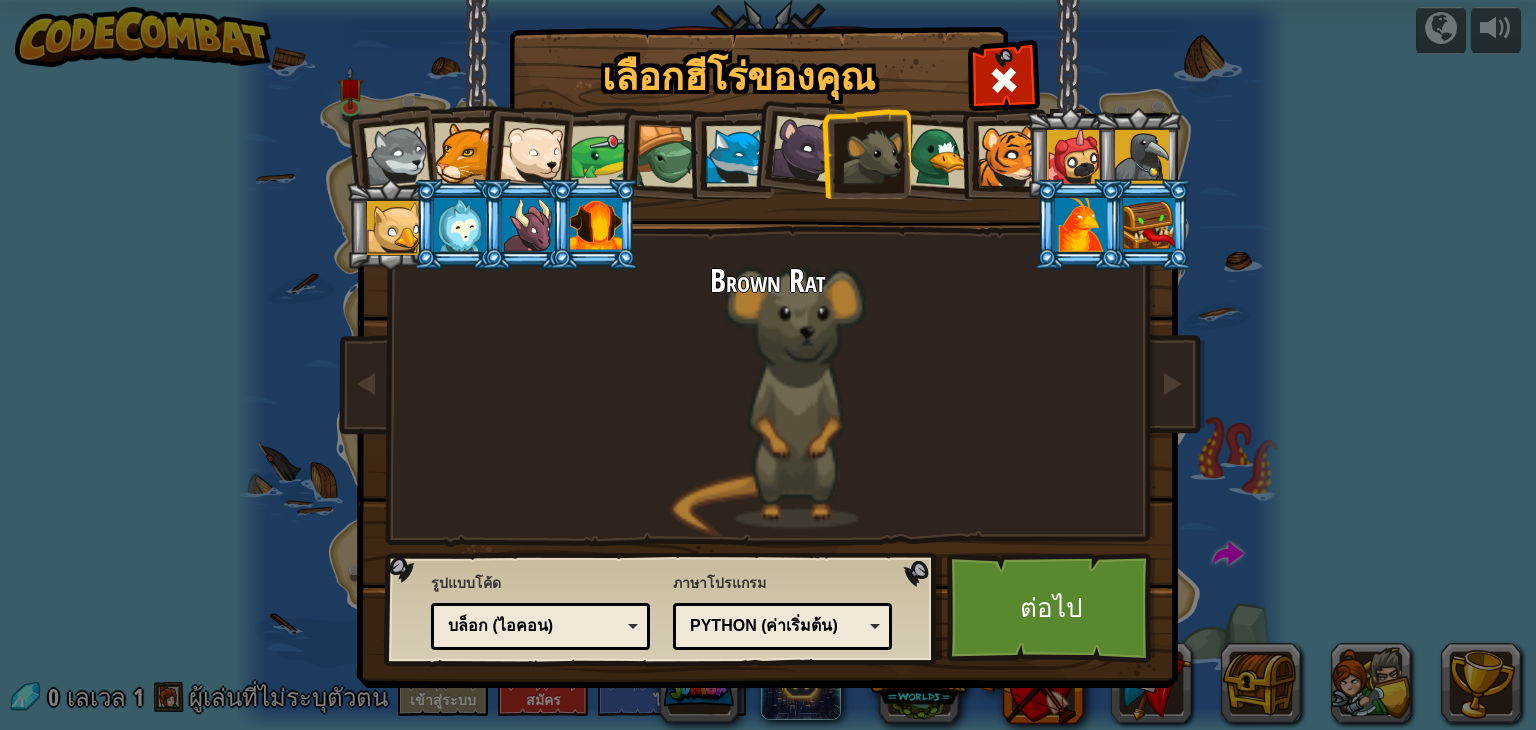 click at bounding box center [940, 156] 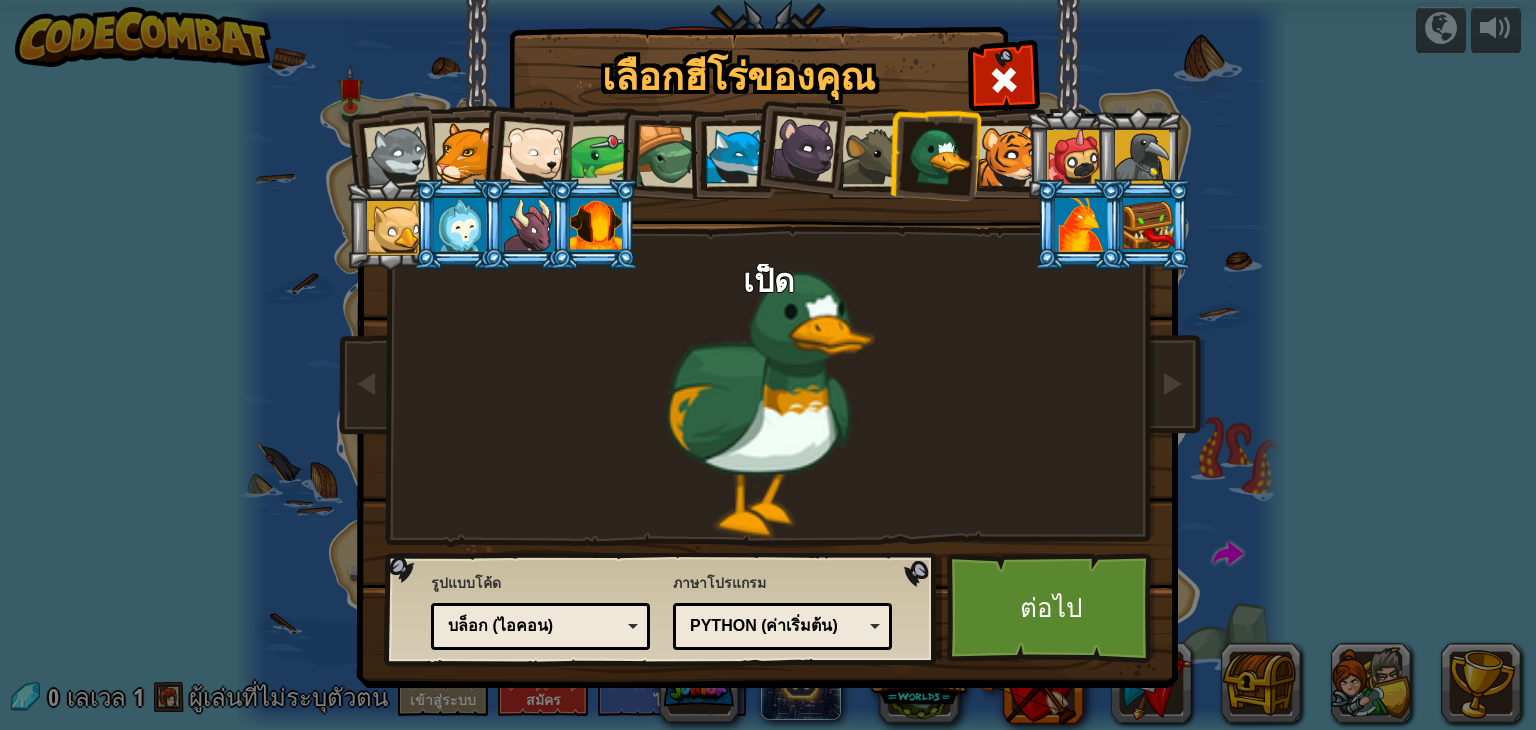 click at bounding box center (1070, 153) 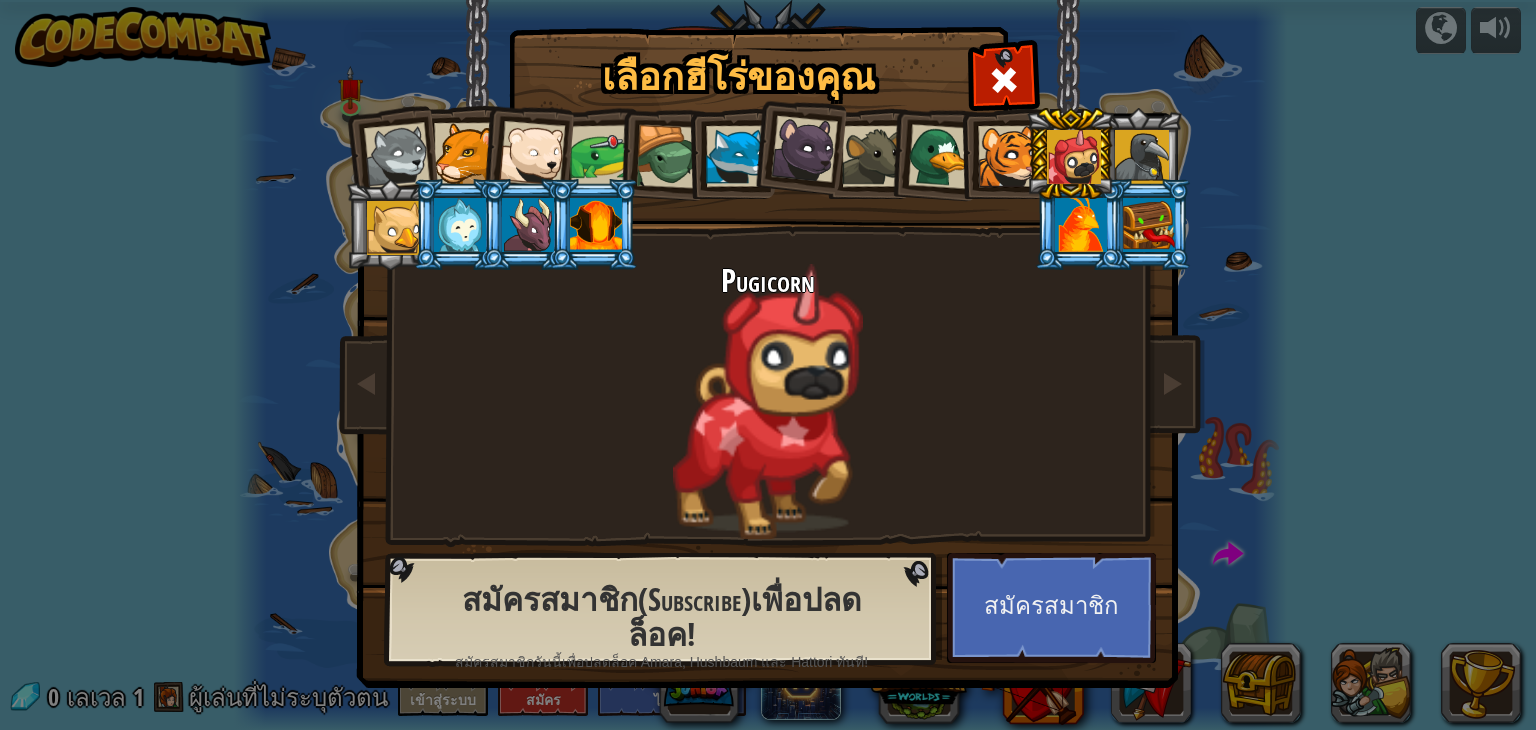 click at bounding box center [1008, 156] 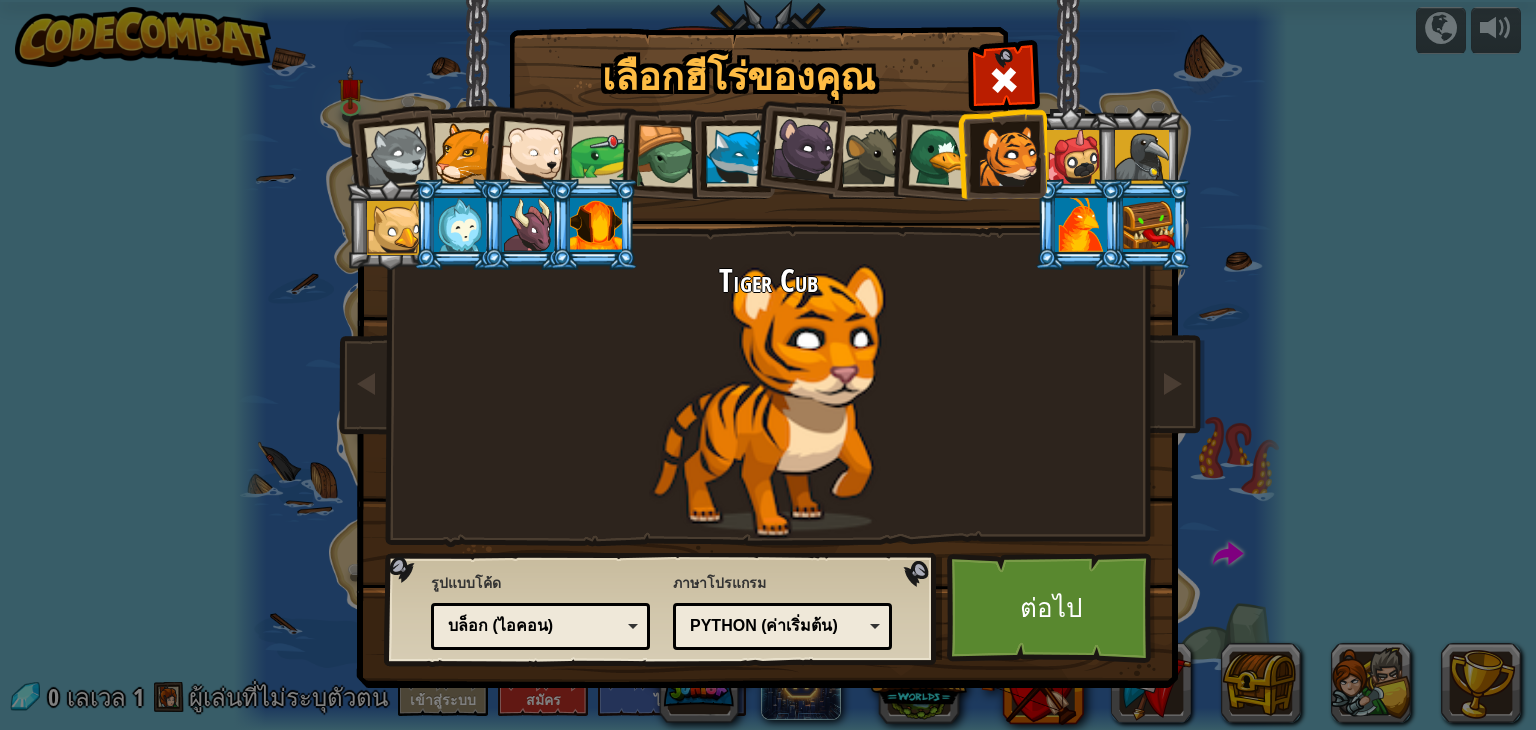 click at bounding box center [940, 156] 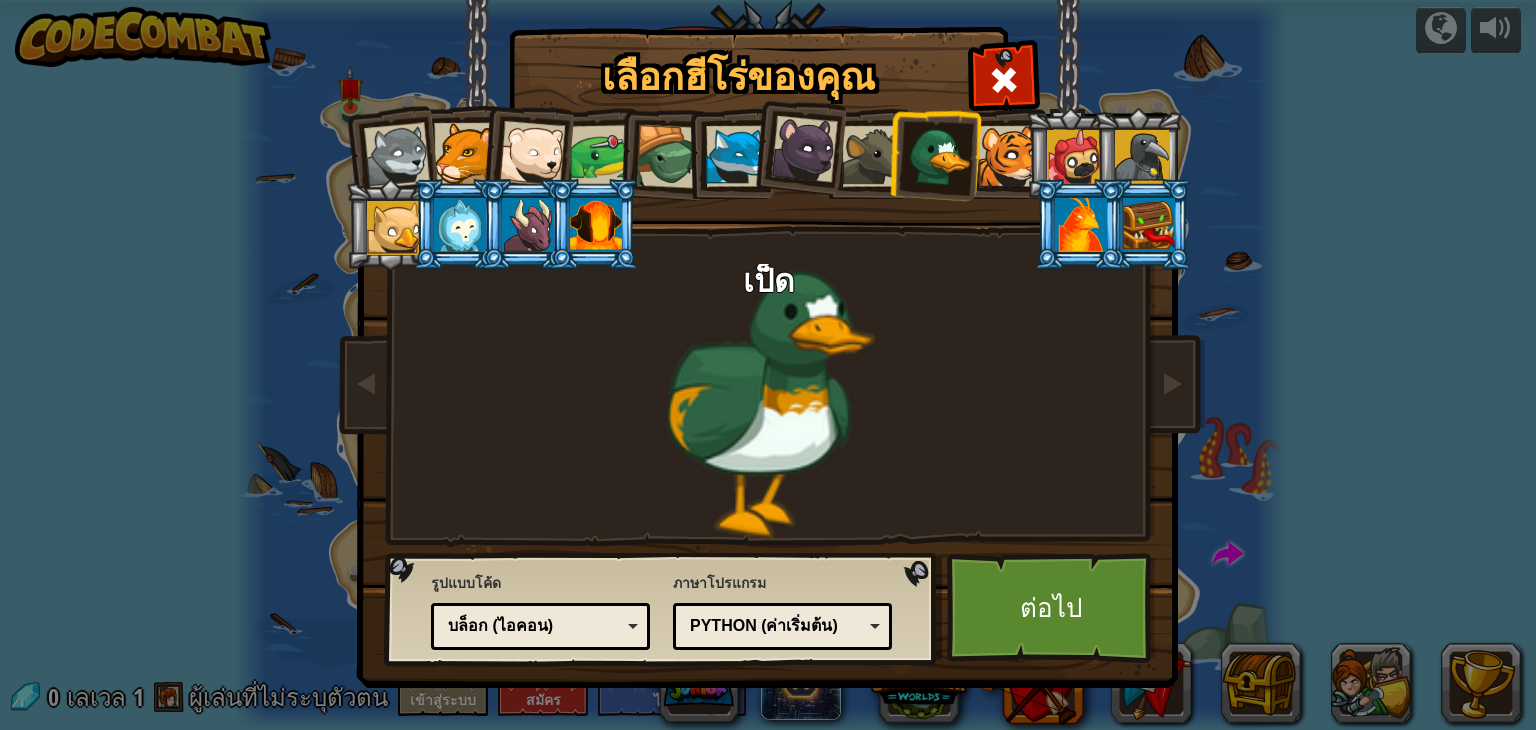 drag, startPoint x: 864, startPoint y: 129, endPoint x: 836, endPoint y: 133, distance: 28.284271 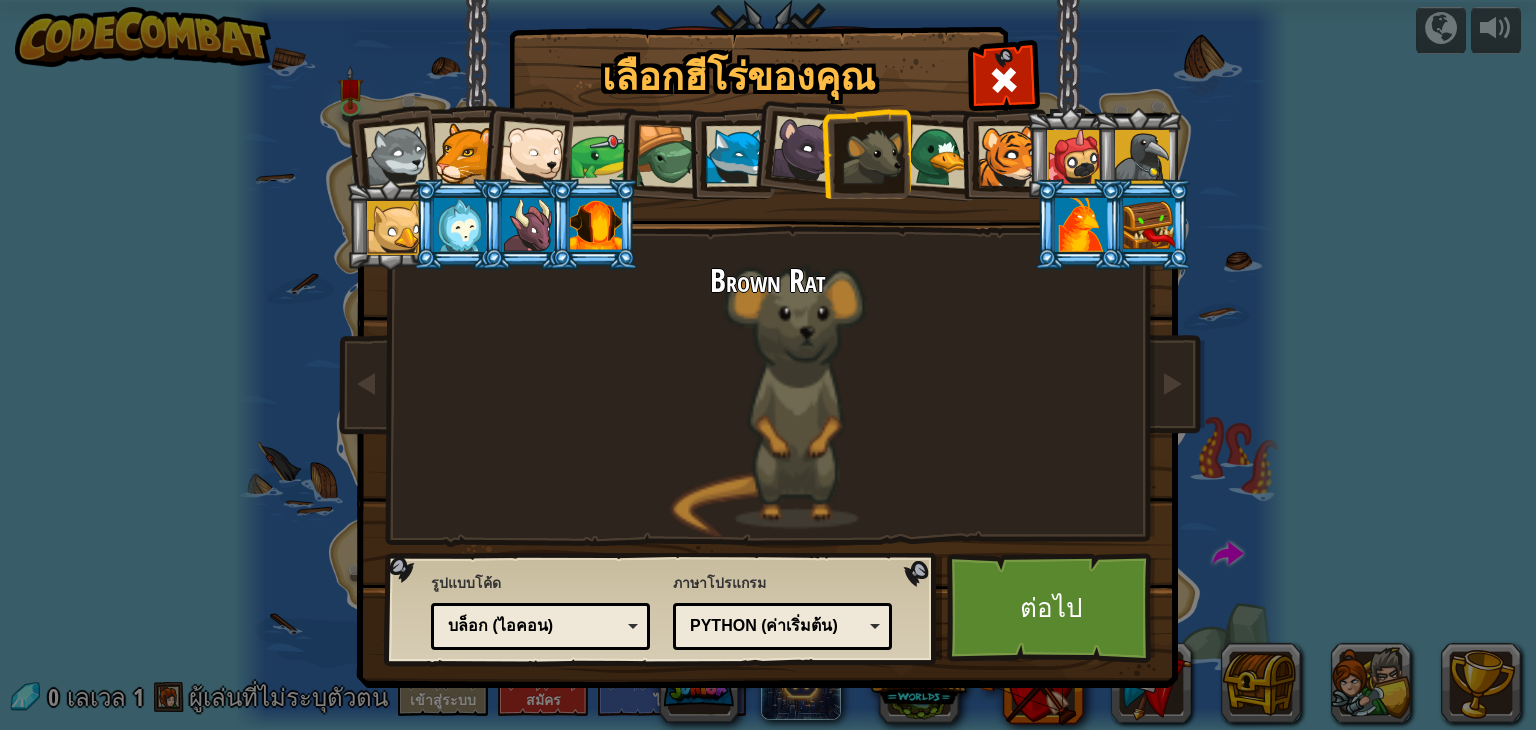 click at bounding box center [804, 149] 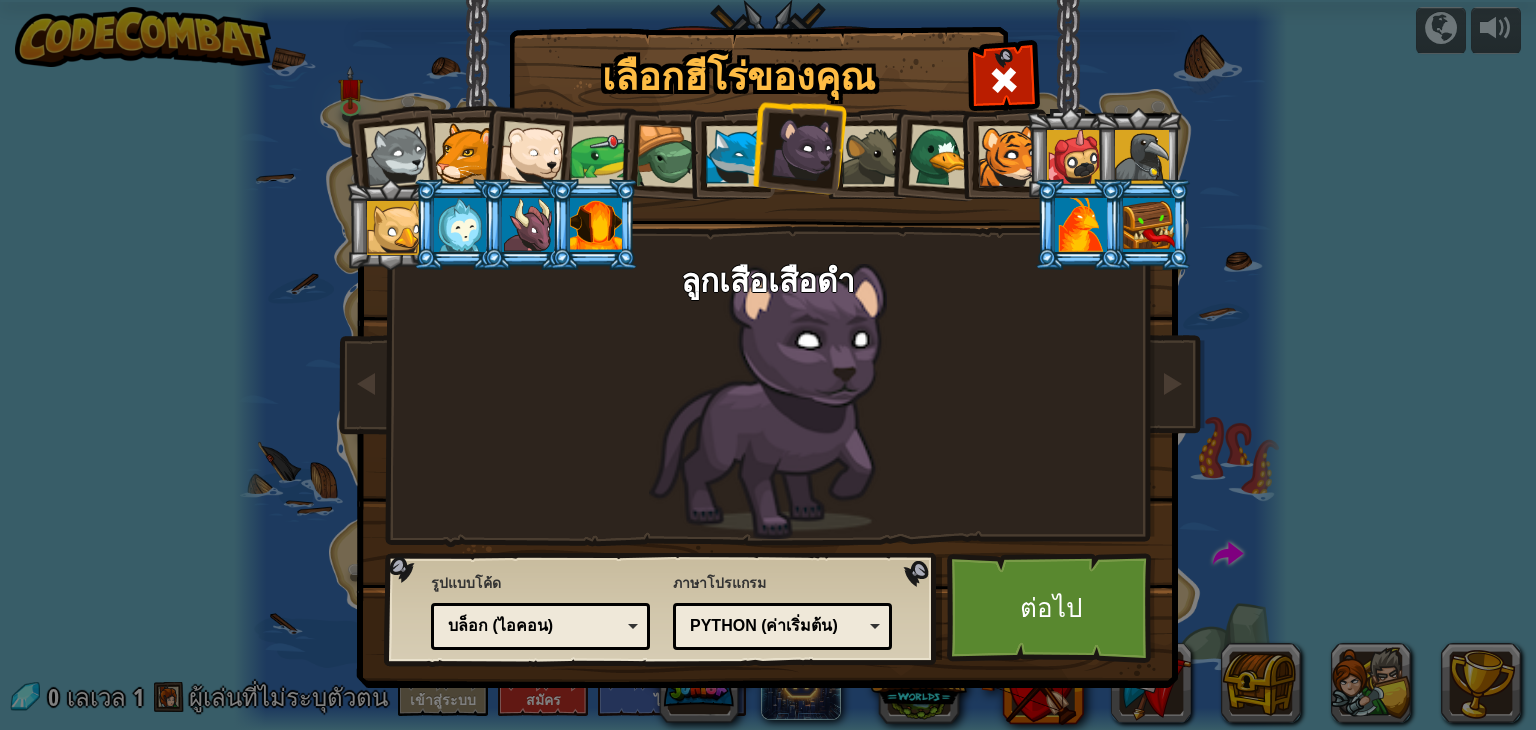click at bounding box center [1149, 225] 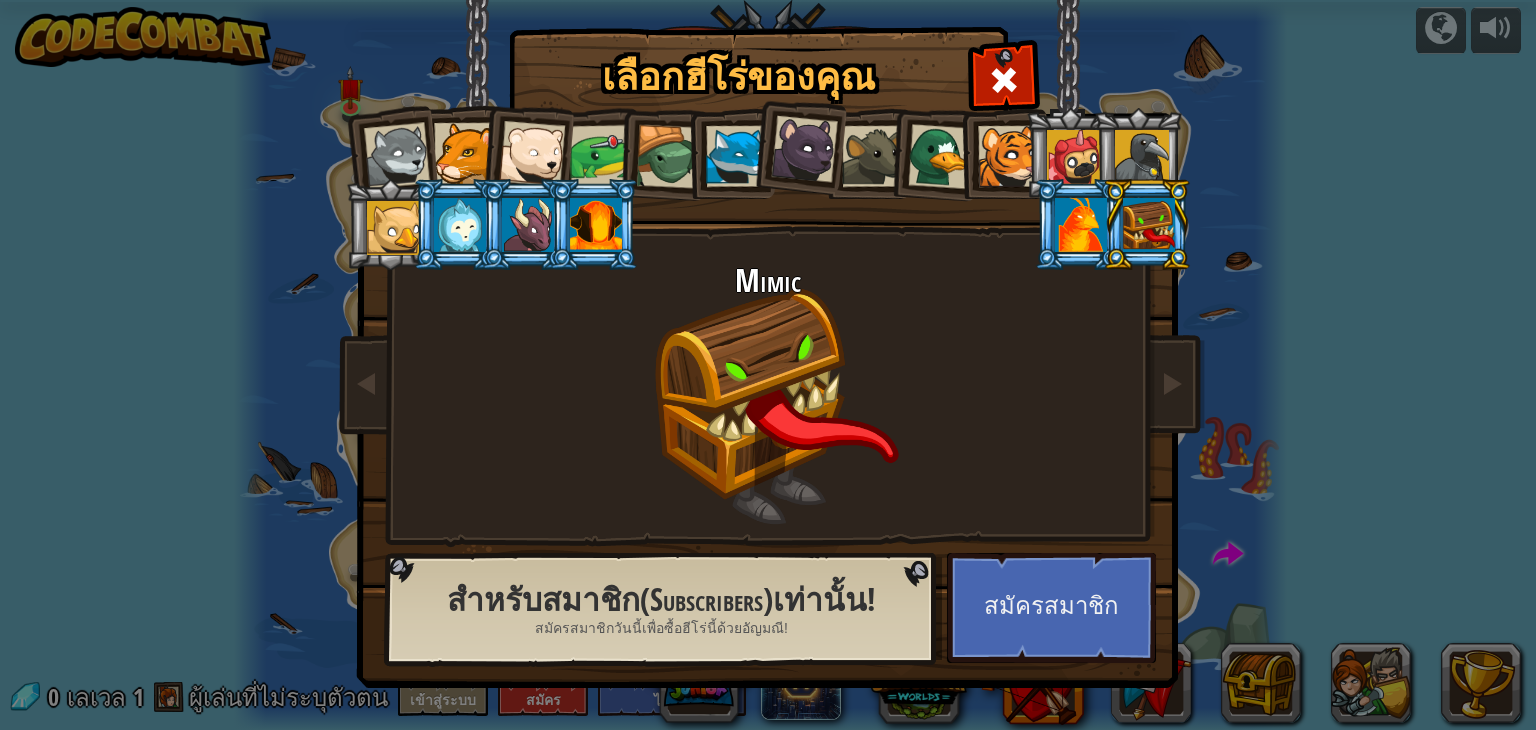 click at bounding box center (804, 149) 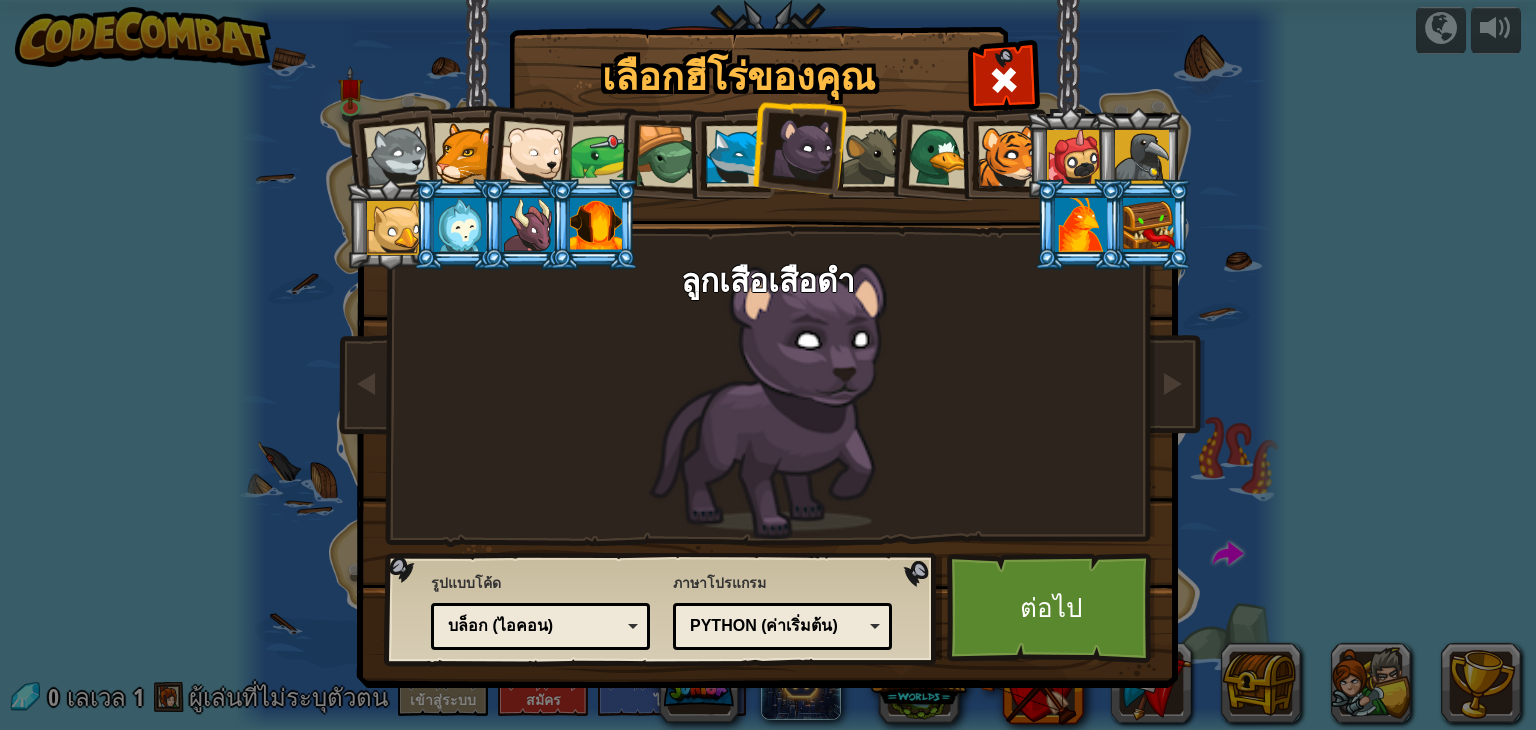 click at bounding box center (1008, 156) 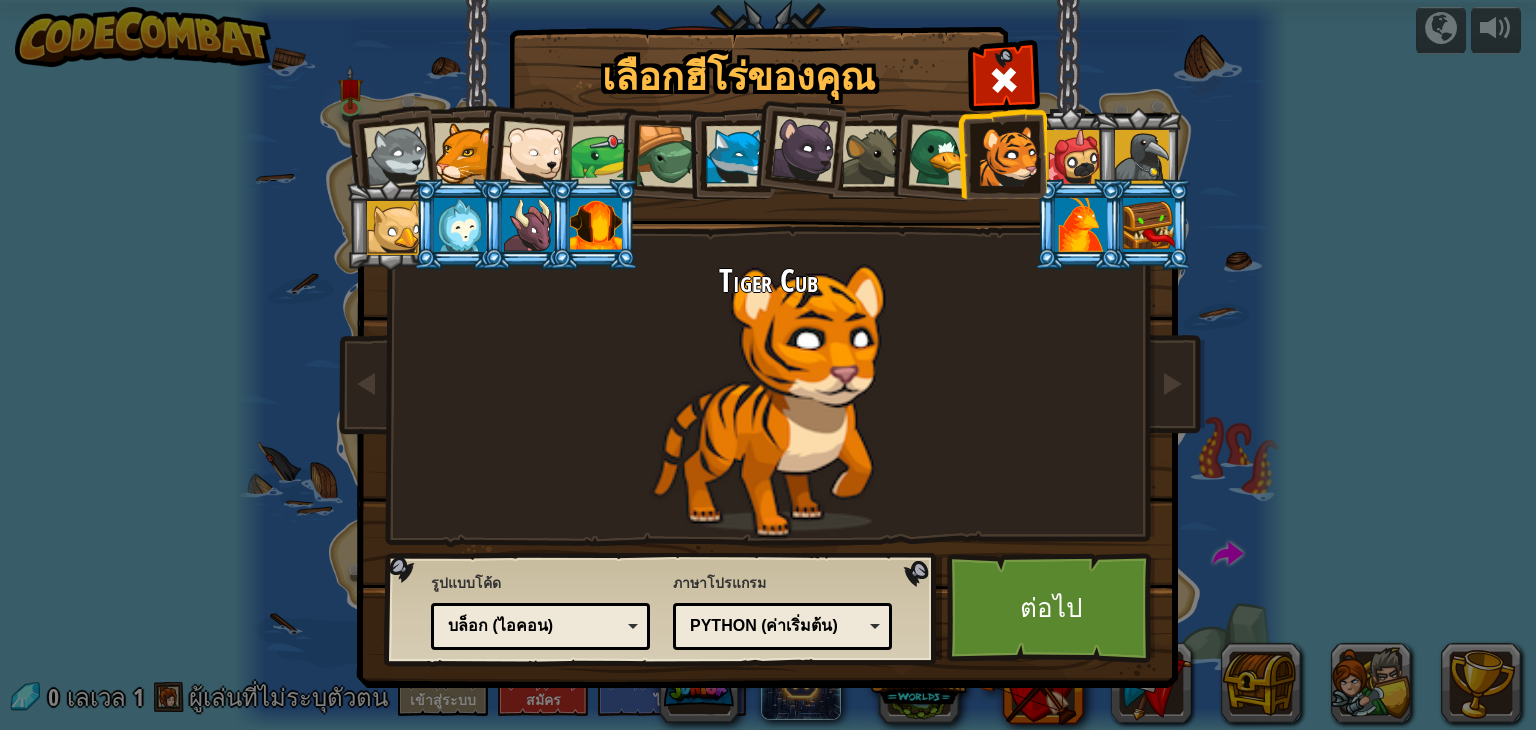 click at bounding box center (940, 156) 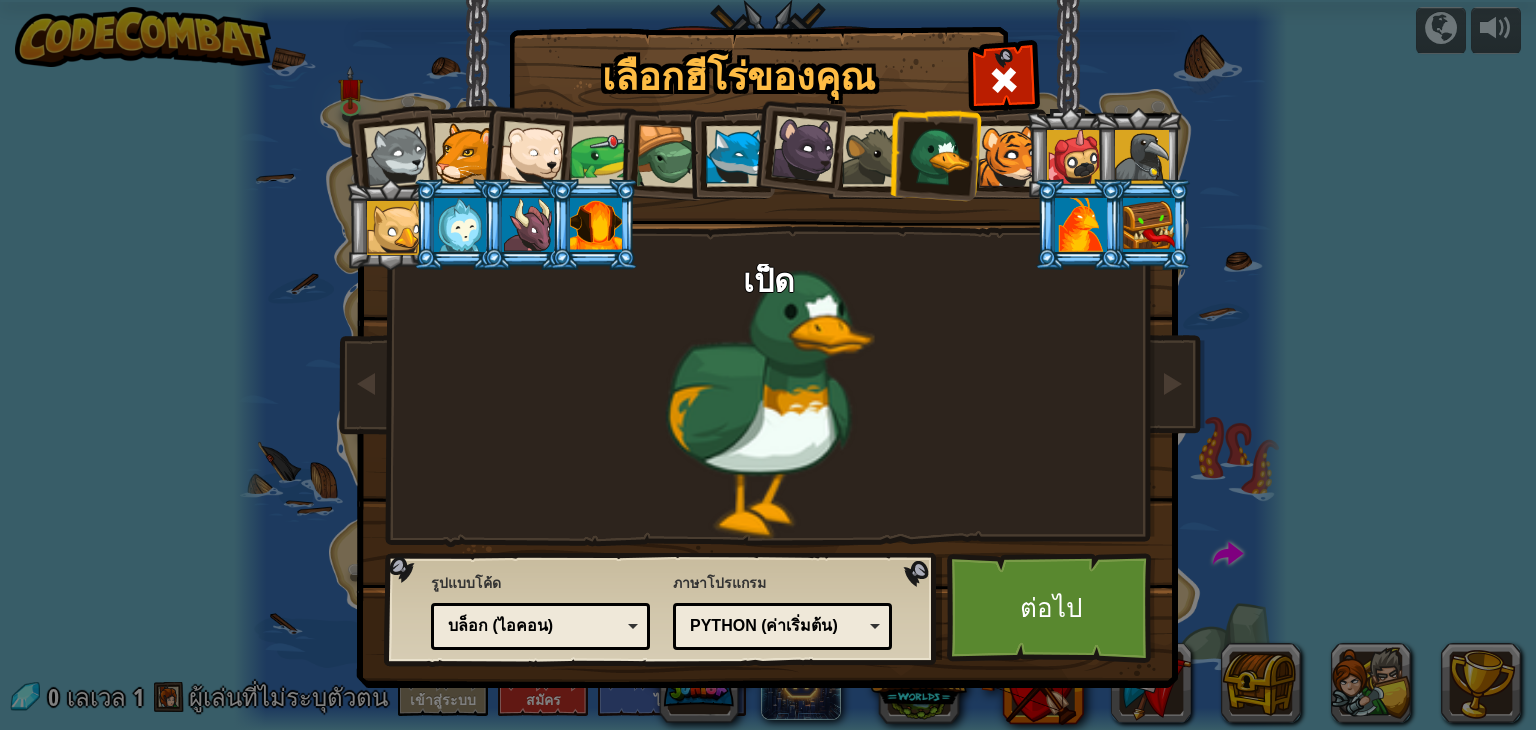 click at bounding box center [872, 156] 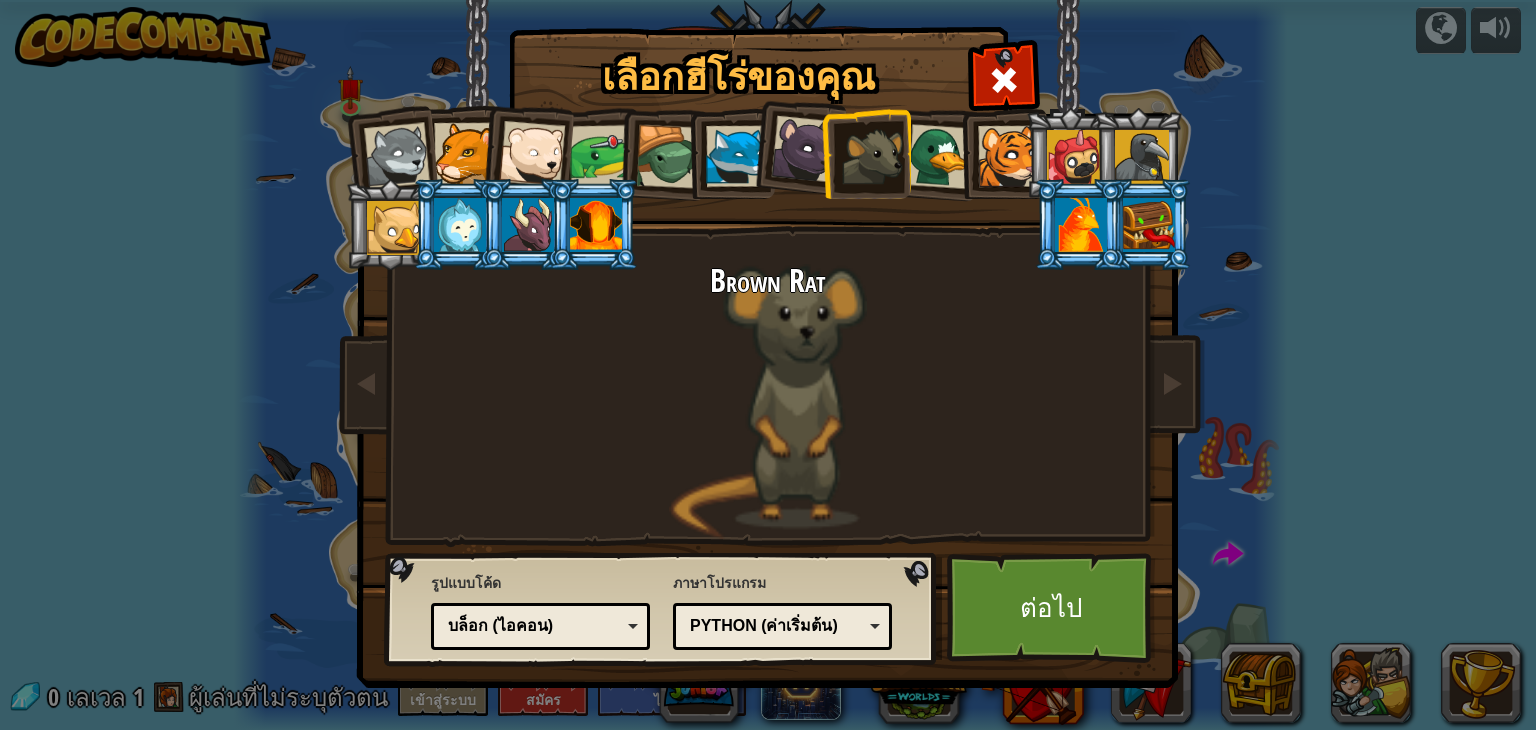 click at bounding box center [797, 146] 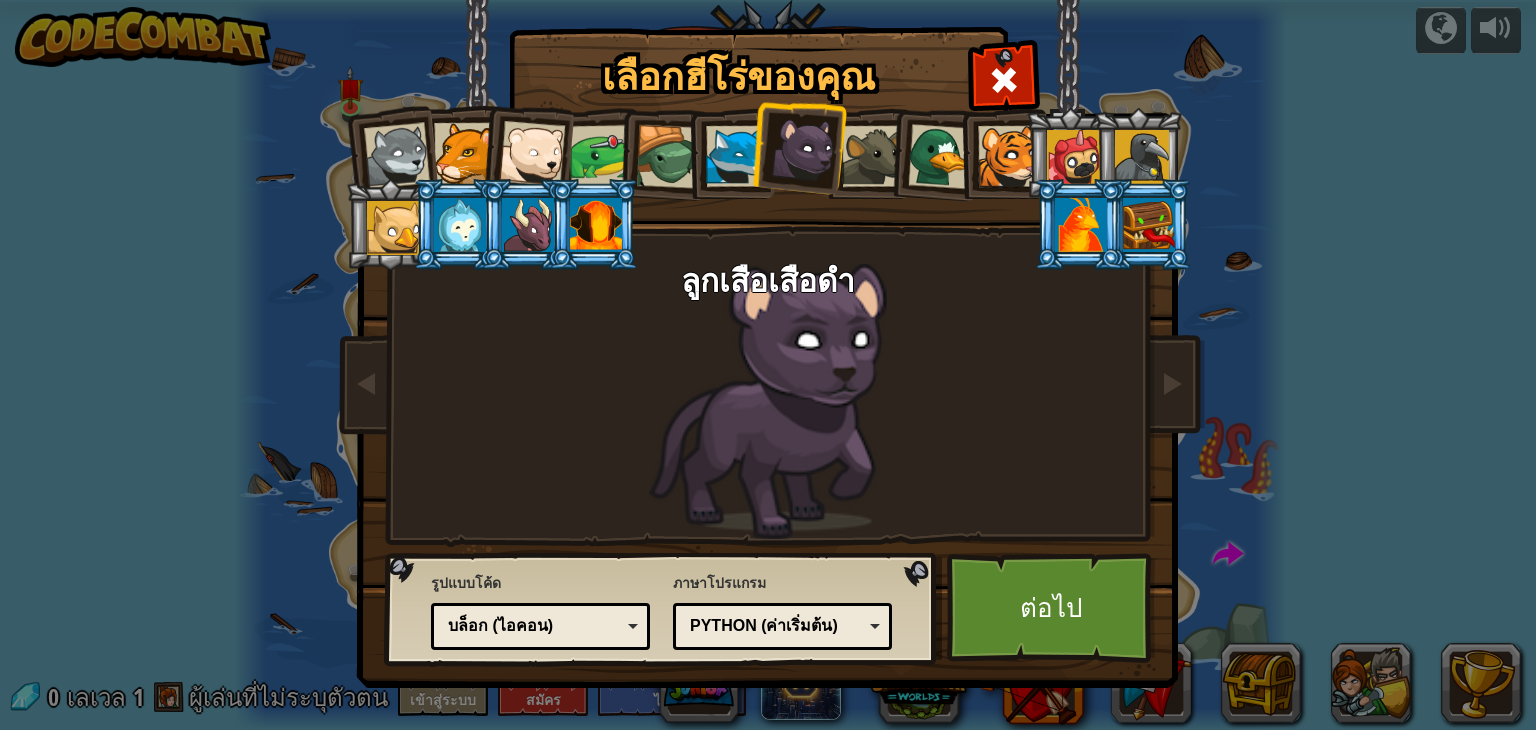 click at bounding box center (528, 225) 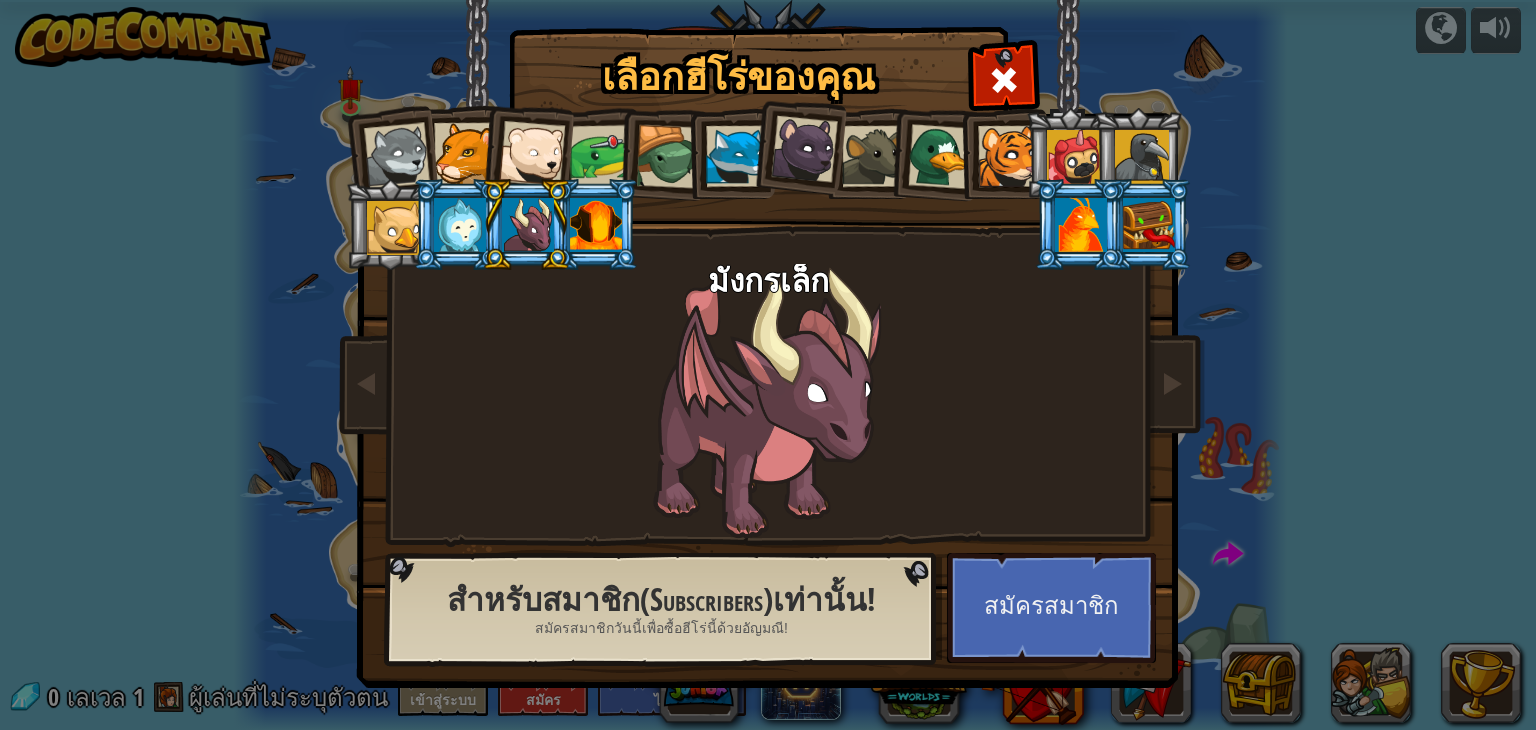 click at bounding box center [460, 225] 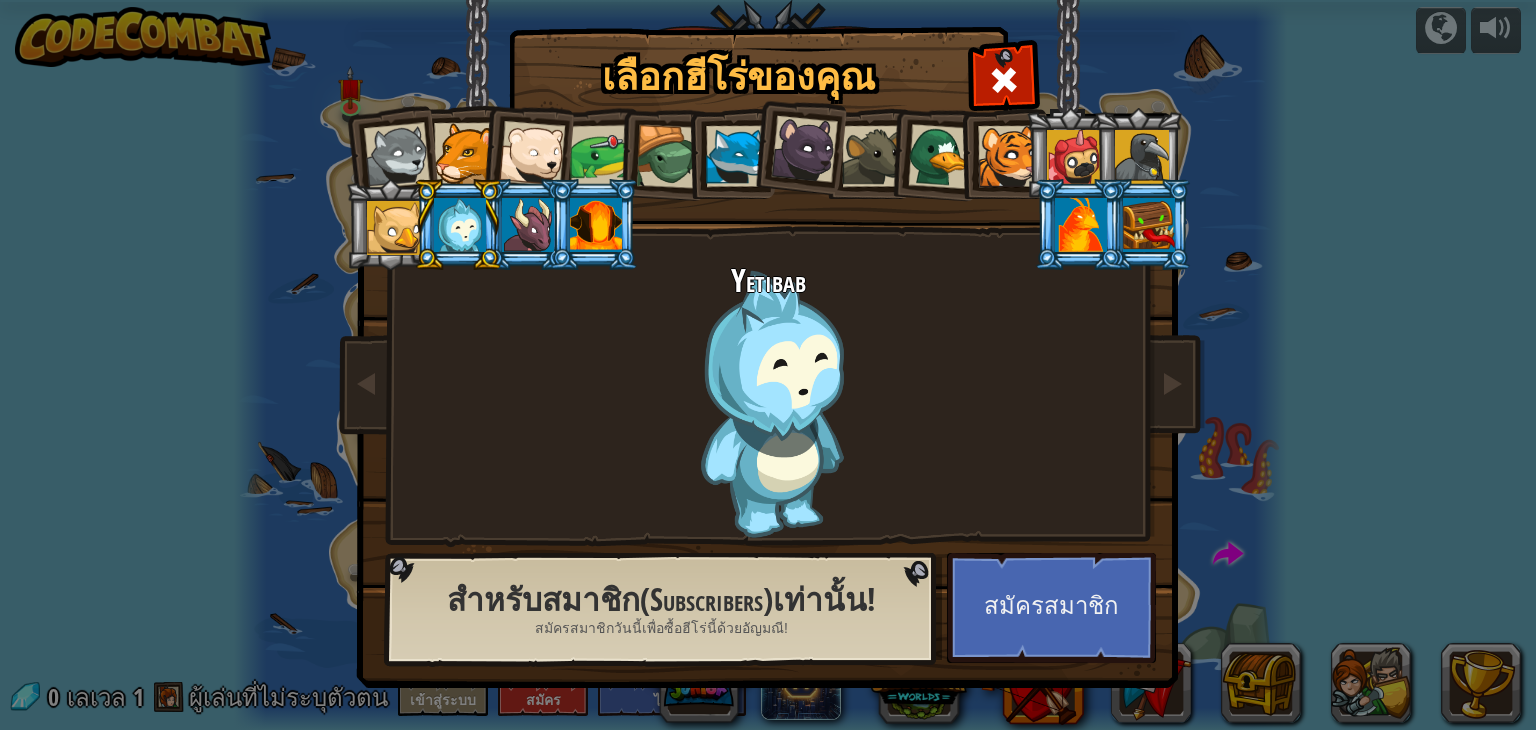 click at bounding box center (394, 228) 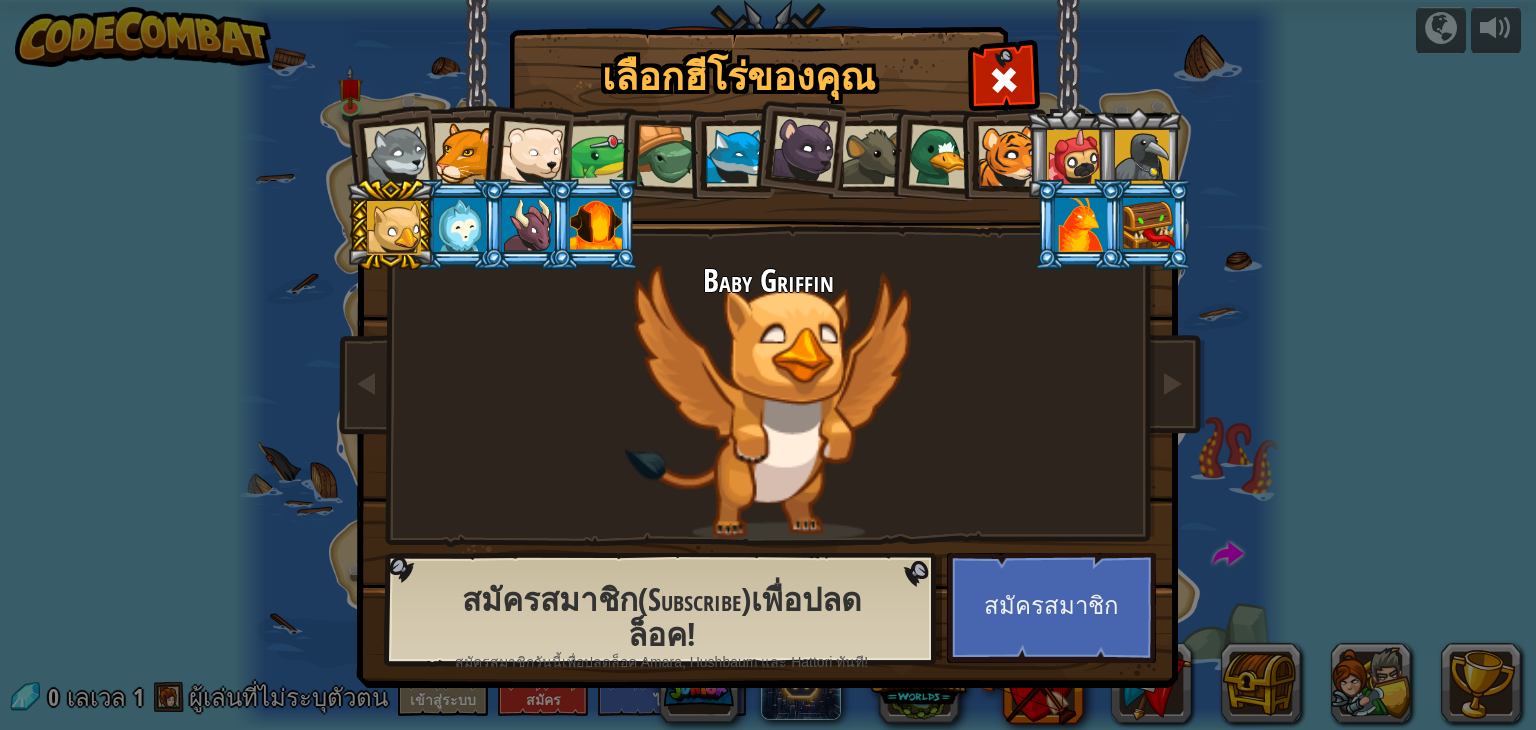click at bounding box center [872, 156] 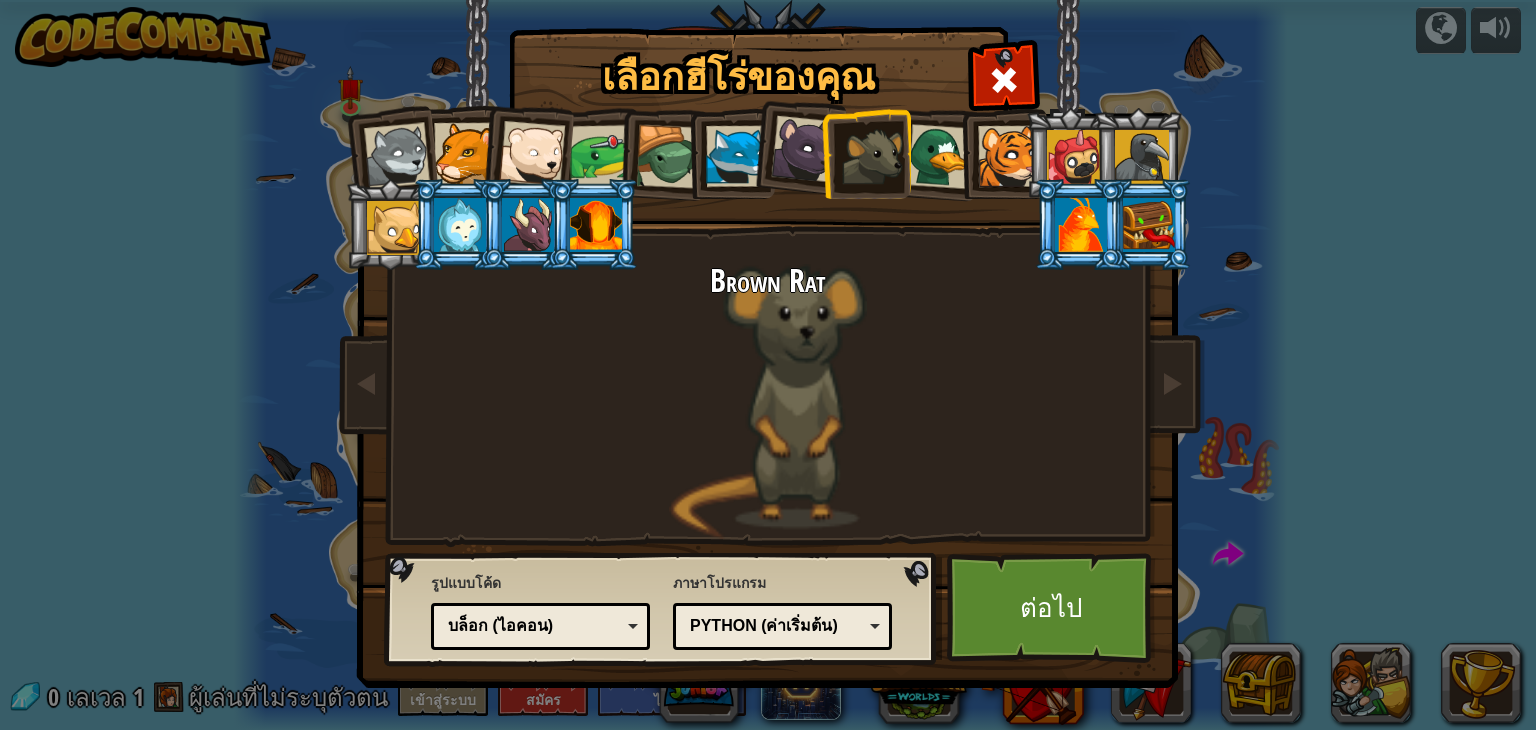 click at bounding box center (1002, 153) 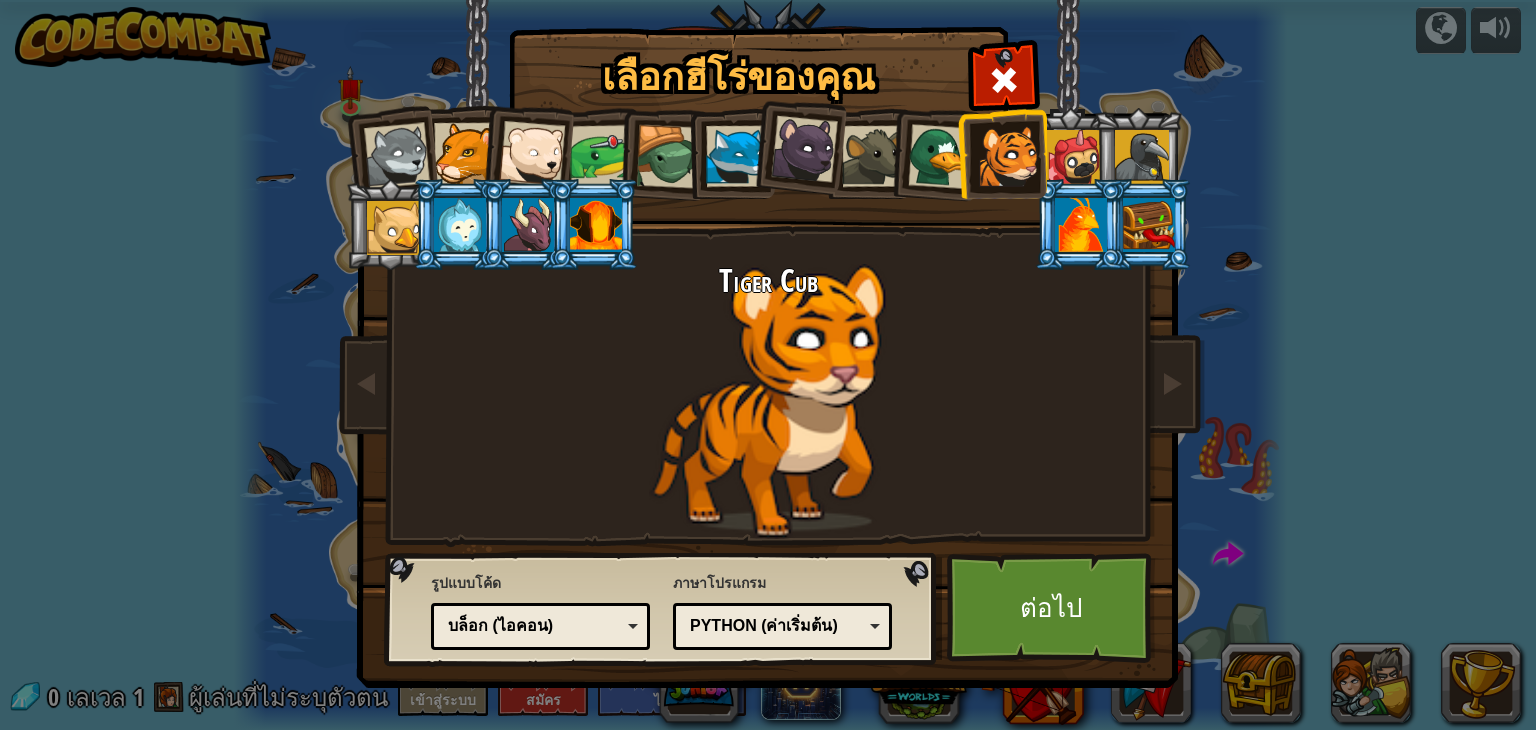 click at bounding box center [736, 156] 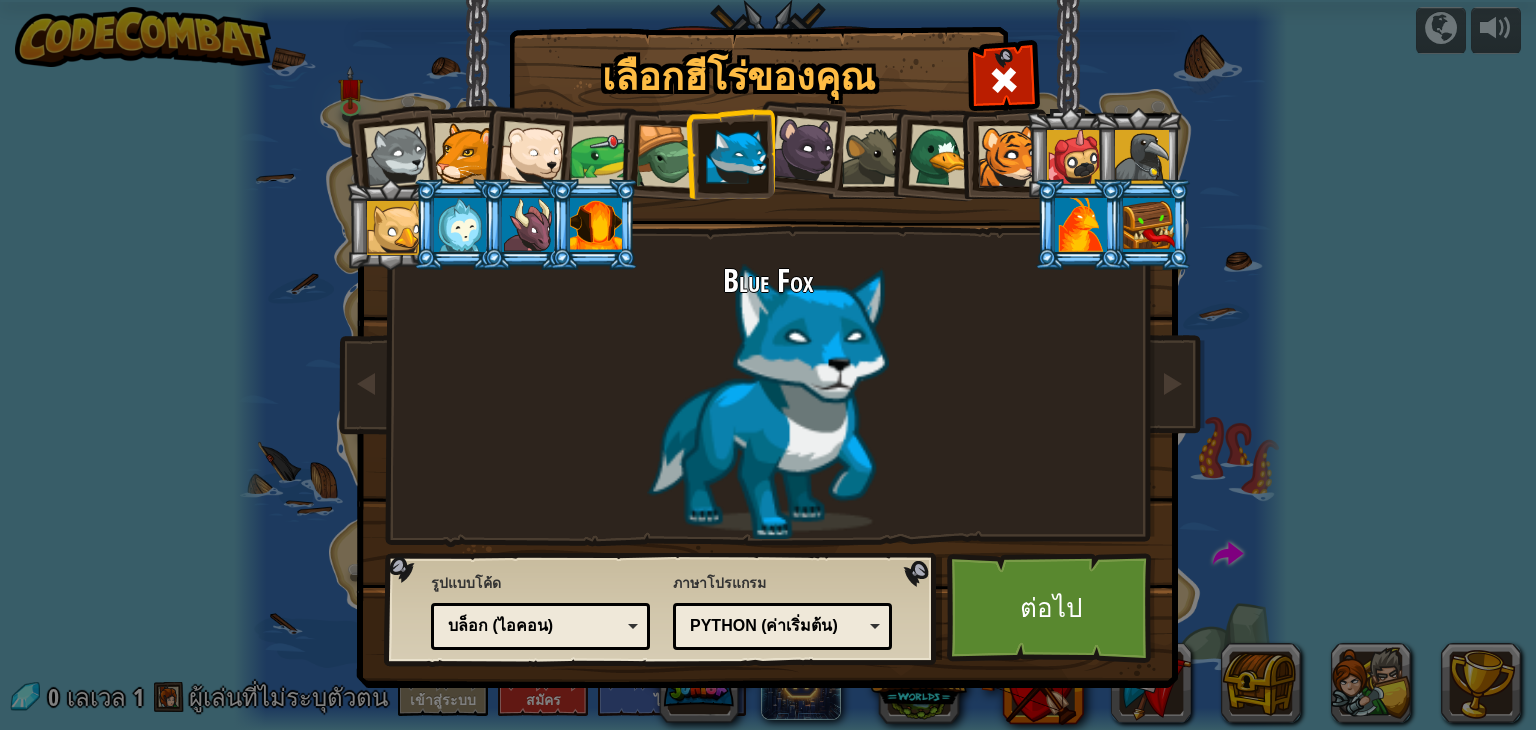 click at bounding box center (458, 224) 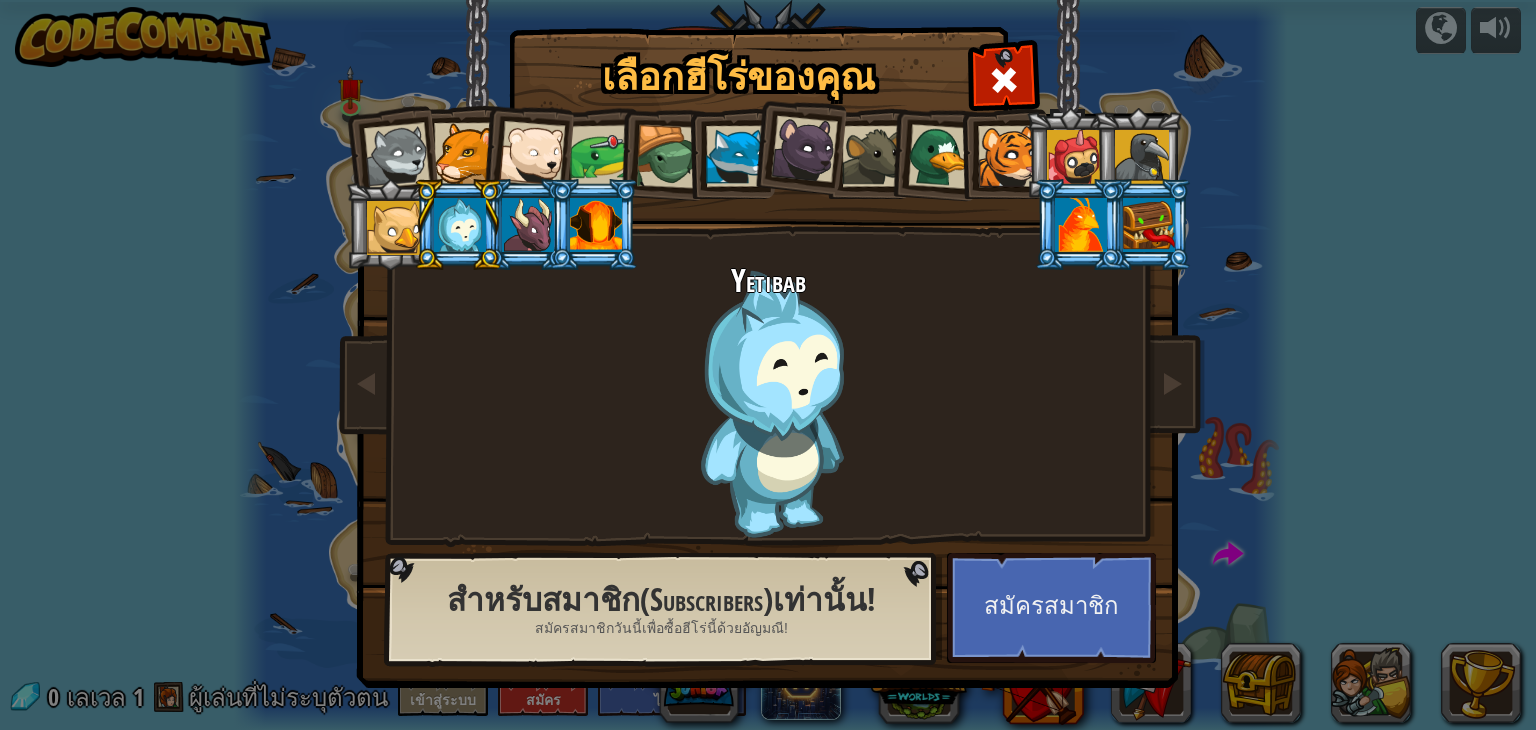 click at bounding box center (394, 228) 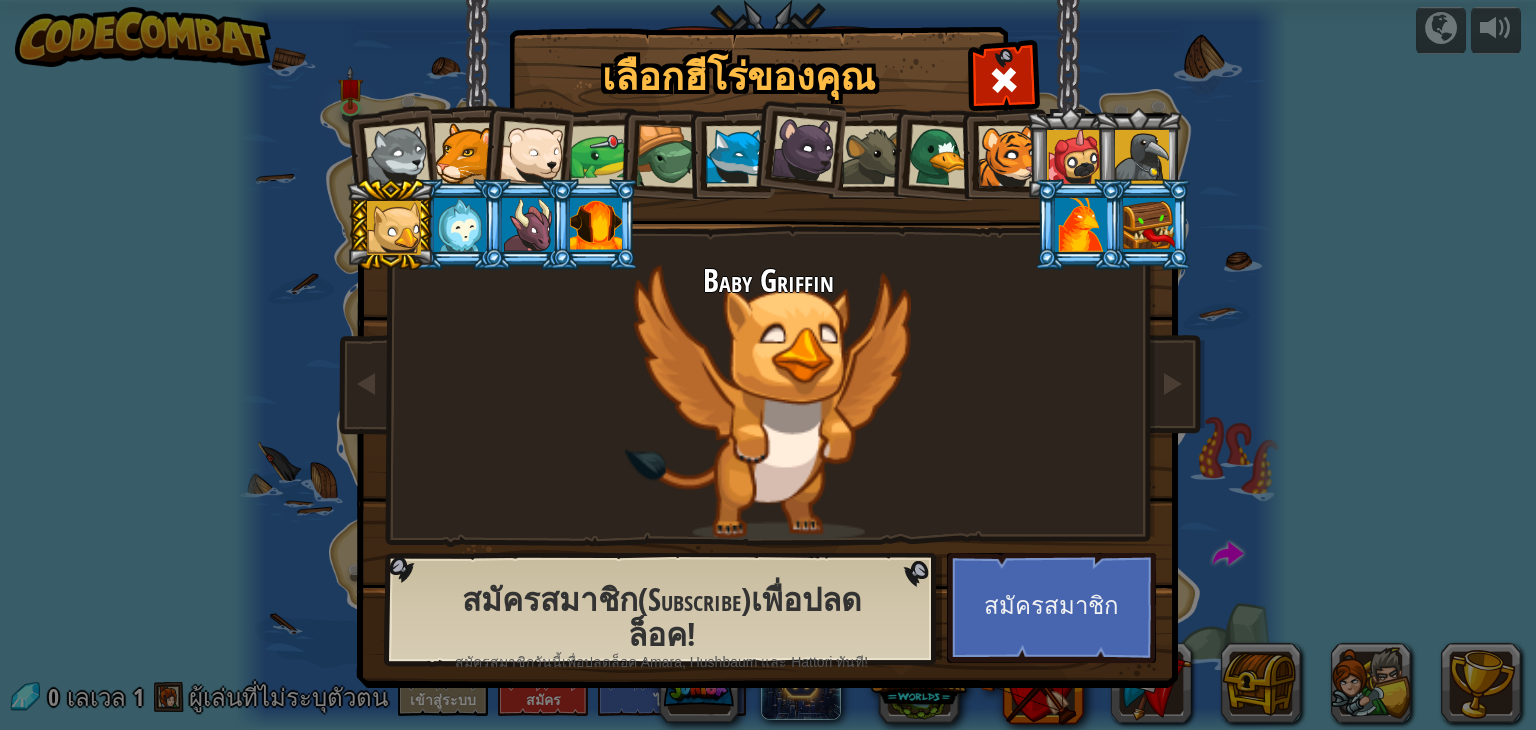 click at bounding box center (460, 225) 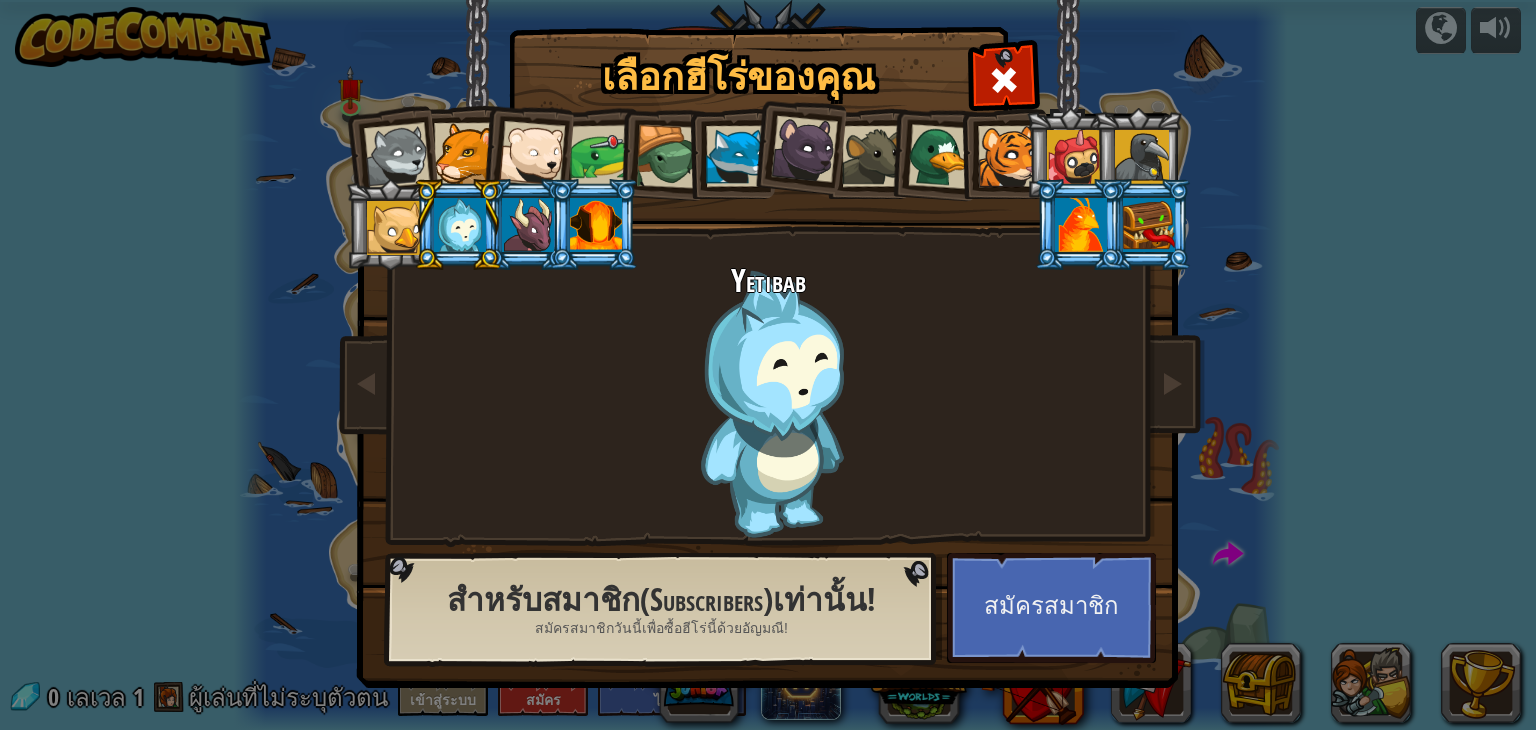 click at bounding box center [394, 228] 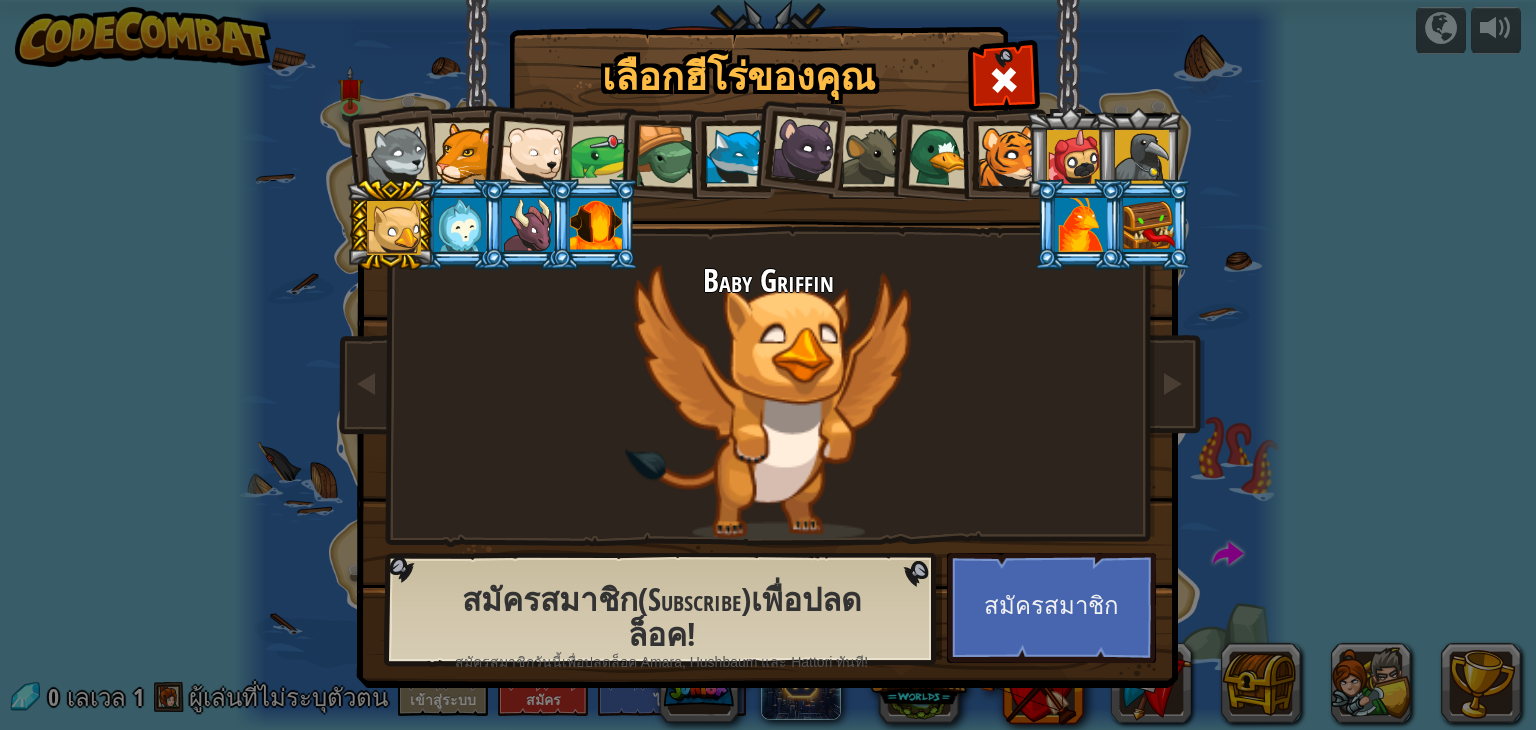 drag, startPoint x: 393, startPoint y: 141, endPoint x: 1040, endPoint y: 128, distance: 647.1306 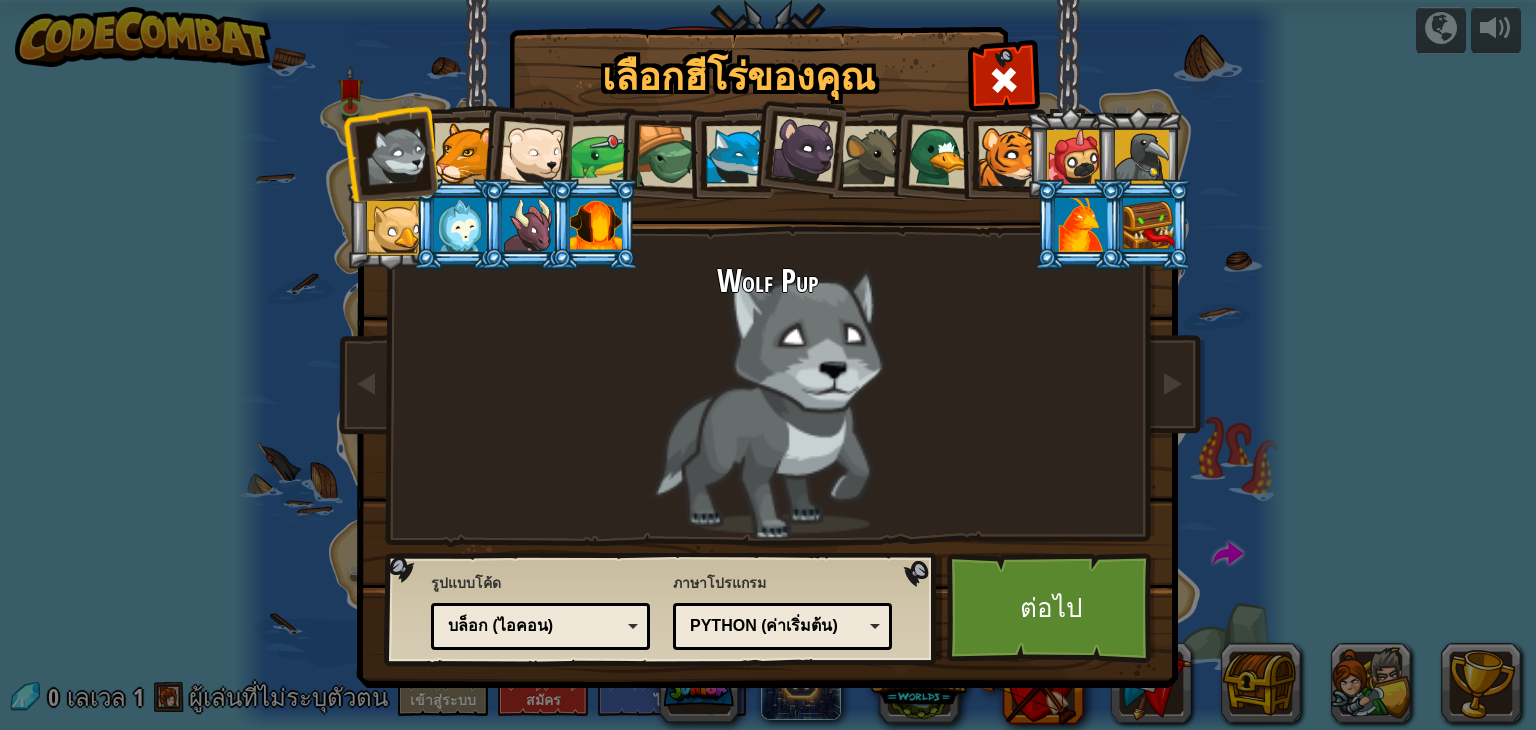 click at bounding box center [736, 156] 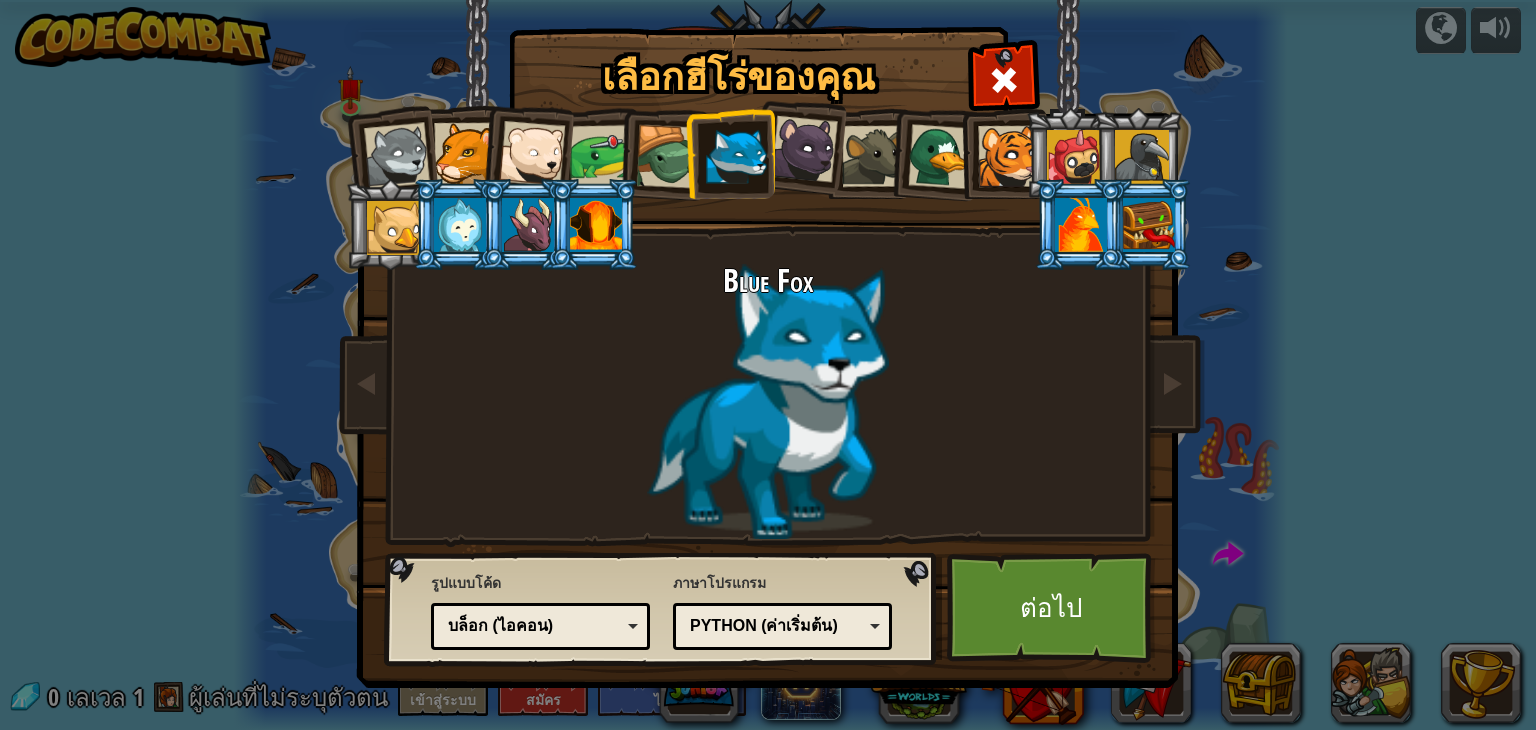 click at bounding box center [1008, 156] 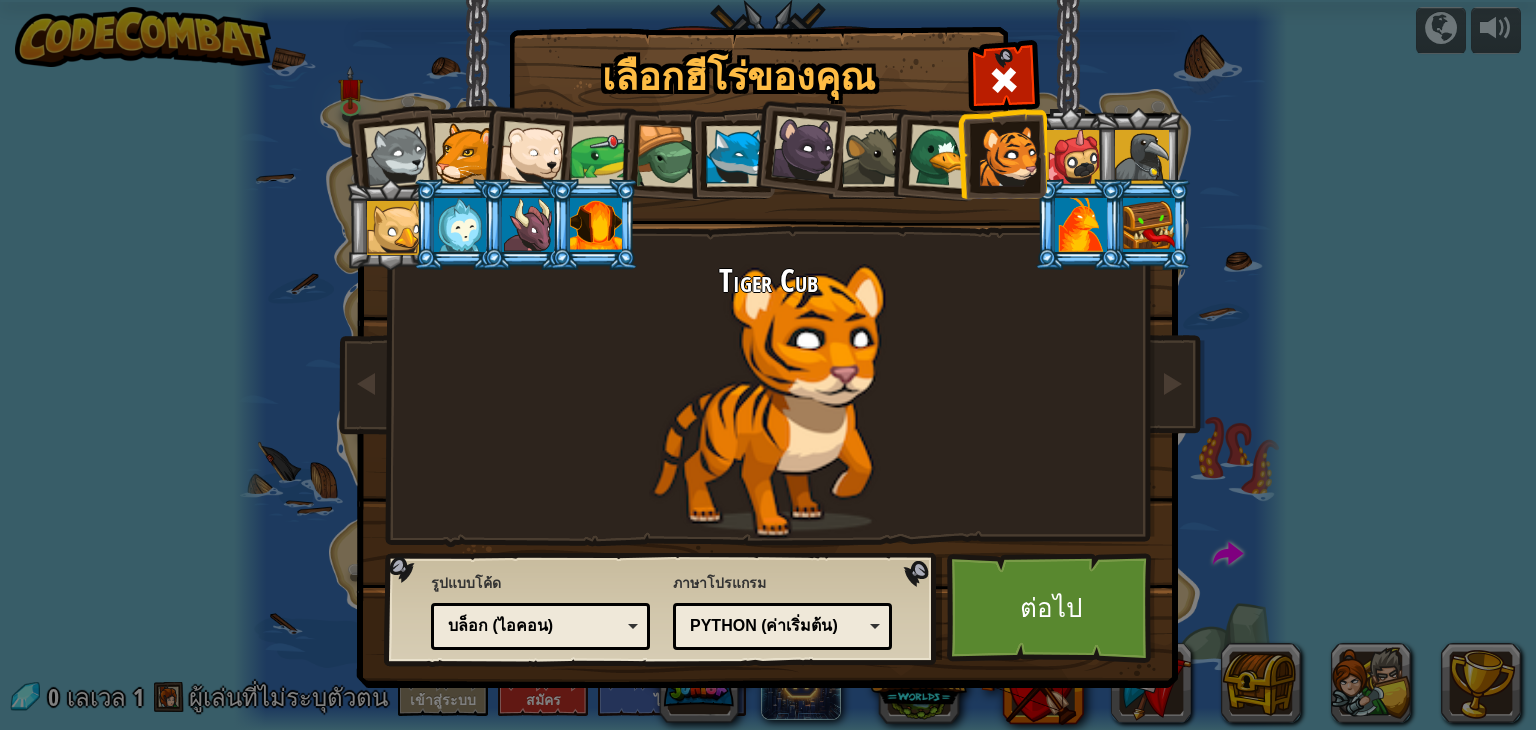 click at bounding box center (804, 149) 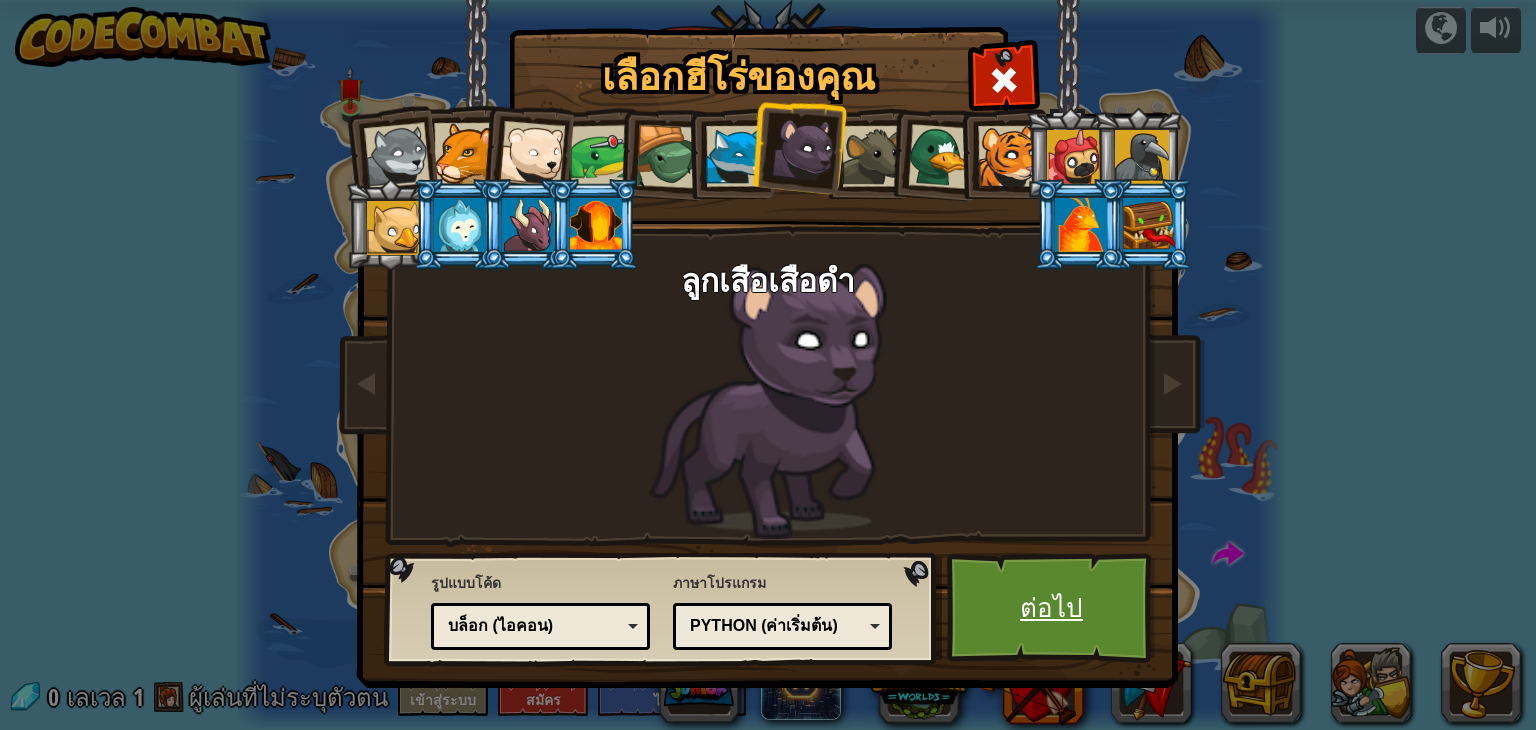 click on "ต่อไป" at bounding box center [1051, 608] 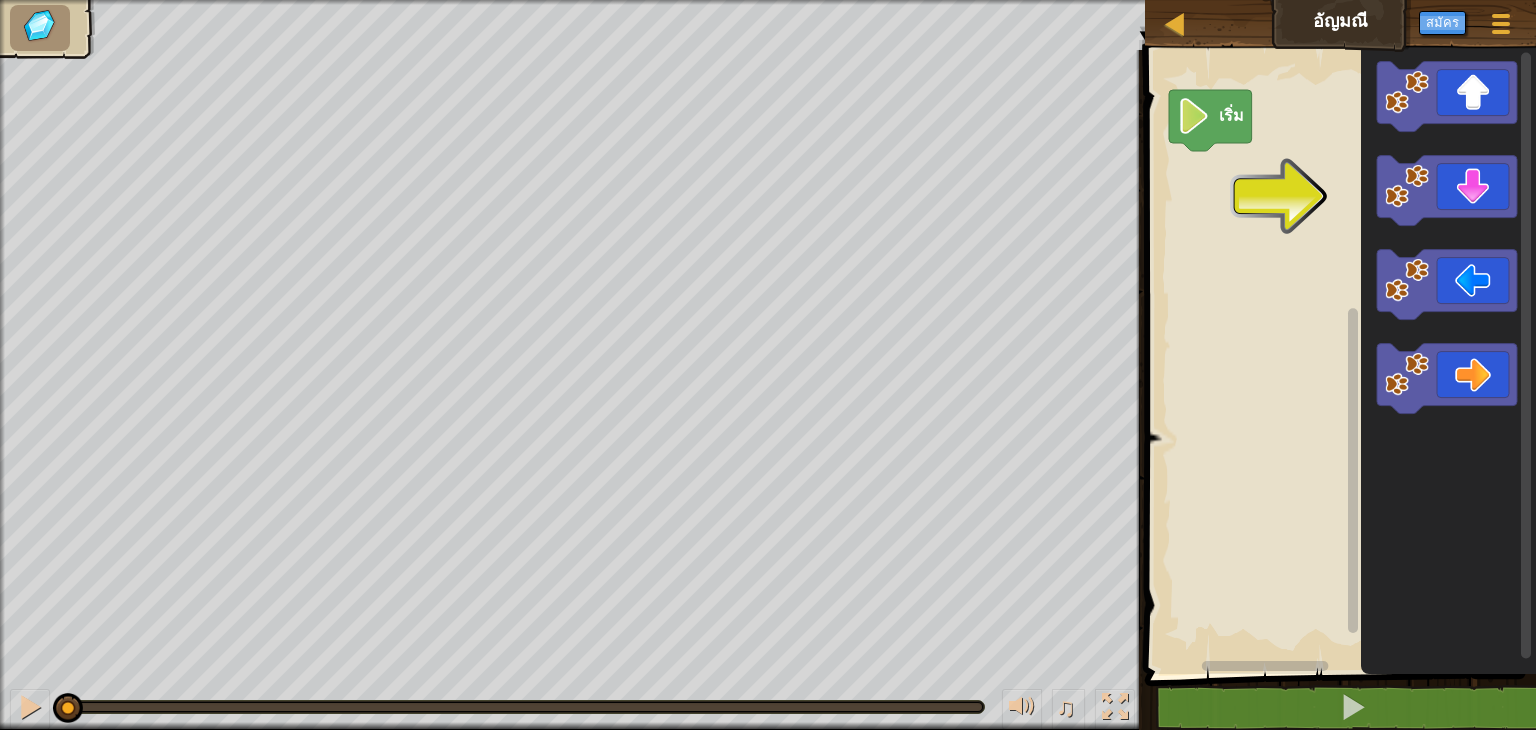 click on "เริ่ม" at bounding box center [1337, 357] 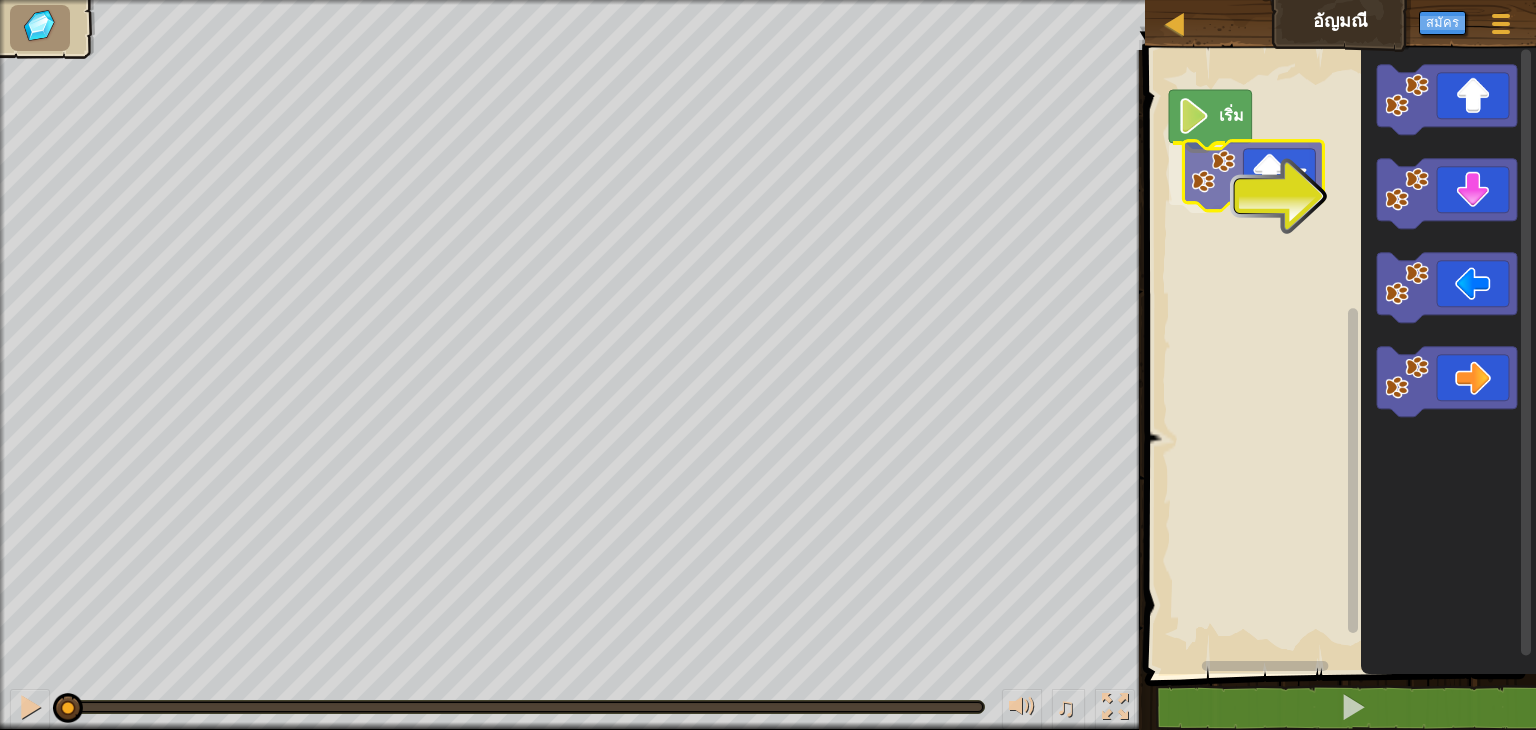 click on "เริ่ม" at bounding box center [1337, 357] 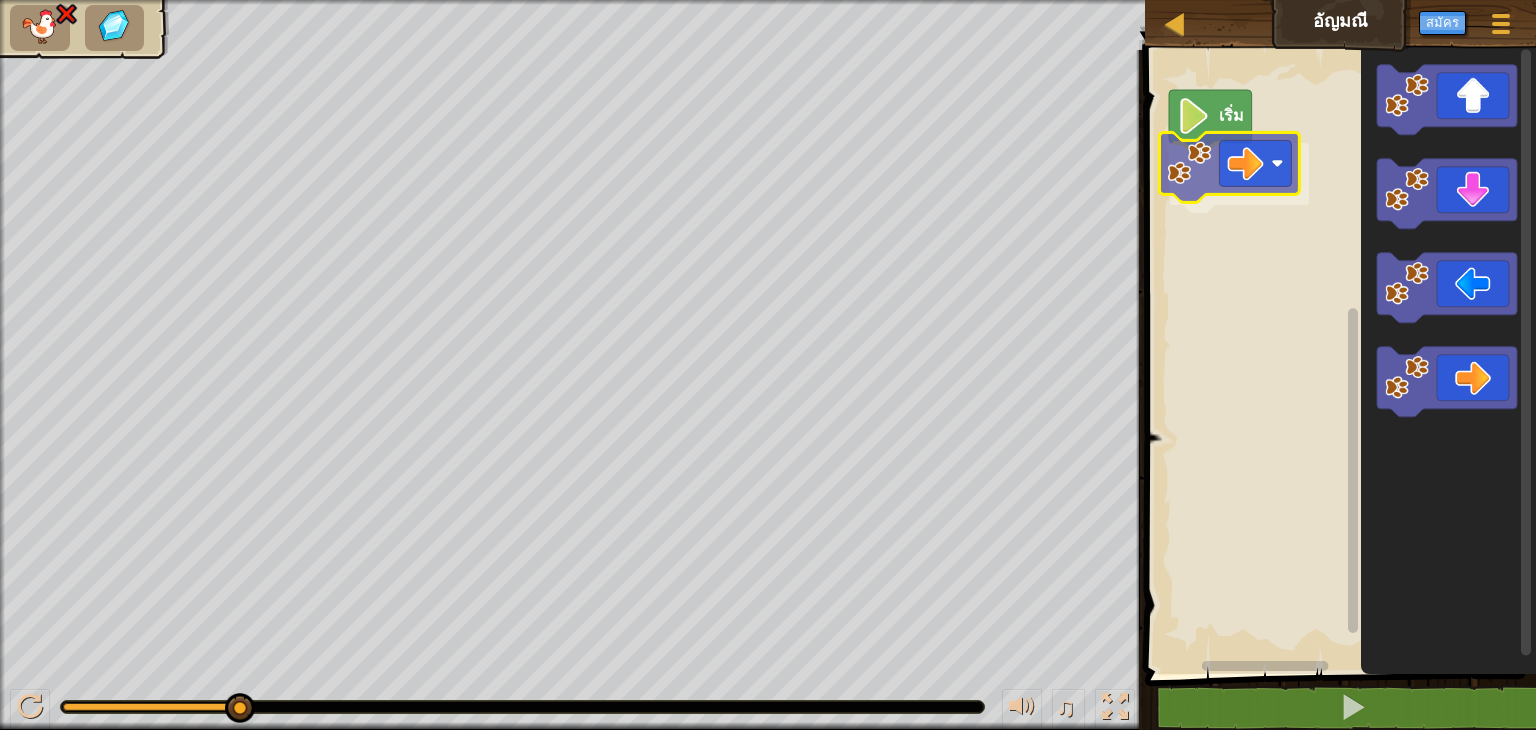 click on "เริ่ม" at bounding box center [1337, 357] 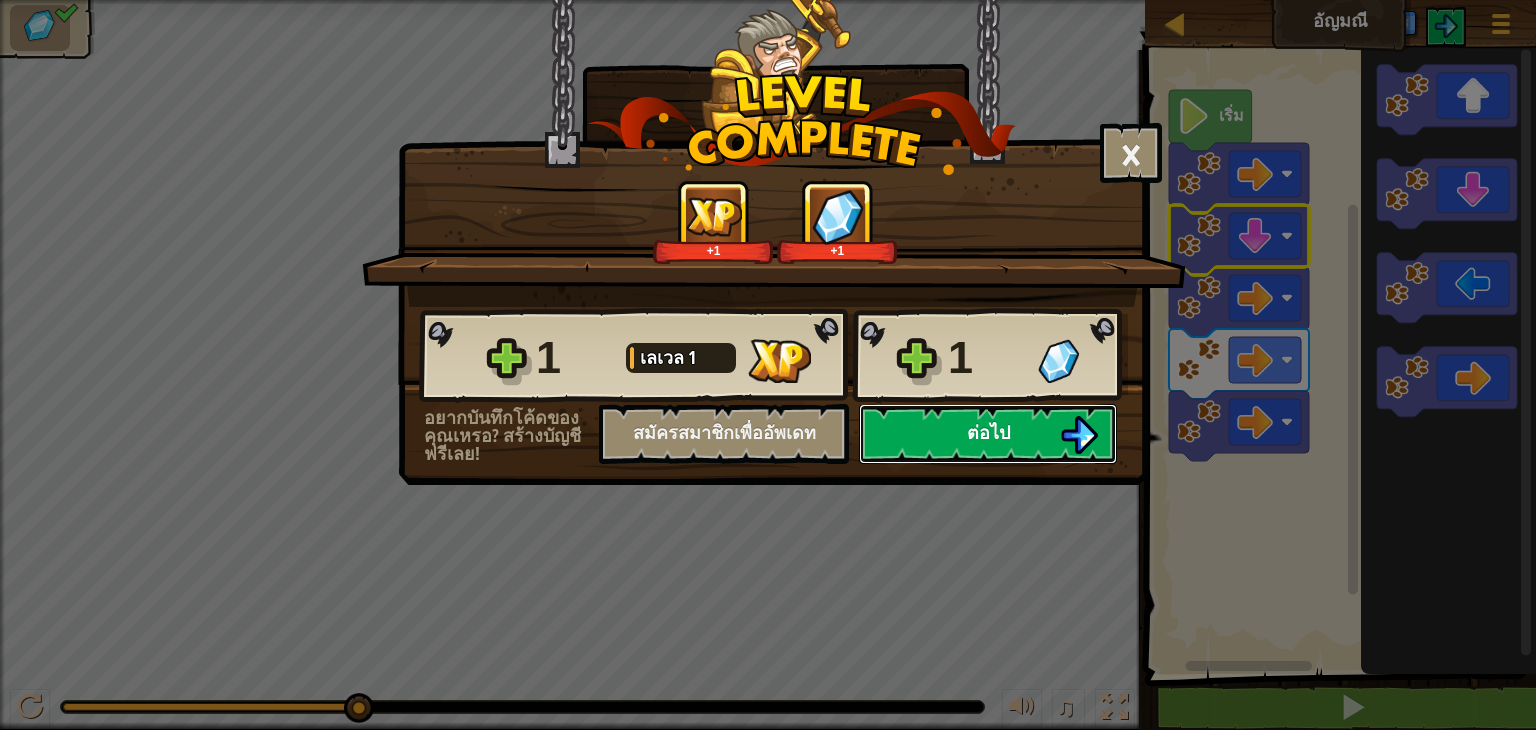 click on "ต่อไป" at bounding box center [988, 434] 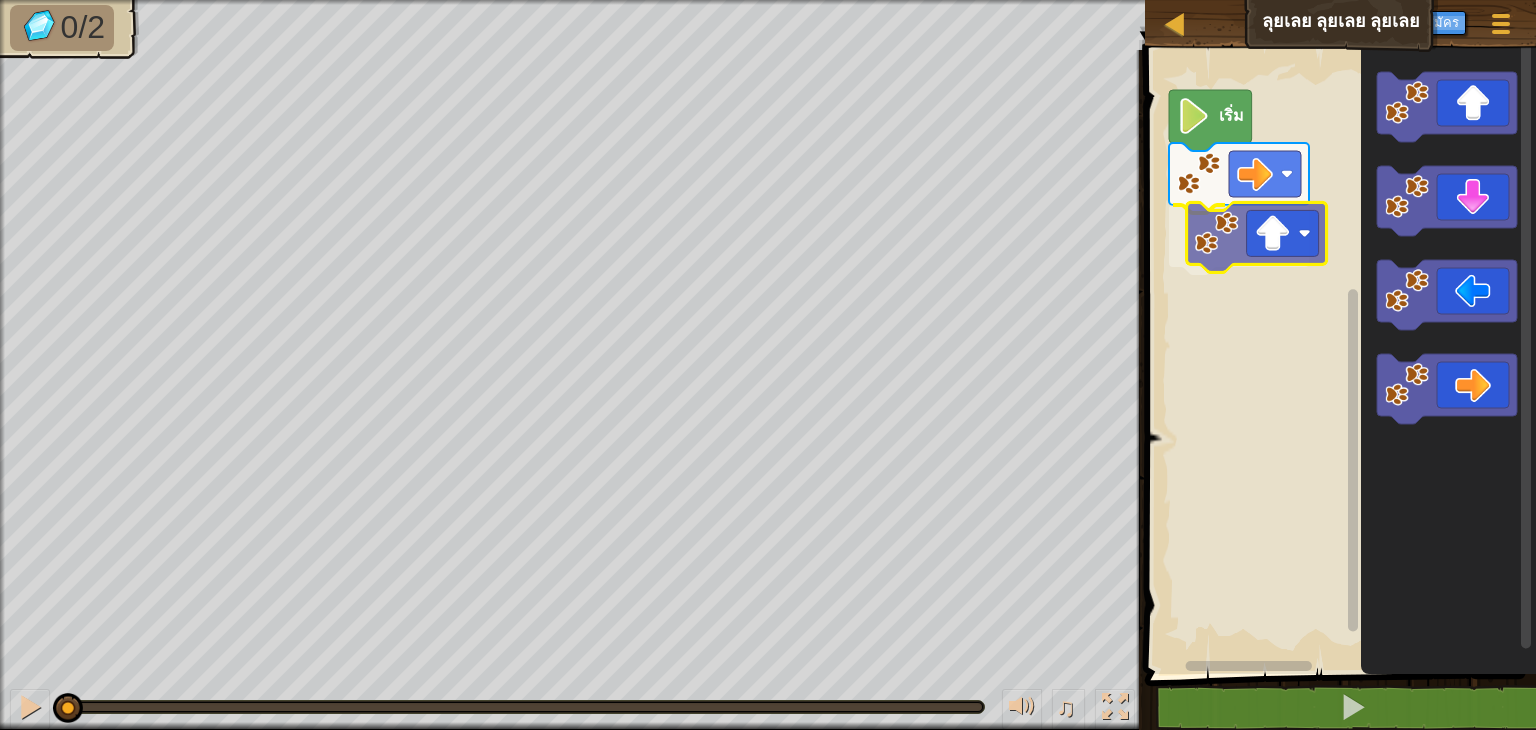 click on "เริ่ม" at bounding box center [1337, 357] 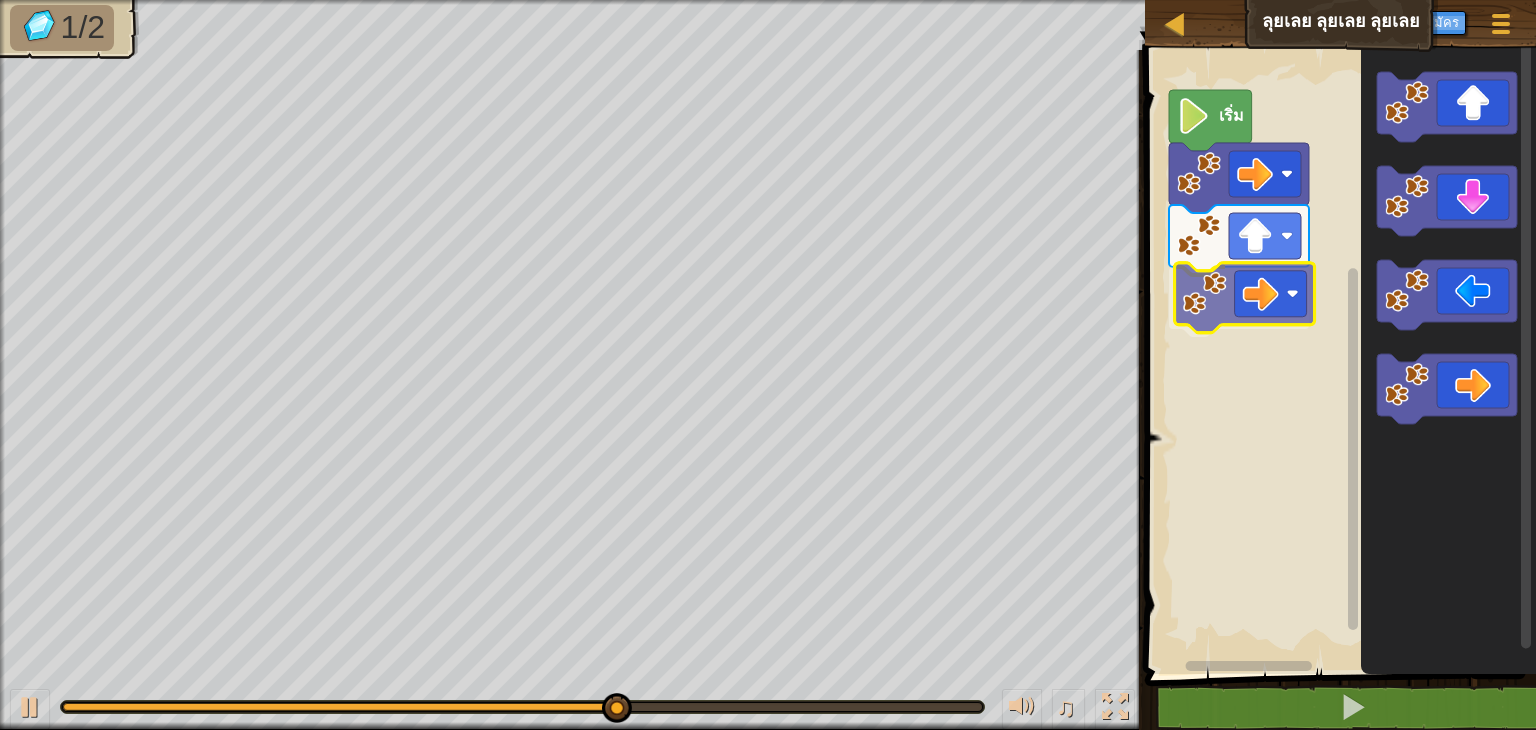 click on "เริ่ม" at bounding box center (1337, 357) 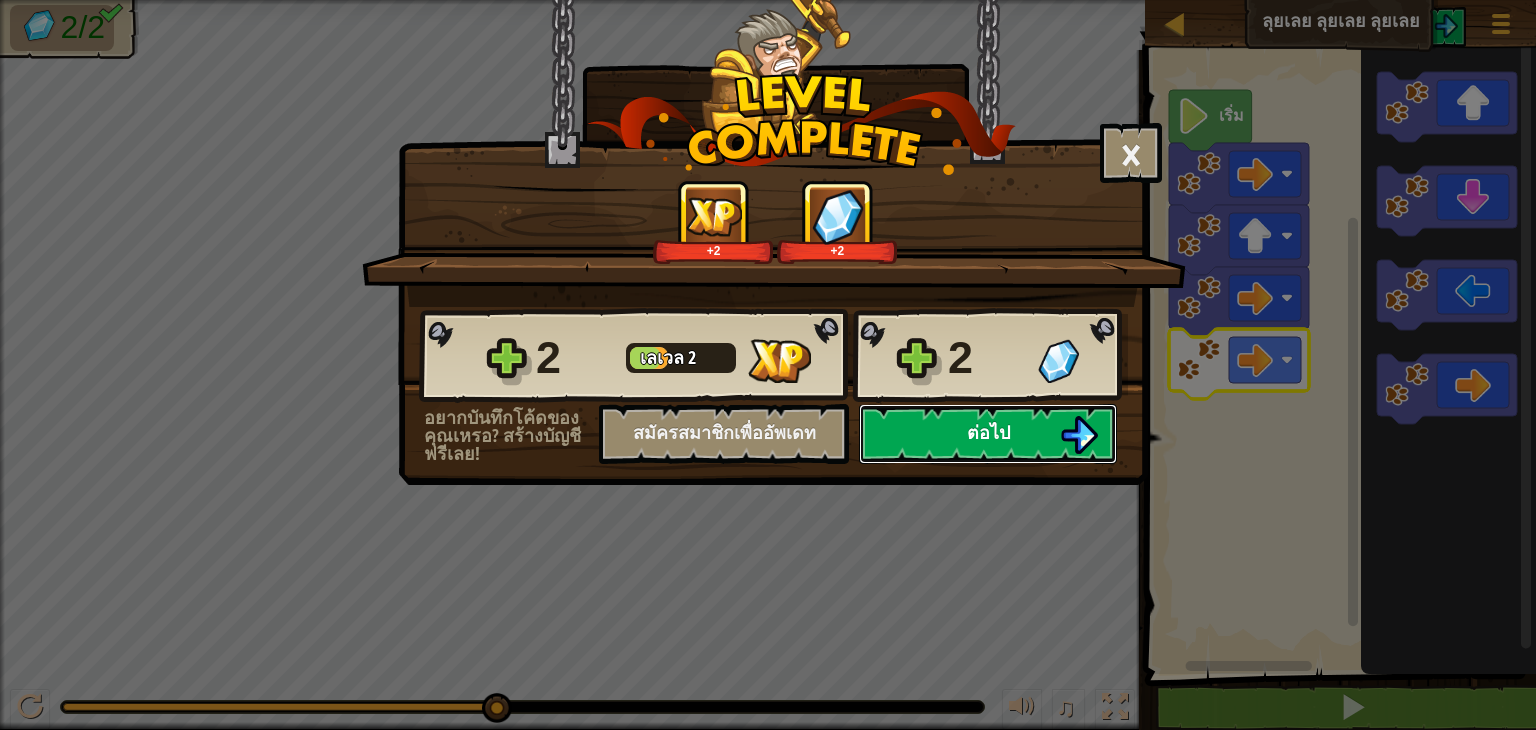 click on "ต่อไป" at bounding box center [988, 434] 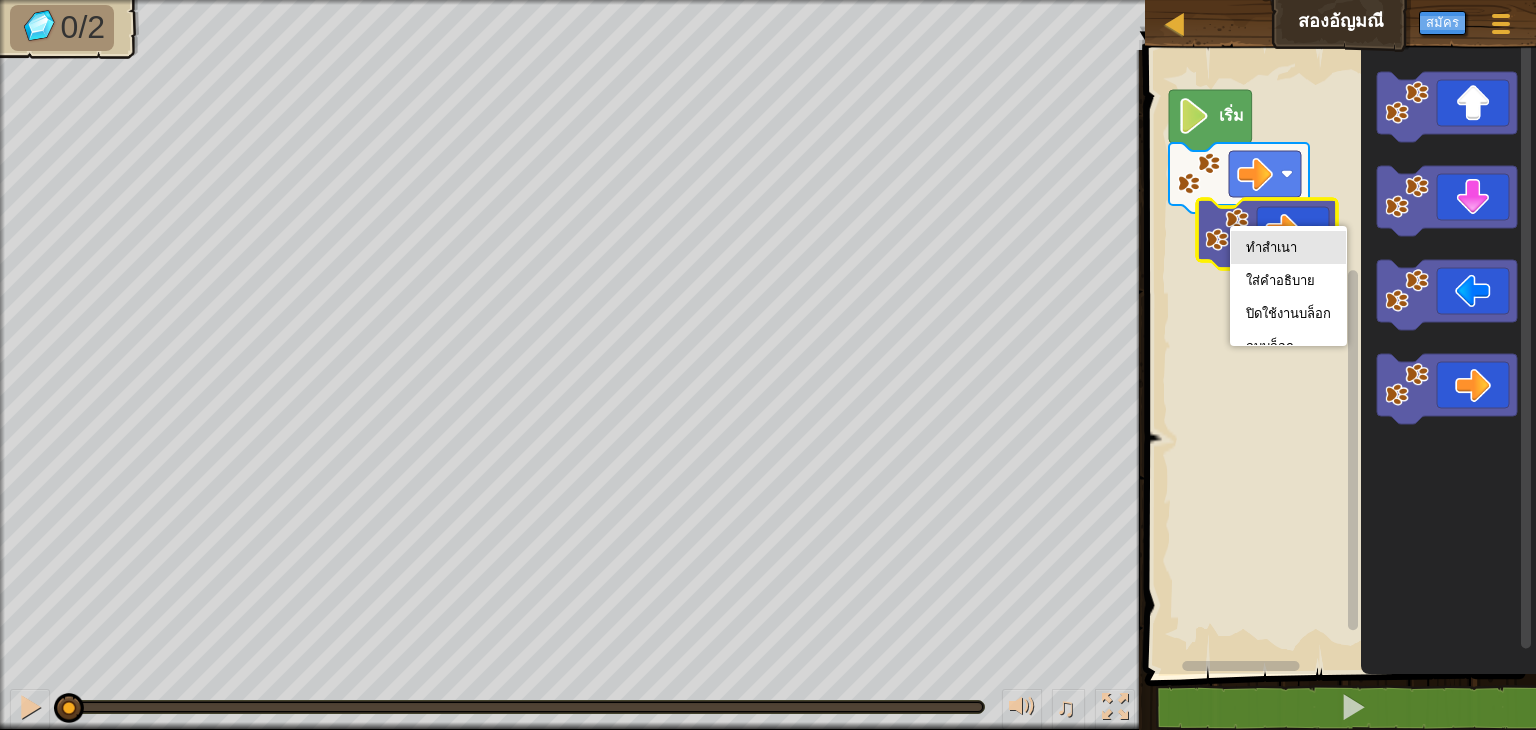 click on "ทำสำเนา ใส่คำอธิบาย ปิดใช้งานบล็อก ลบบล็อก" at bounding box center [1288, 286] 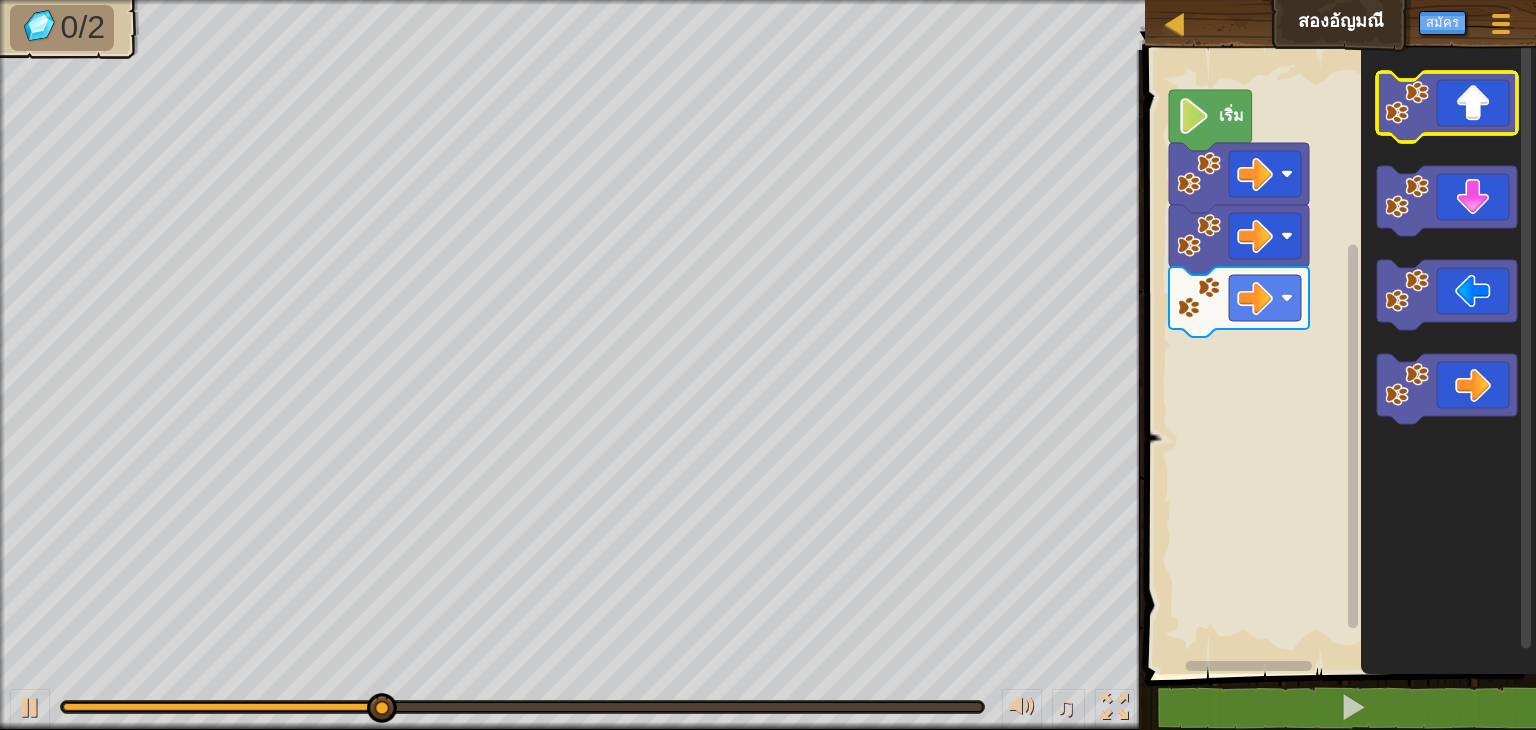 click 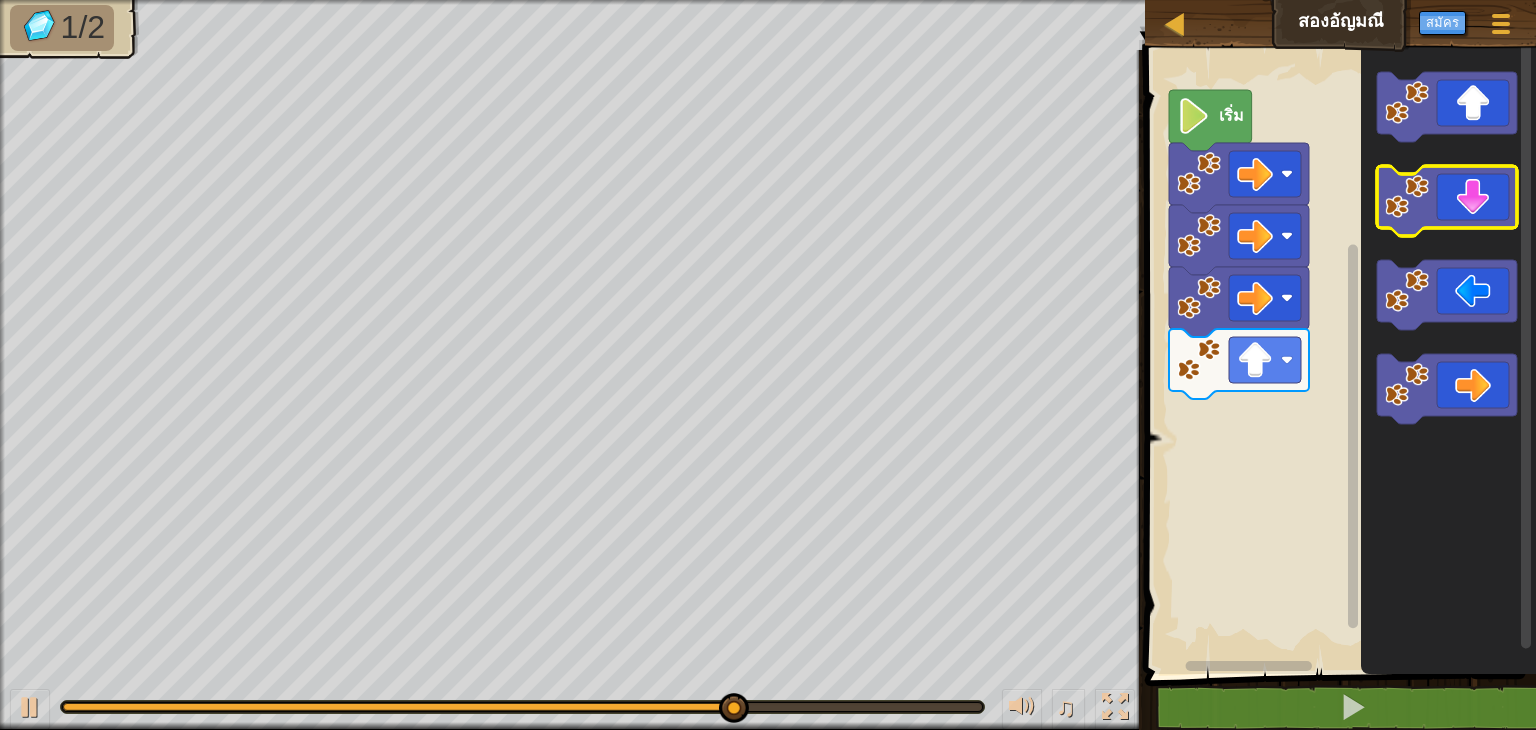 click 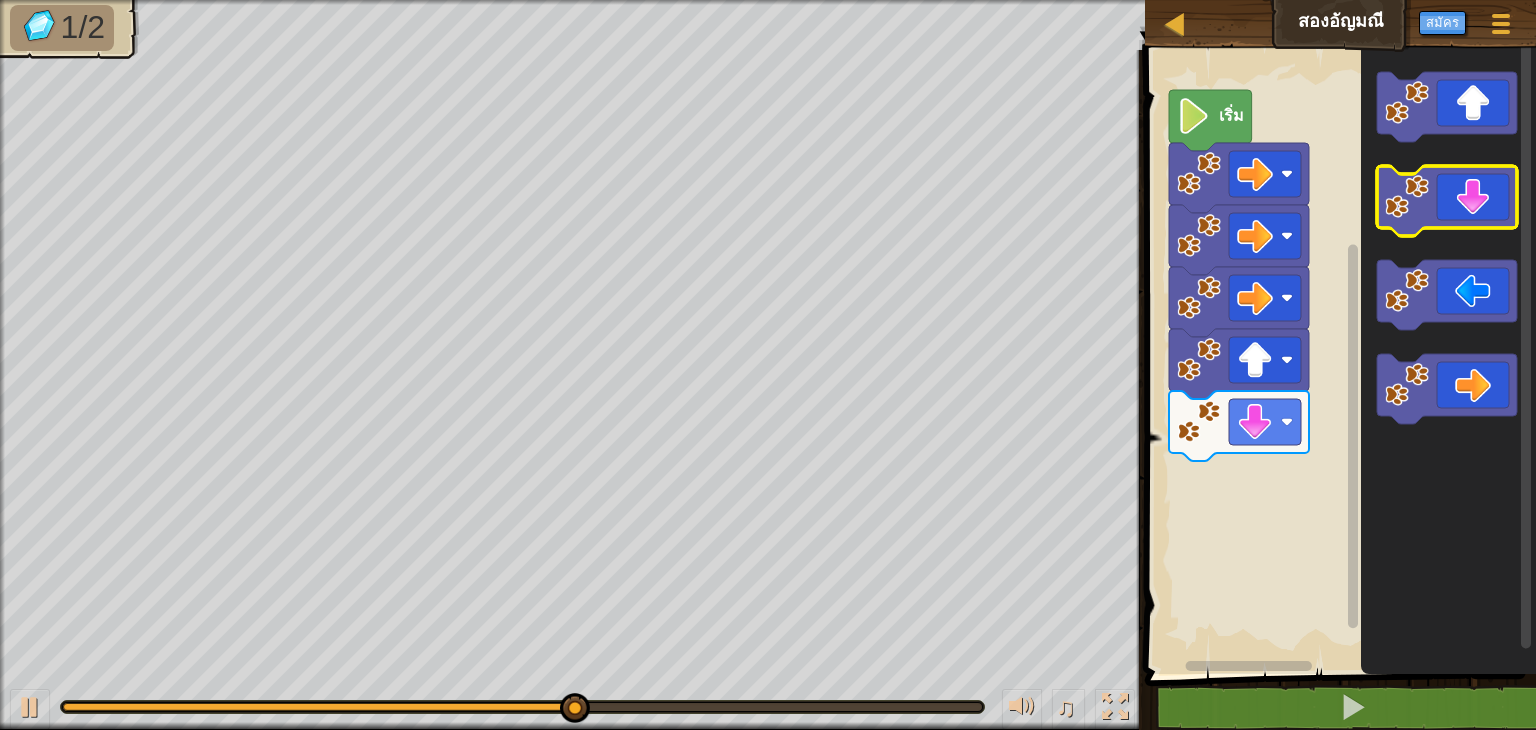 click 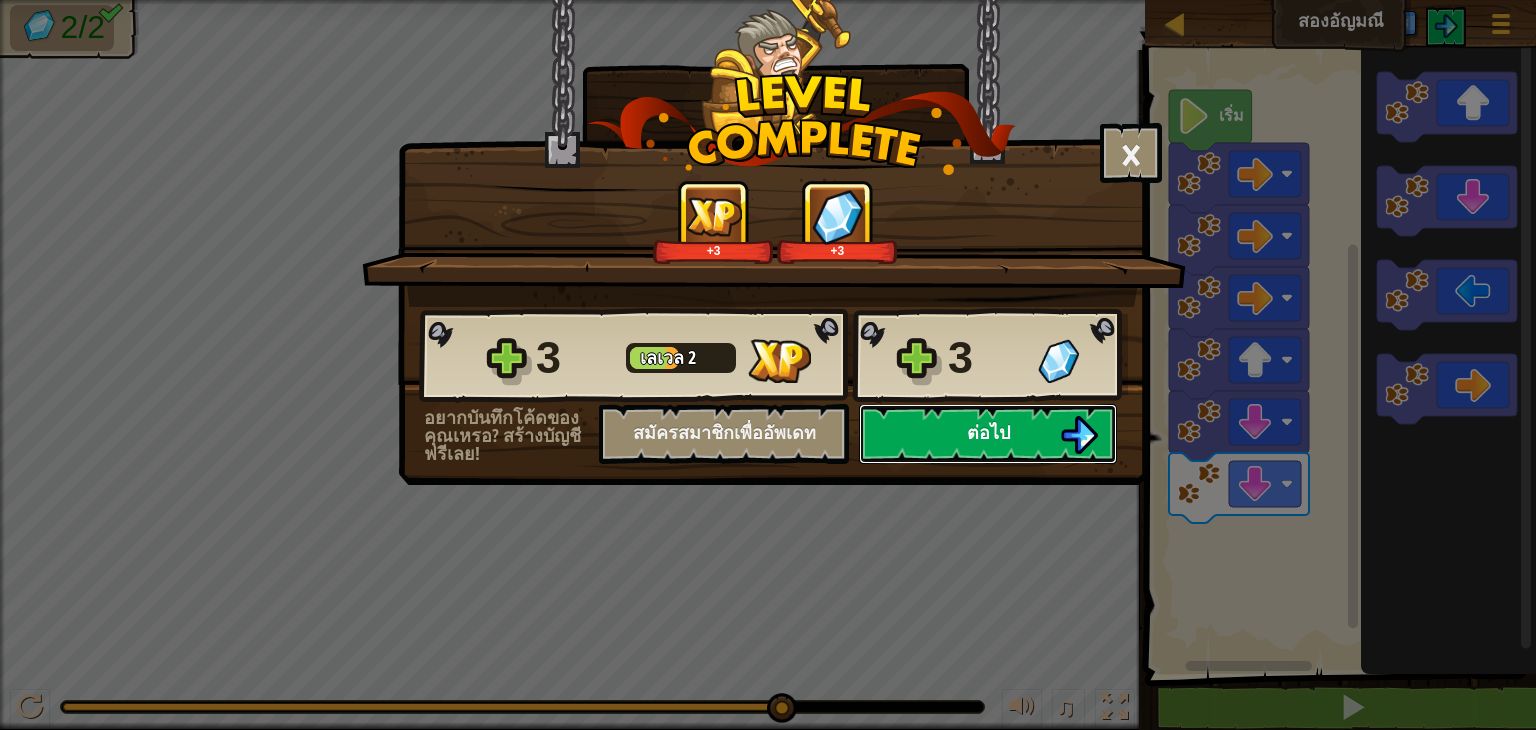 click on "ต่อไป" at bounding box center (988, 434) 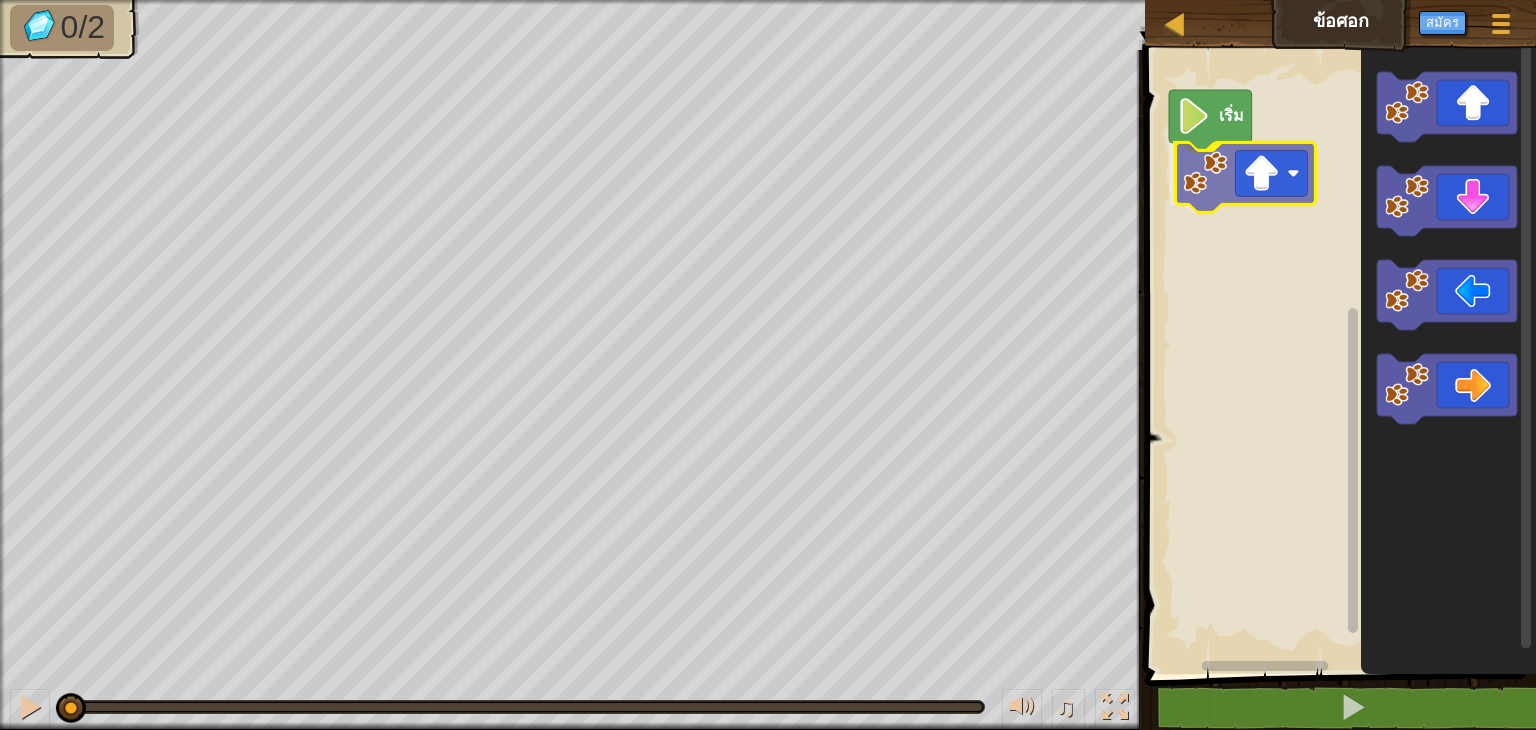 click on "เริ่ม" at bounding box center (1337, 357) 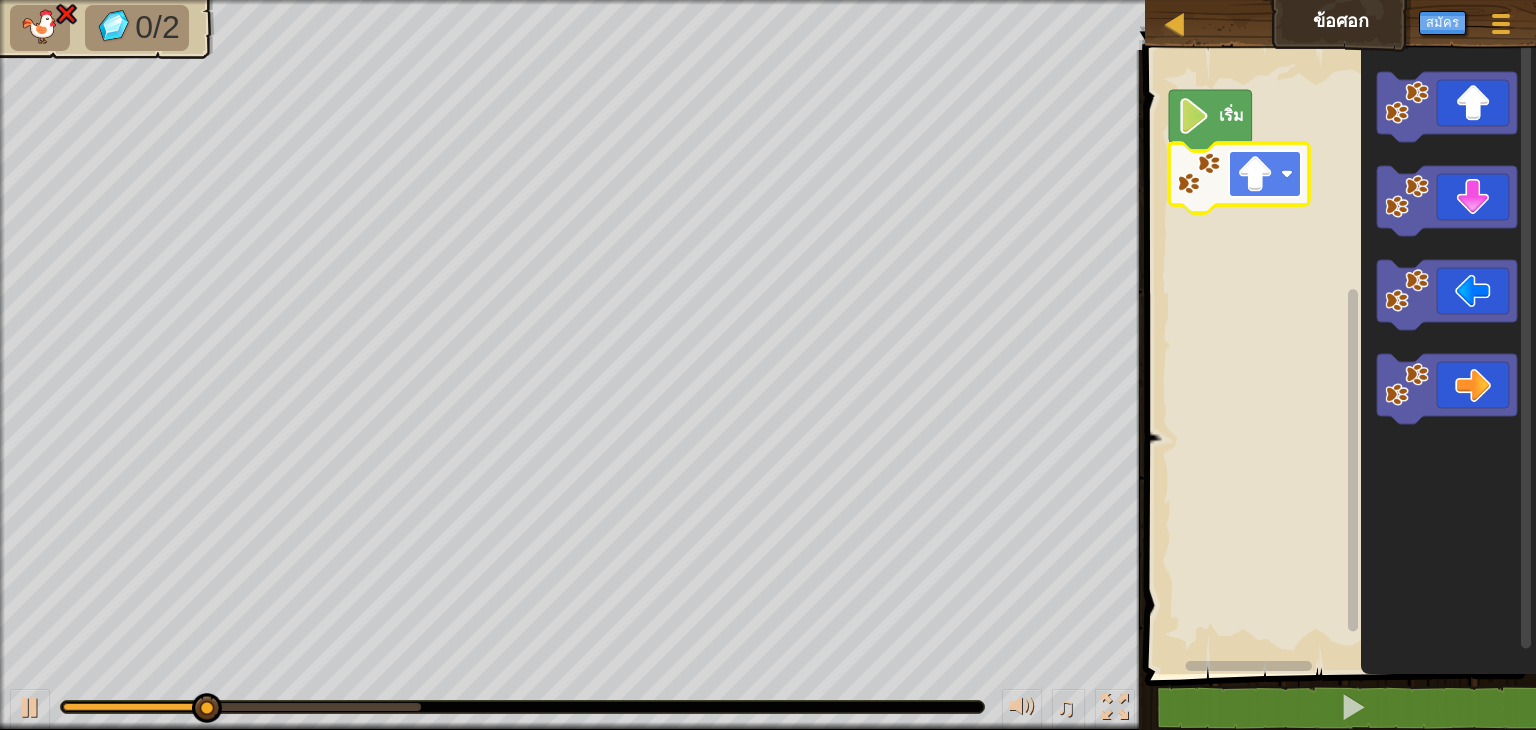 click 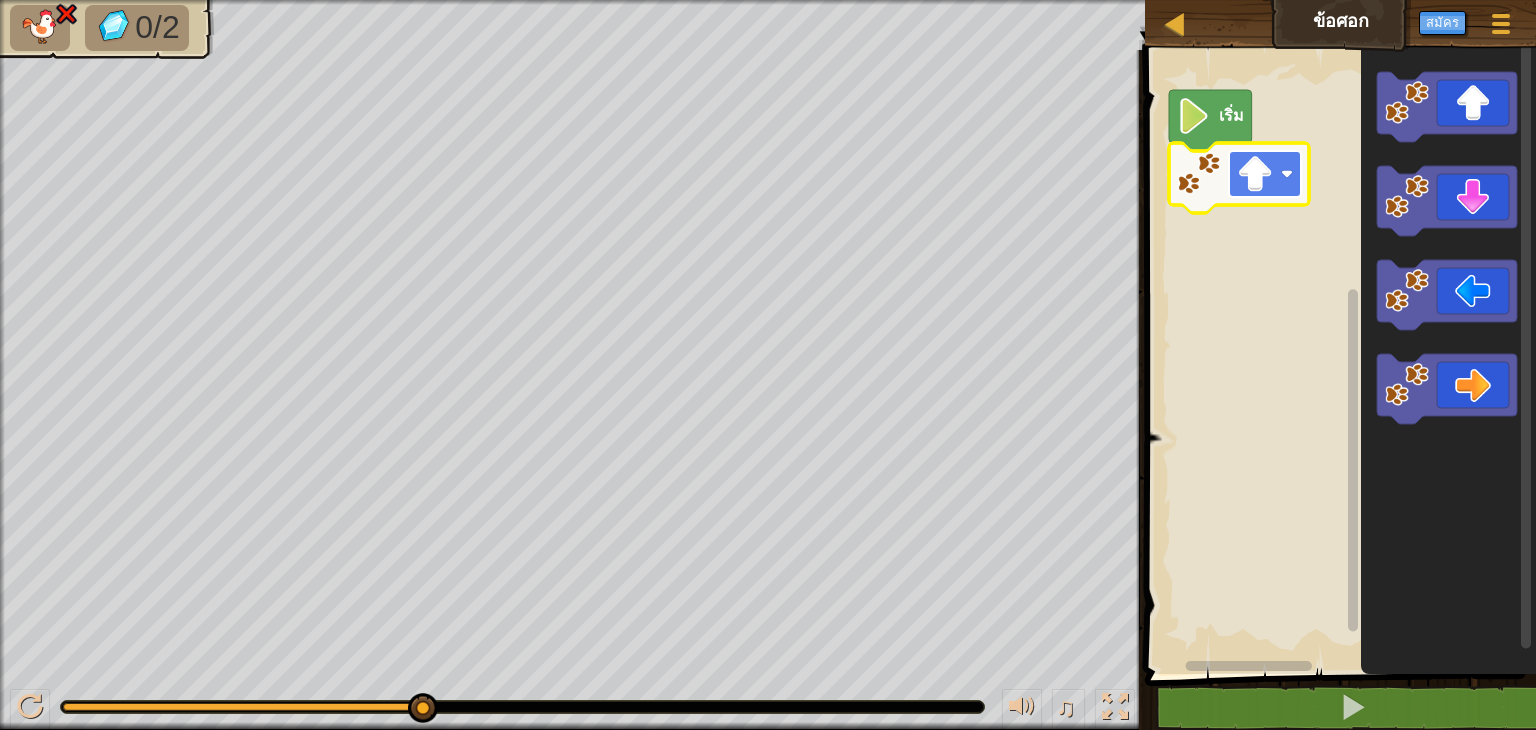click 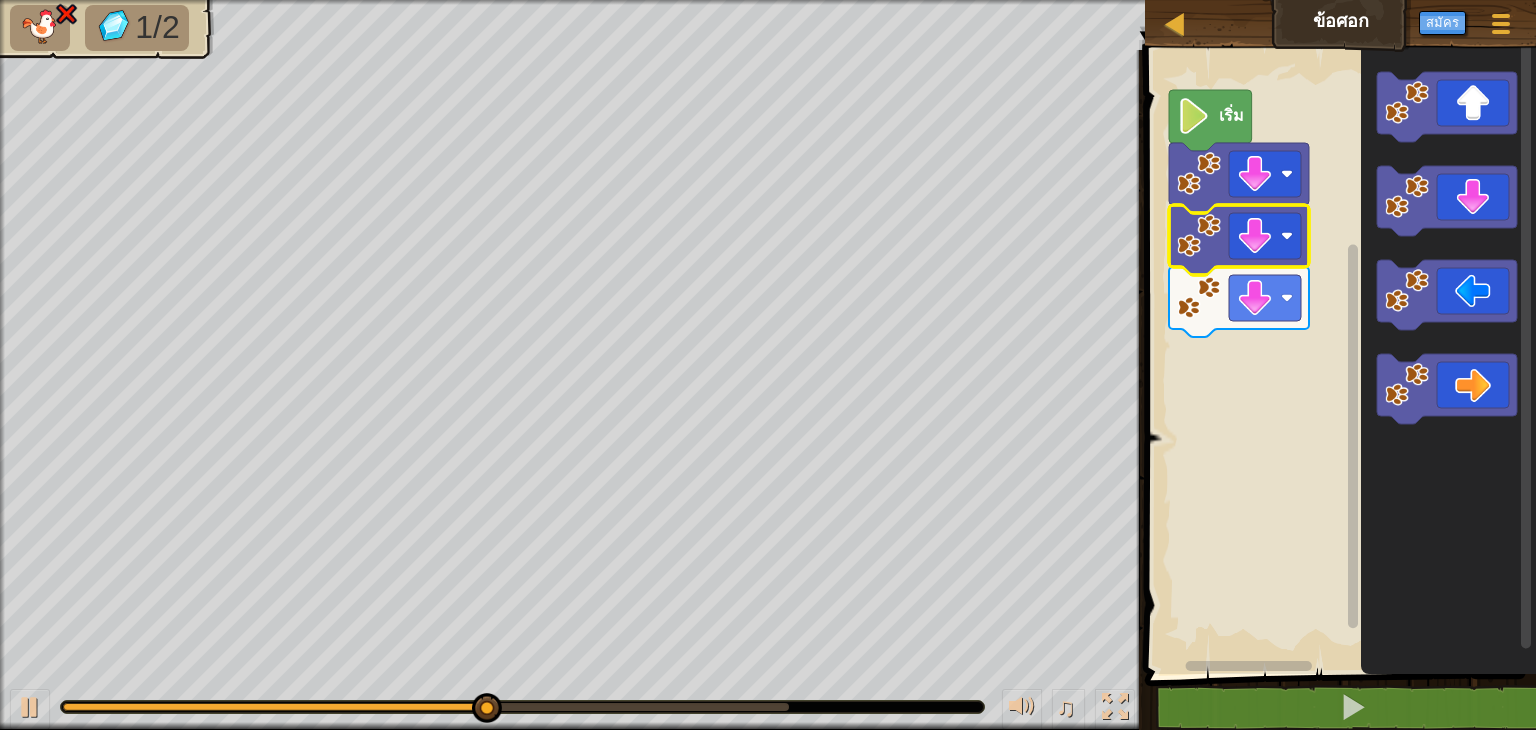 click 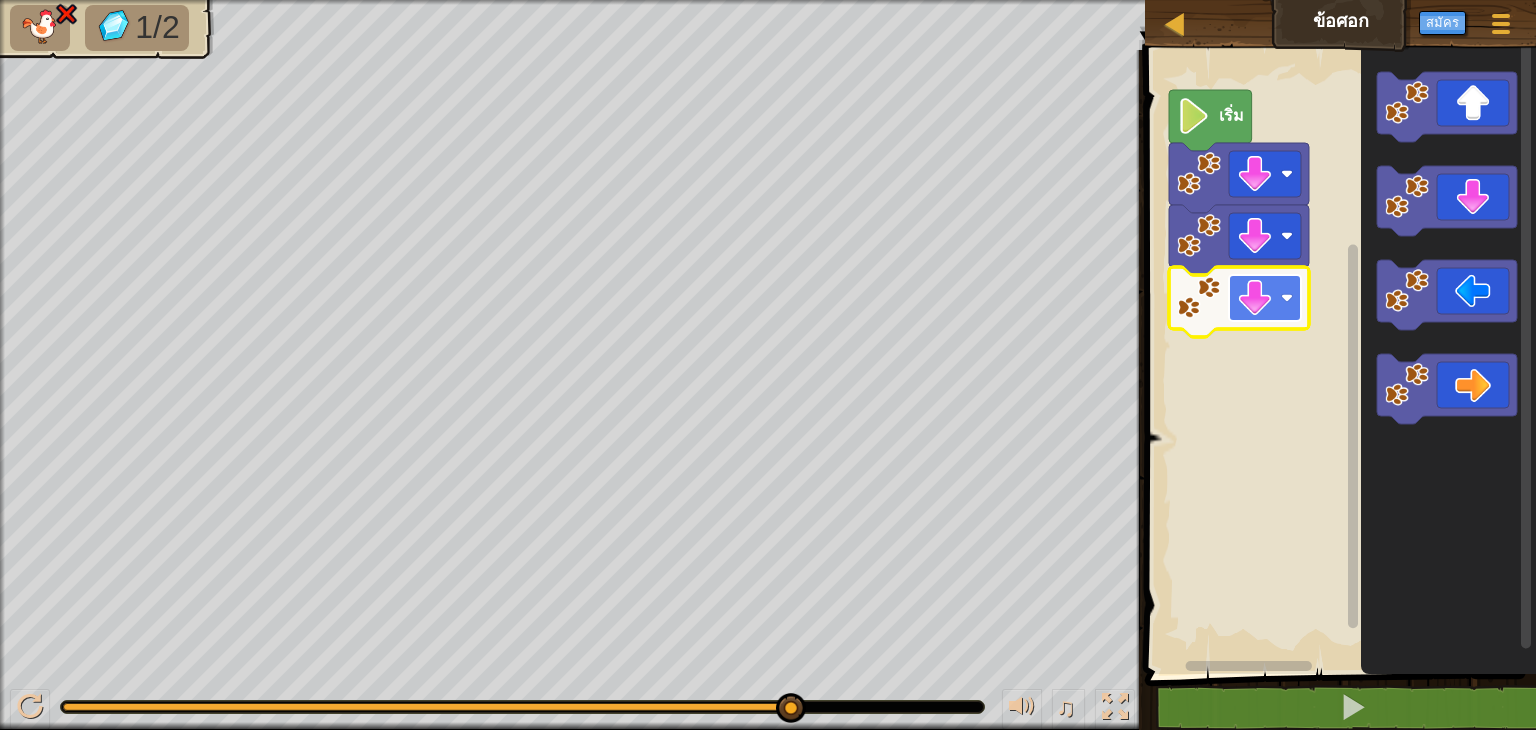 click 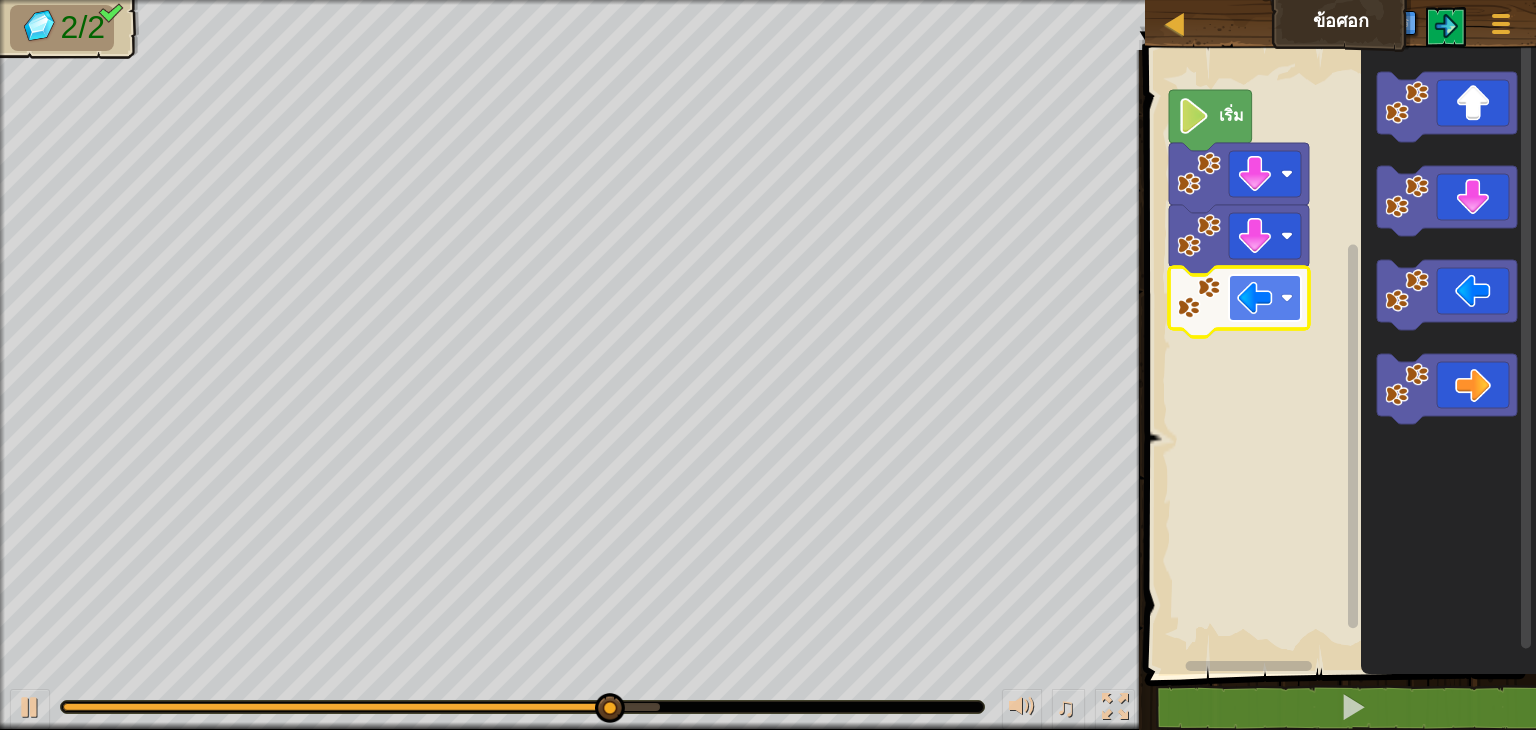 click 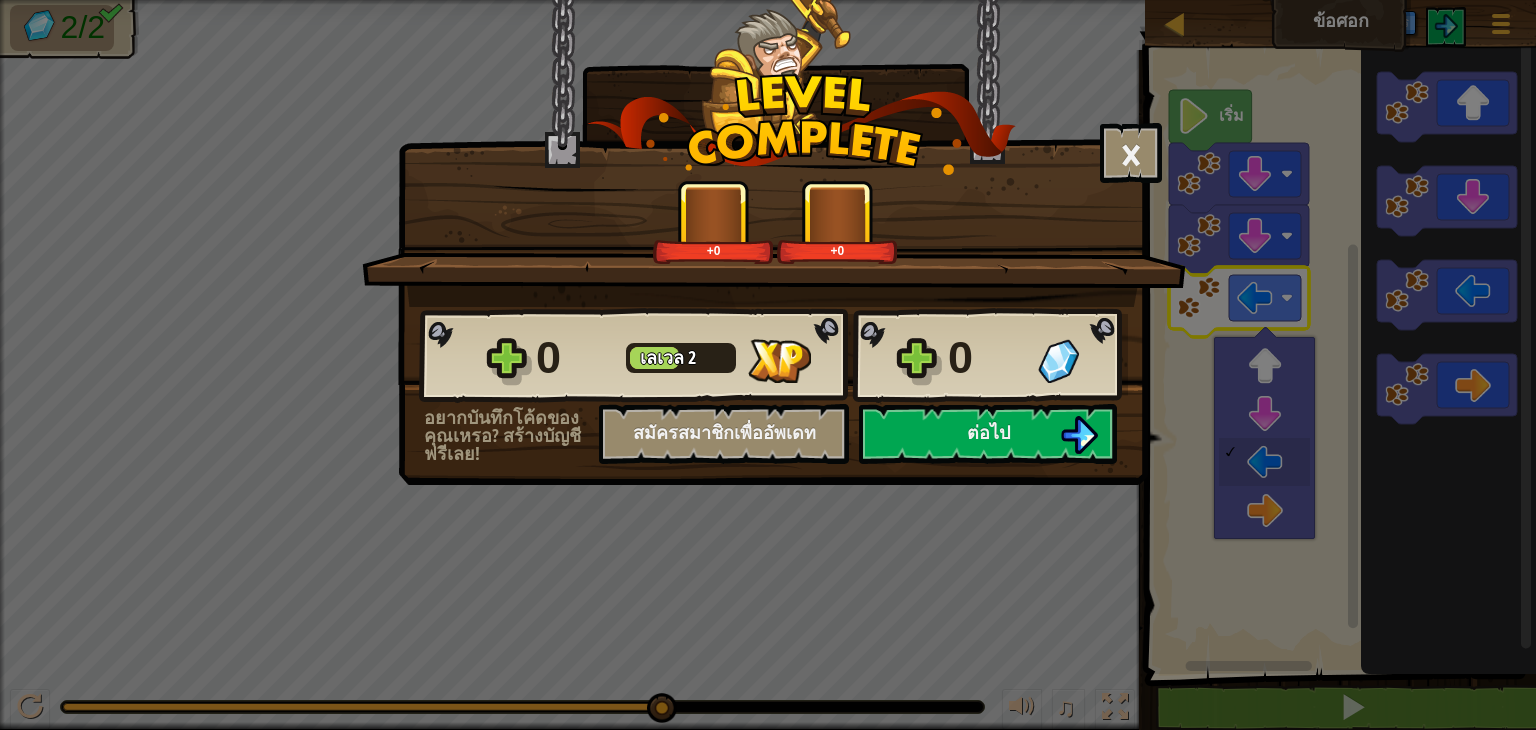 click on "× ด่านนี้สนุกแค่ไหน? +0 +0 Reticulating Splines... 0 เลเวล 2 0 อยากบันทึกโค้ดของคุณเหรอ? สร้างบัญชีฟรีเลย! สมัครสมาชิกเพื่ออัพเดท บันทึก ต่อไป" at bounding box center (768, 365) 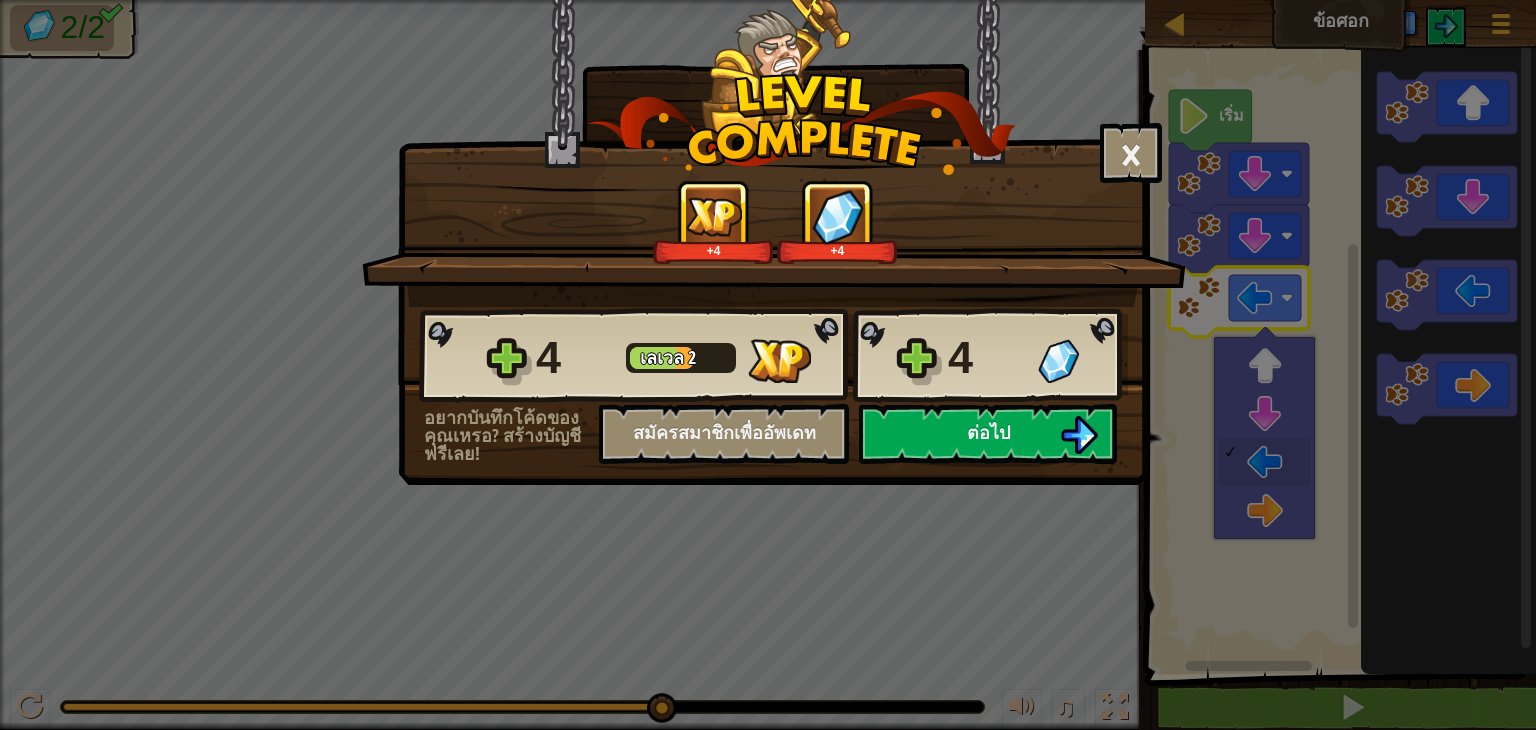 drag, startPoint x: 544, startPoint y: 461, endPoint x: 536, endPoint y: 479, distance: 19.697716 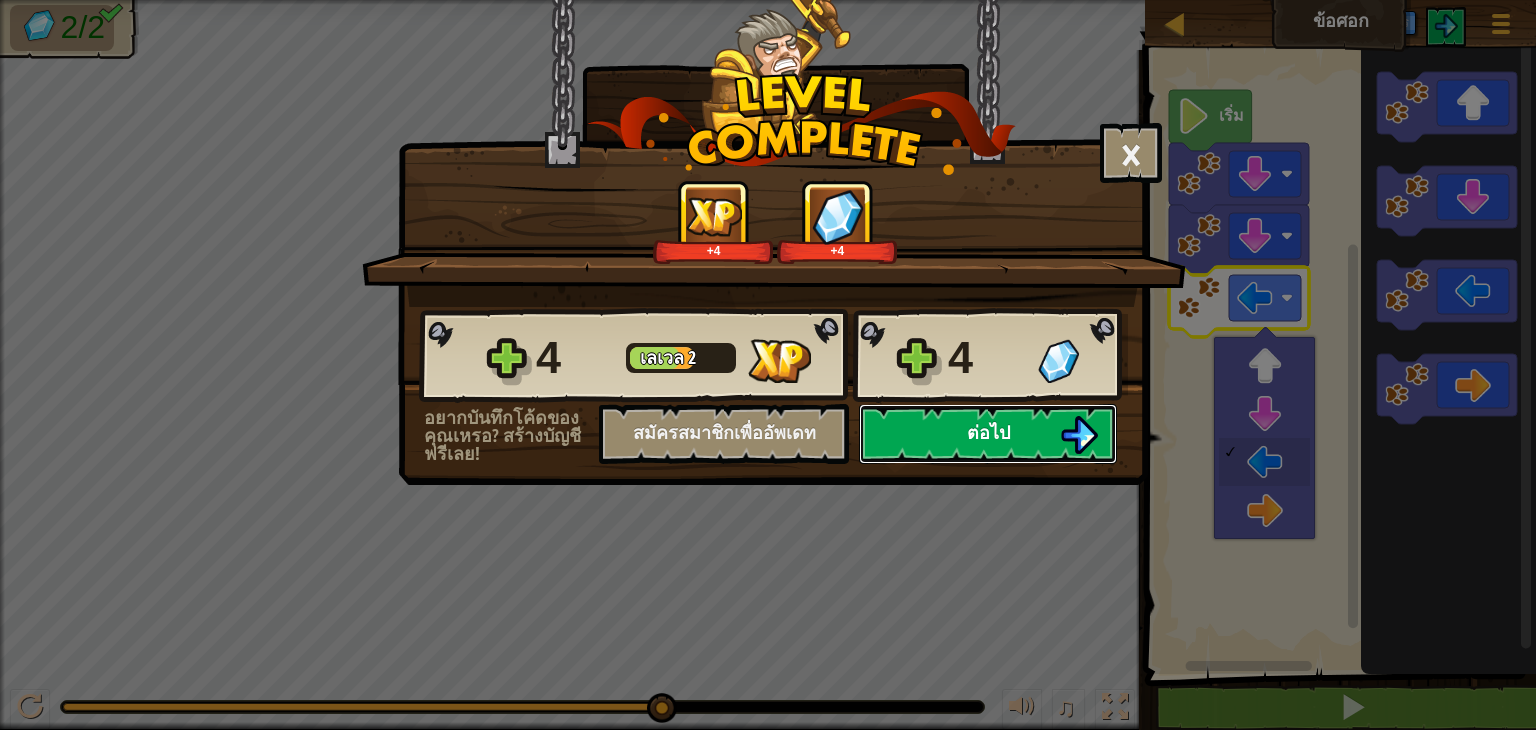 click on "ต่อไป" at bounding box center [988, 432] 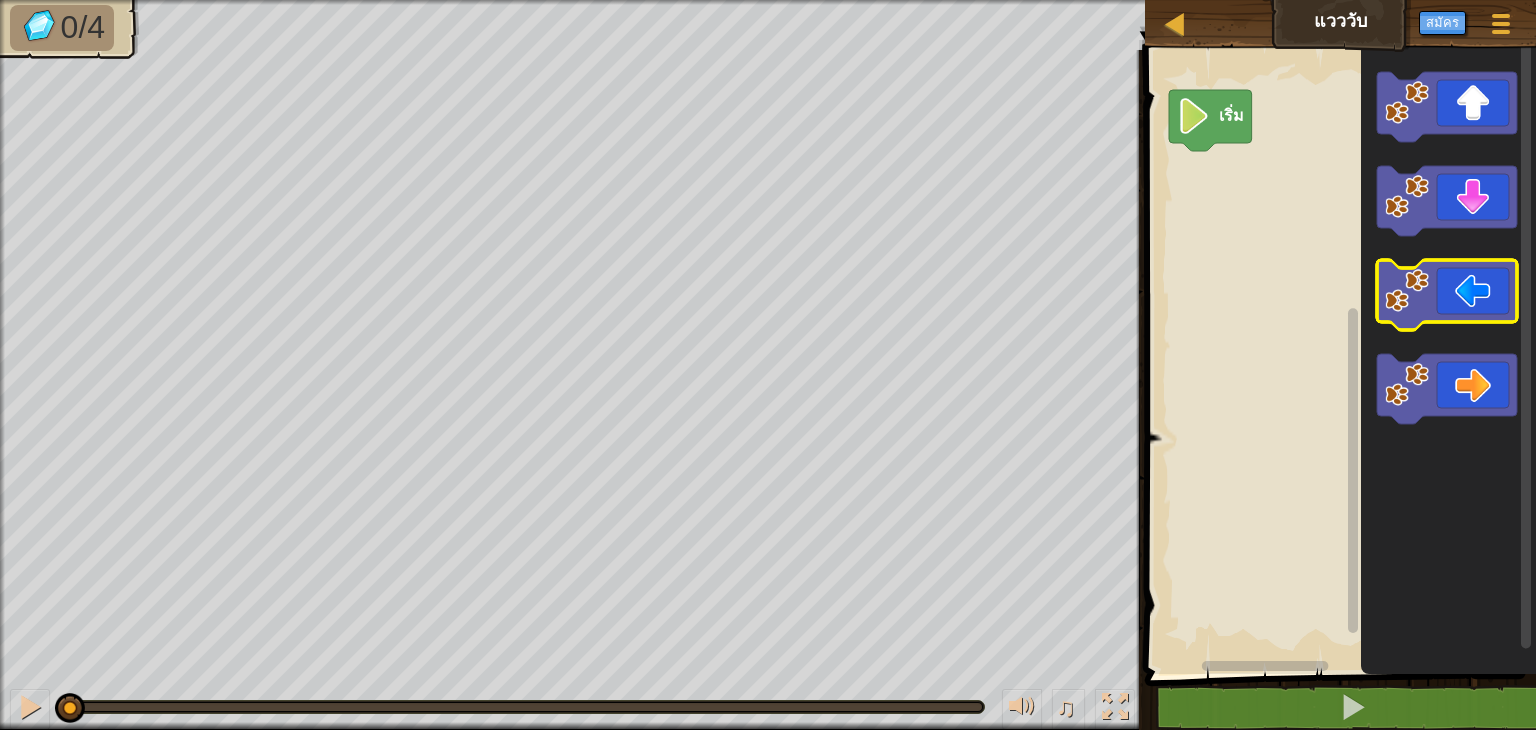 click 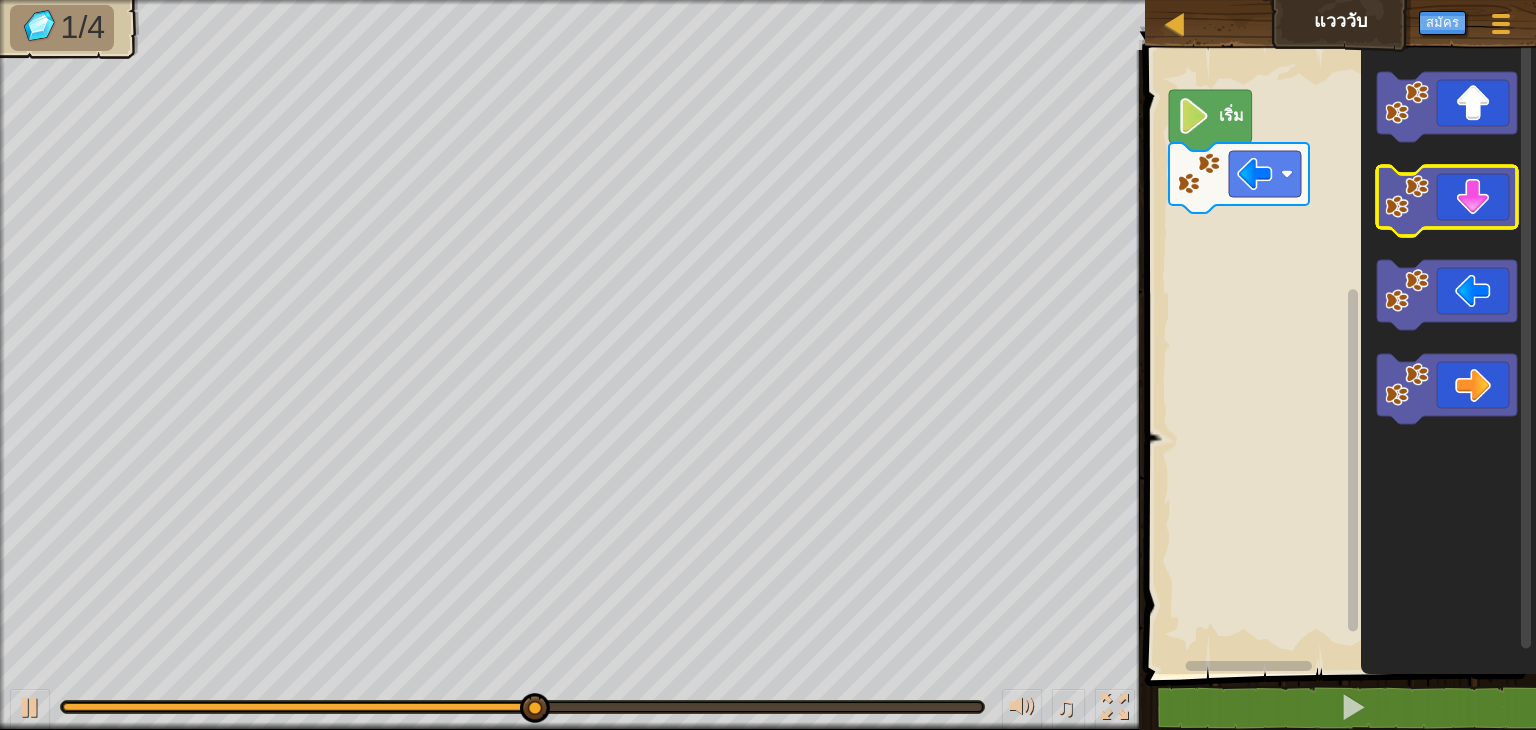 click 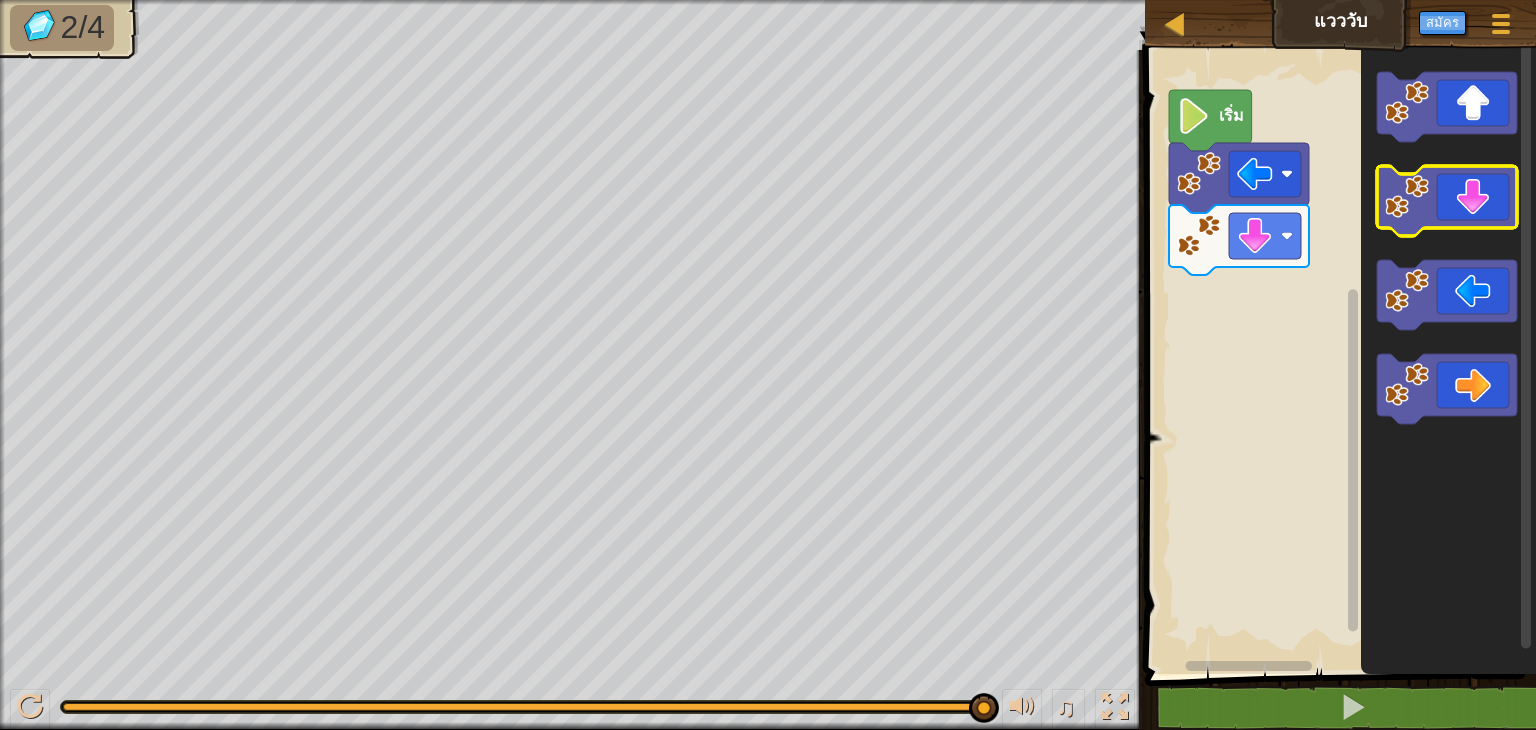 click 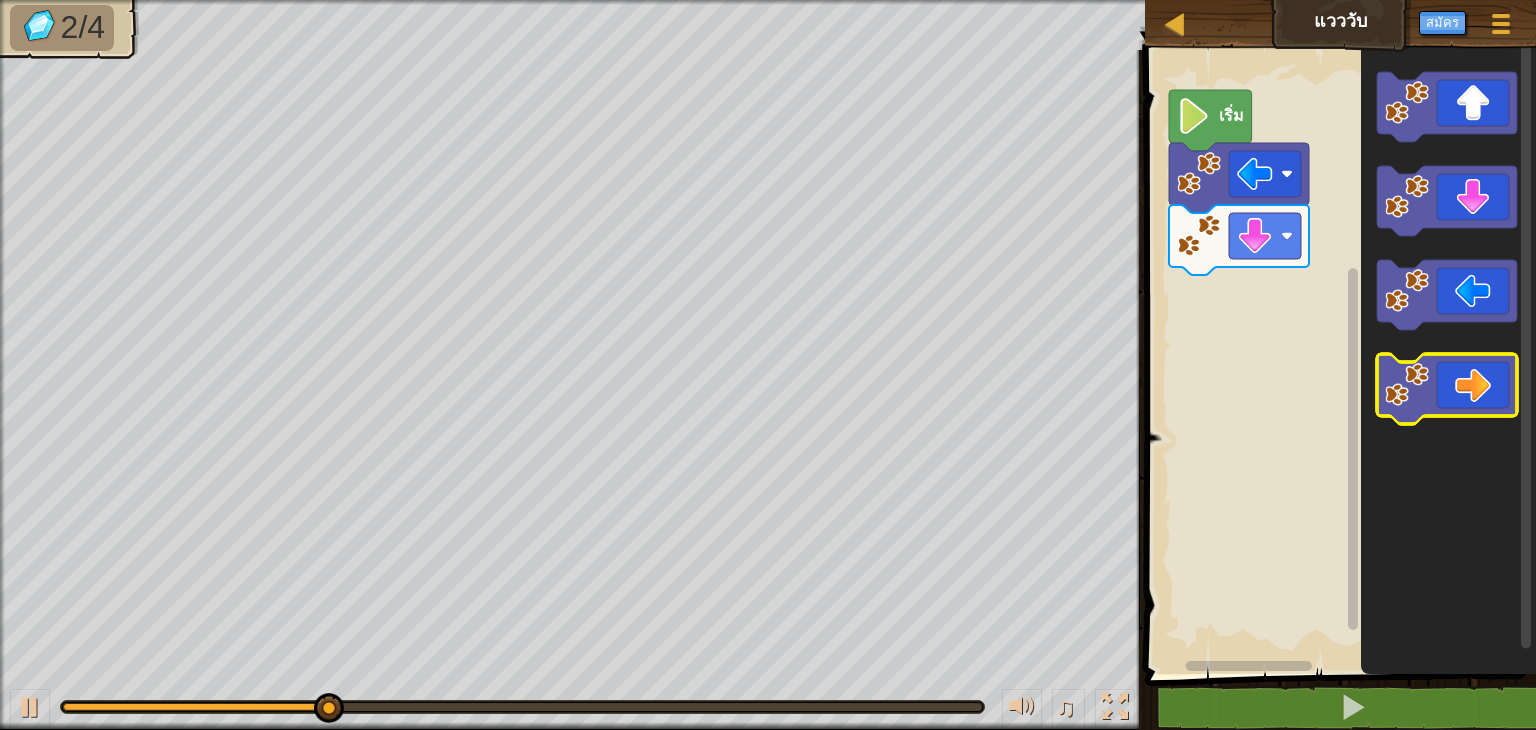 click 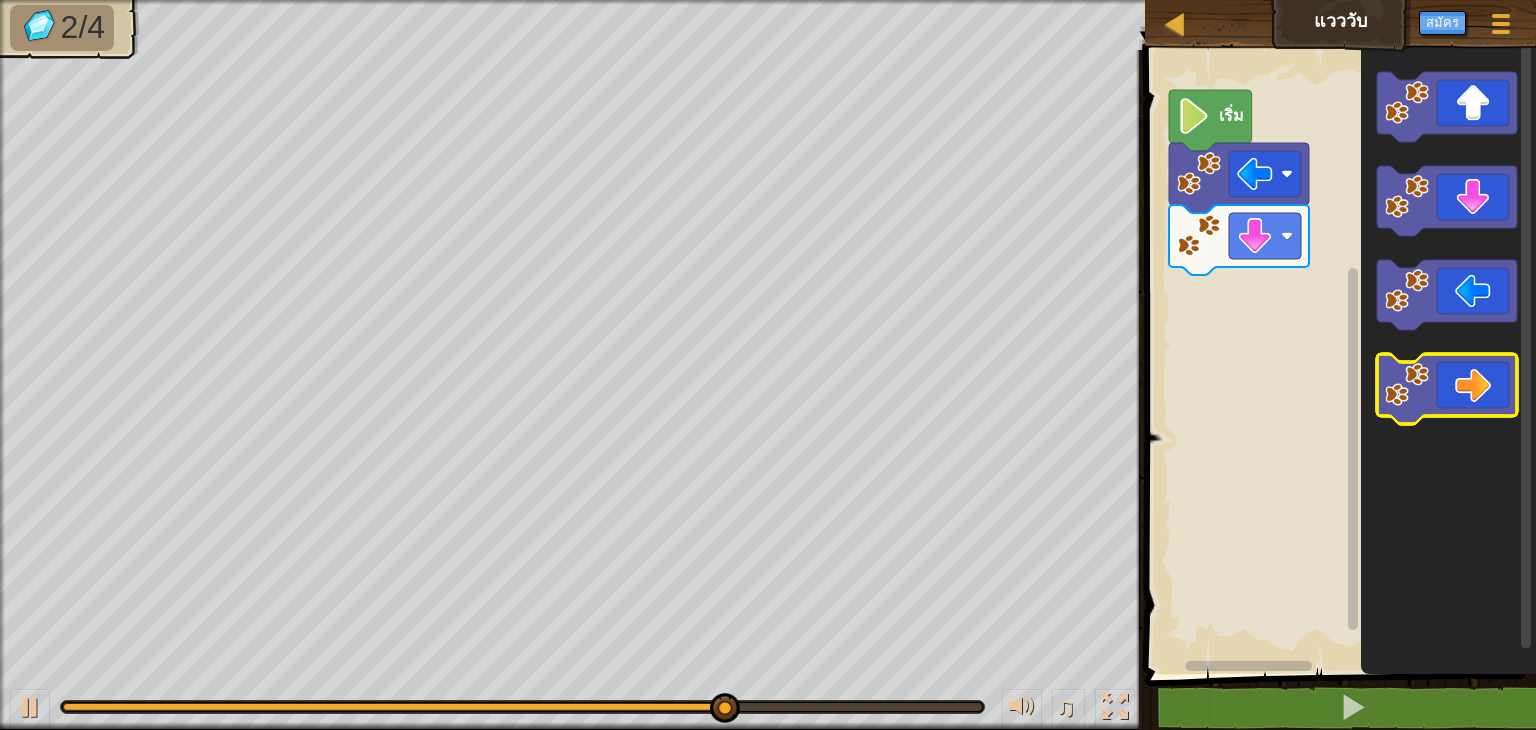 click 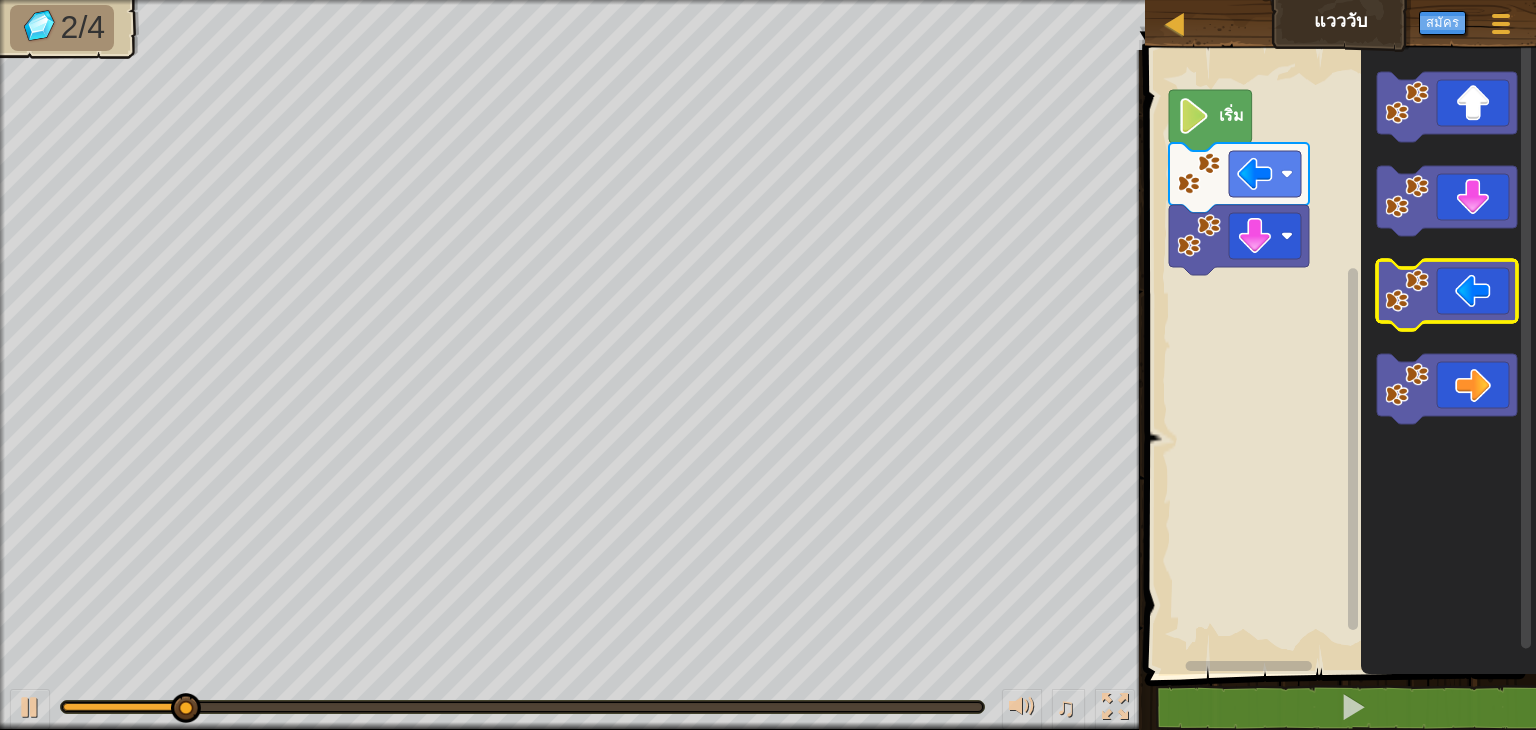 click 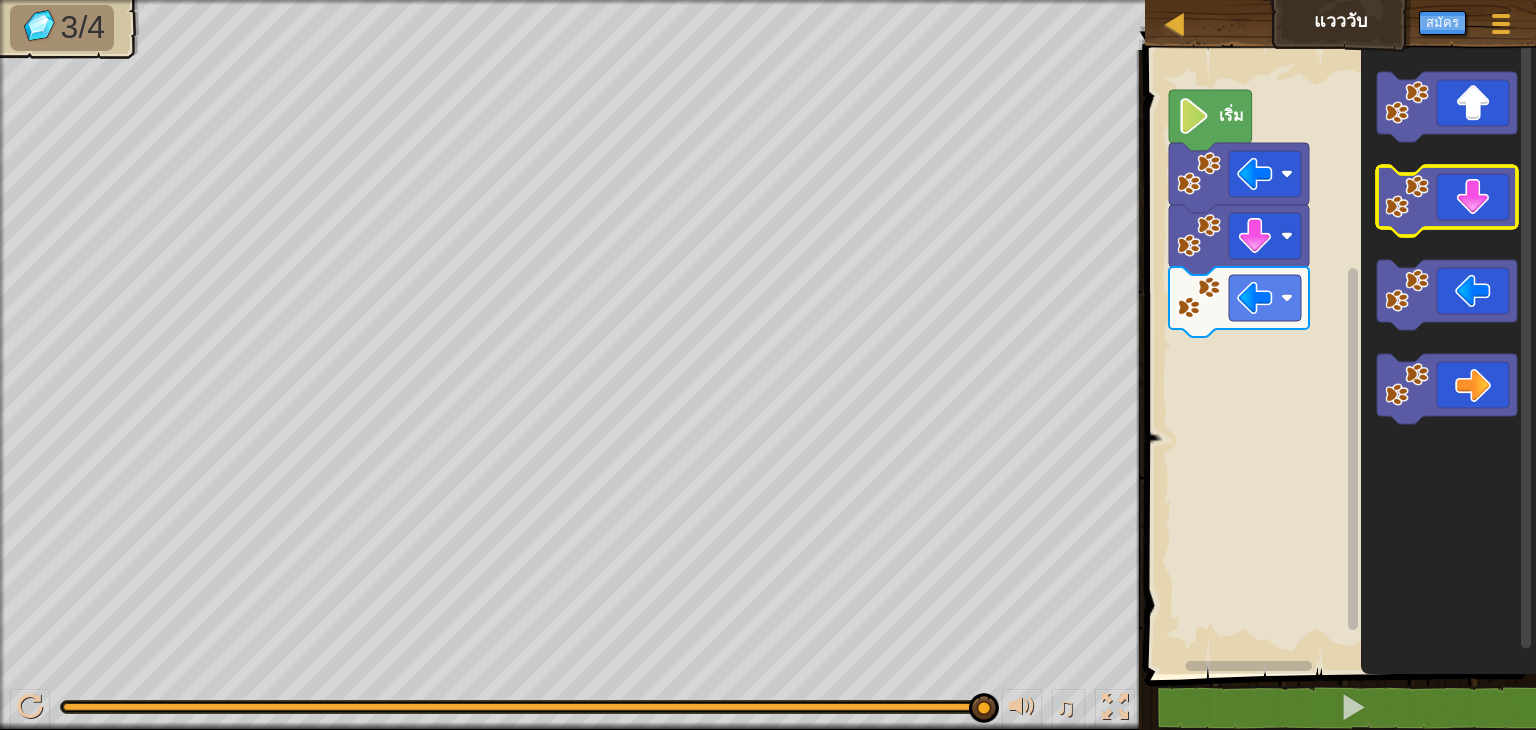 click 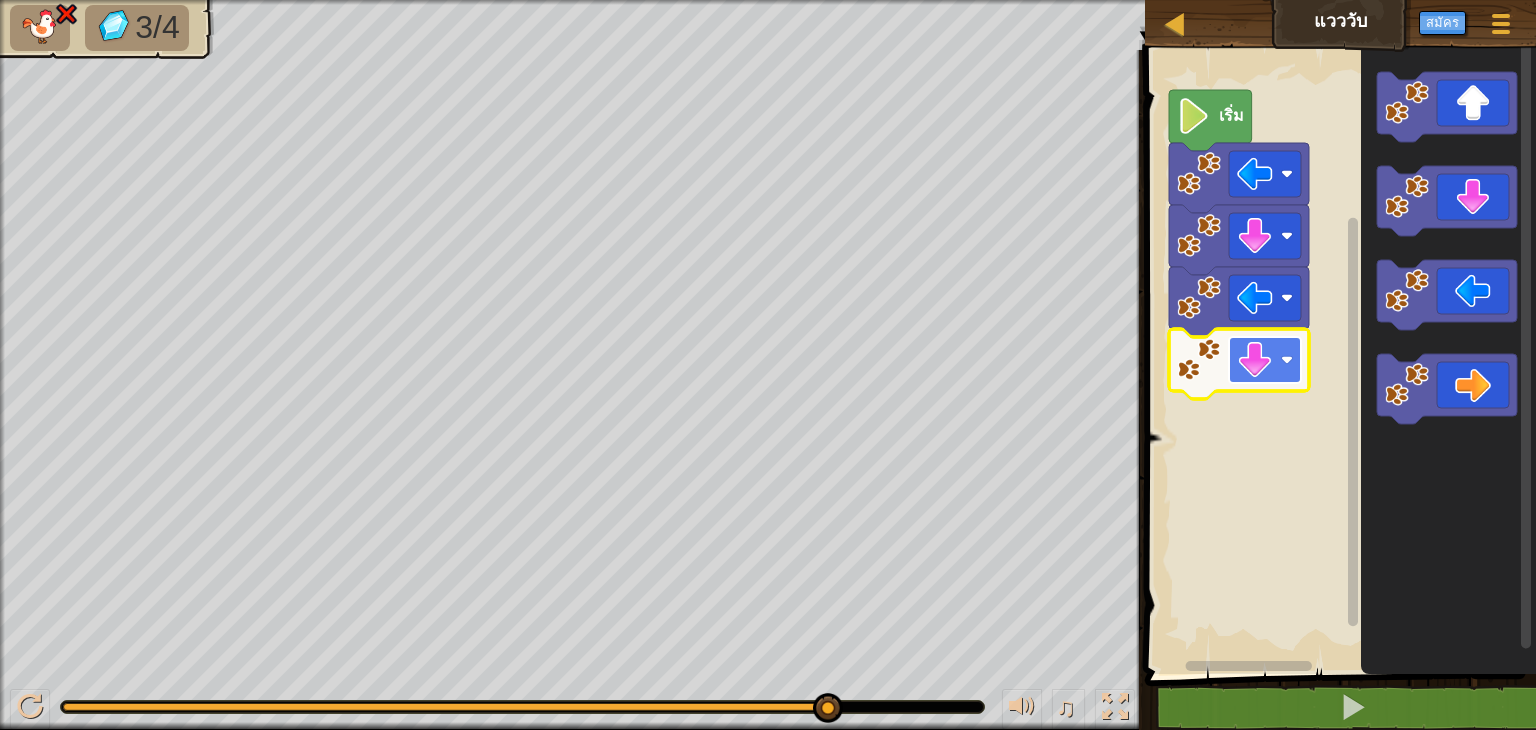 click 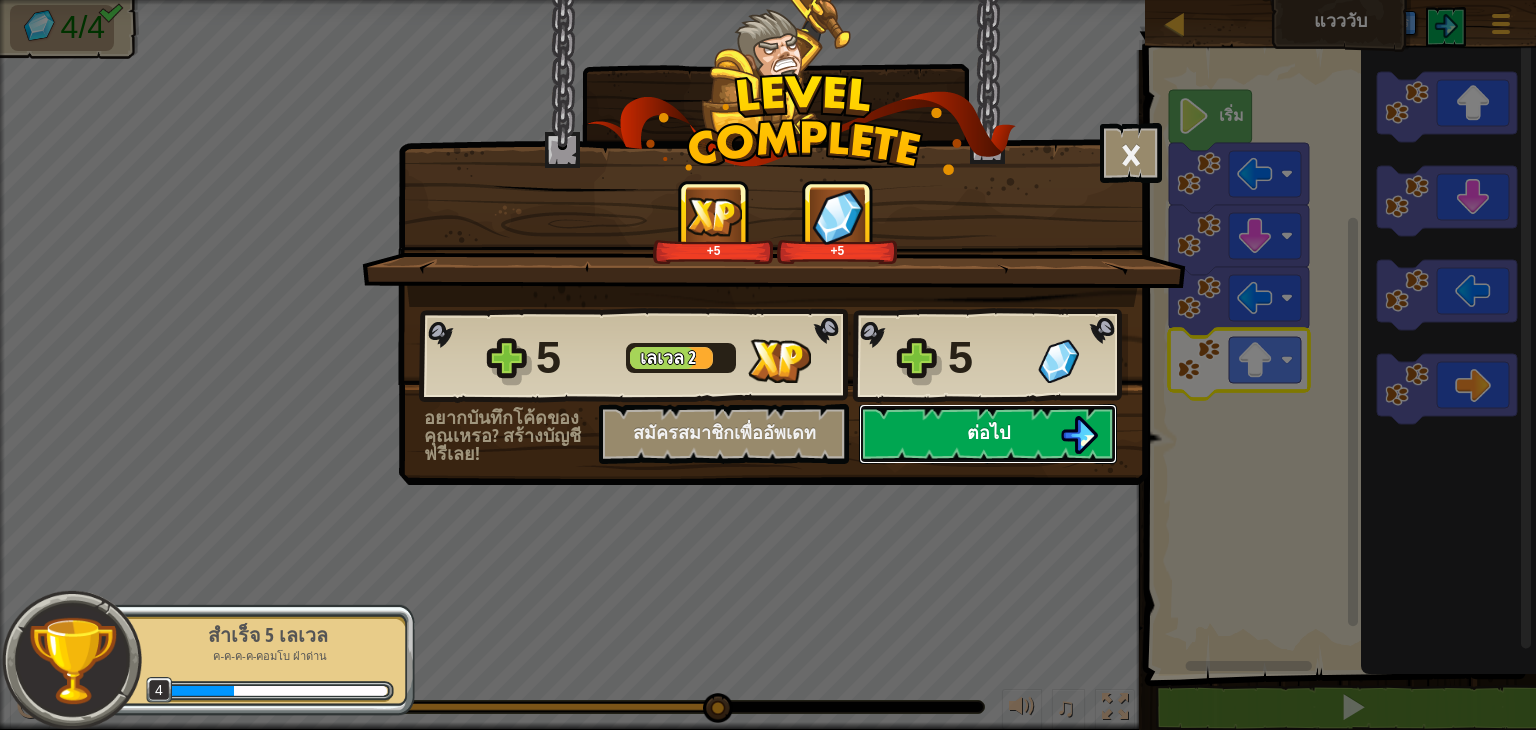 click on "ต่อไป" at bounding box center [988, 434] 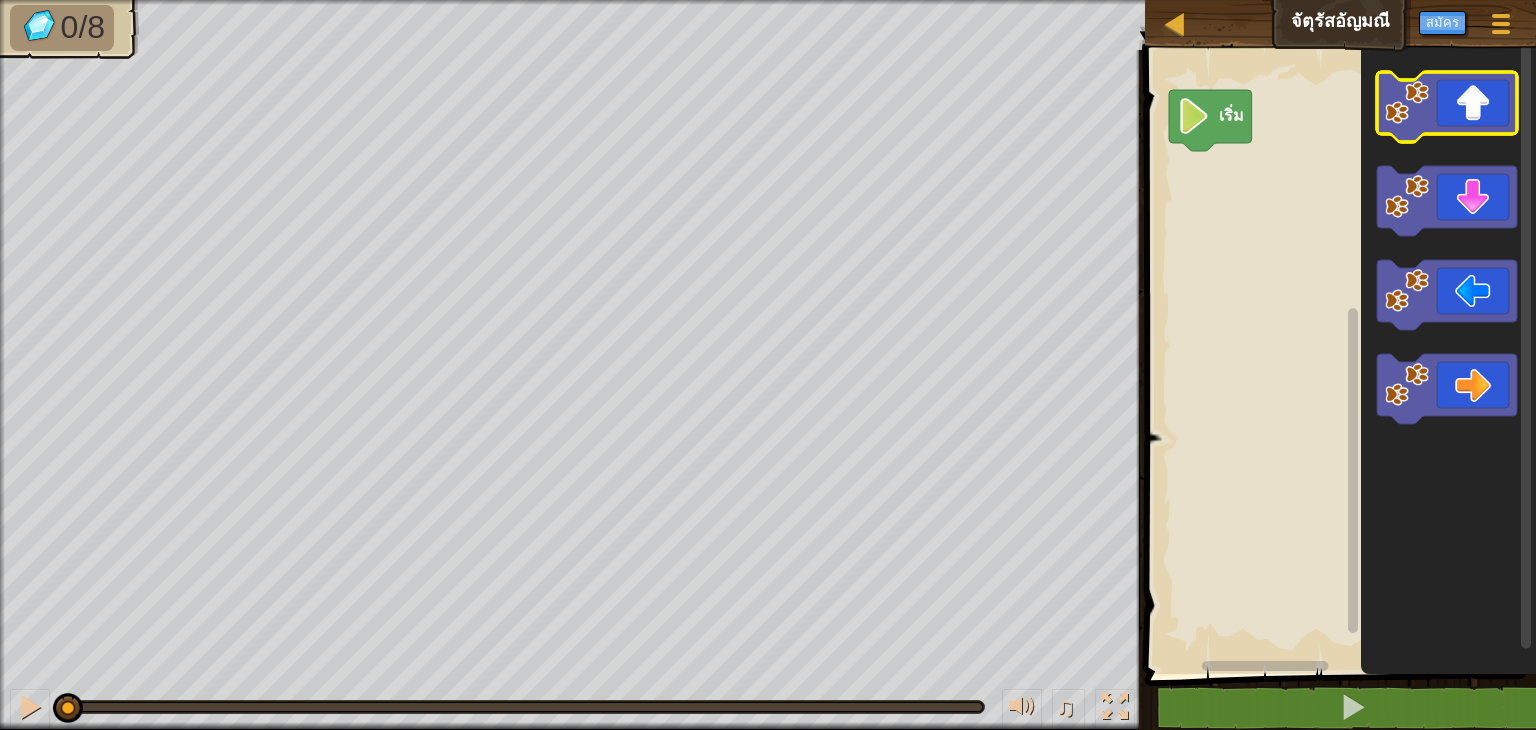 click 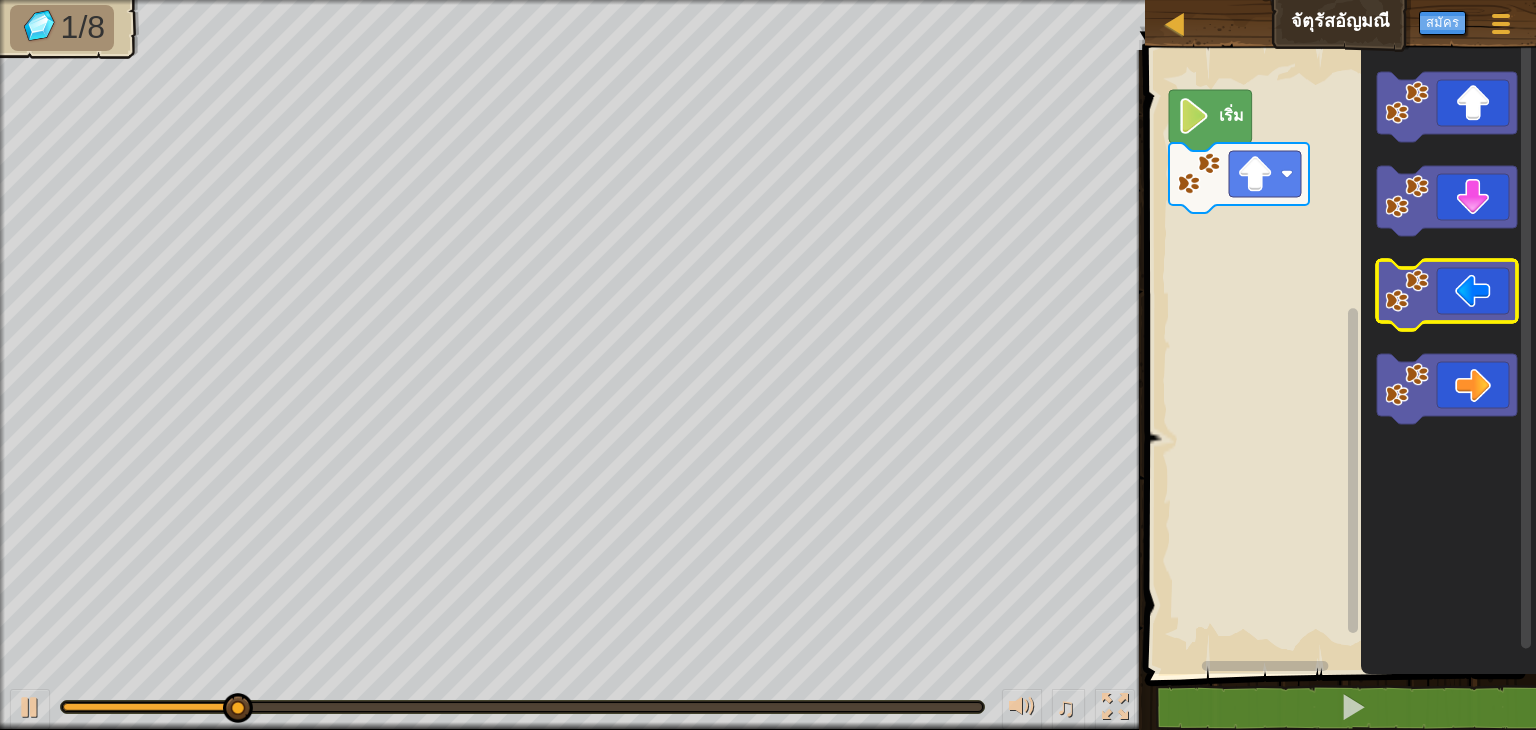 click 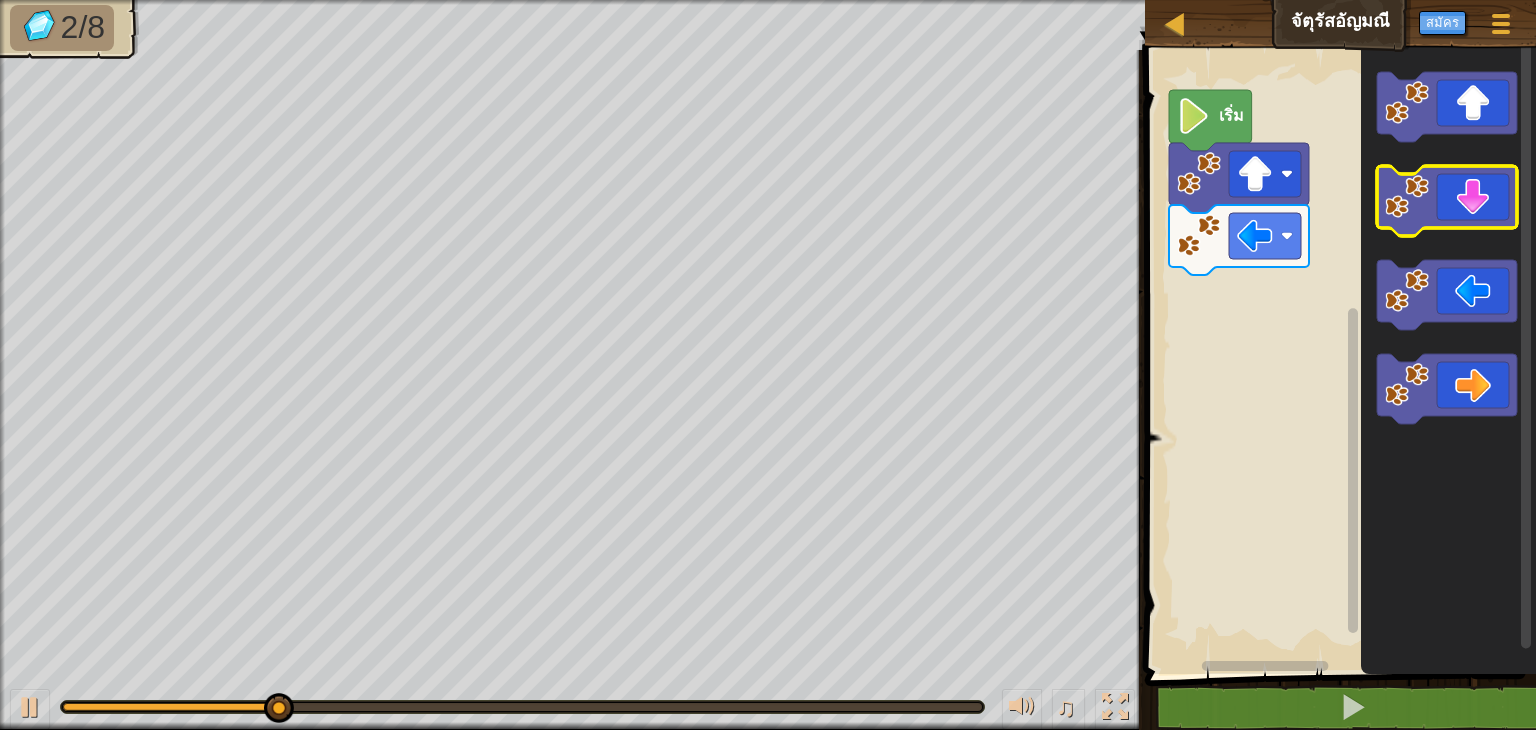 click 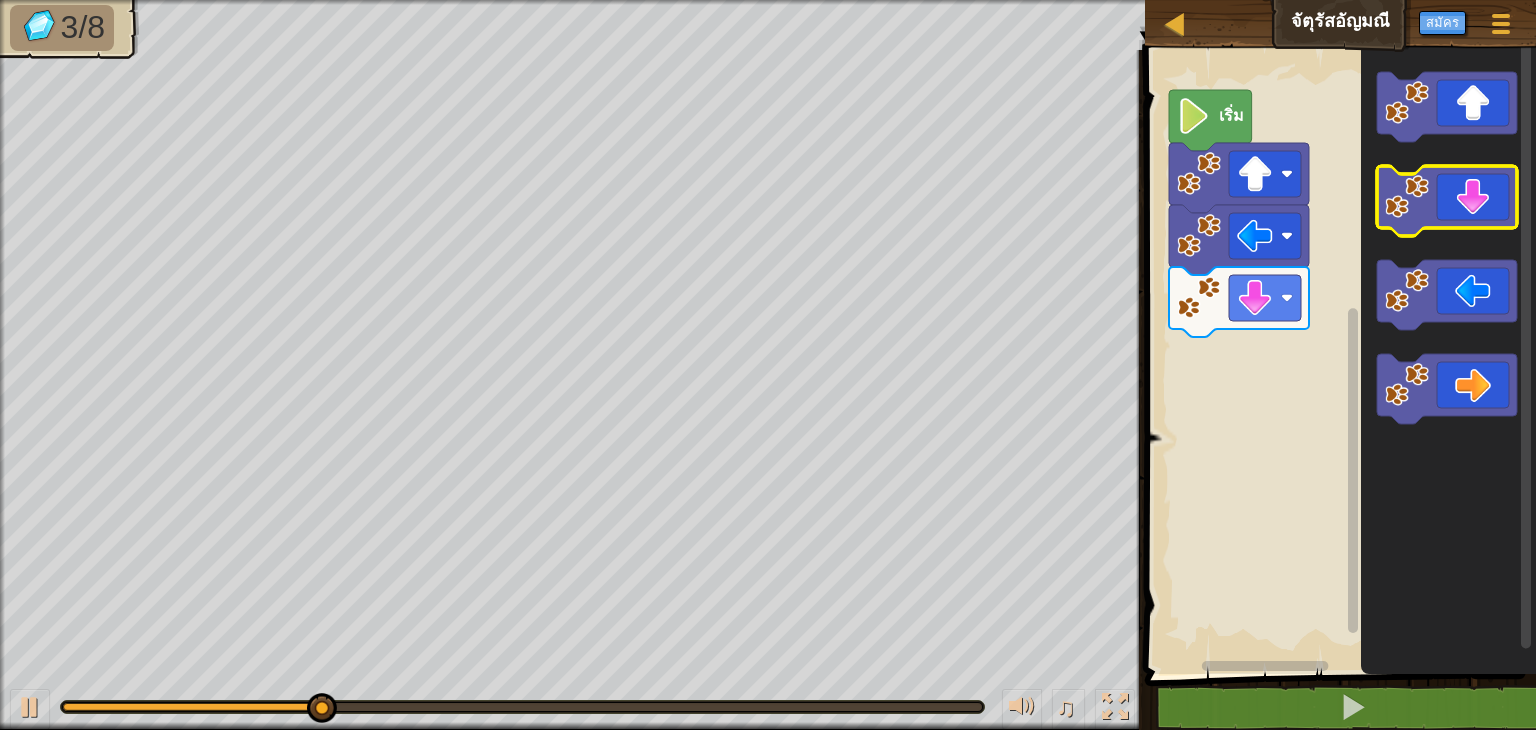 click 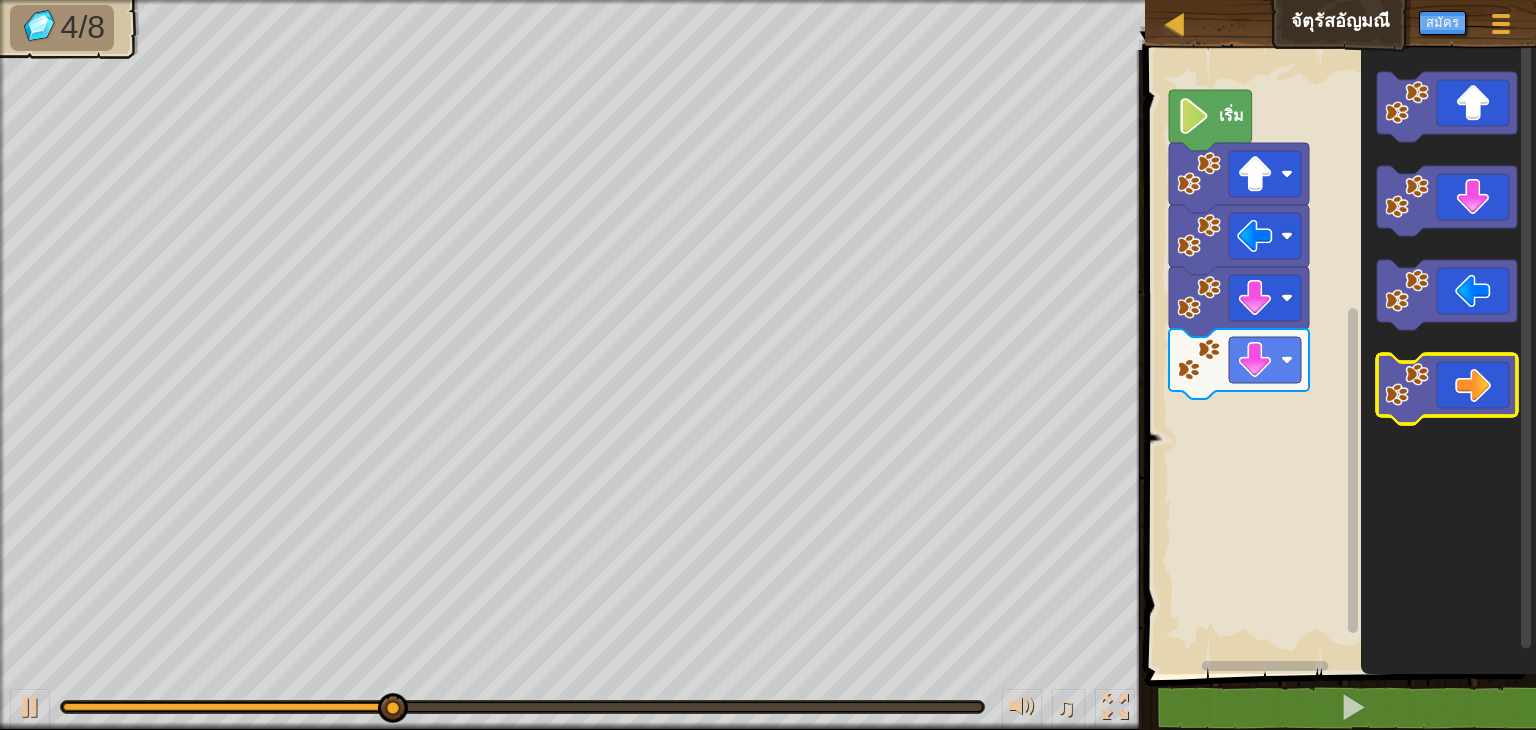 click 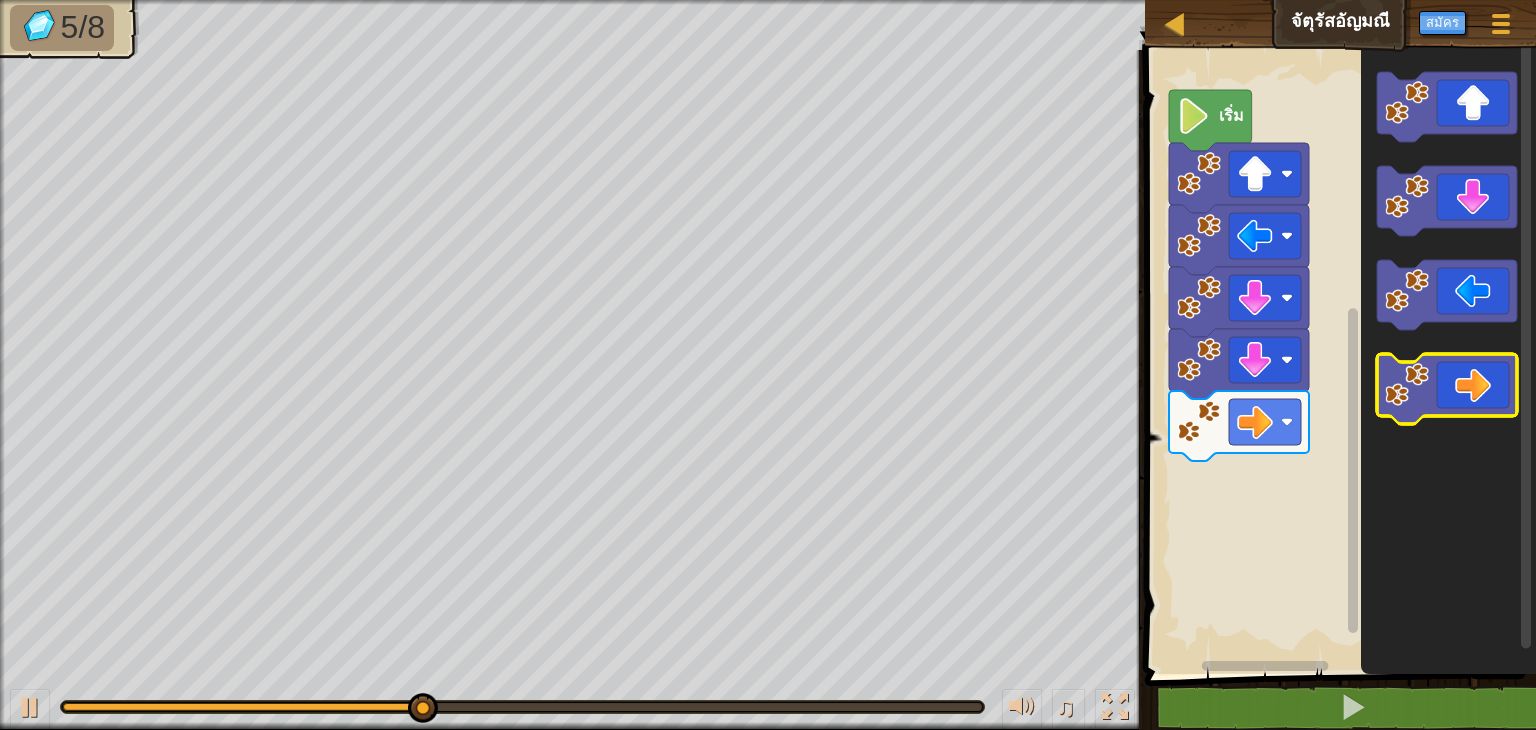 click 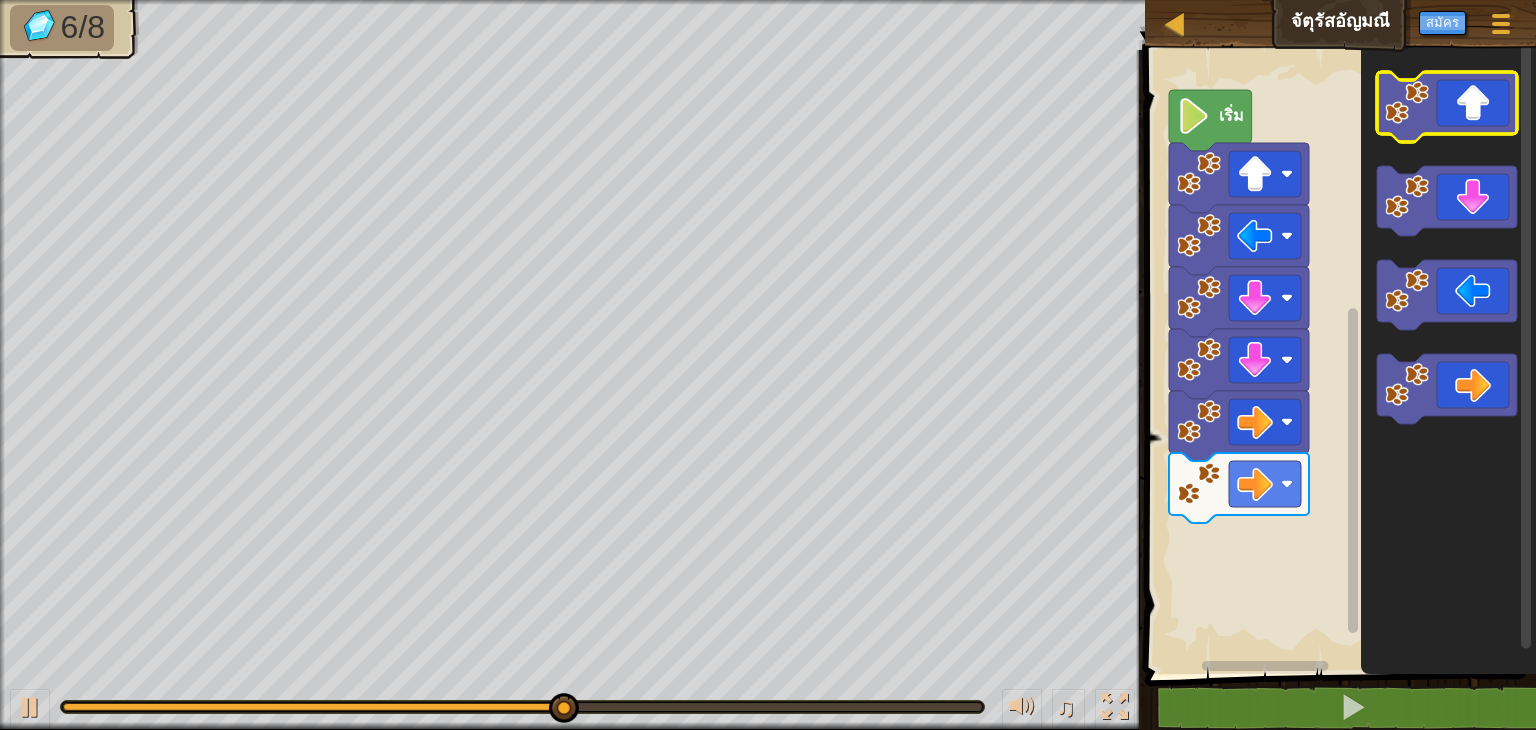 click 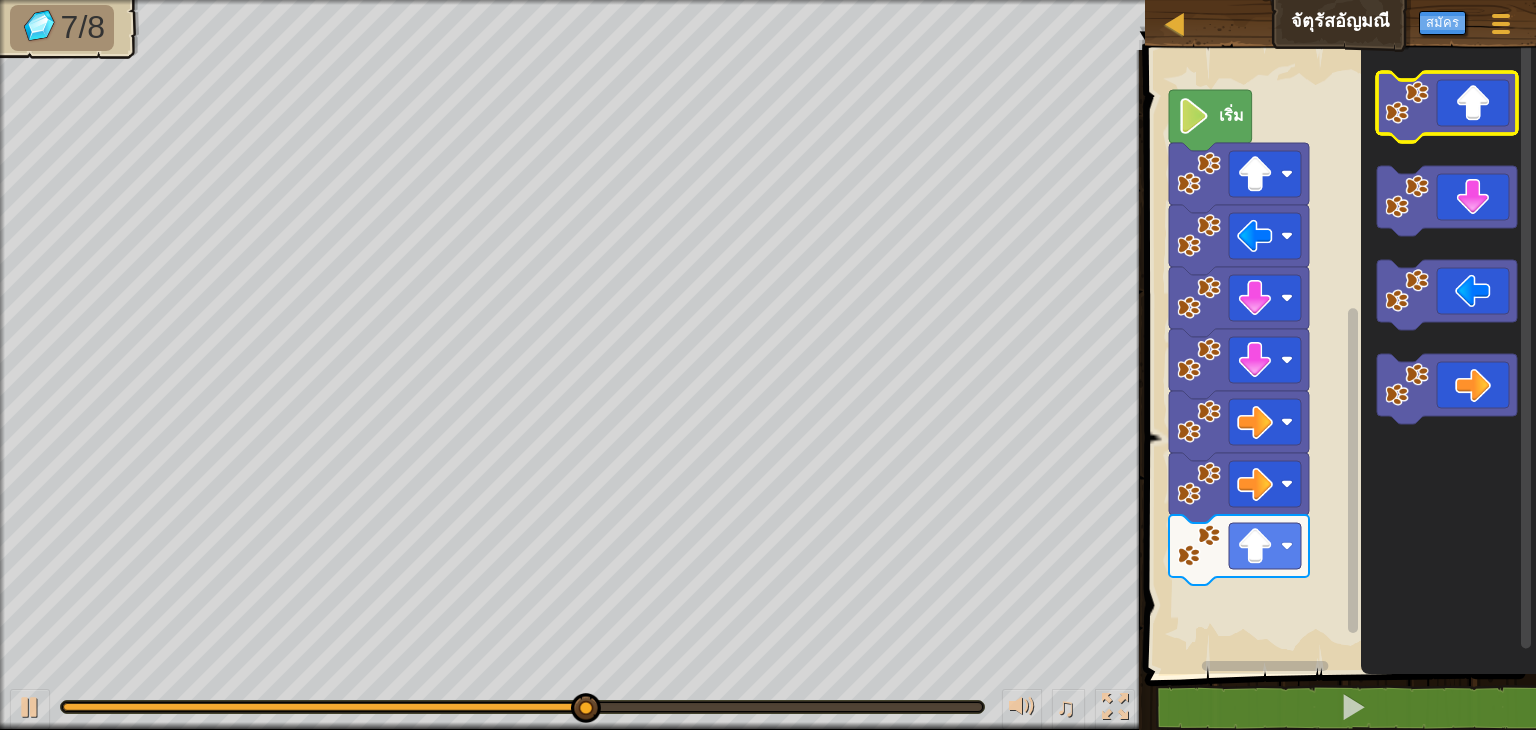 click 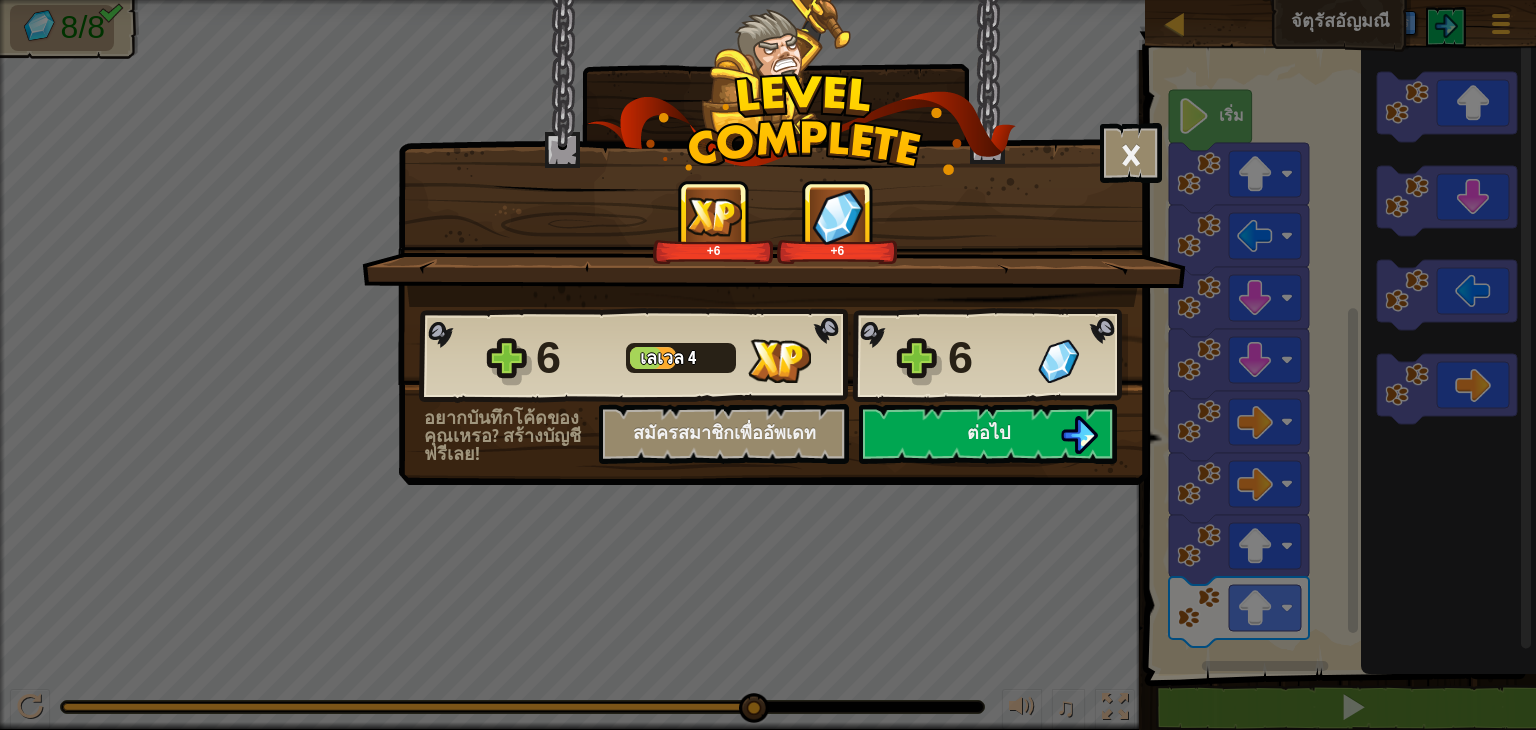 click on "6 เลเวล 4 6" at bounding box center [773, 356] 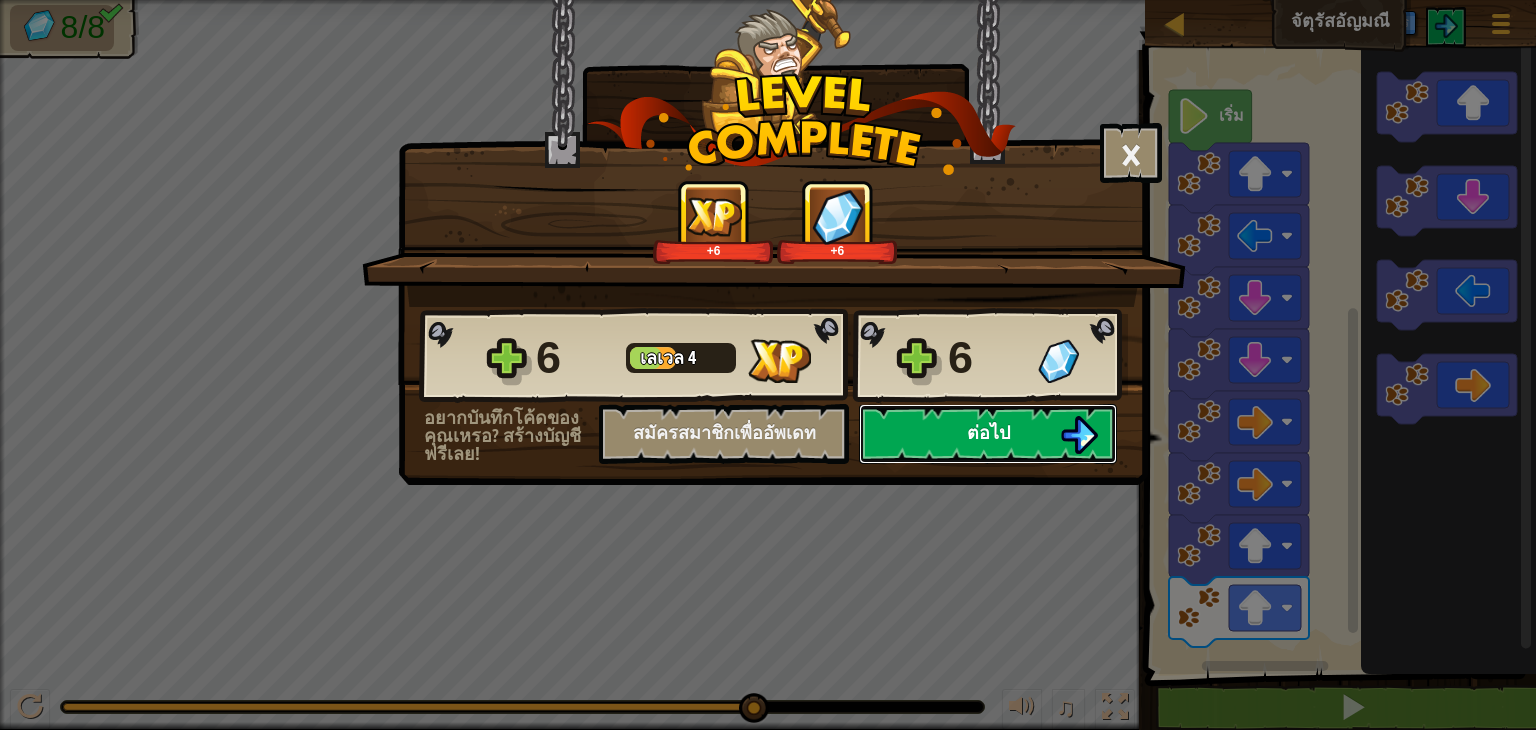 click on "ต่อไป" at bounding box center (988, 434) 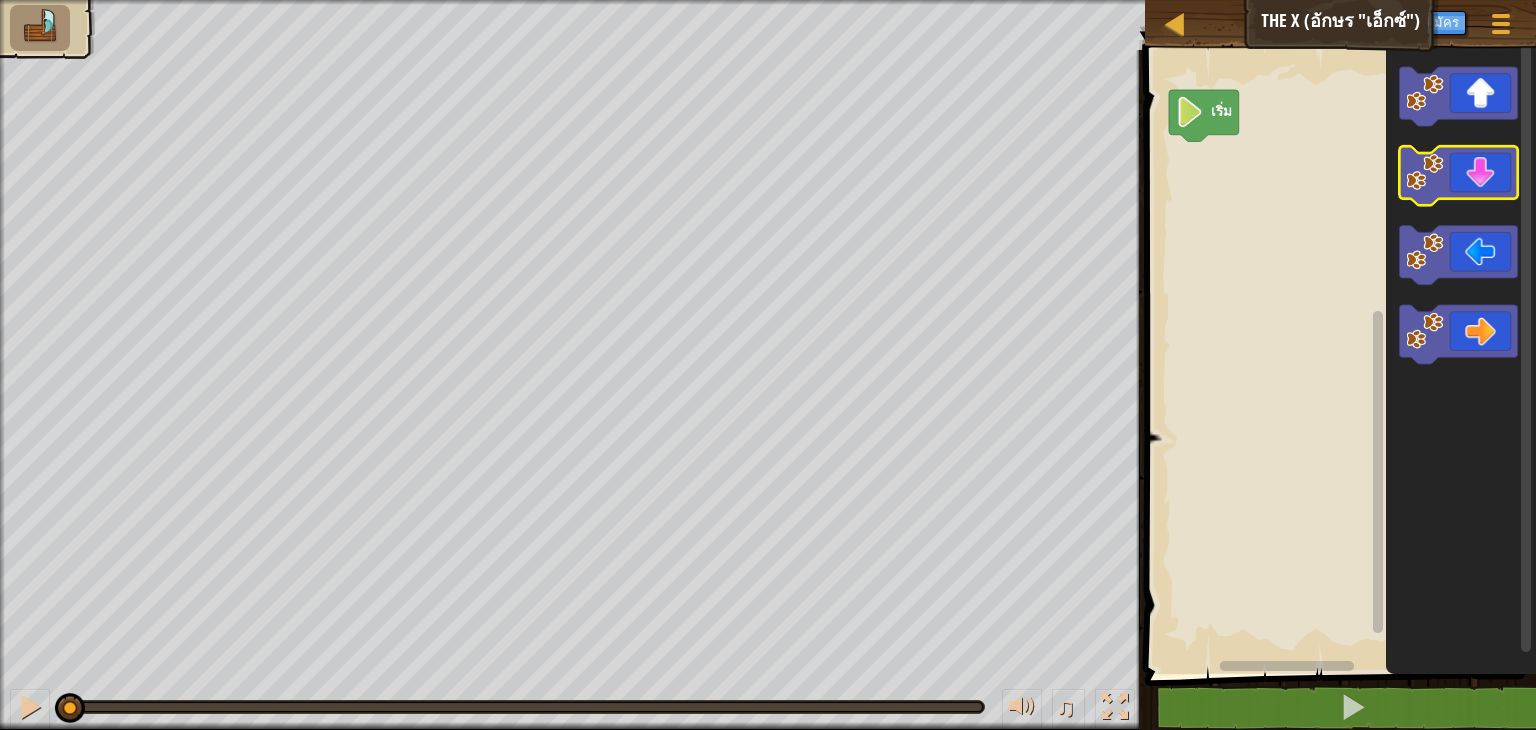 click 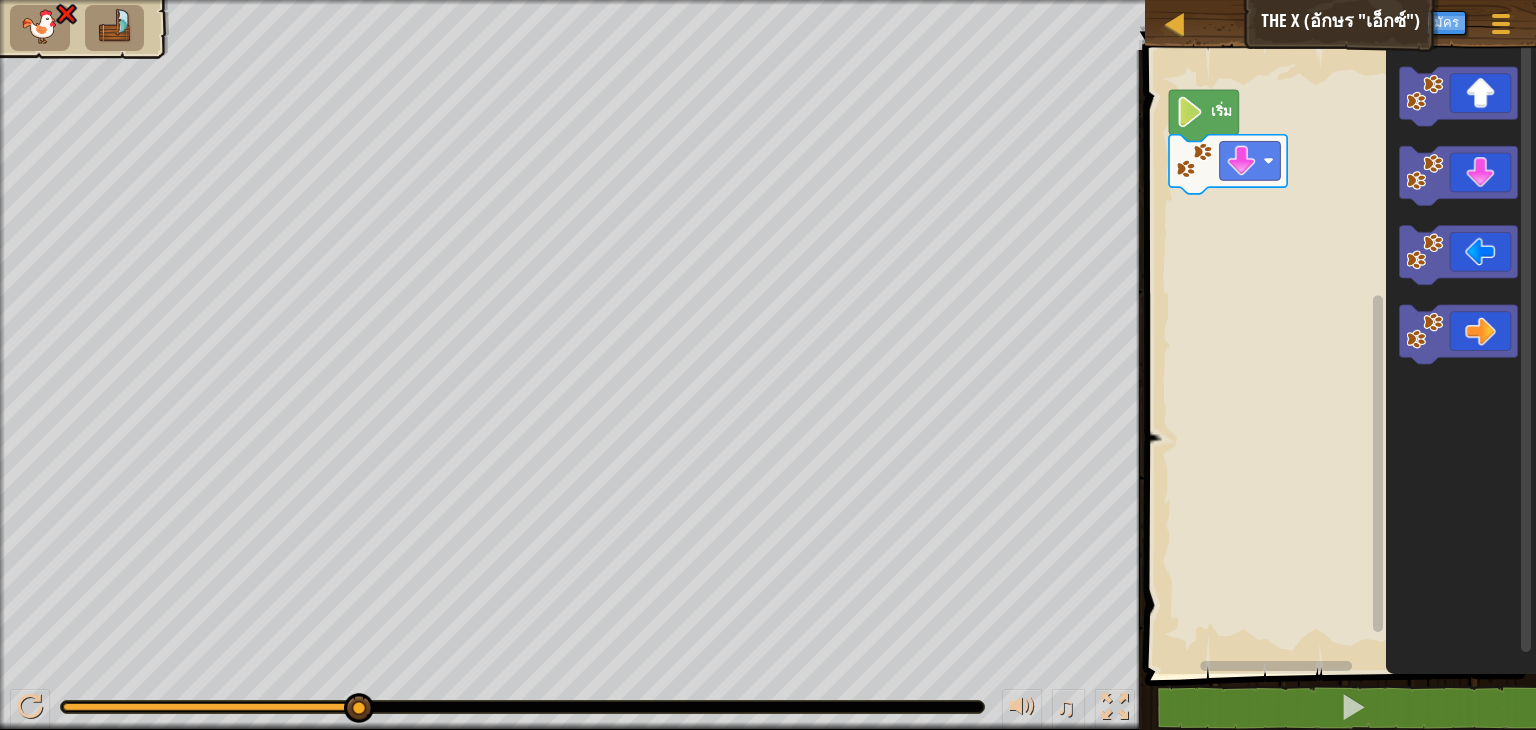 click 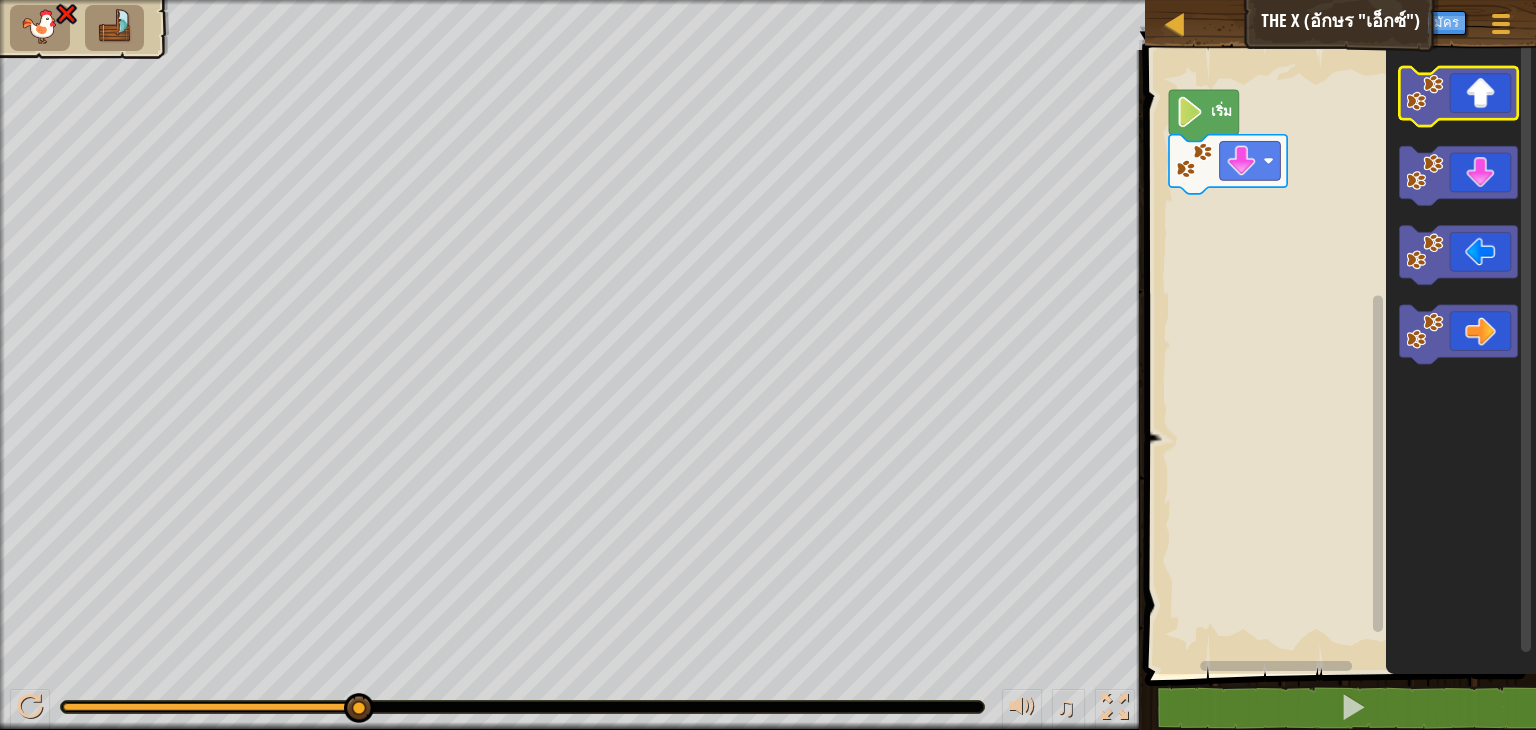 click 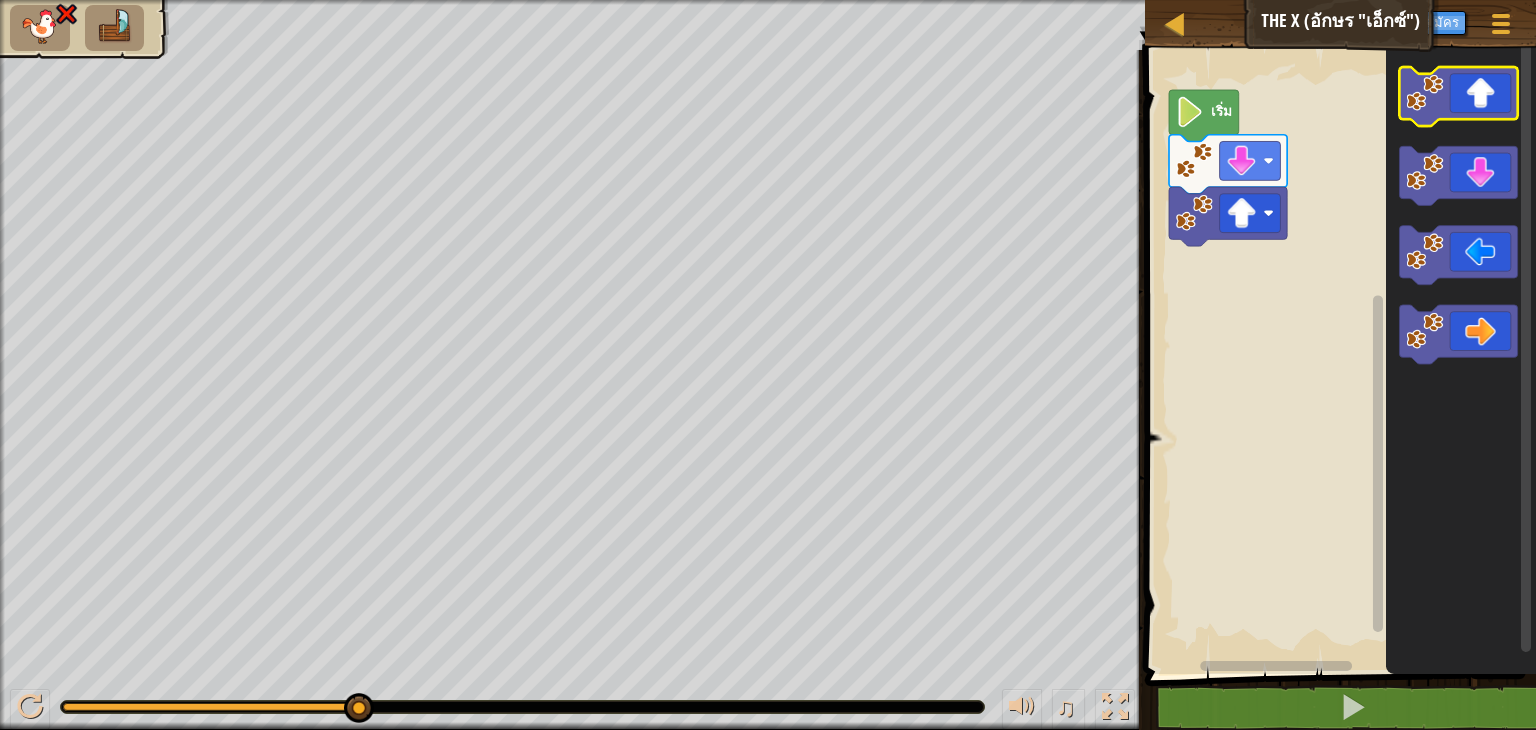 click 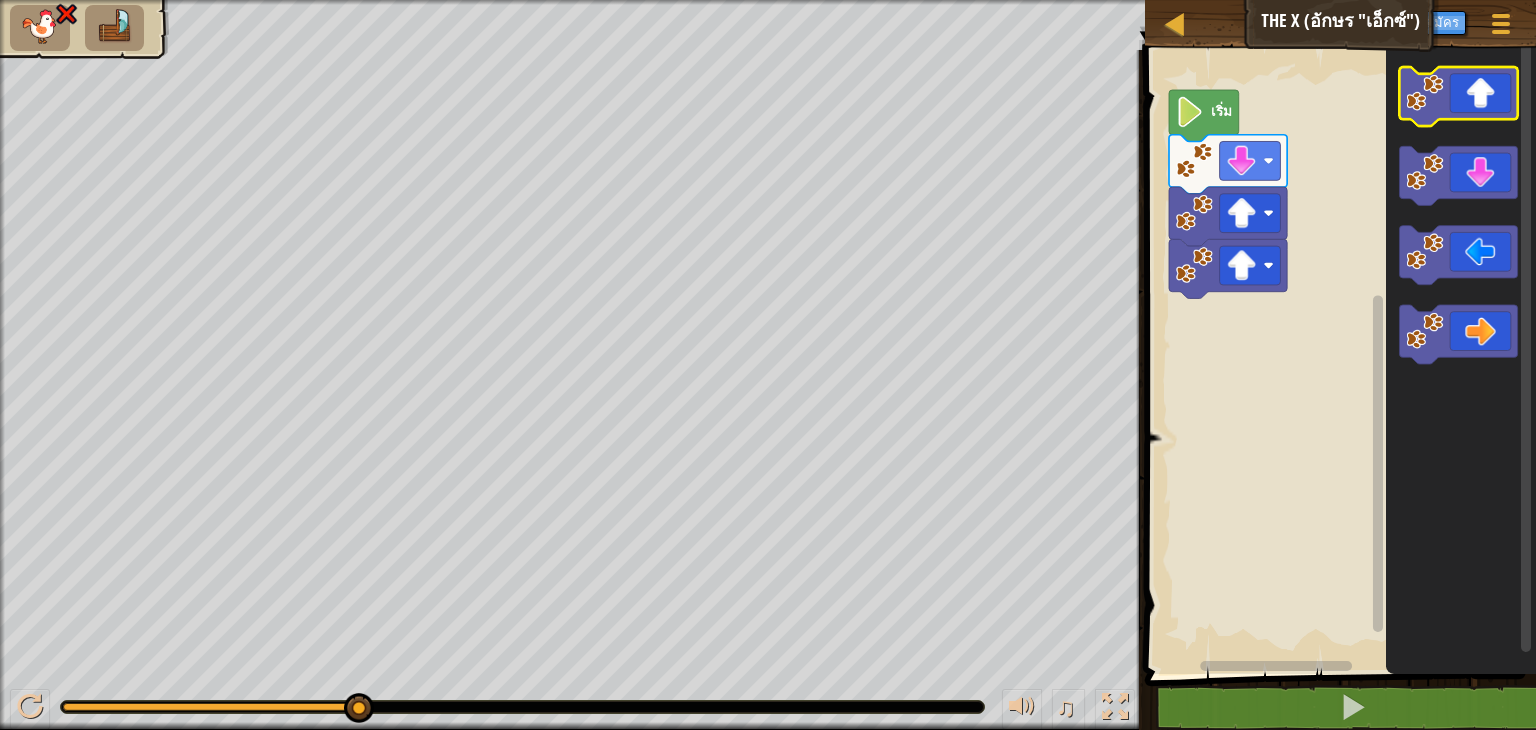 click 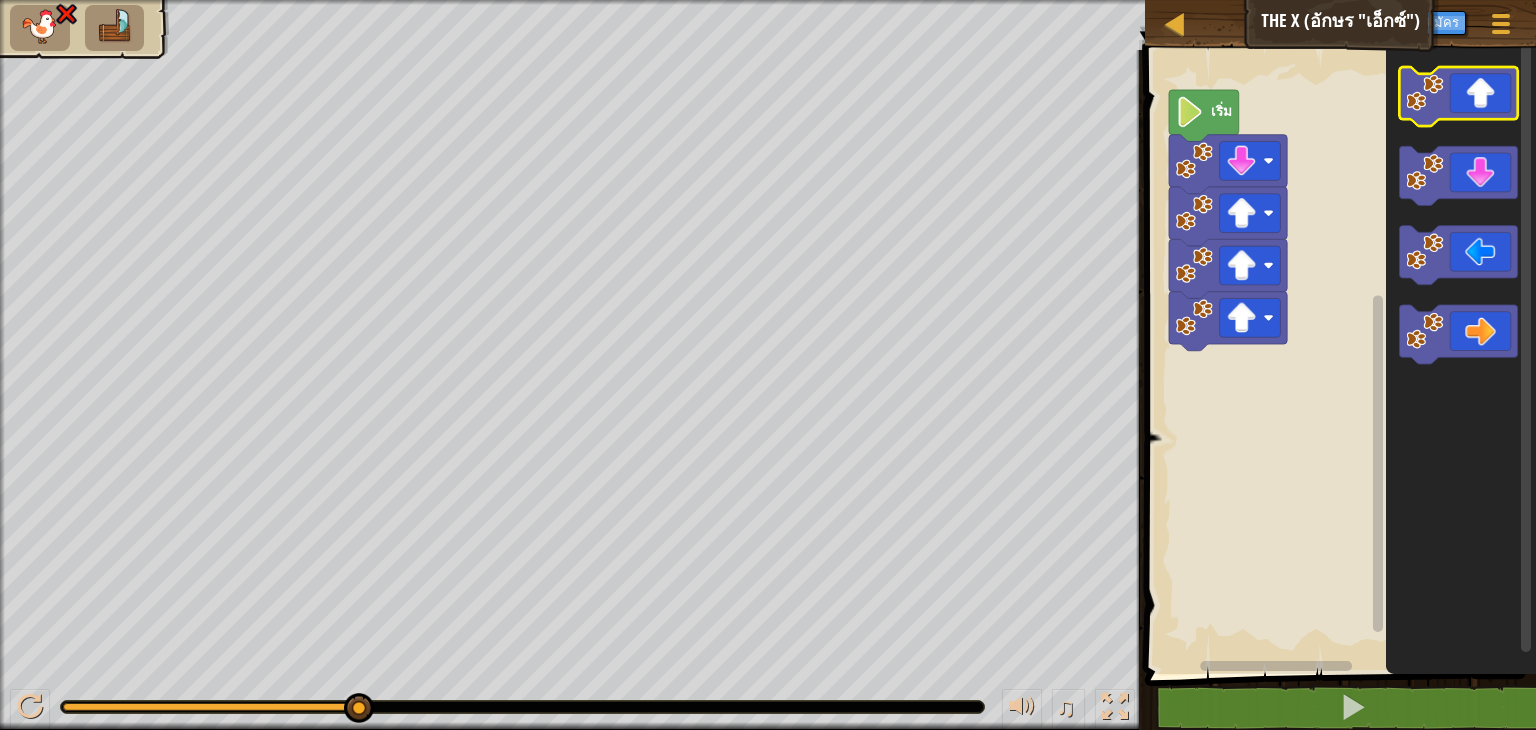 click 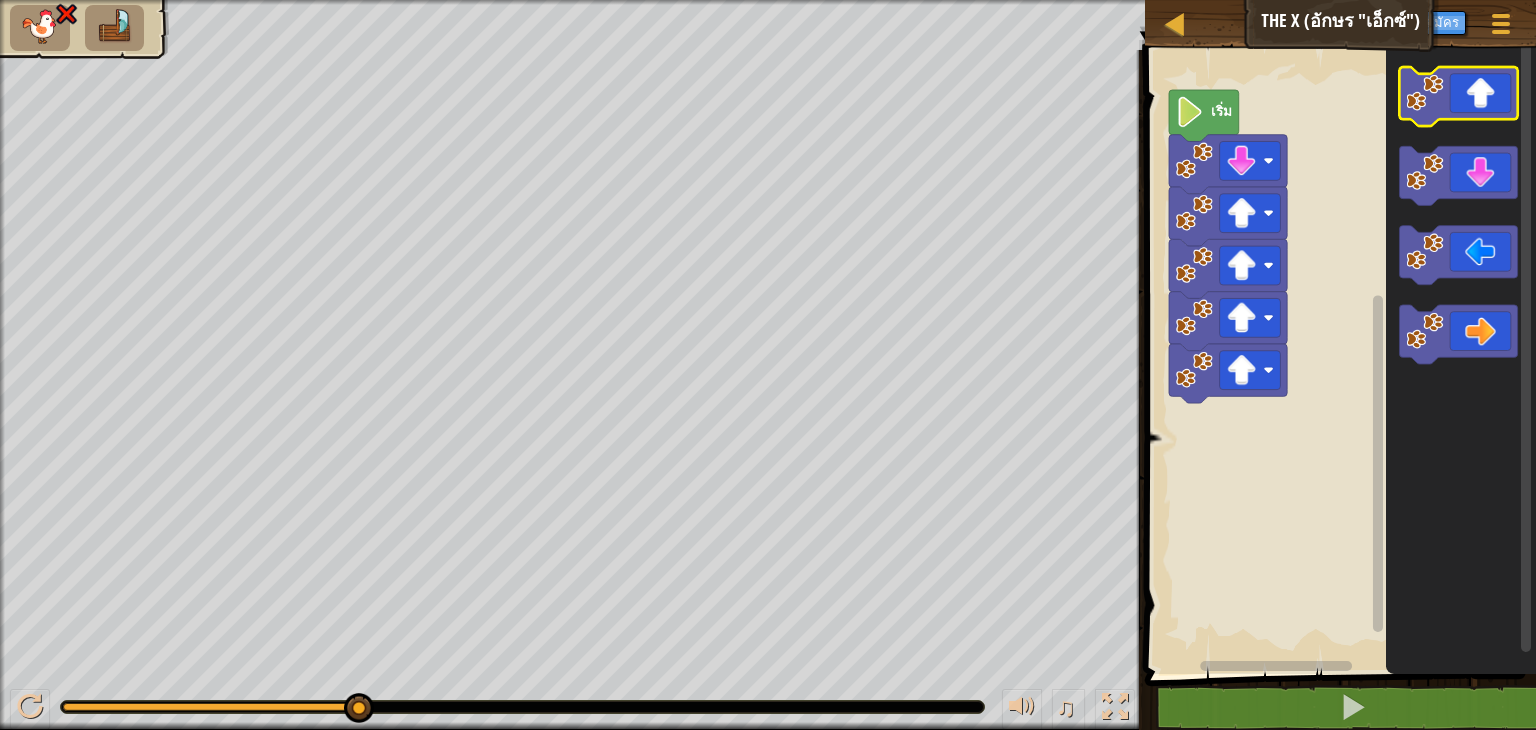 click 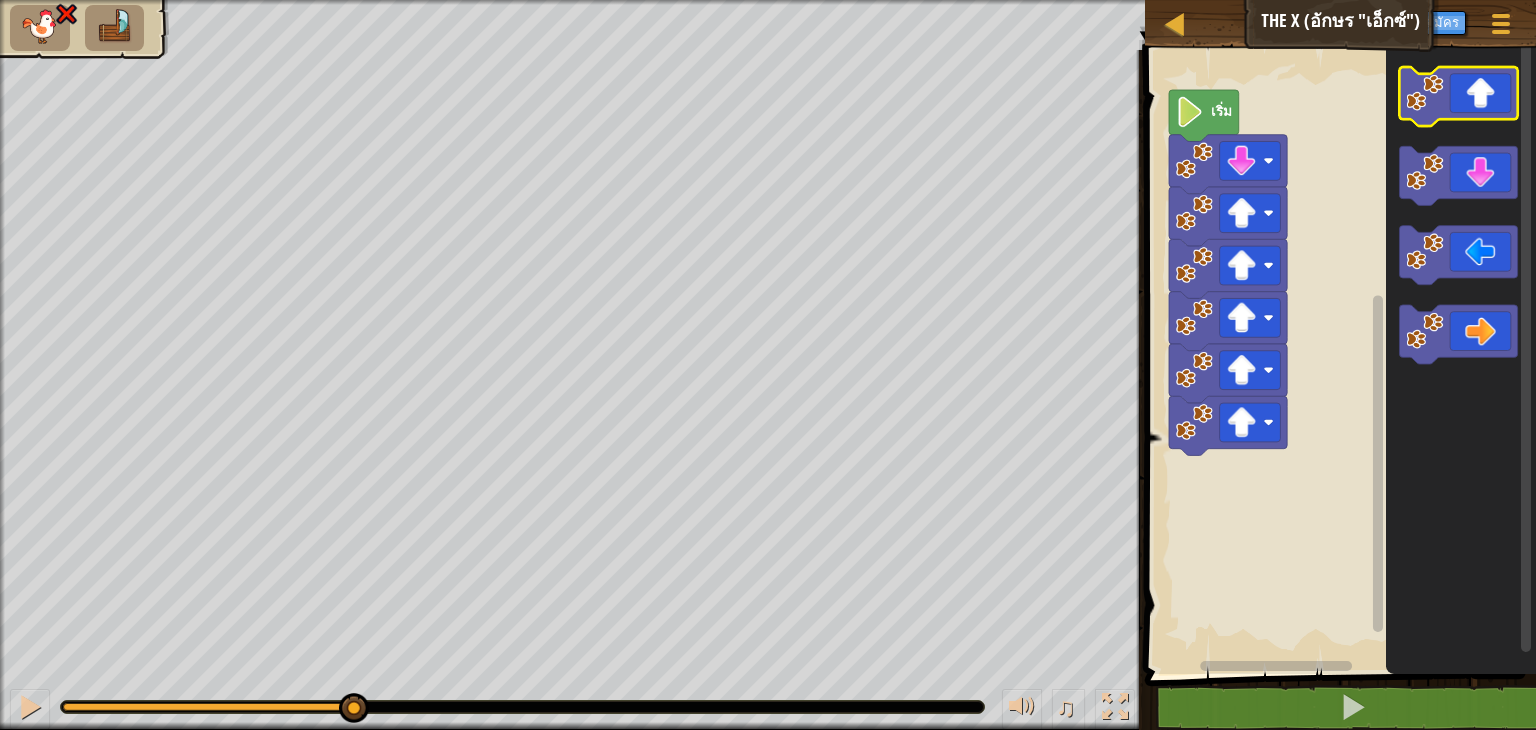 click 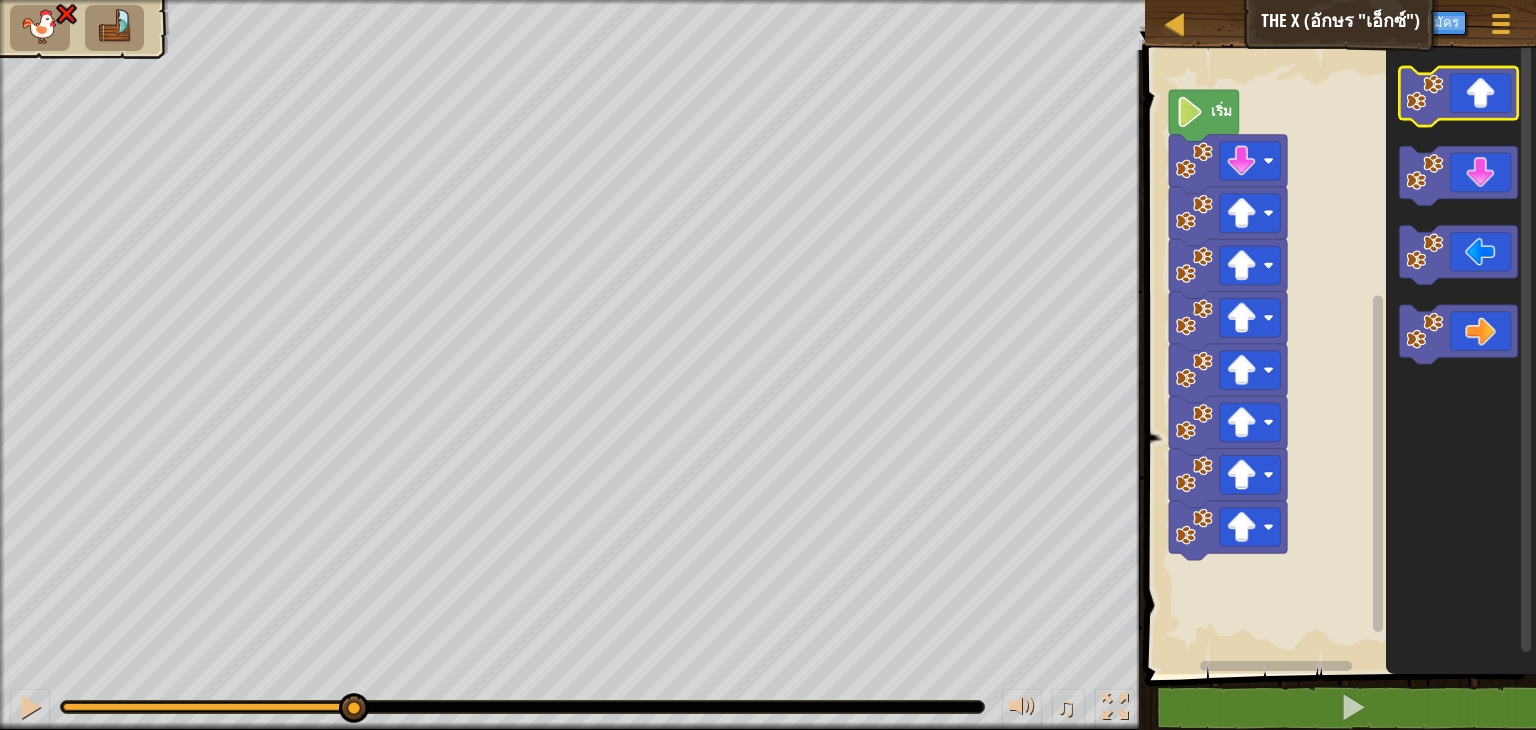 click 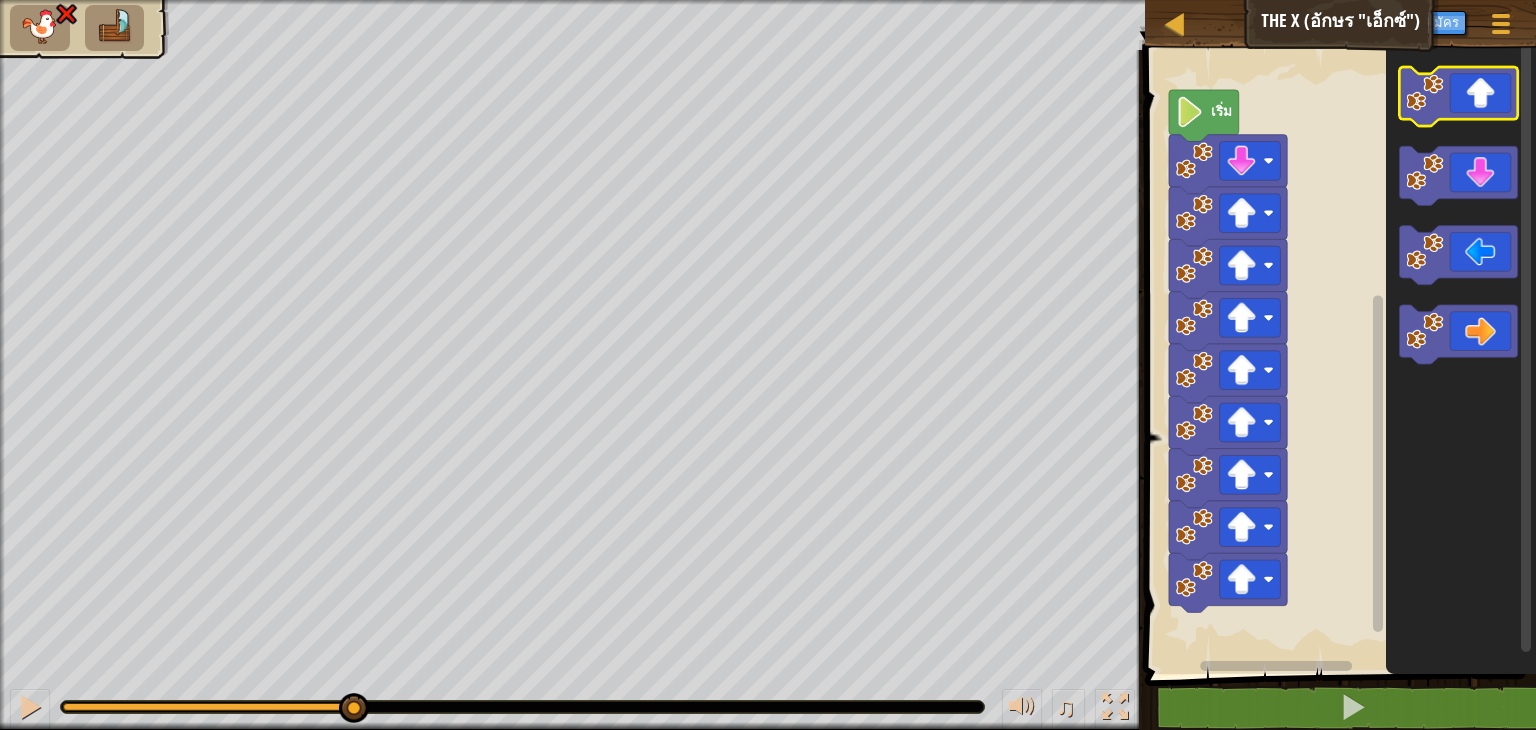 click 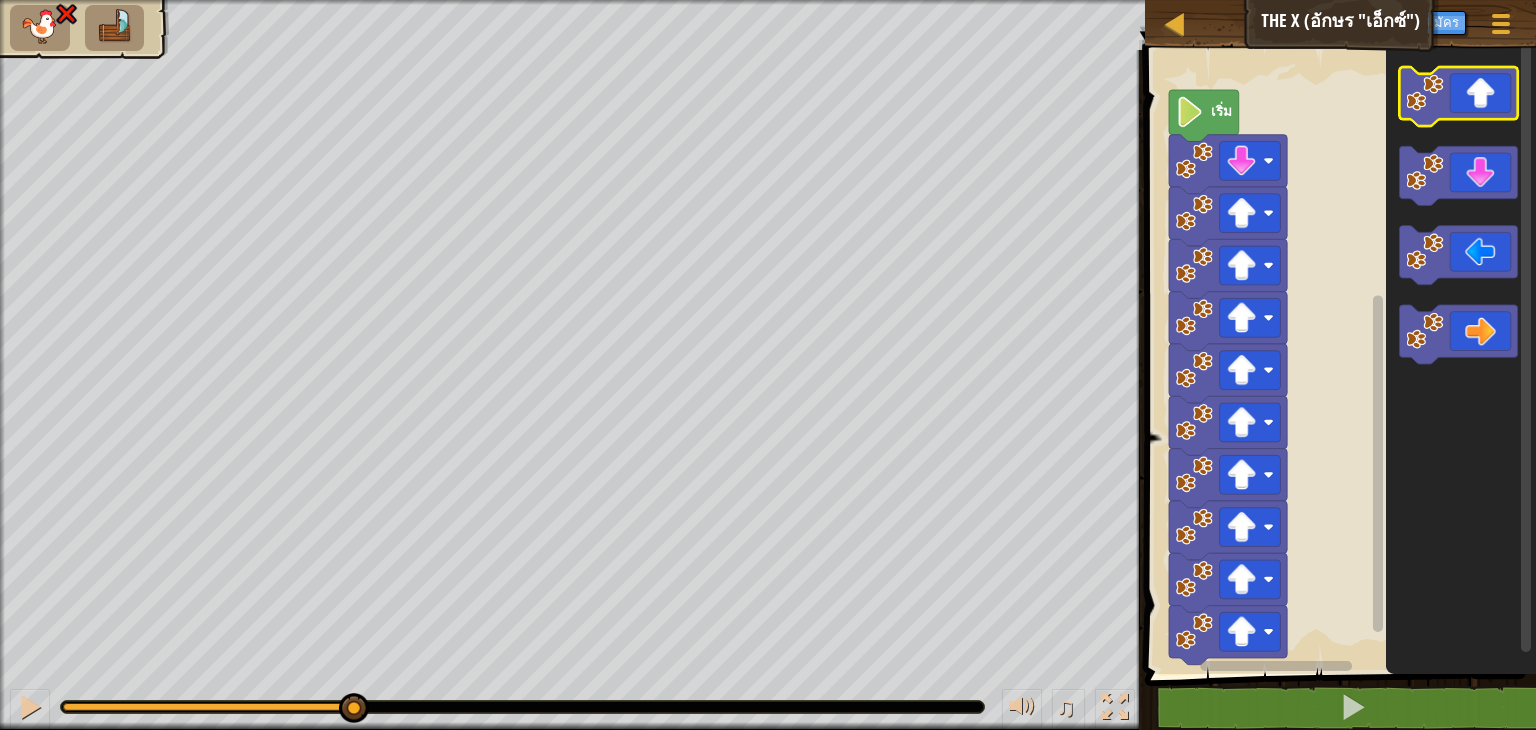 click 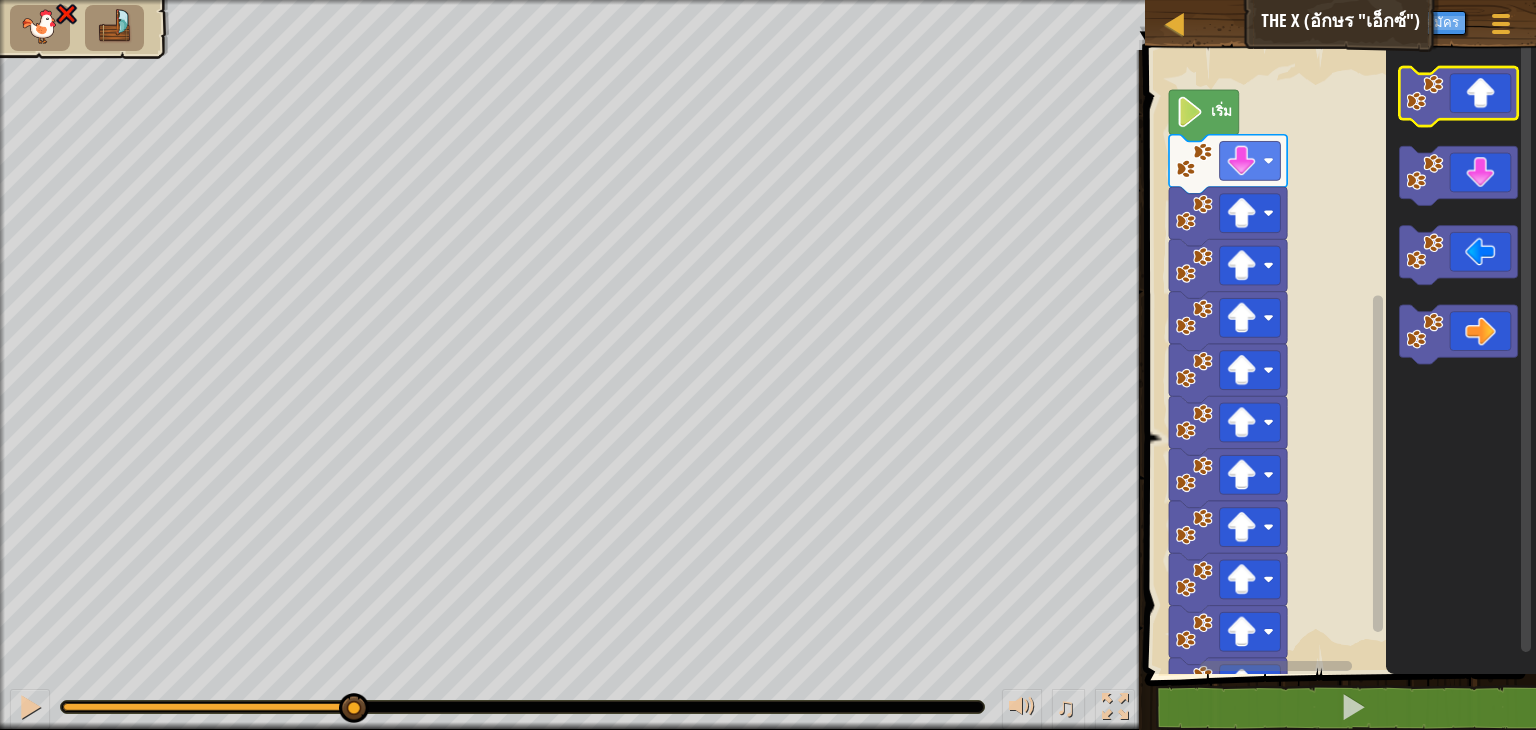 click 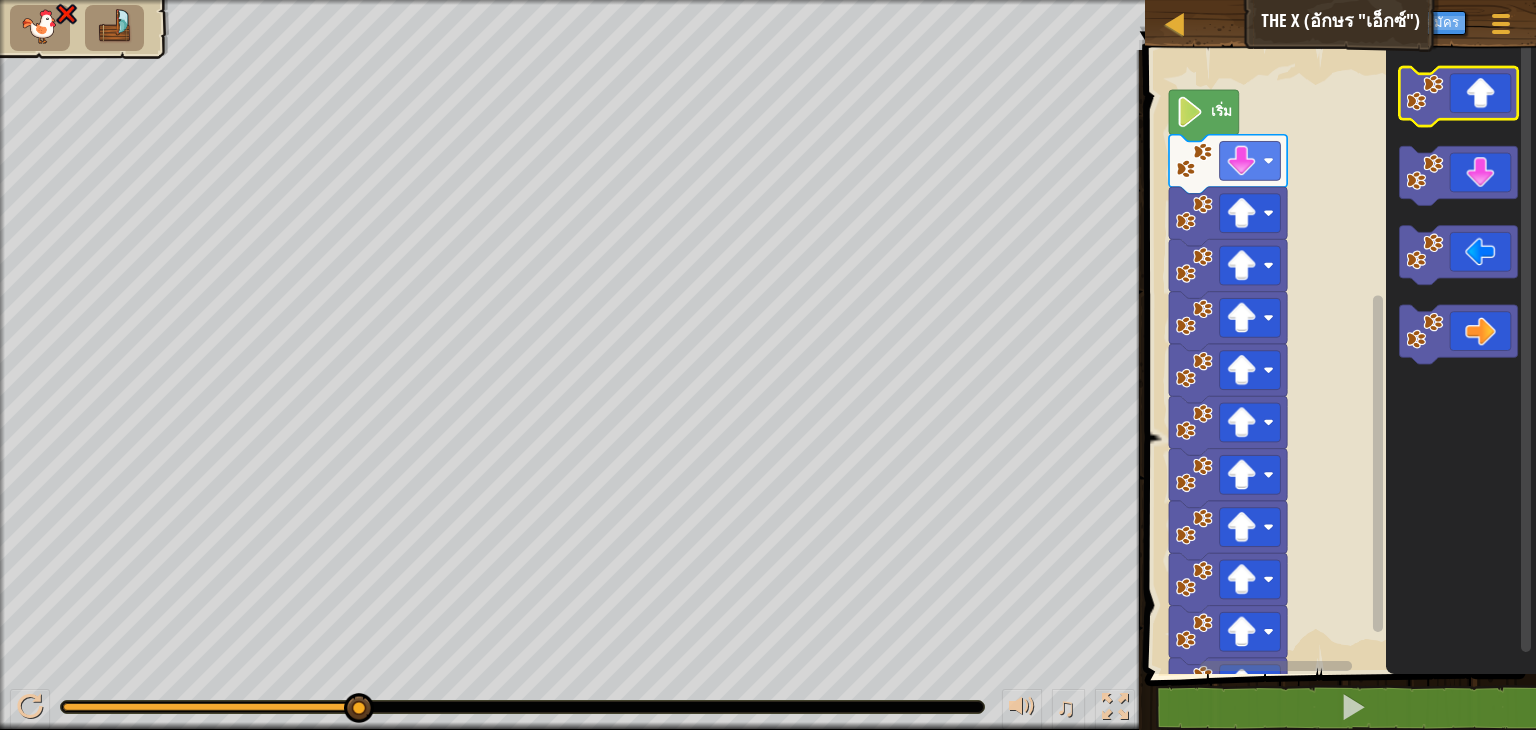 click 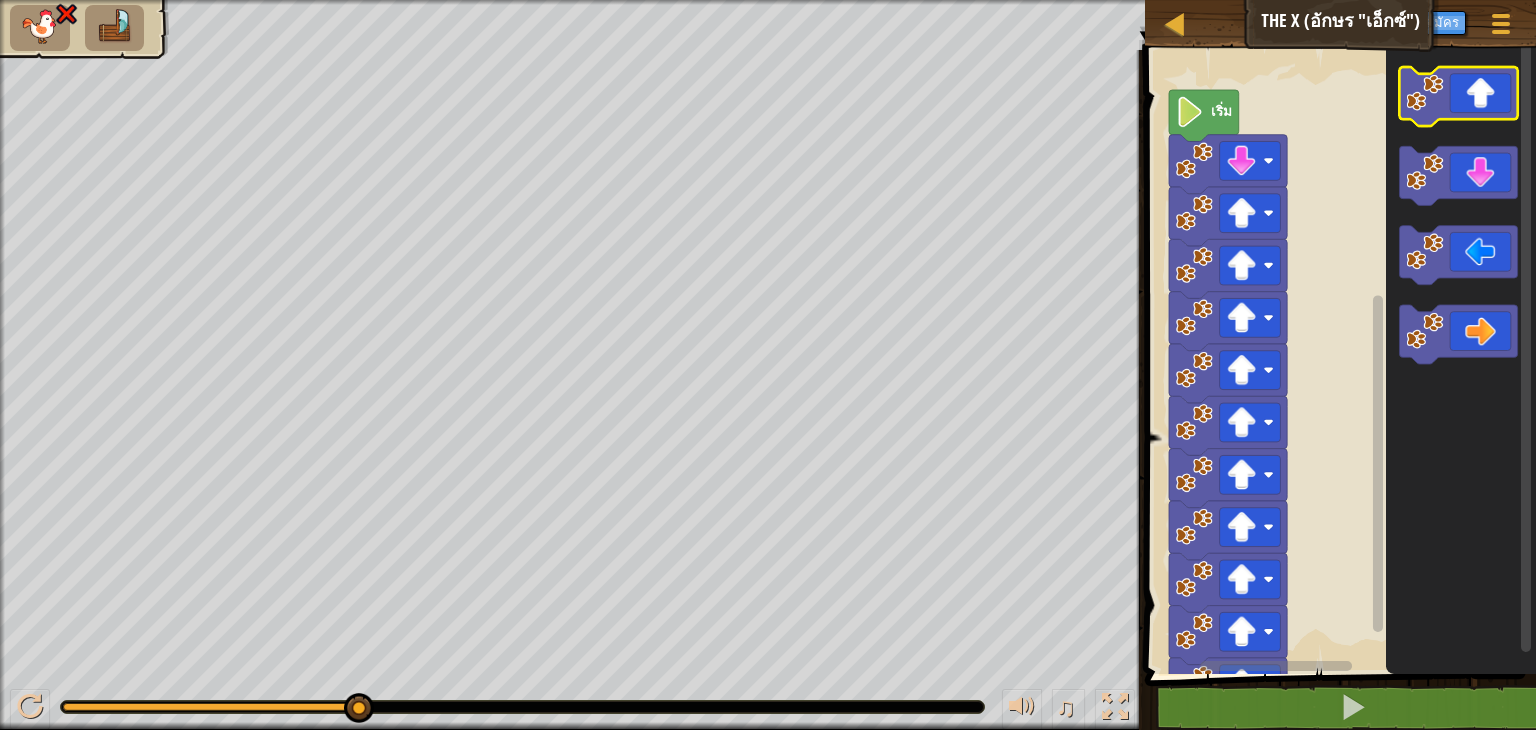 click 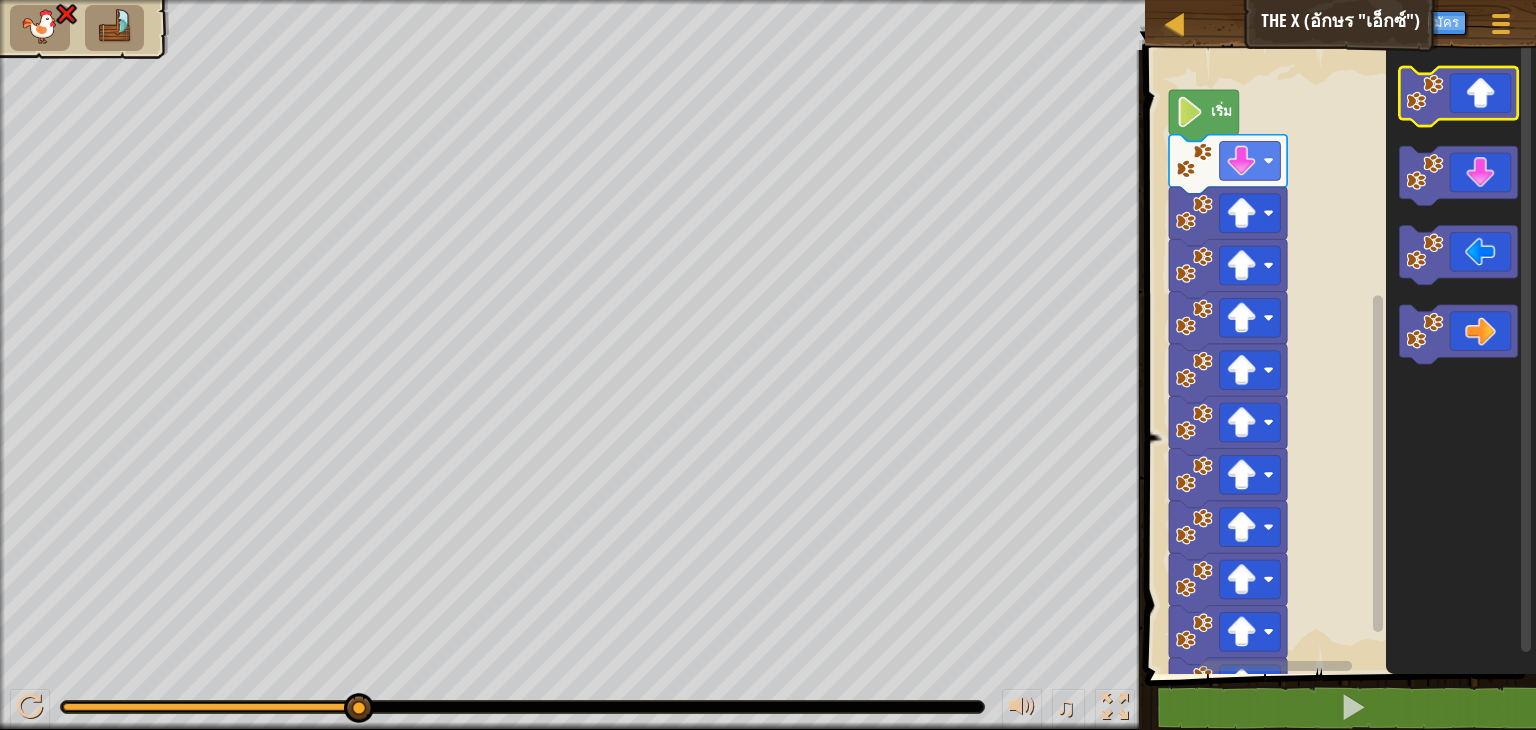 click 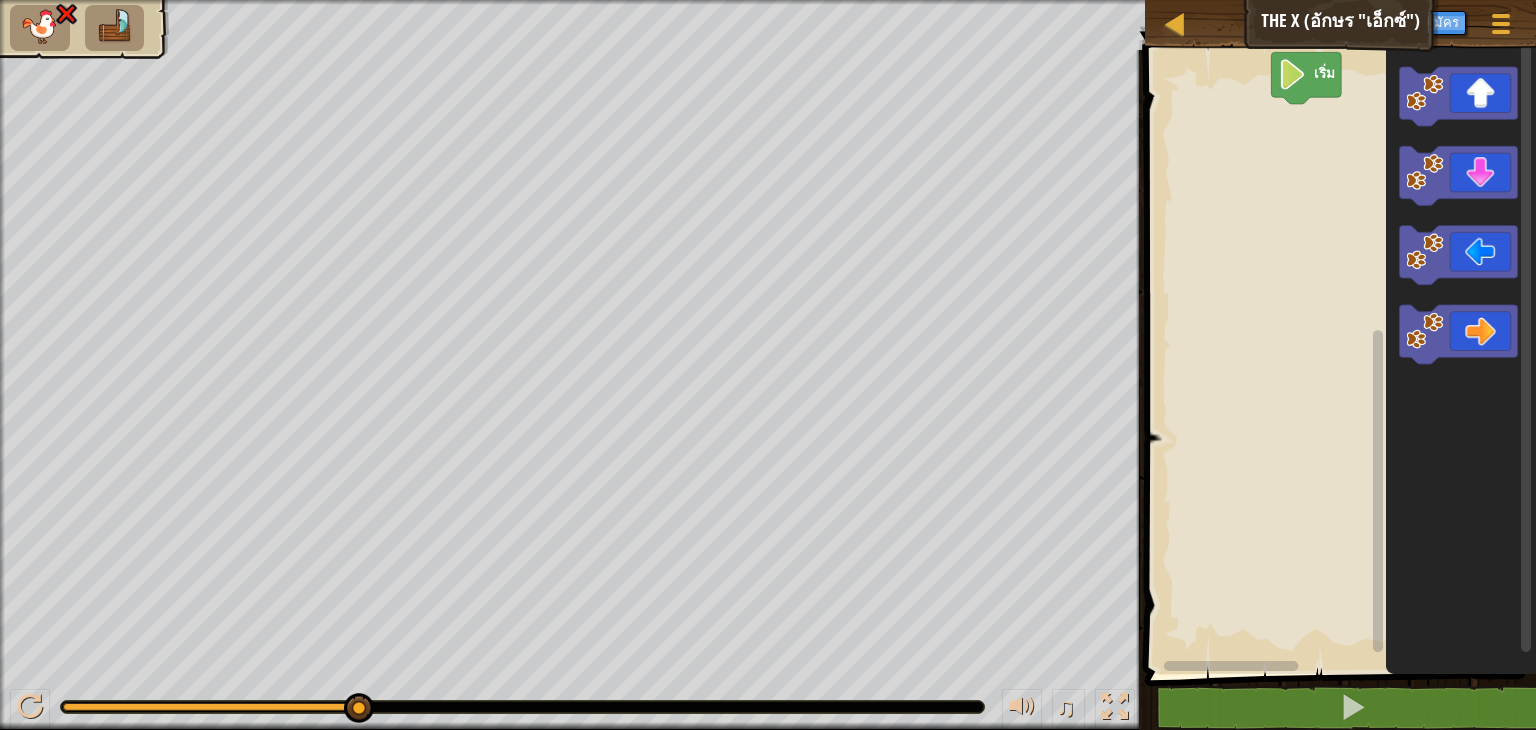 click 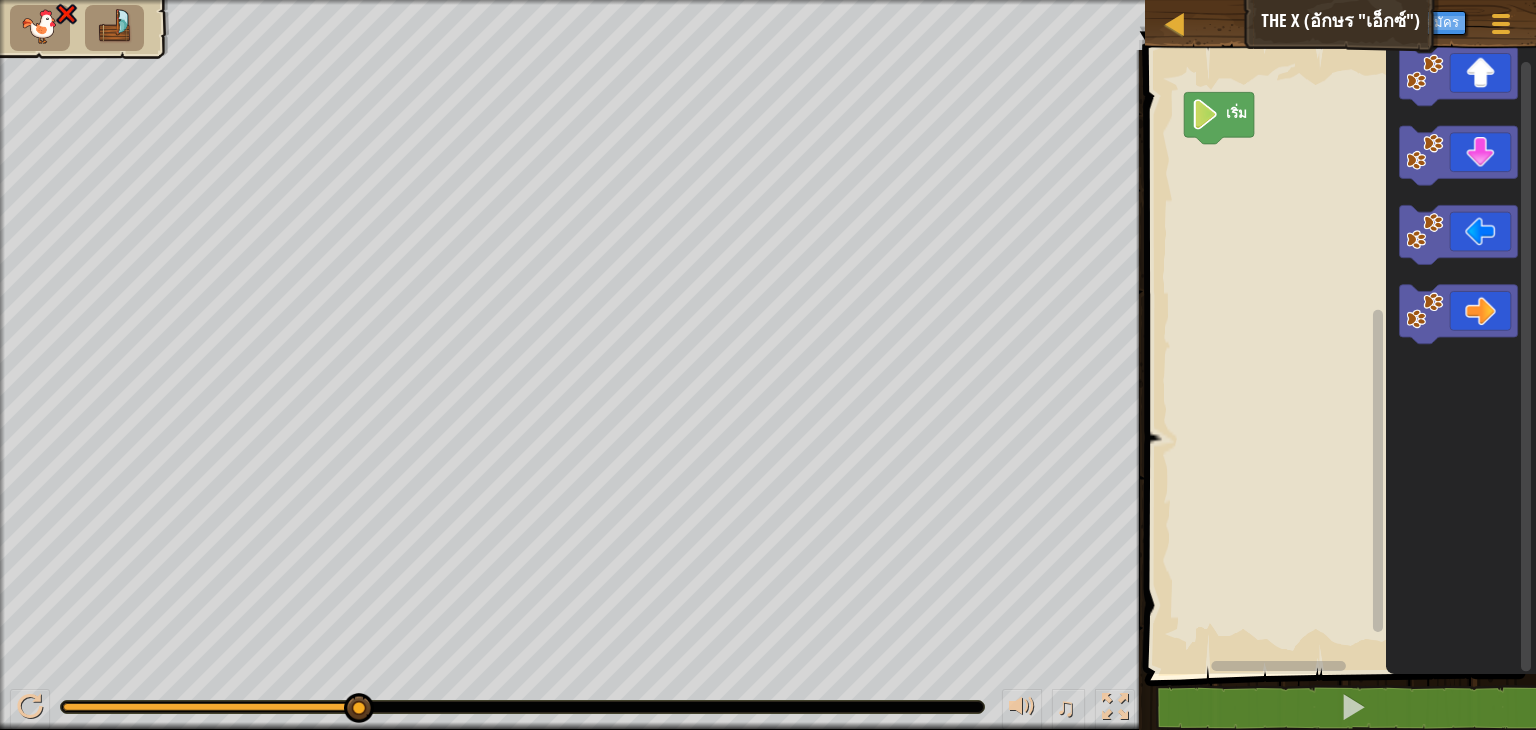 click on "เริ่ม" at bounding box center [1337, 357] 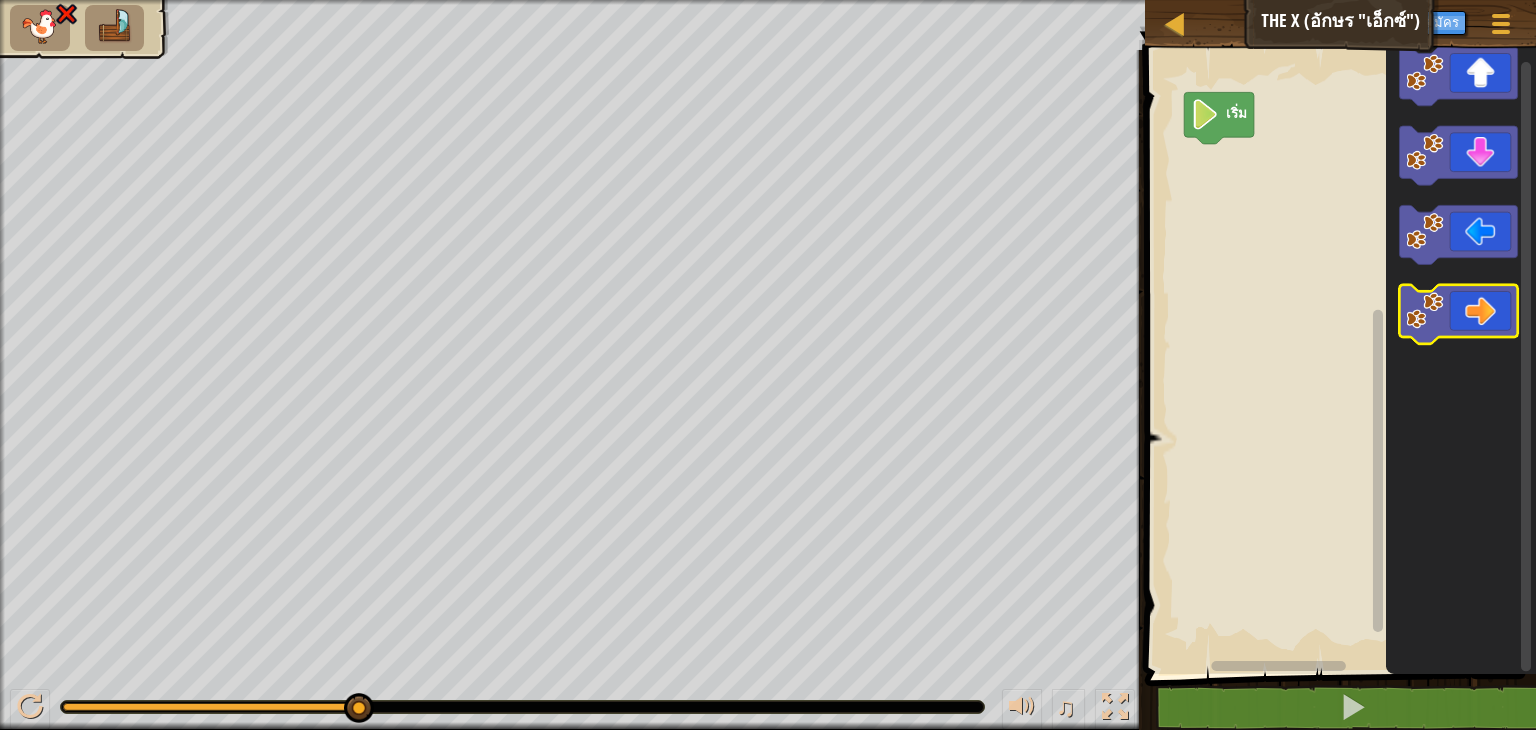 click 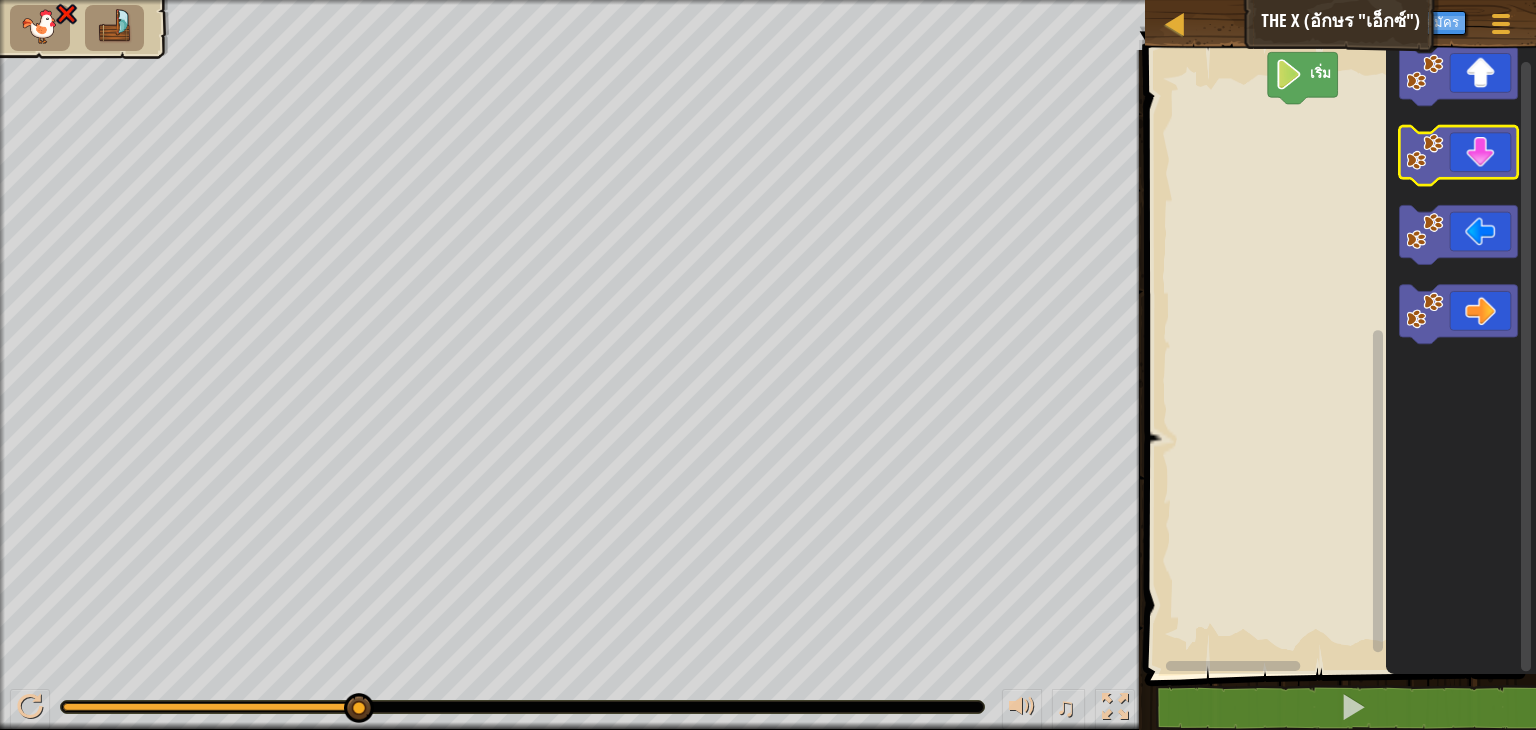 click 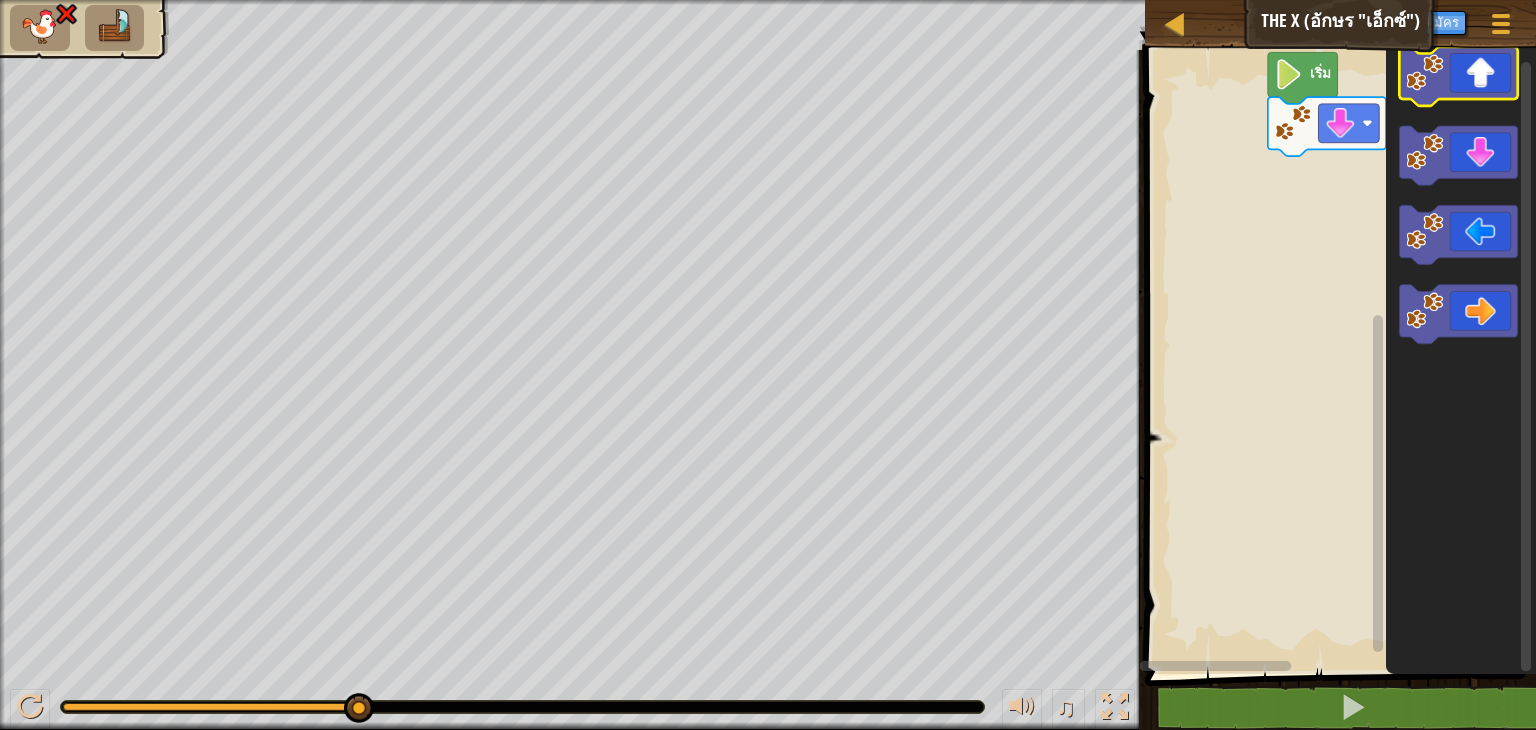 click 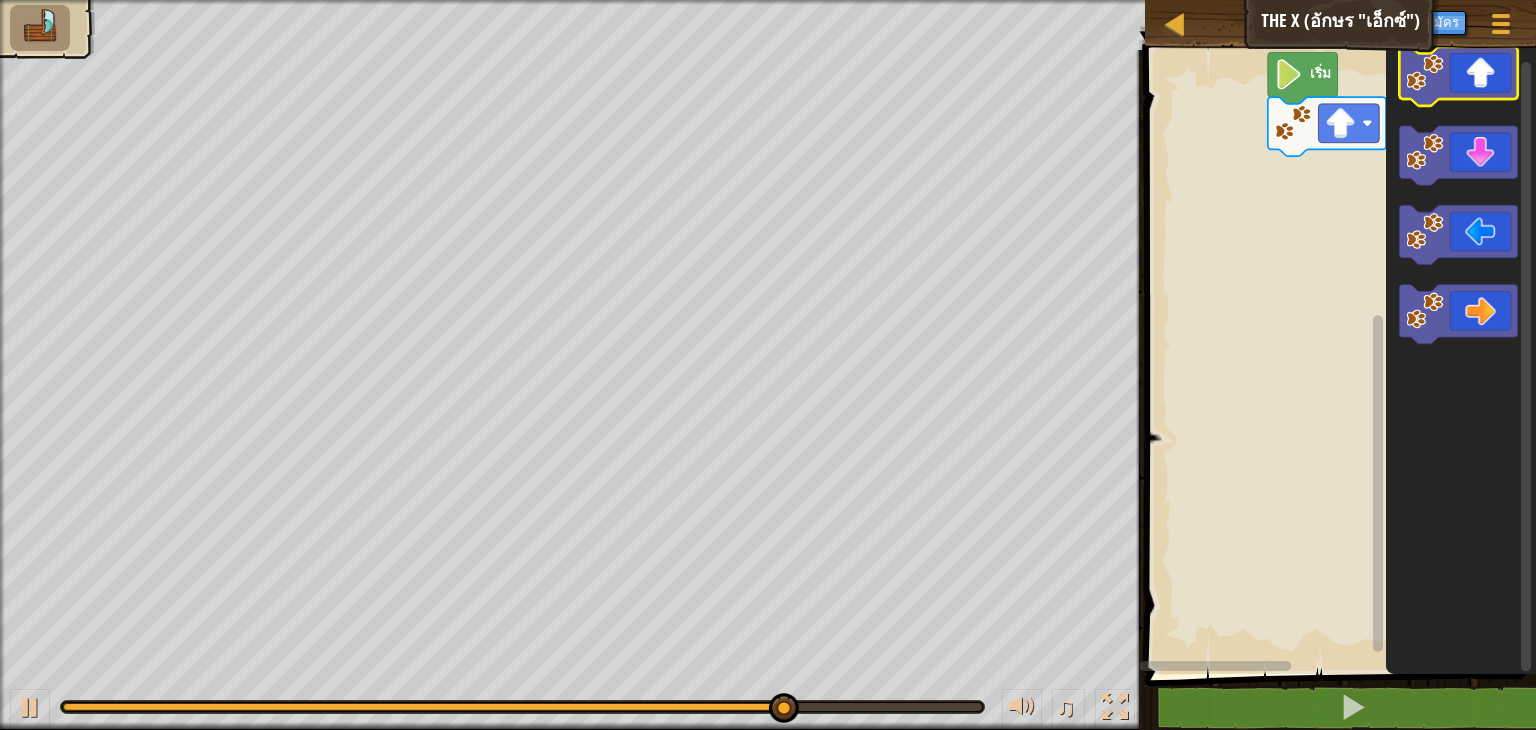 click 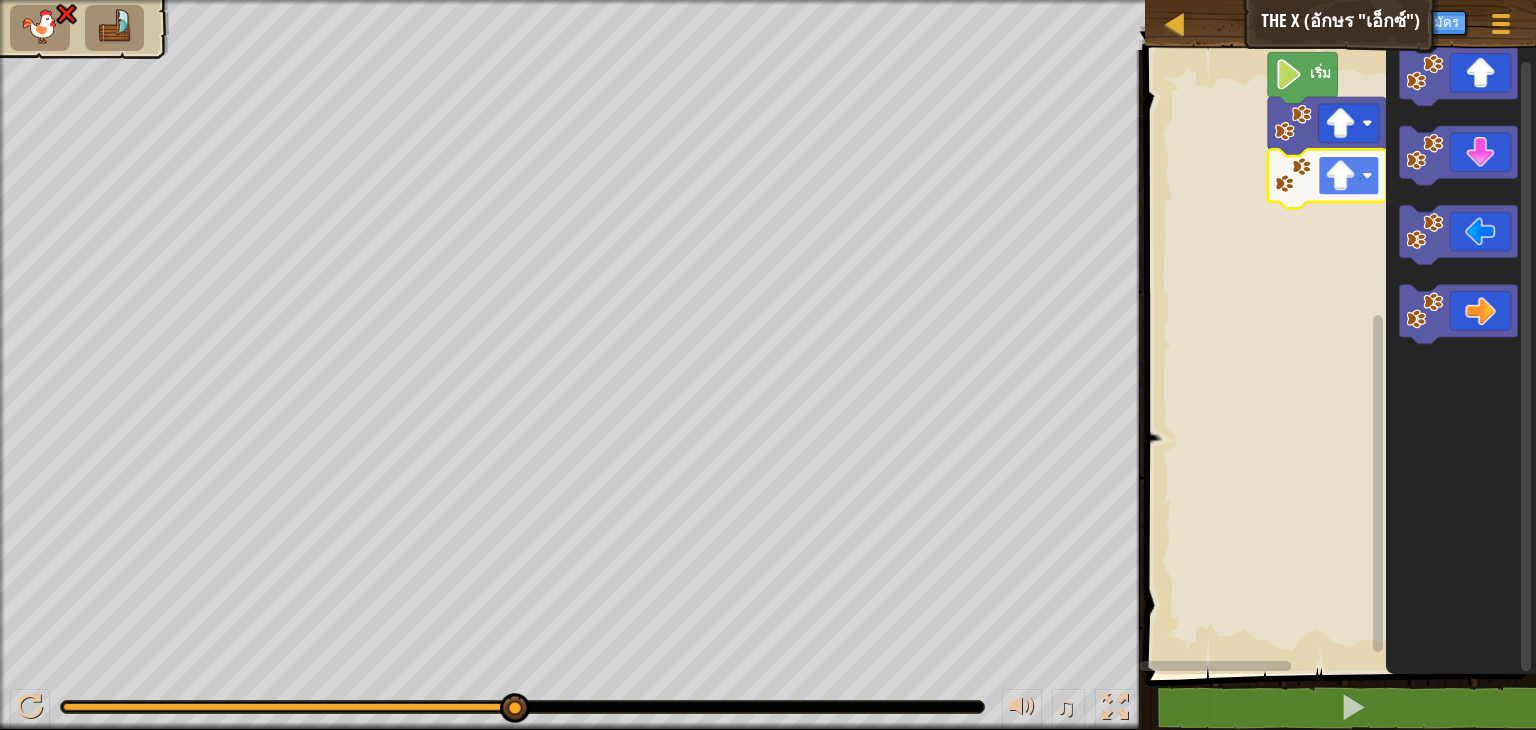 click 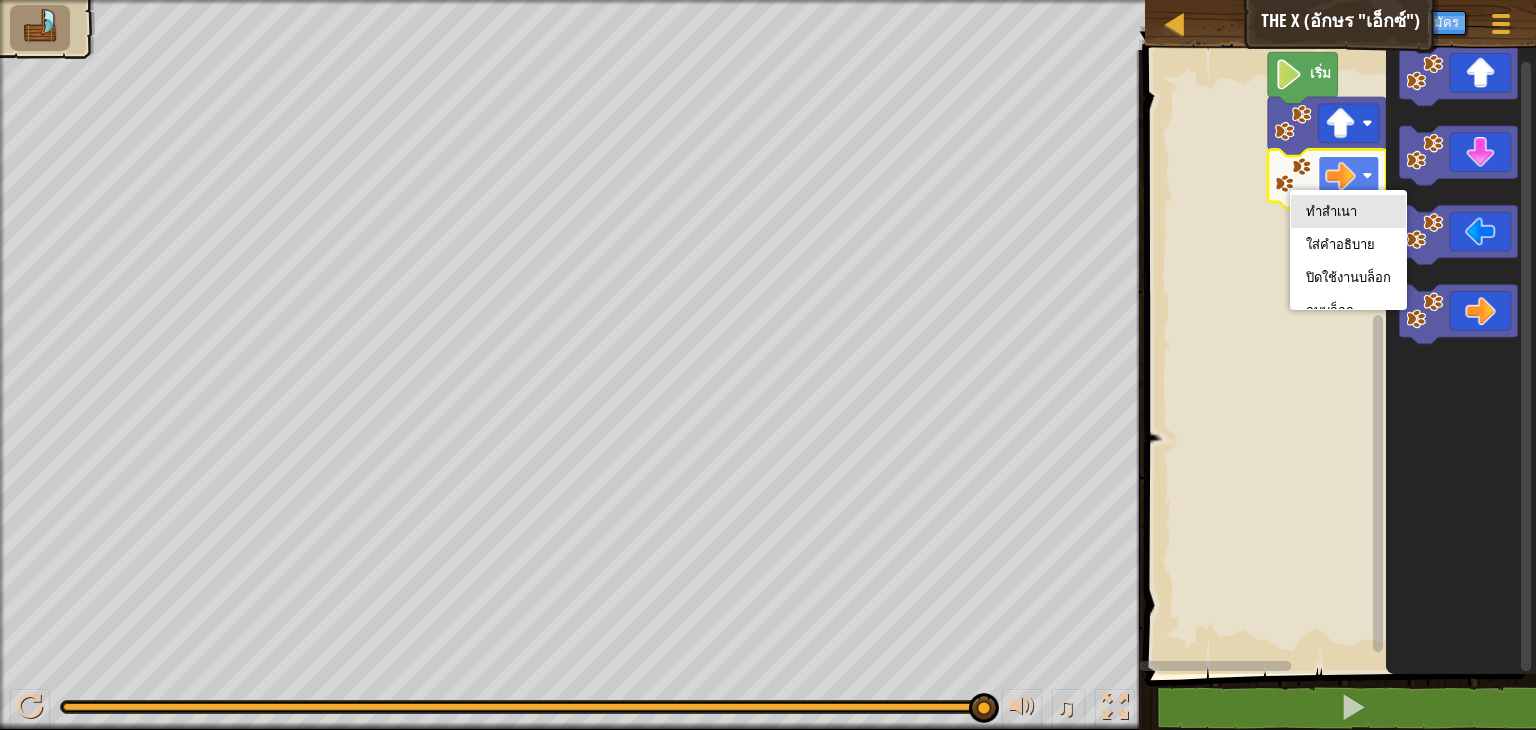 click 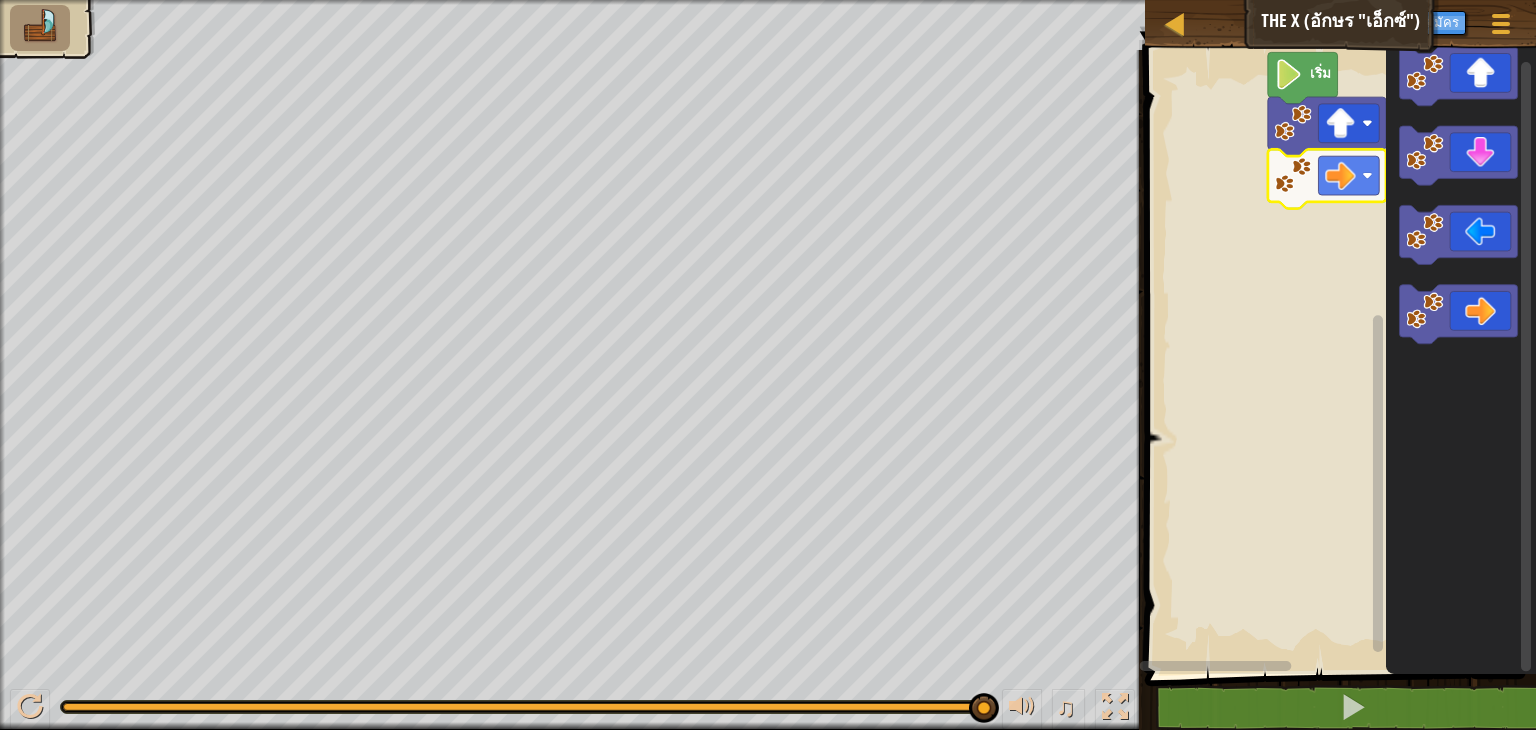 click 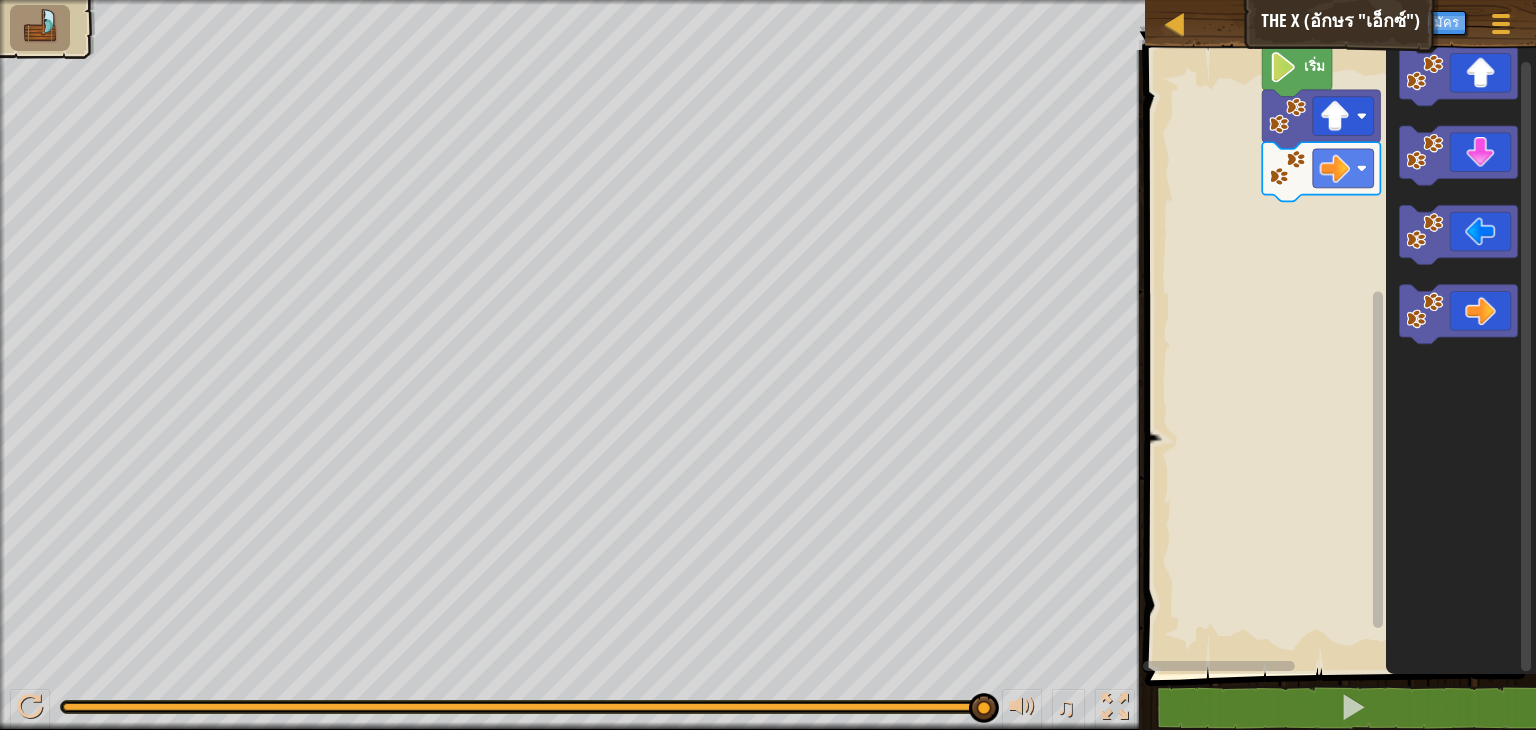 click 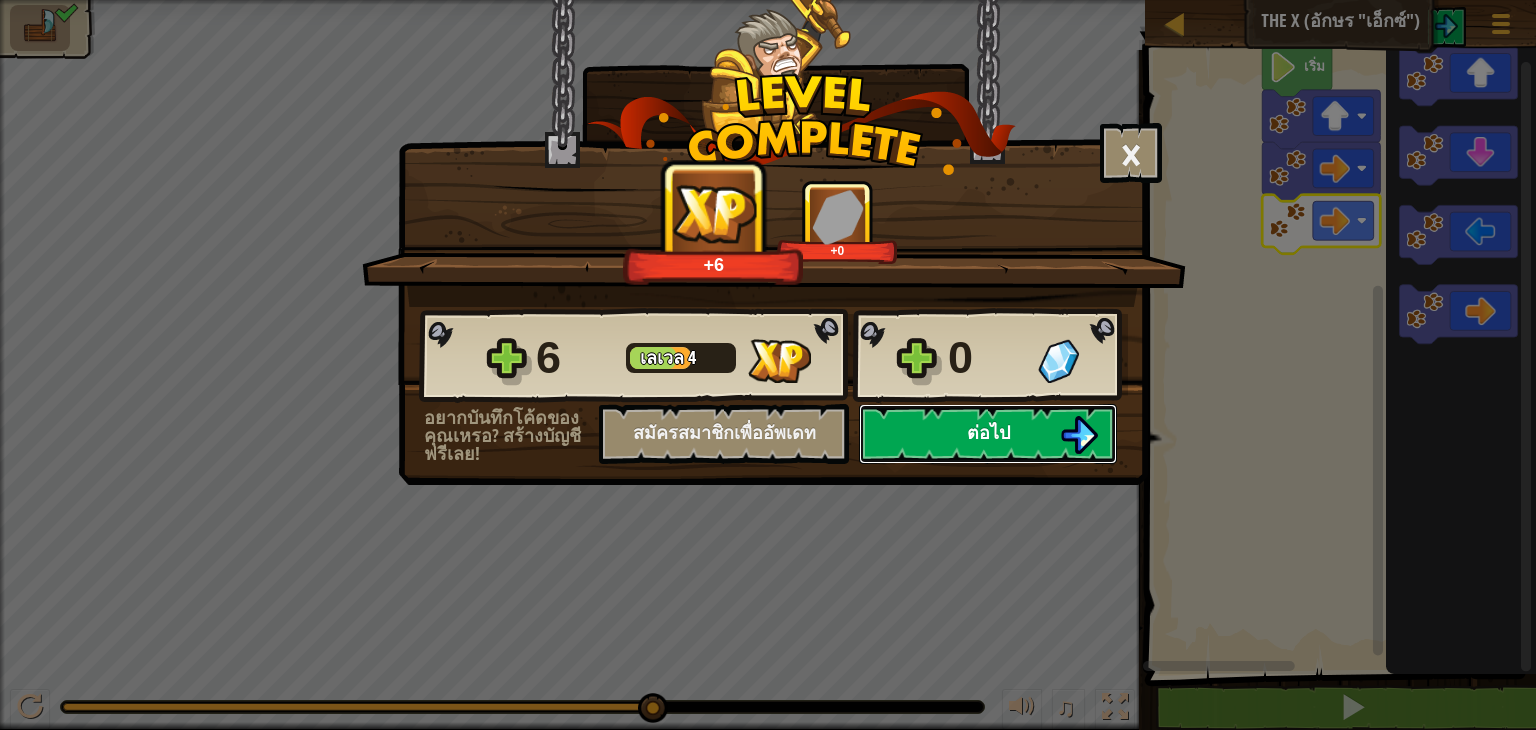 click on "ต่อไป" at bounding box center (988, 434) 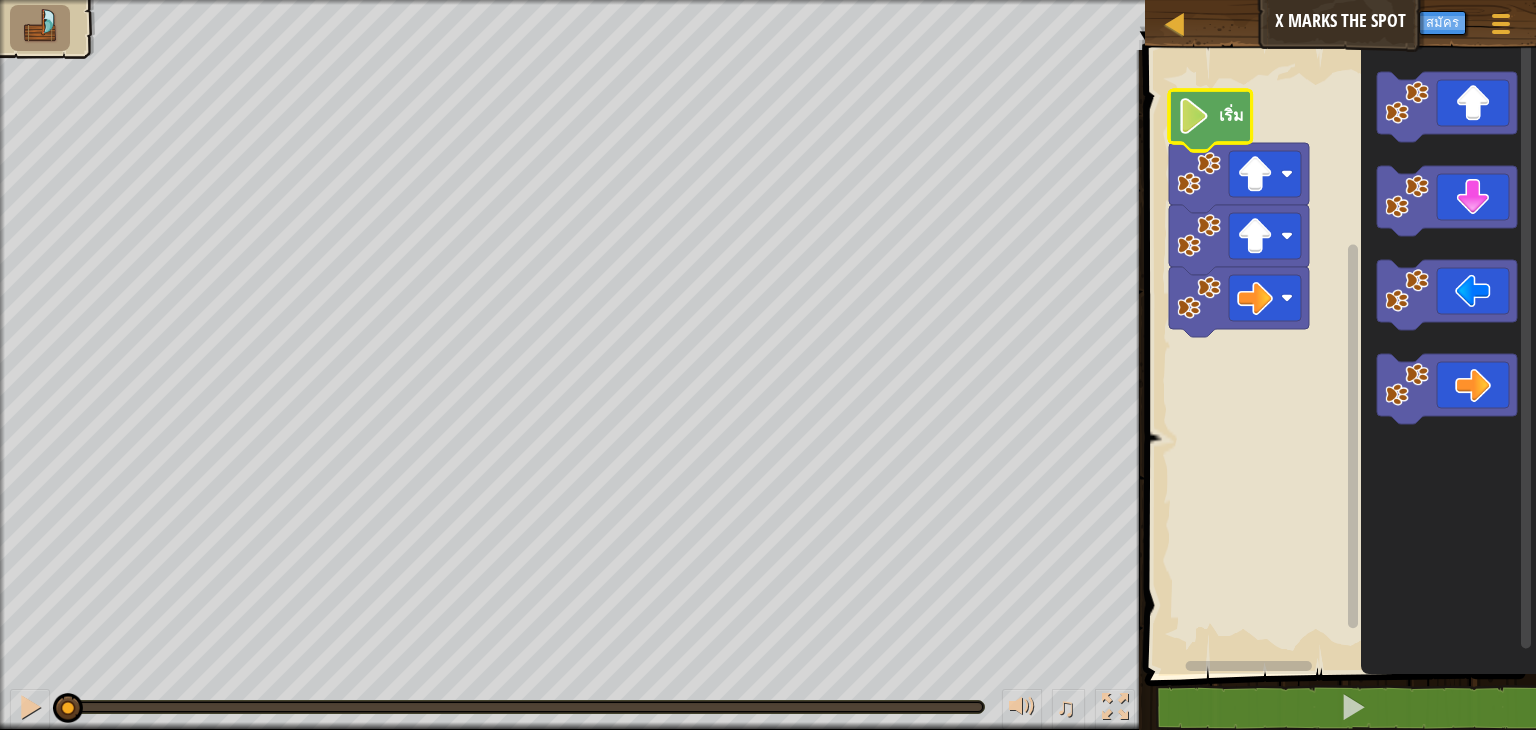 click on "เริ่ม" 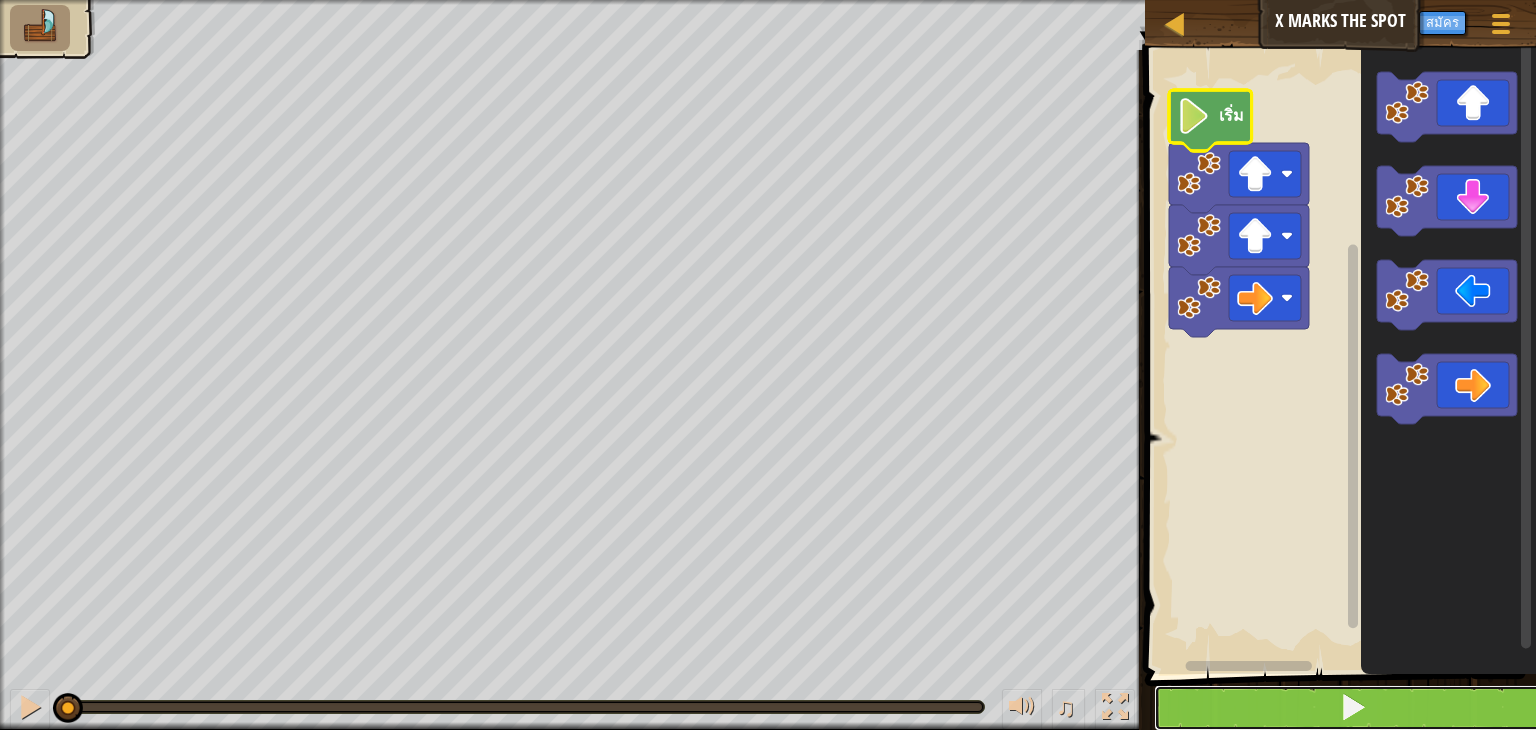 click at bounding box center [1353, 707] 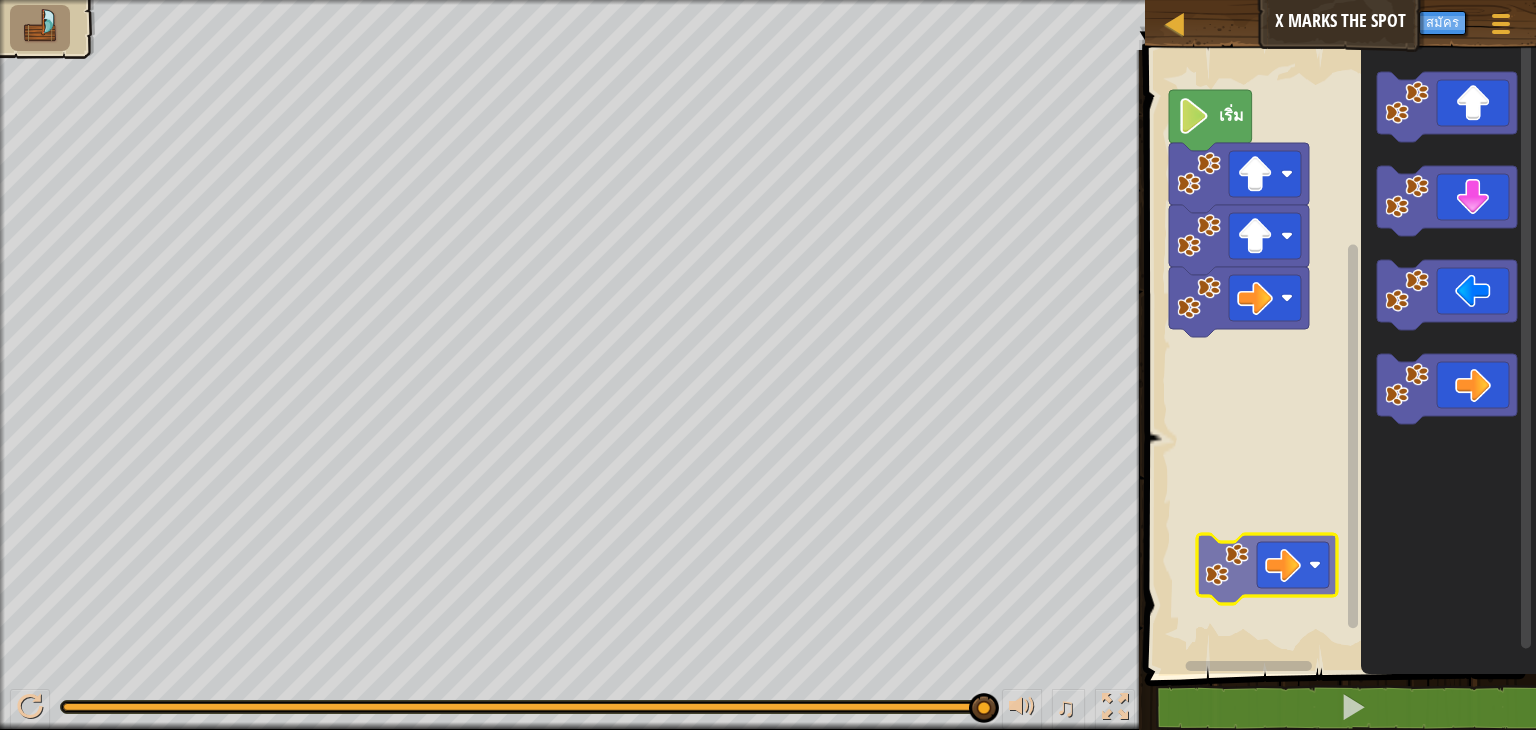 click on "เริ่ม" at bounding box center [1337, 357] 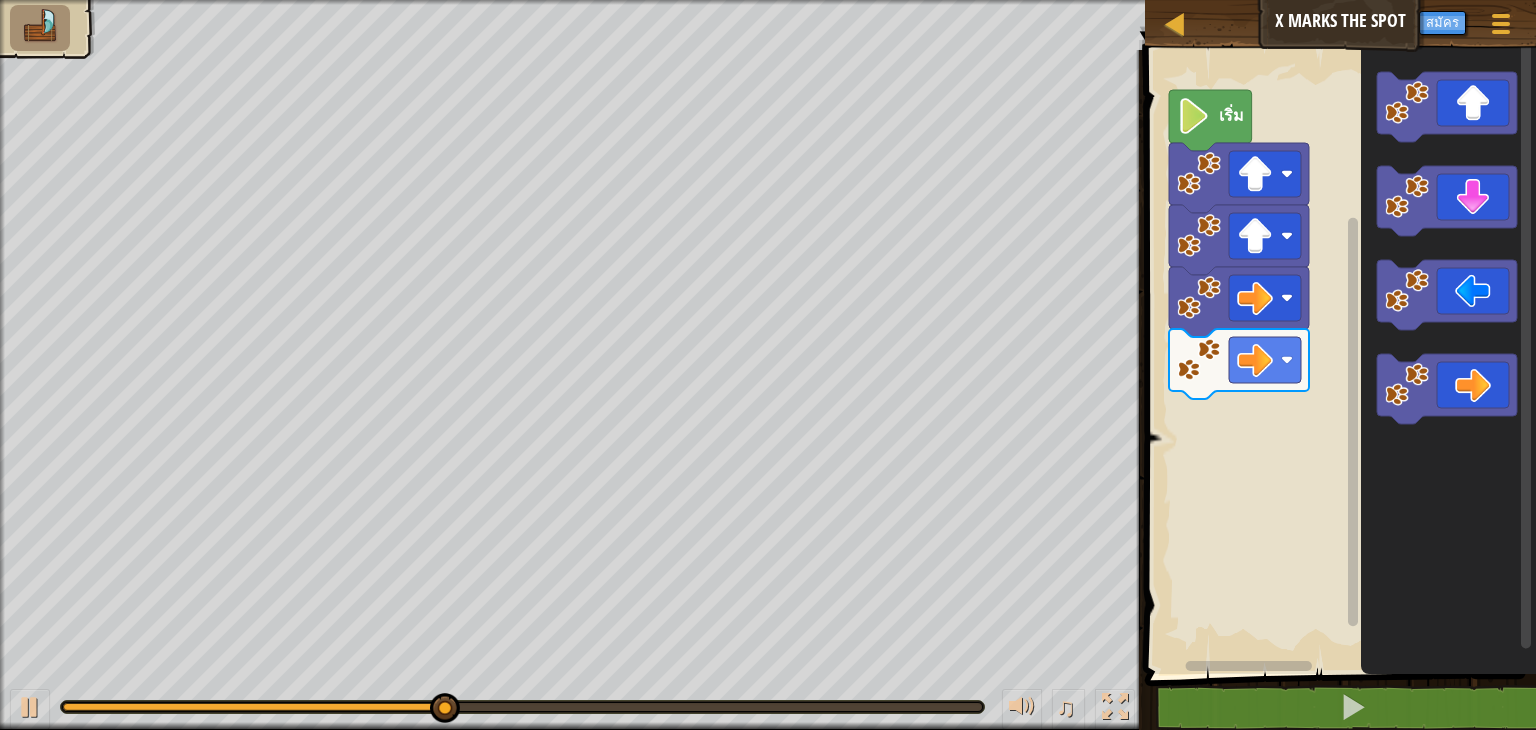 click on "เริ่ม" at bounding box center (1337, 357) 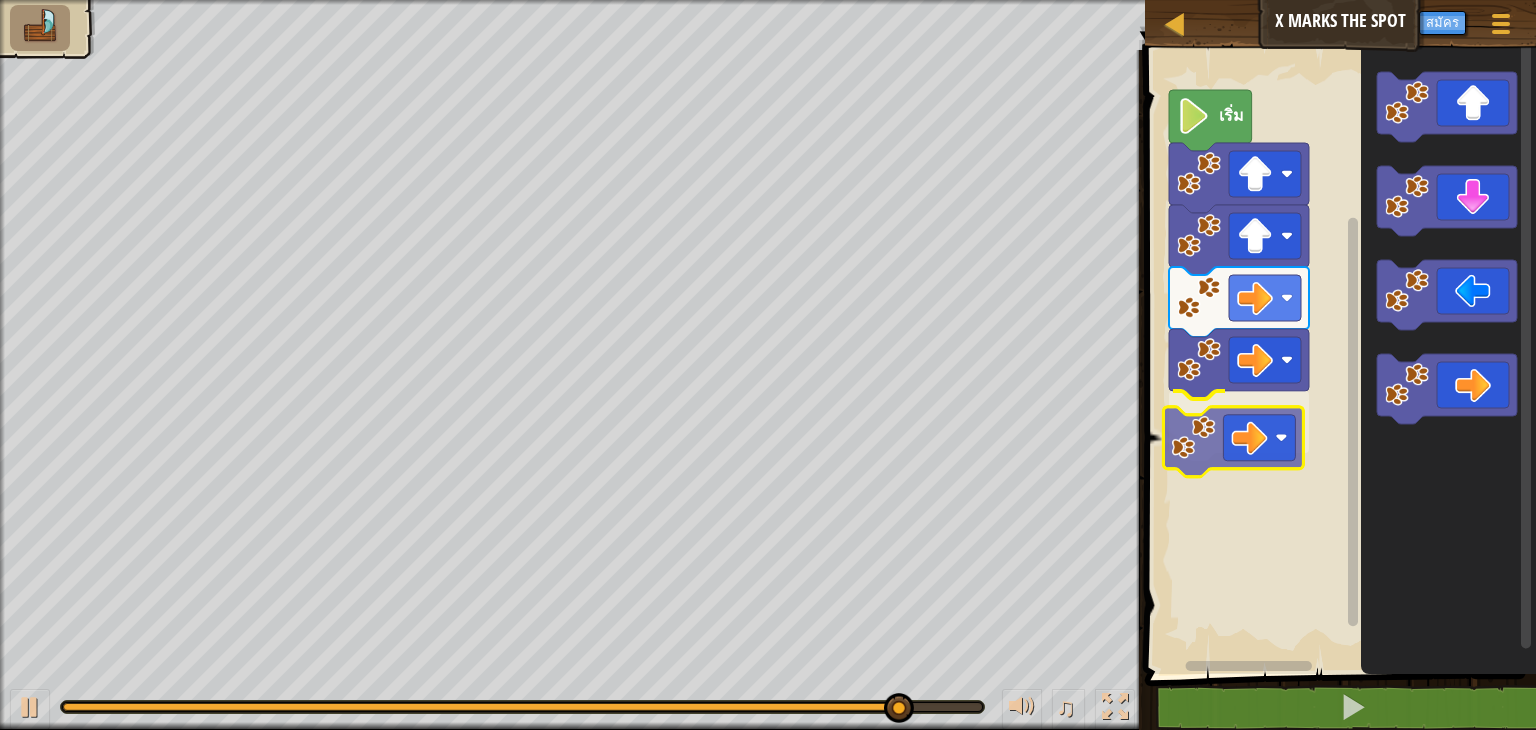 click on "เริ่ม" at bounding box center [1337, 357] 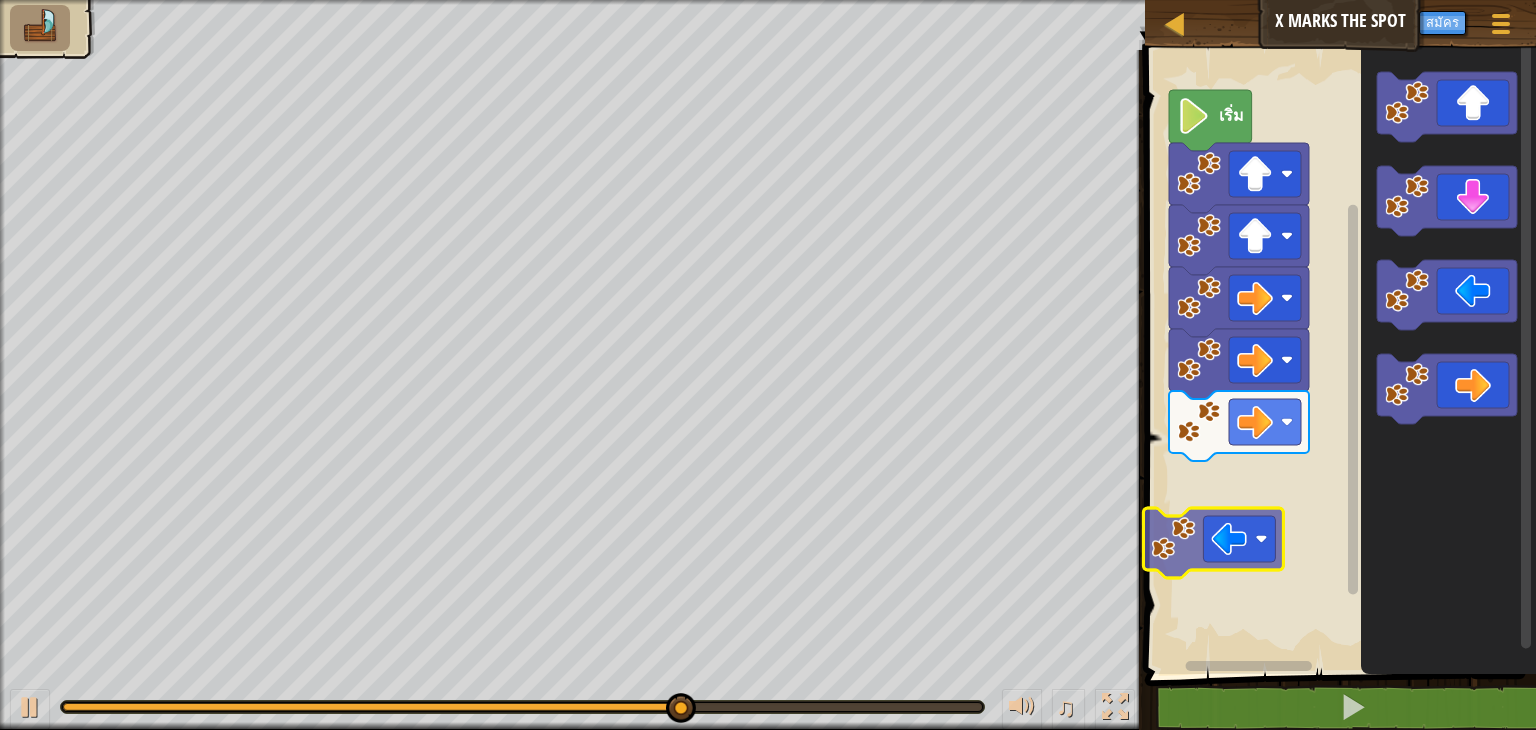 click on "เริ่ม" at bounding box center [1337, 357] 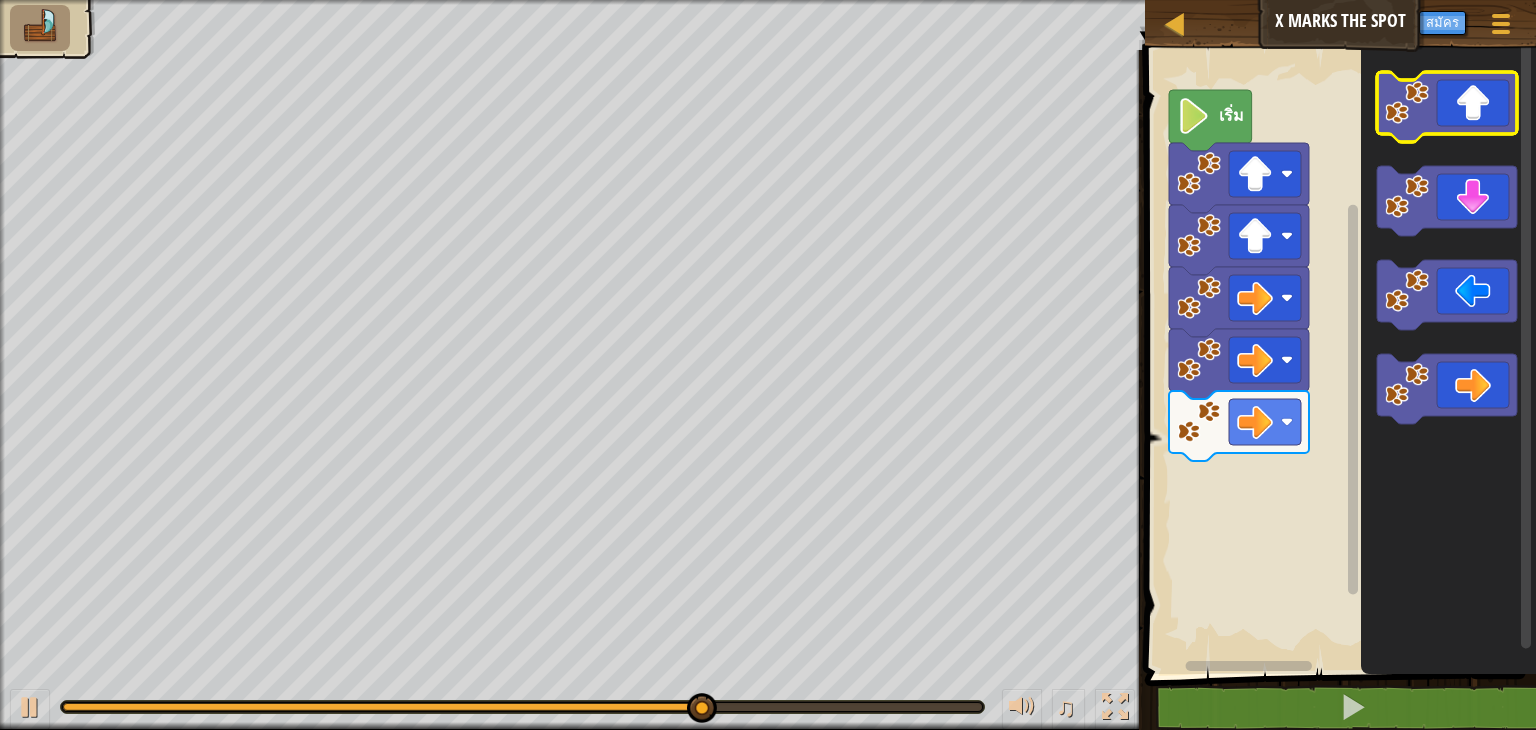 click 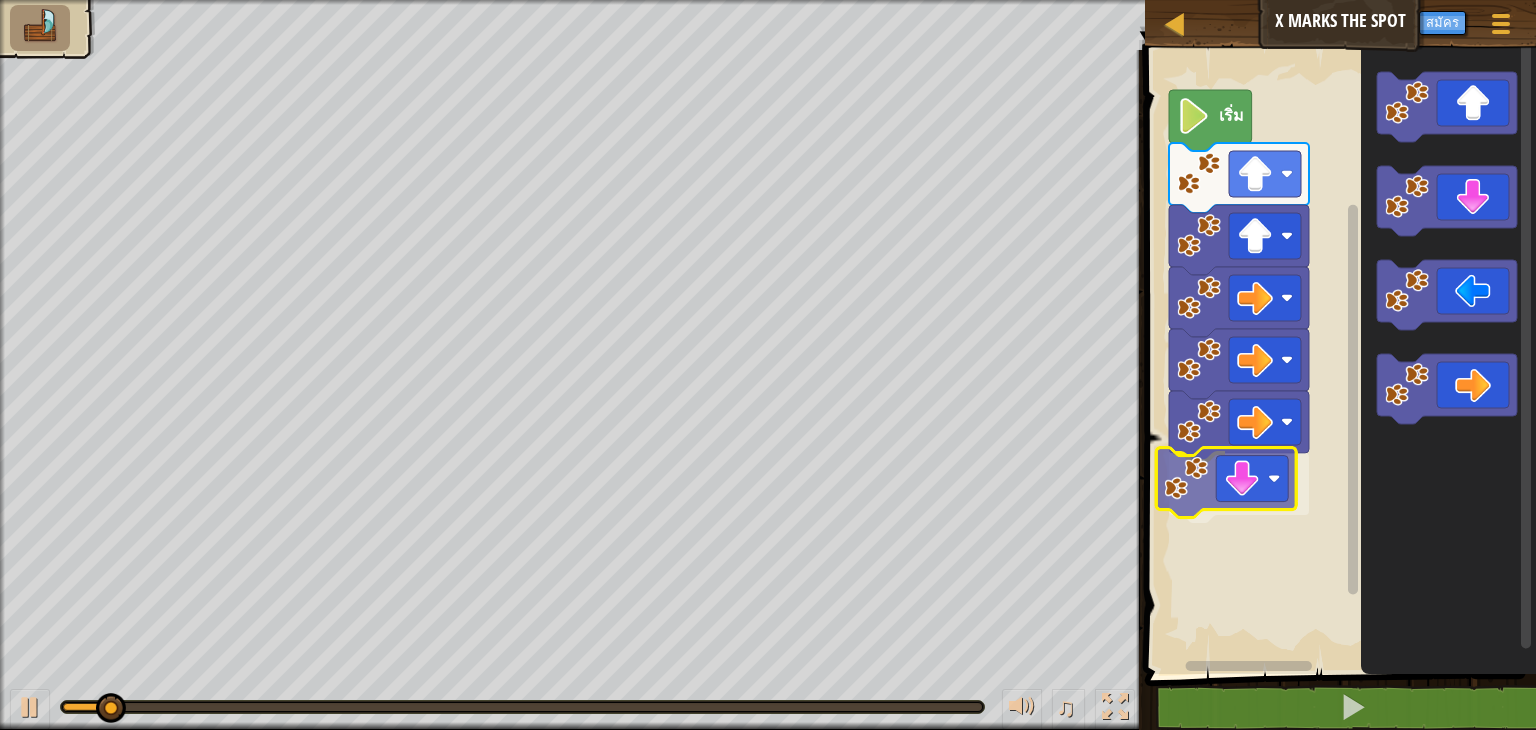 click on "เริ่ม" at bounding box center [1337, 357] 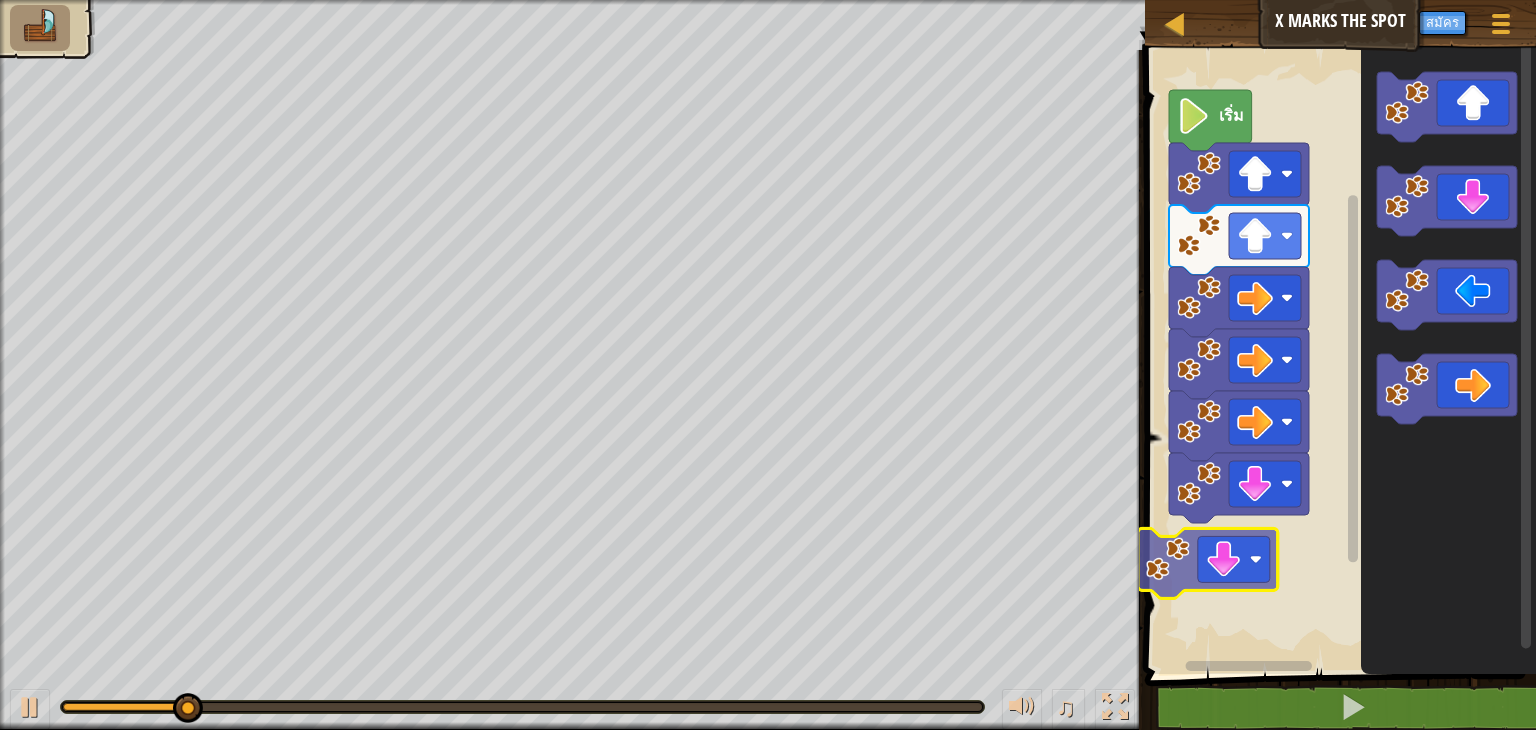 click on "เริ่ม" at bounding box center (1337, 357) 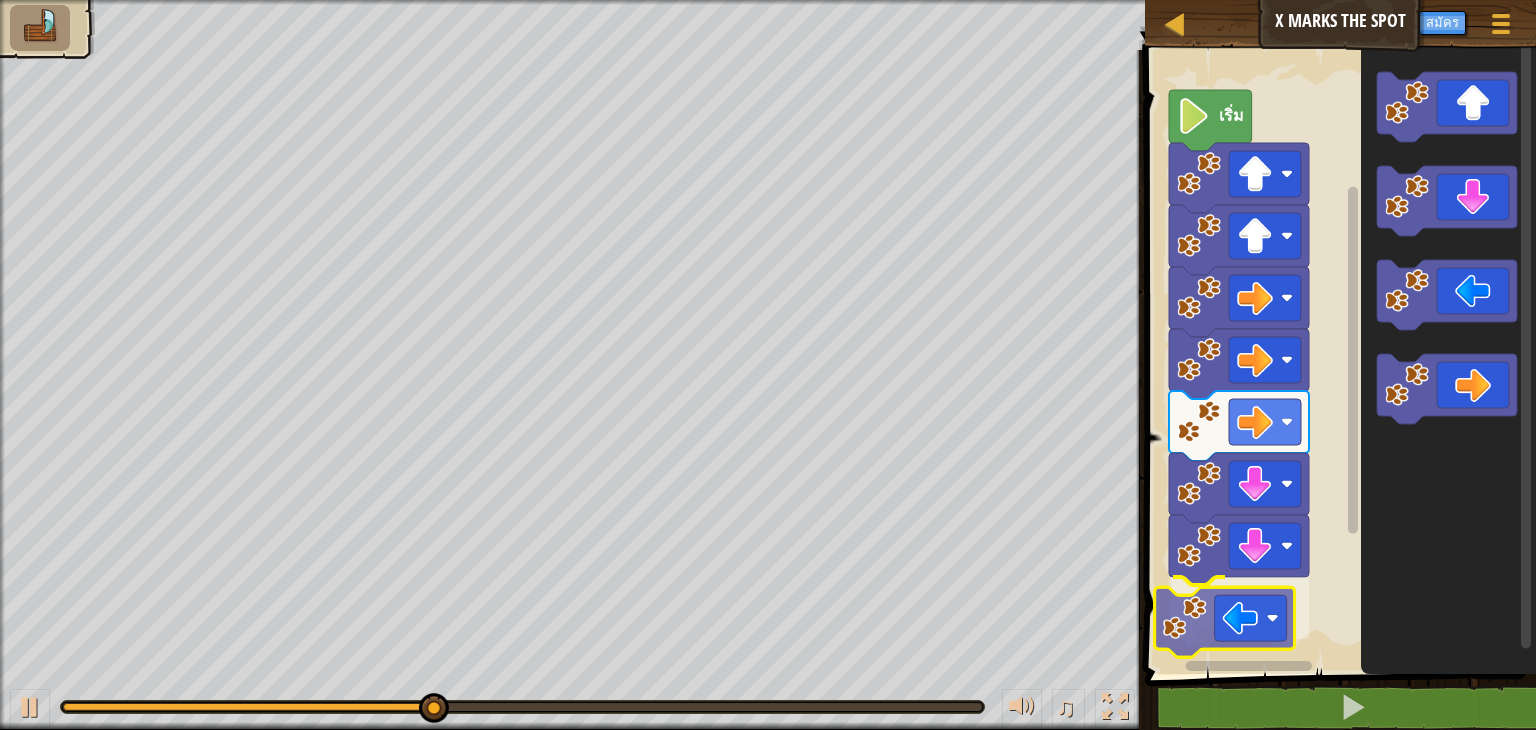 click on "เริ่ม" at bounding box center [1337, 357] 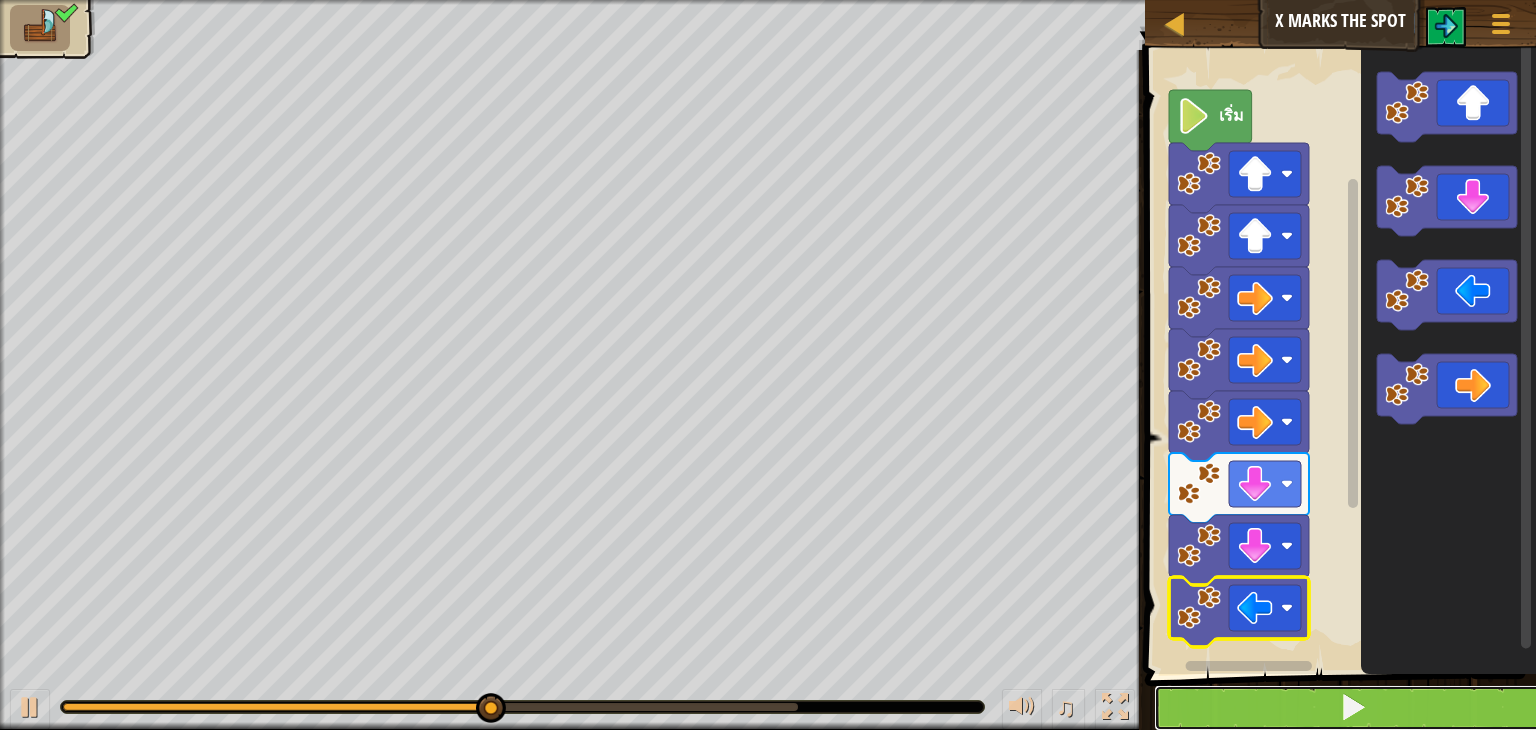 click at bounding box center [1352, 708] 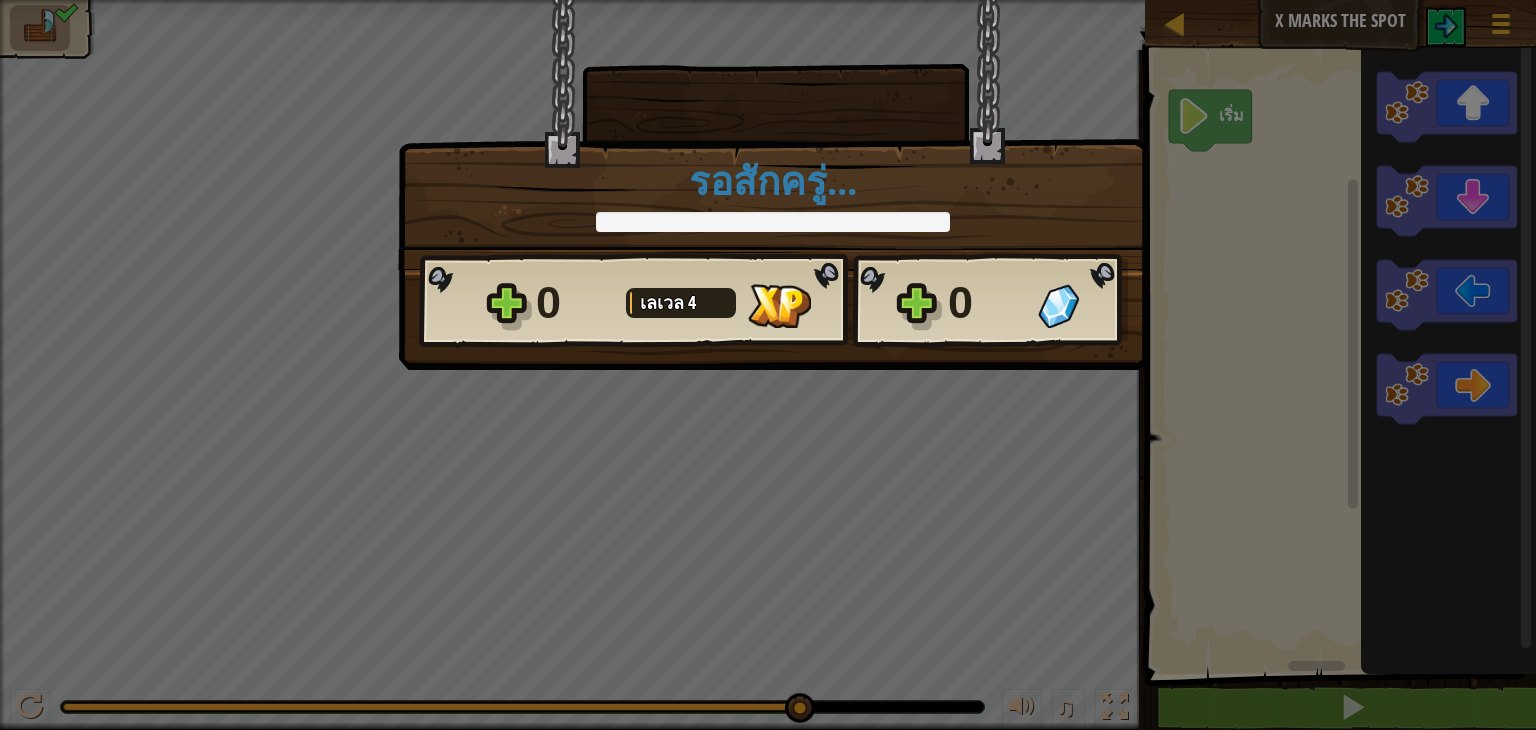click on "แผนที่ X Marks the Spot เมนูเกม สมัคร 1     הההההההההההההההההההההההההההההההההההההההההההההההההההההההההההההההההההההההההההההההההההההההההההההההההההההההההההההההההההההההההההההההההההההההההההההההההההההההההההההההההההההההההההההההההההההההההההההההההההההההההההההההההההההההההההההההההההההההההההההההההההההההההההההההה XXXXXXXXXXXXXXXXXXXXXXXXXXXXXXXXXXXXXXXXXXXXXXXXXXXXXXXXXXXXXXXXXXXXXXXXXXXXXXXXXXXXXXXXXXXXXXXXXXXXXXXXXXXXXXXXXXXXXXXXXXXXXXXXXXXXXXXXXXXXXXXXXXXXXXXXXXXXXXXXXXXXXXXXXXXXXXXXXXXXXXXXXXXXXXXXXXXXXXXXXXXXXXXXXXXXXXXXXXXXXXXXXXXXXXXXXXXXXXXXXXXXXXXXXXXXXXXX วิธีการแก้ไข × บล็อก 1 2 3 4 go ( 'up' ,   1 ) go ( 'up' ,   1 ) go ( 'right' ,   1 )     เริ่ม : Python Statement   /  Call" at bounding box center [768, 1] 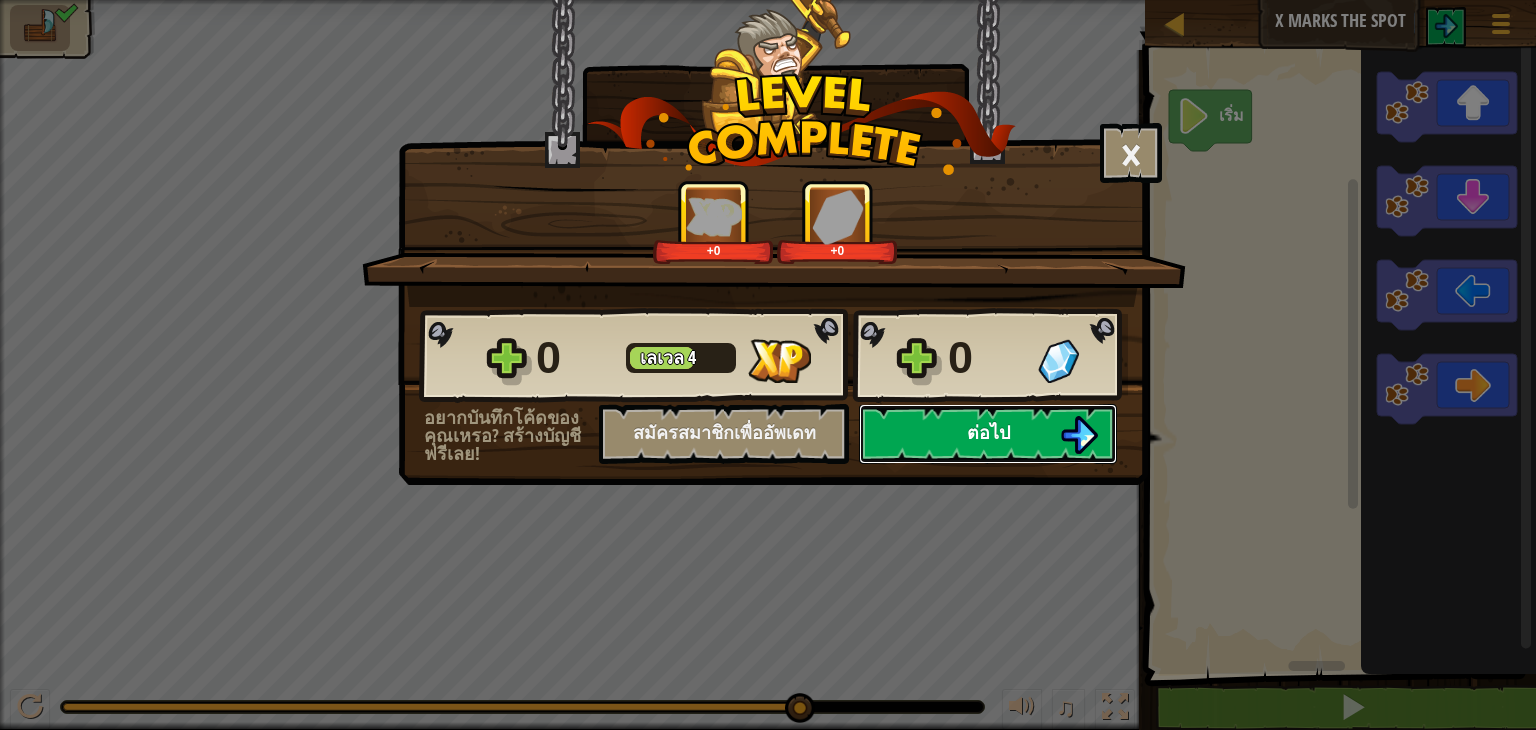 click on "ต่อไป" at bounding box center (988, 432) 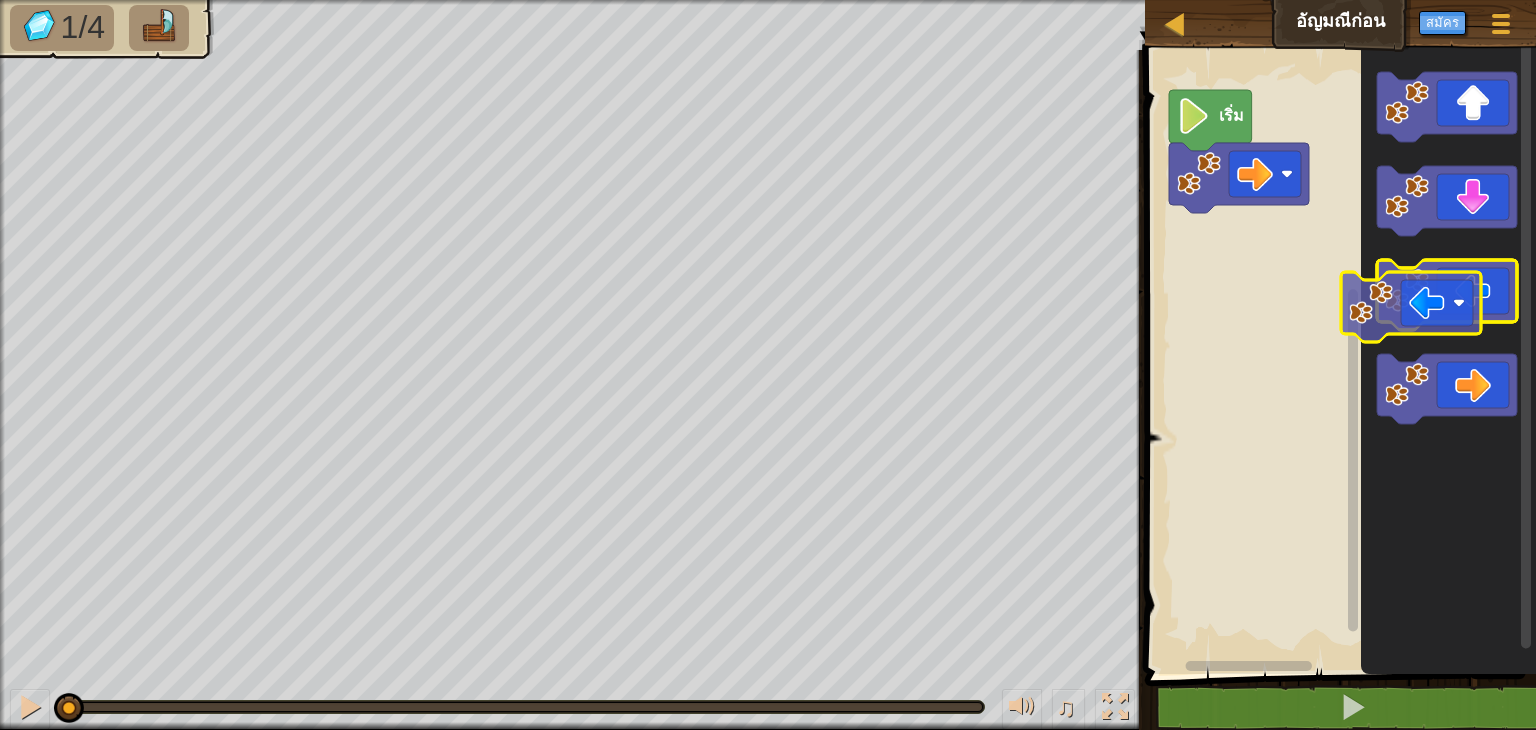 click 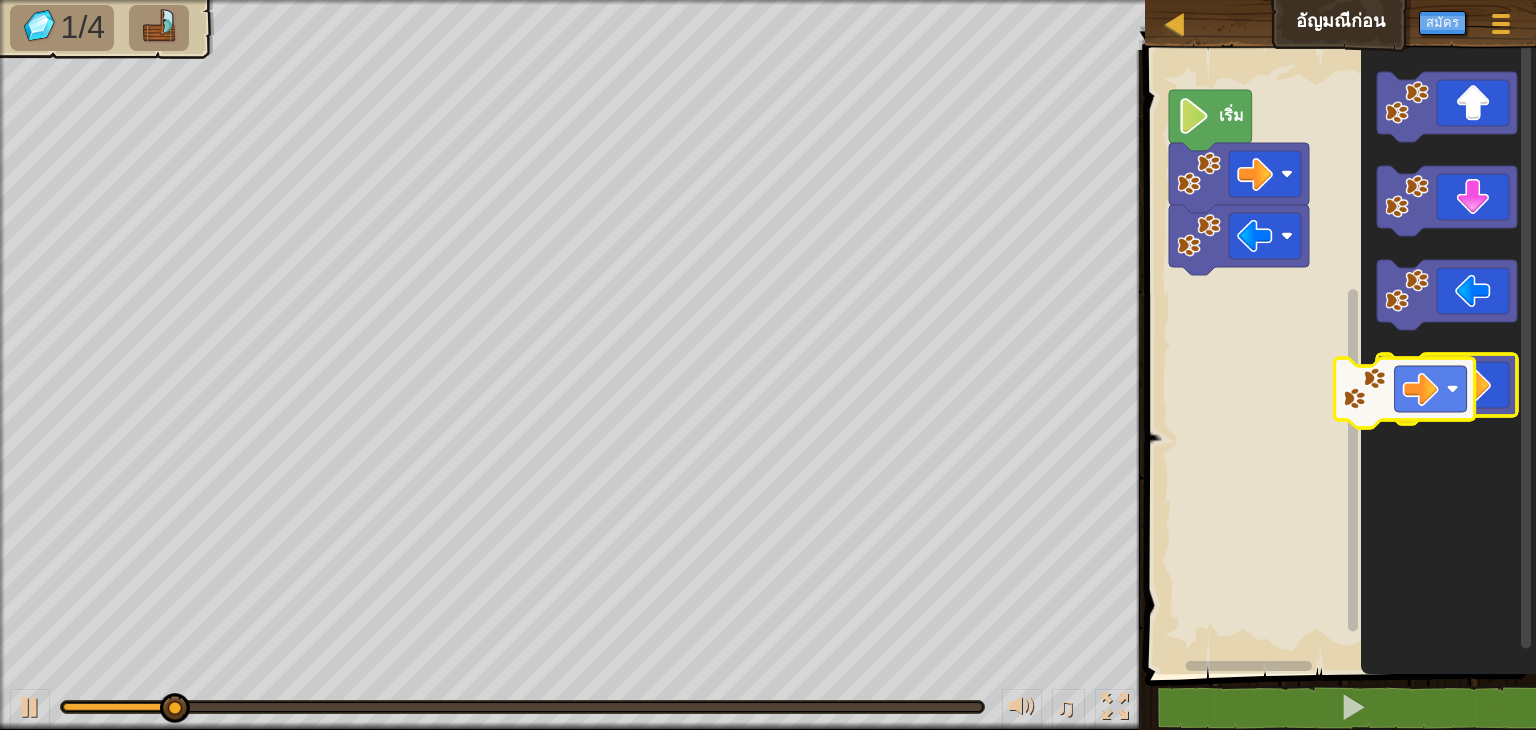 click 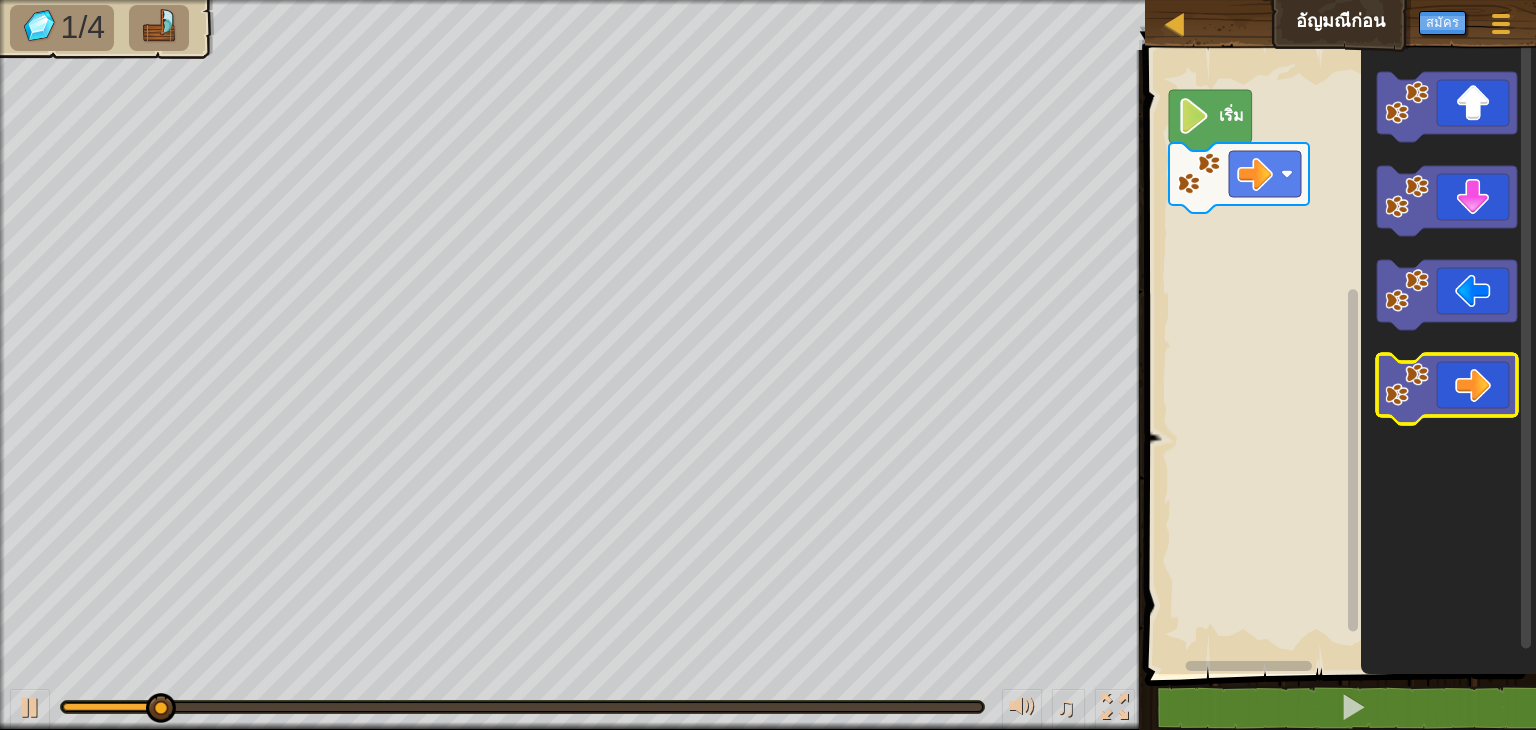 click 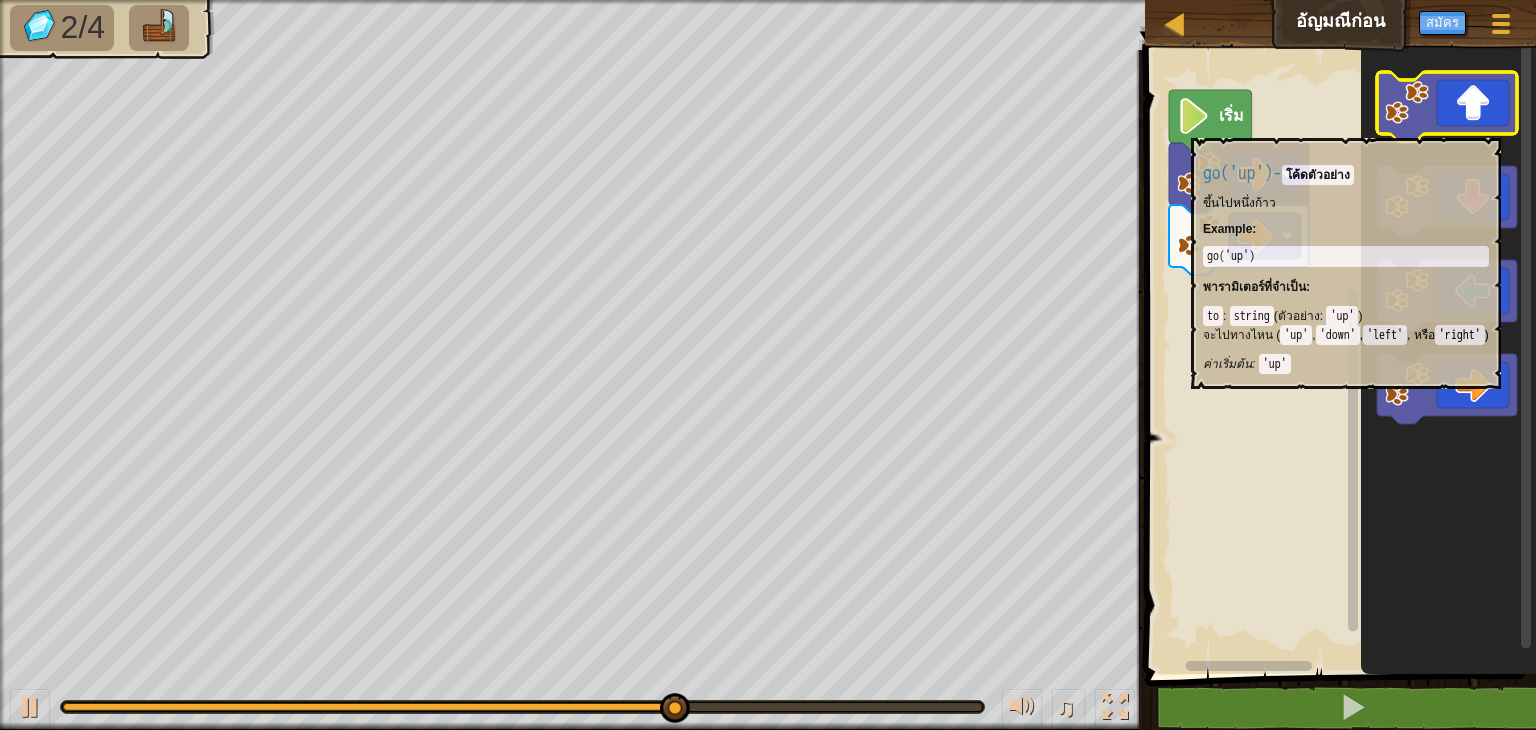 click 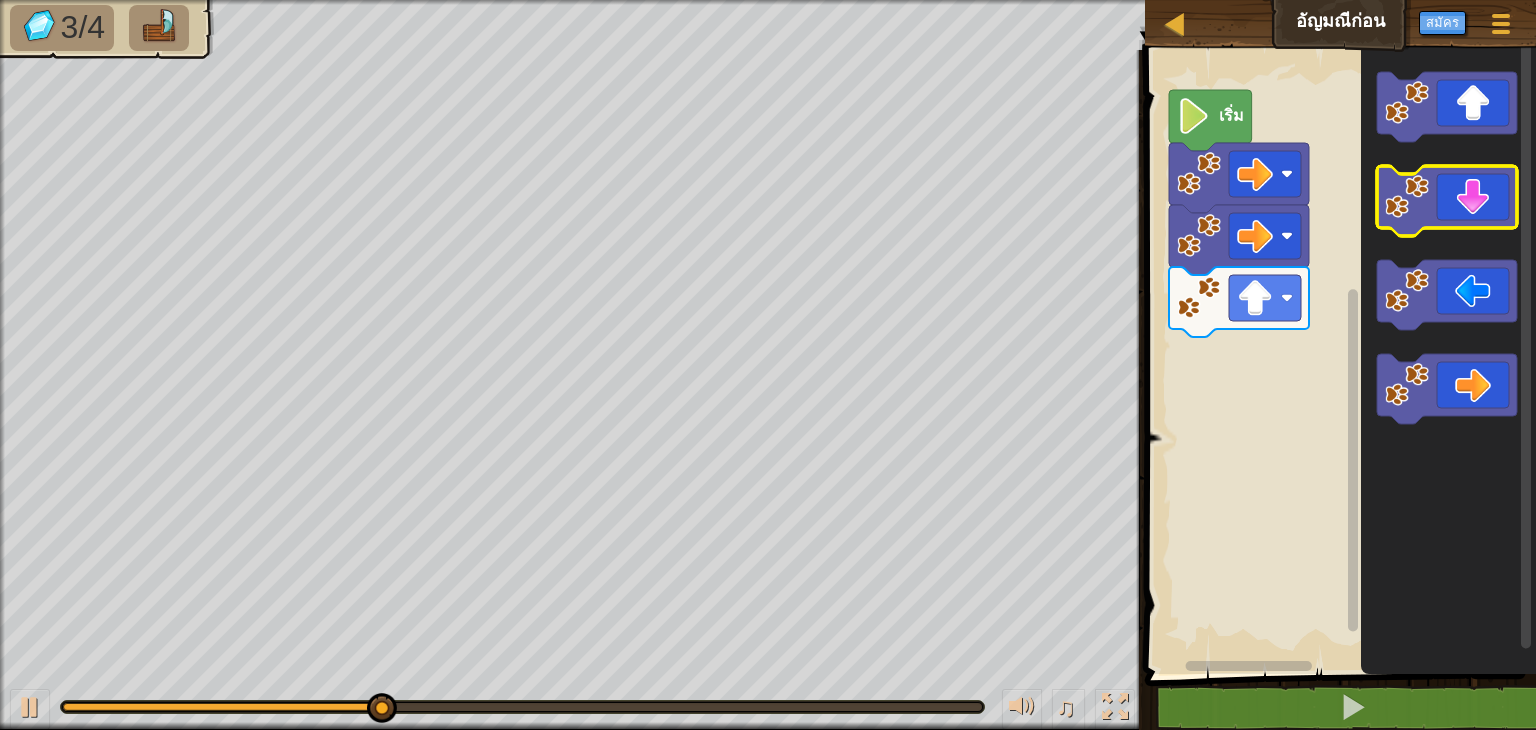 click 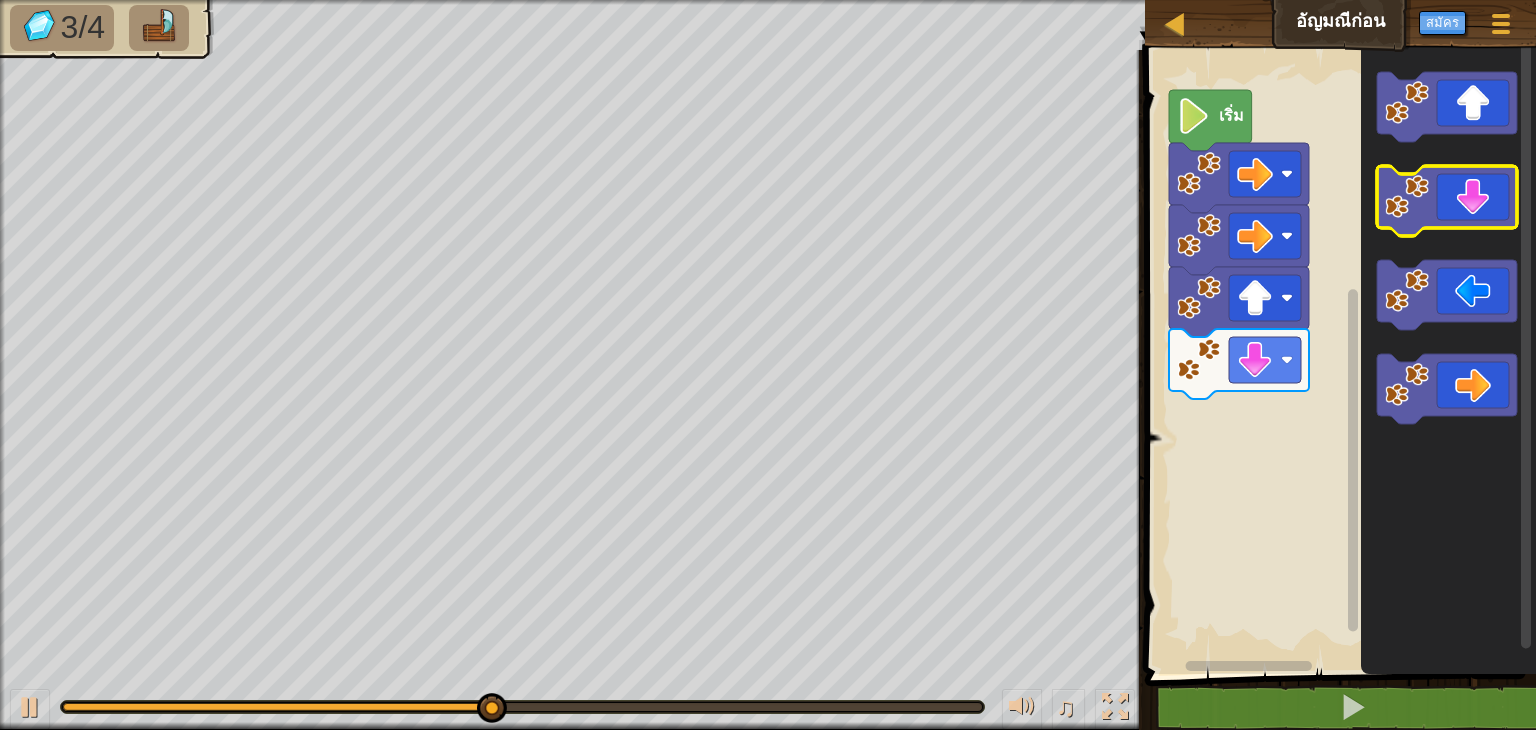 click 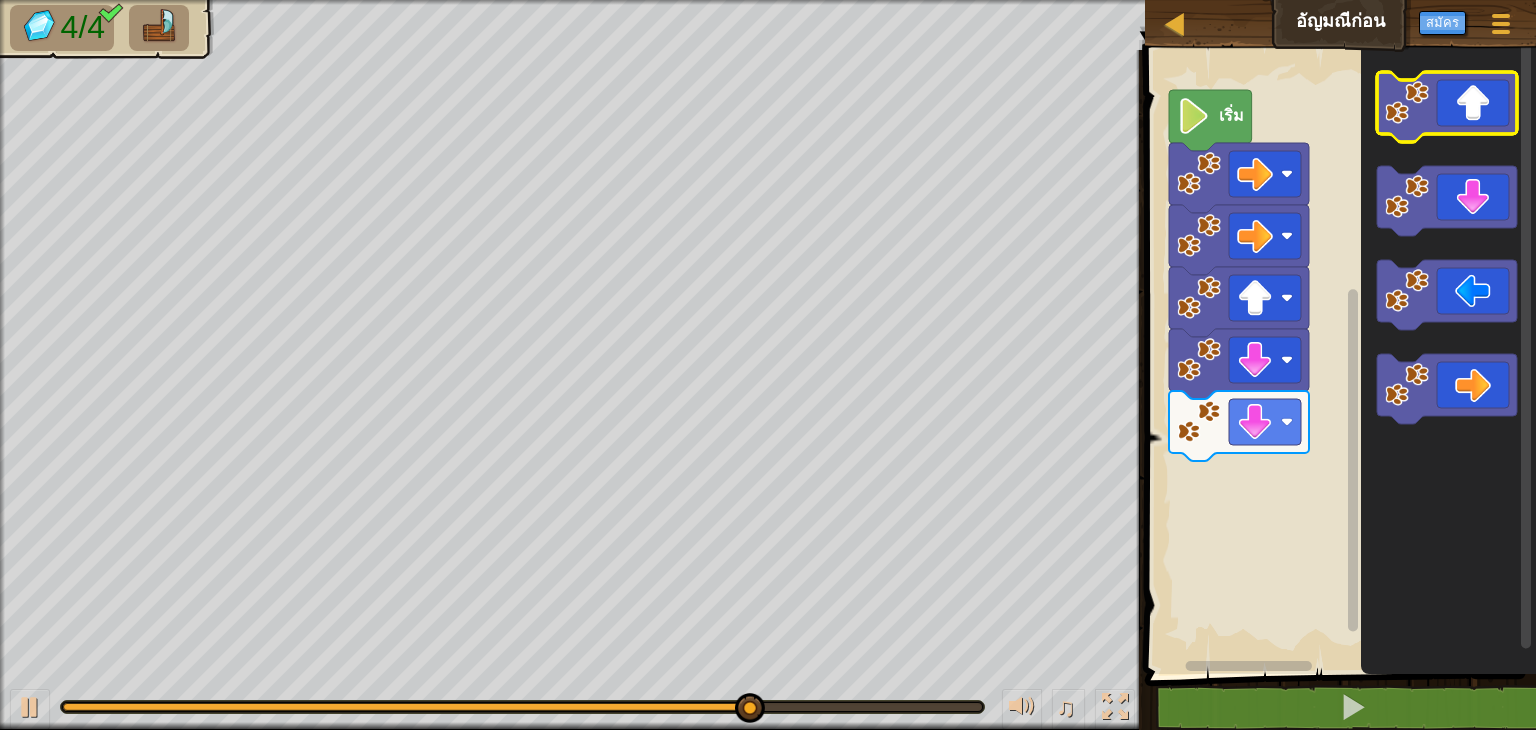 click 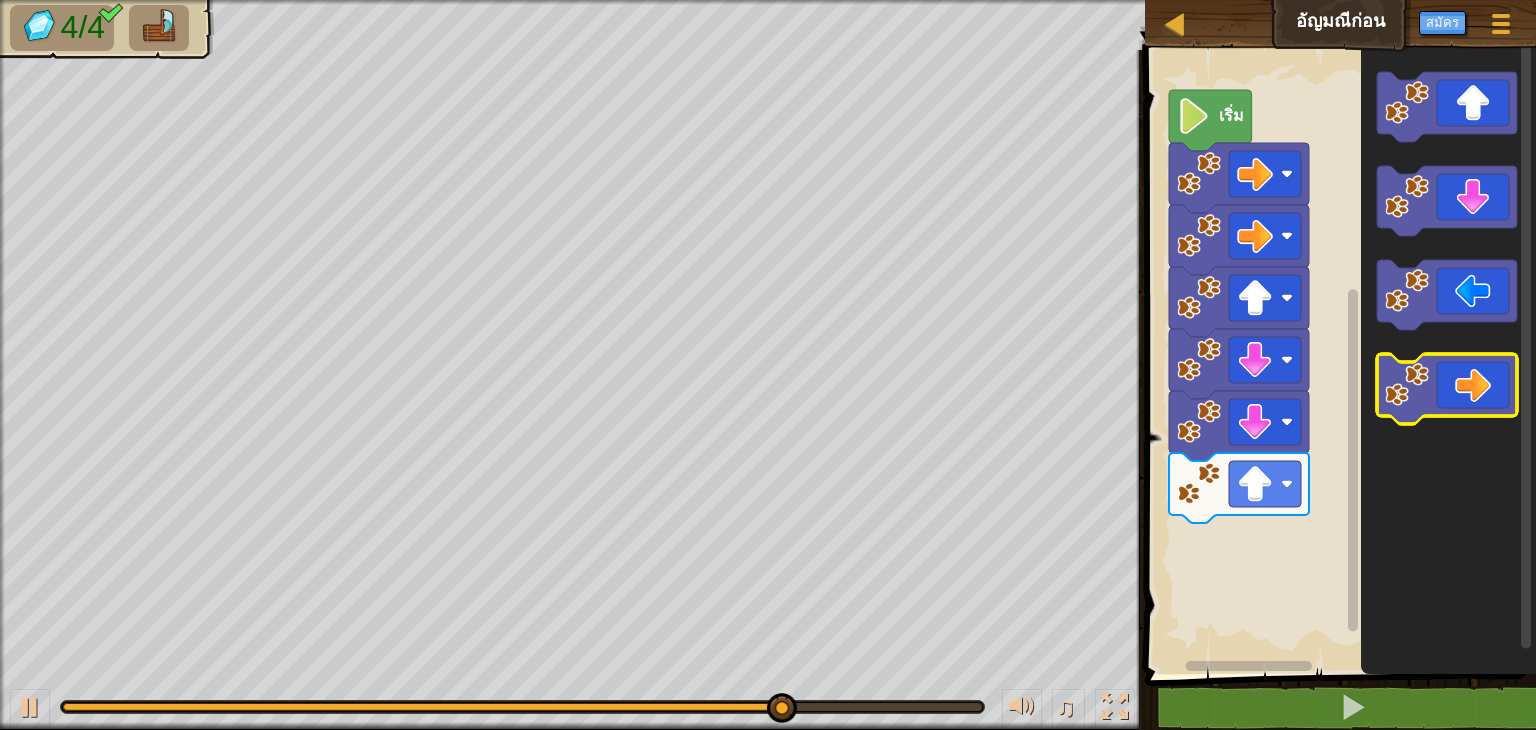 click 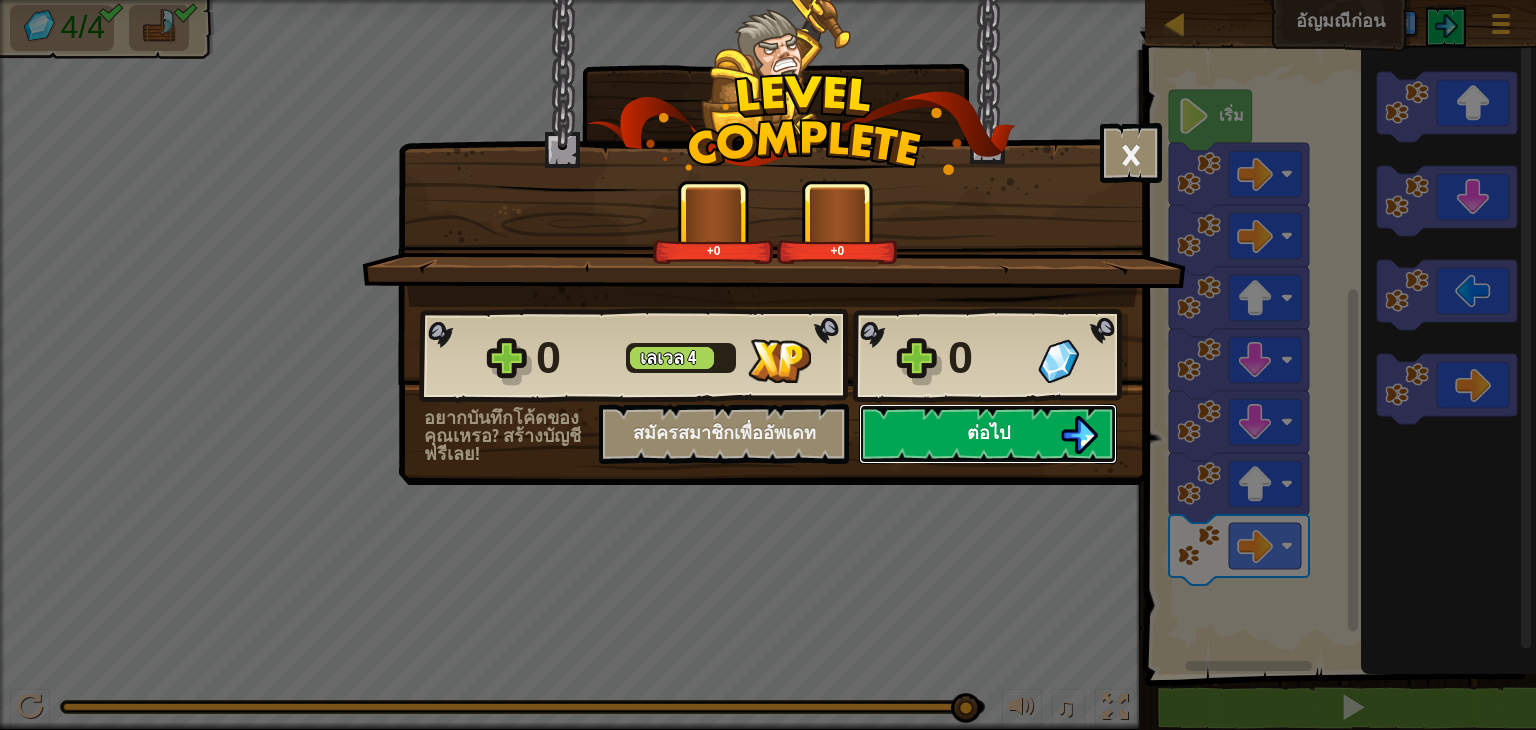 click on "ต่อไป" at bounding box center (988, 434) 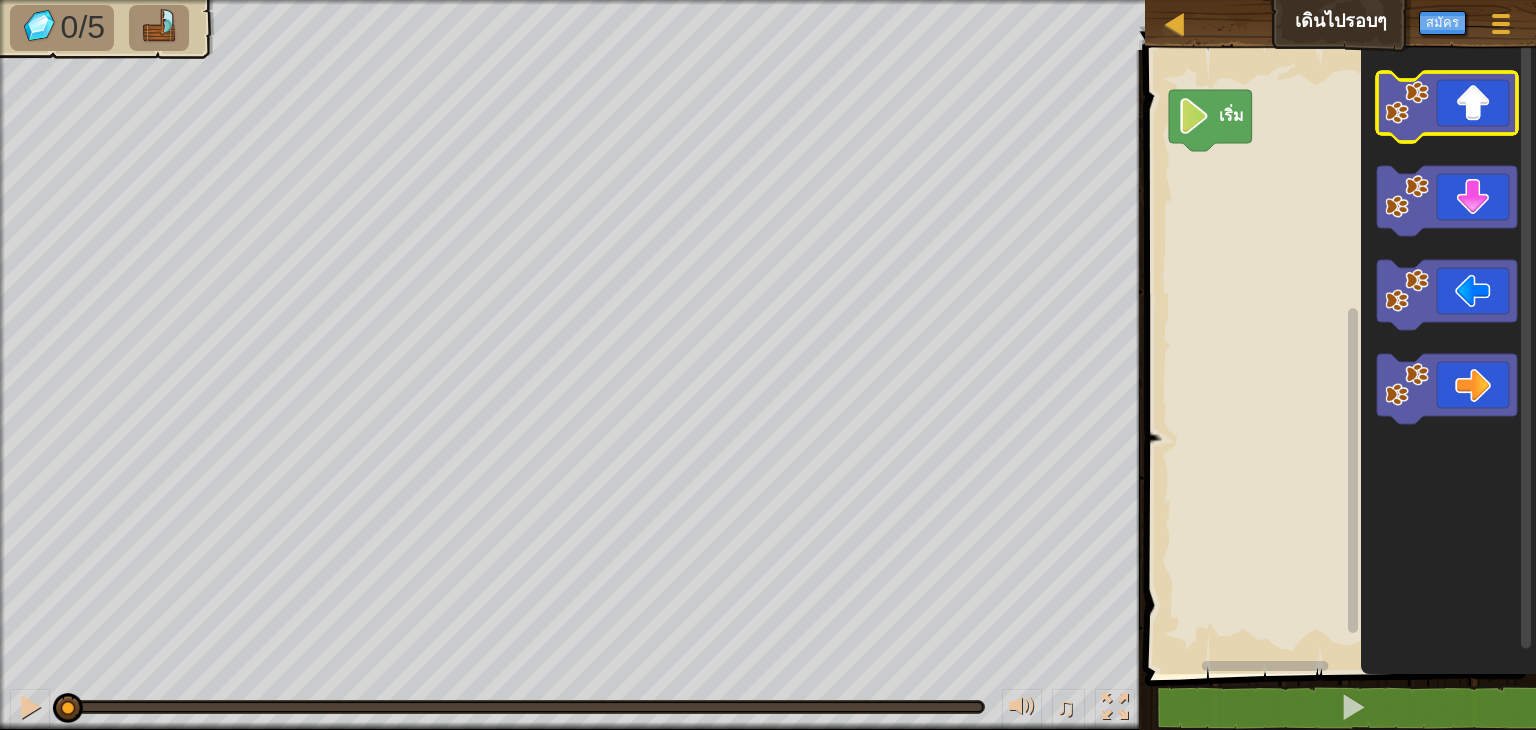 click 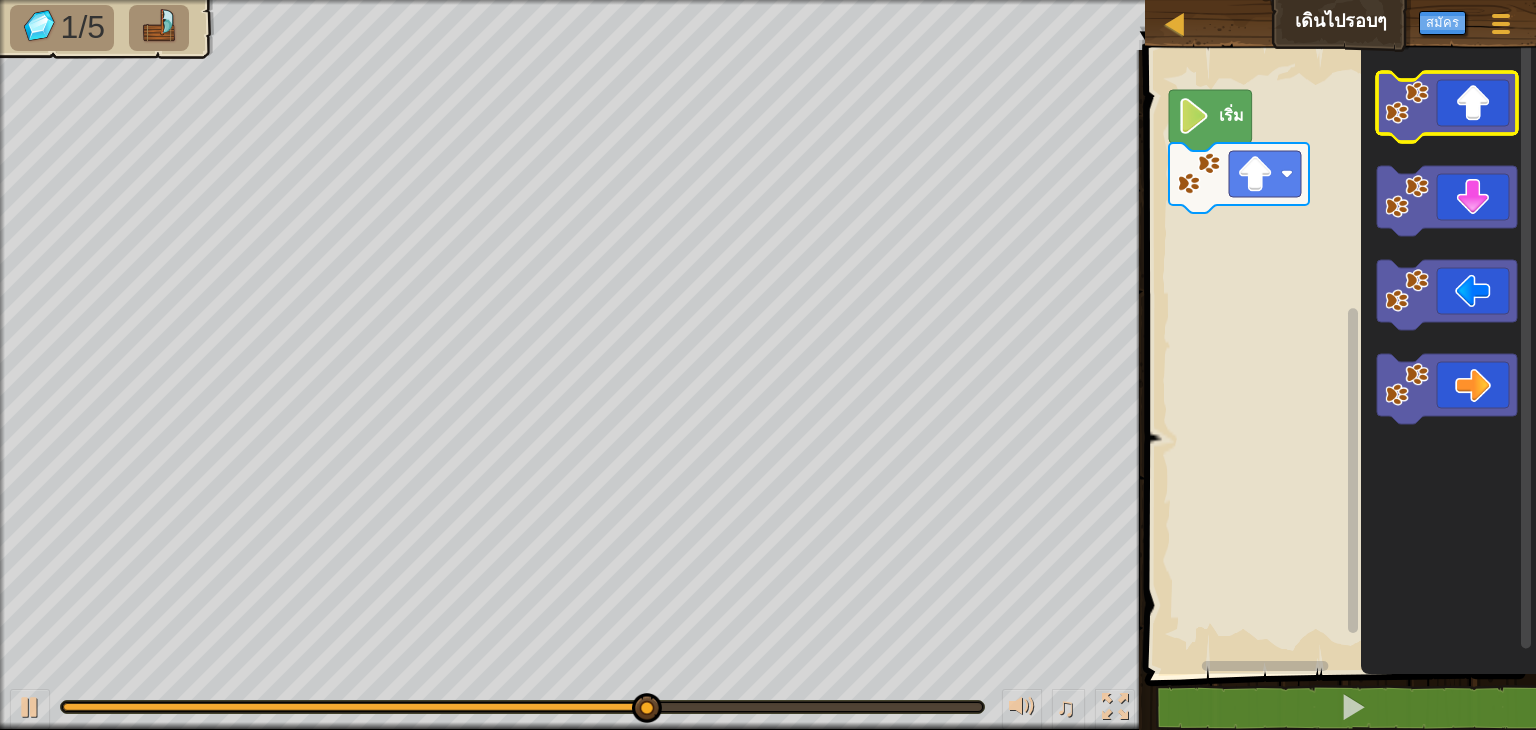 click 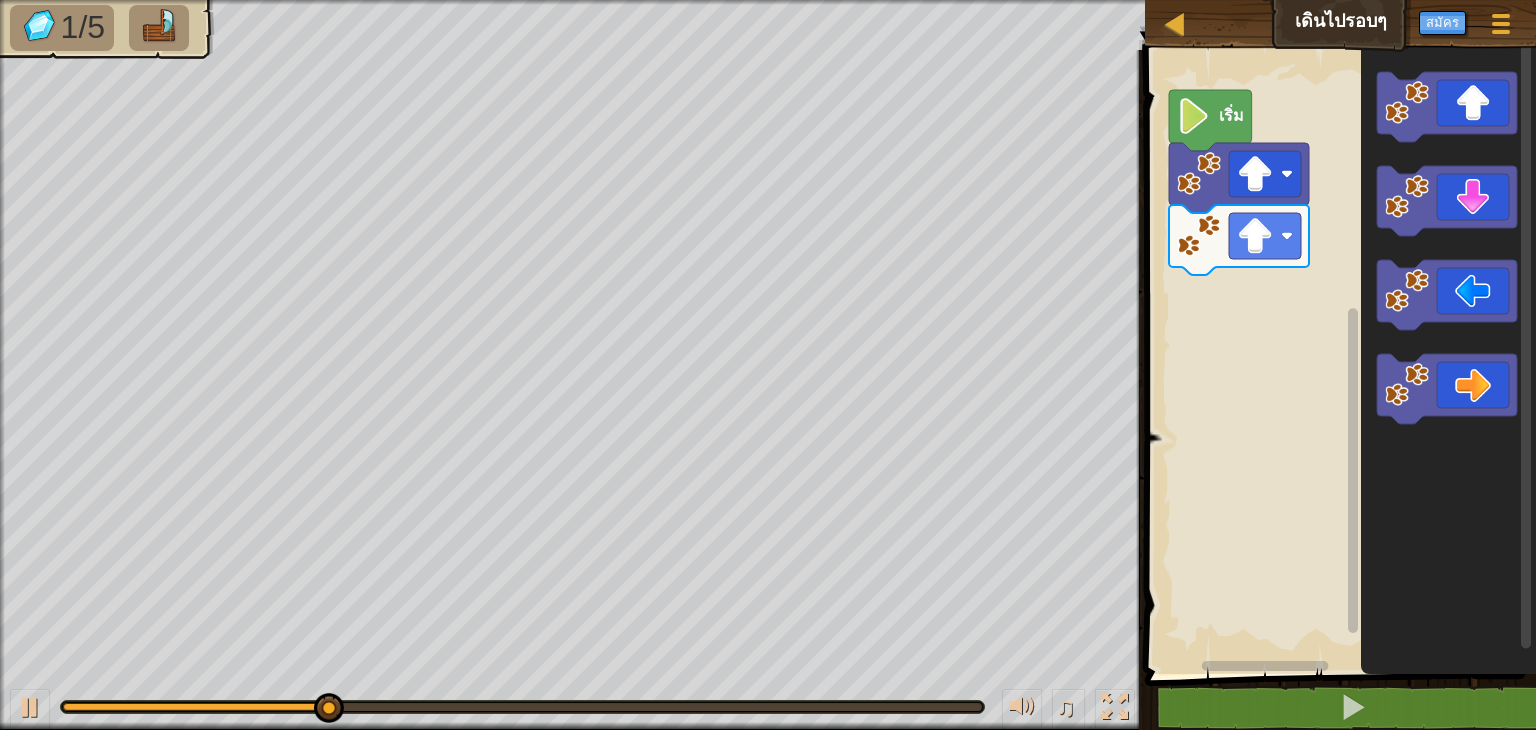 click 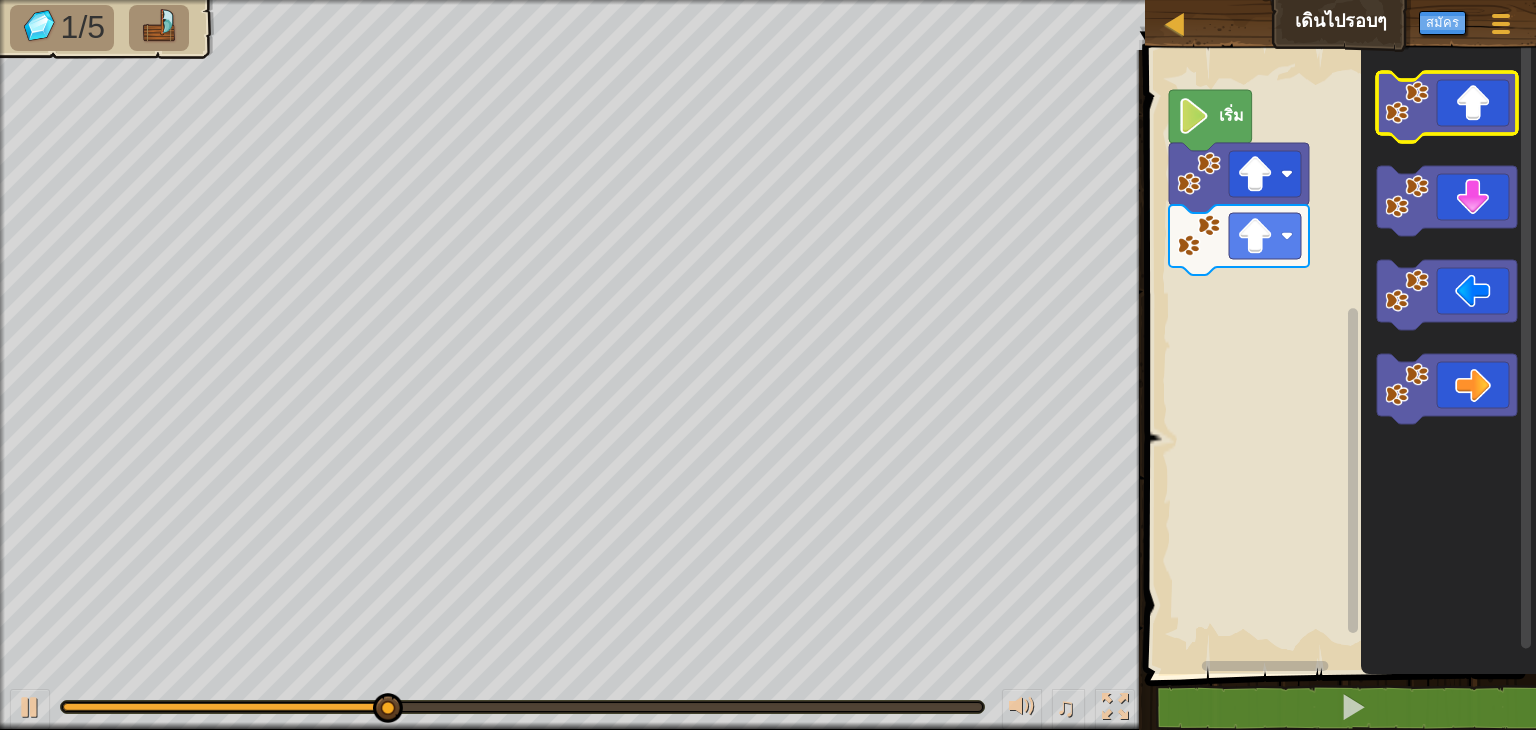 click 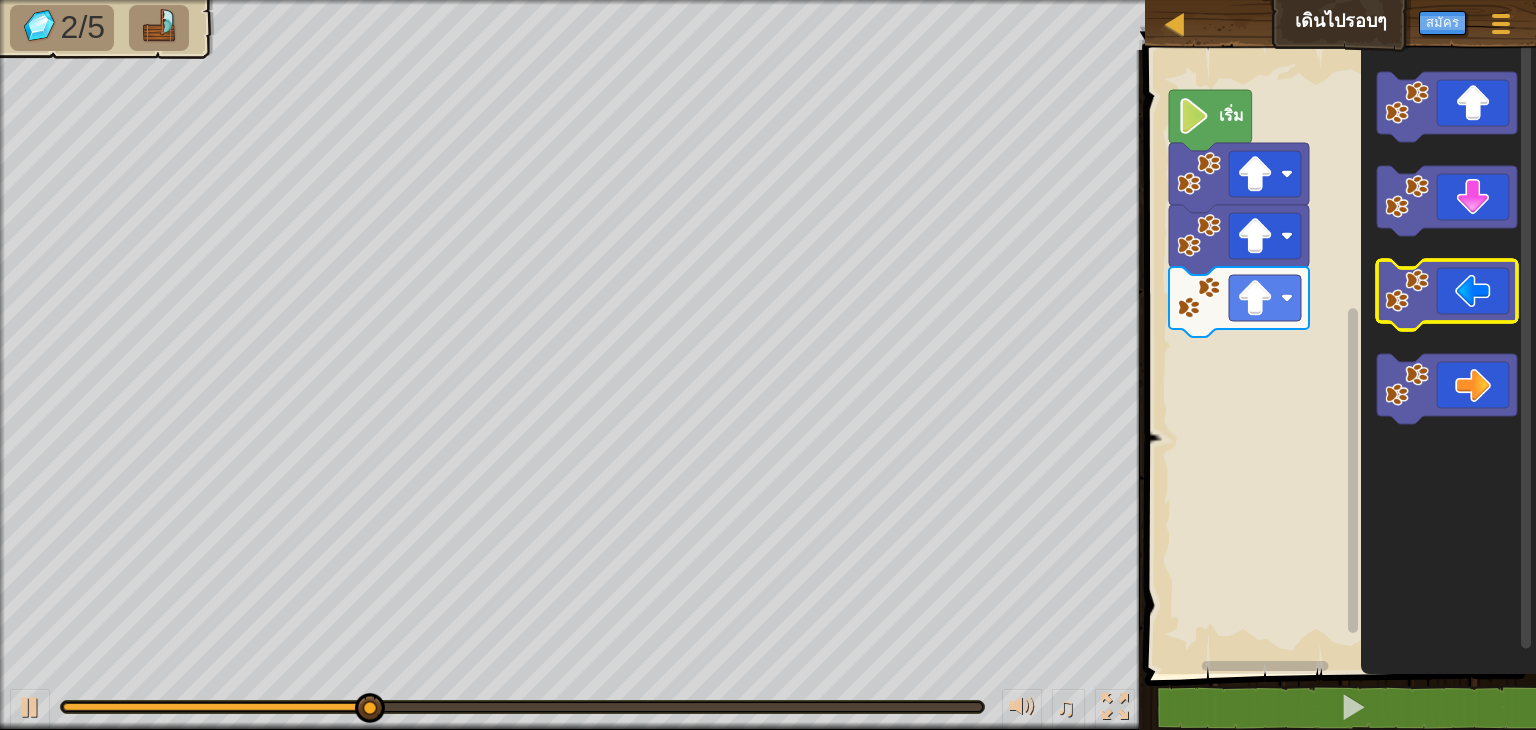 click 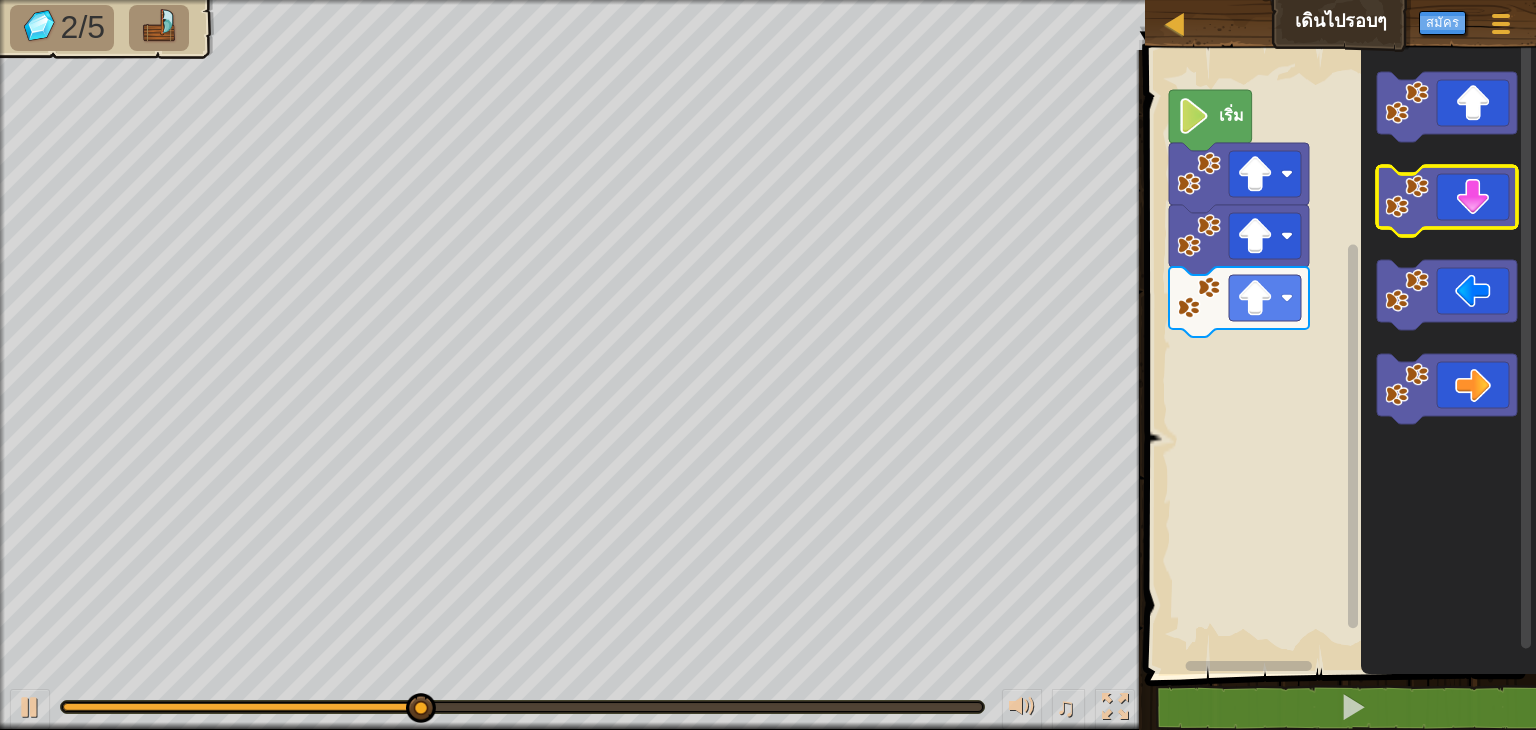 click 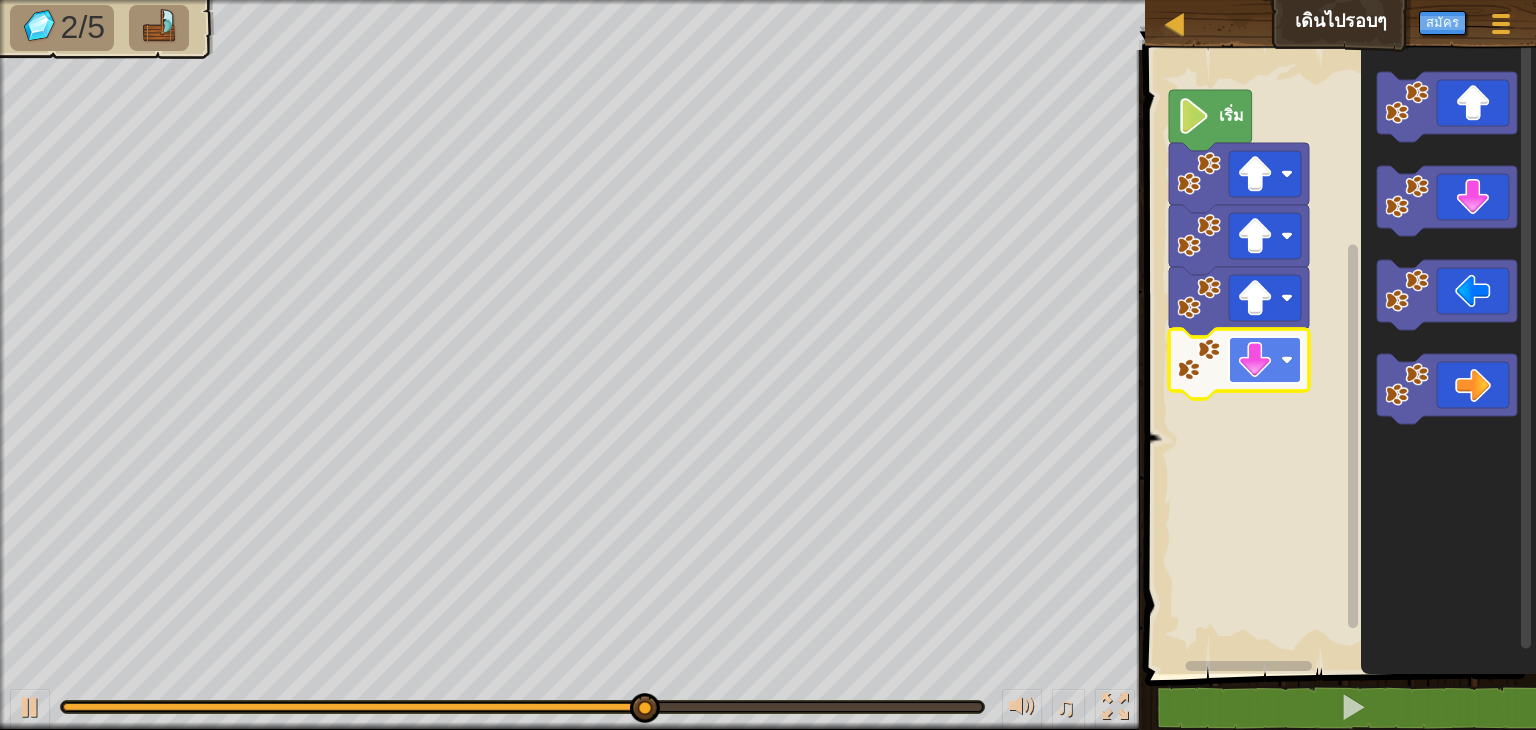 click 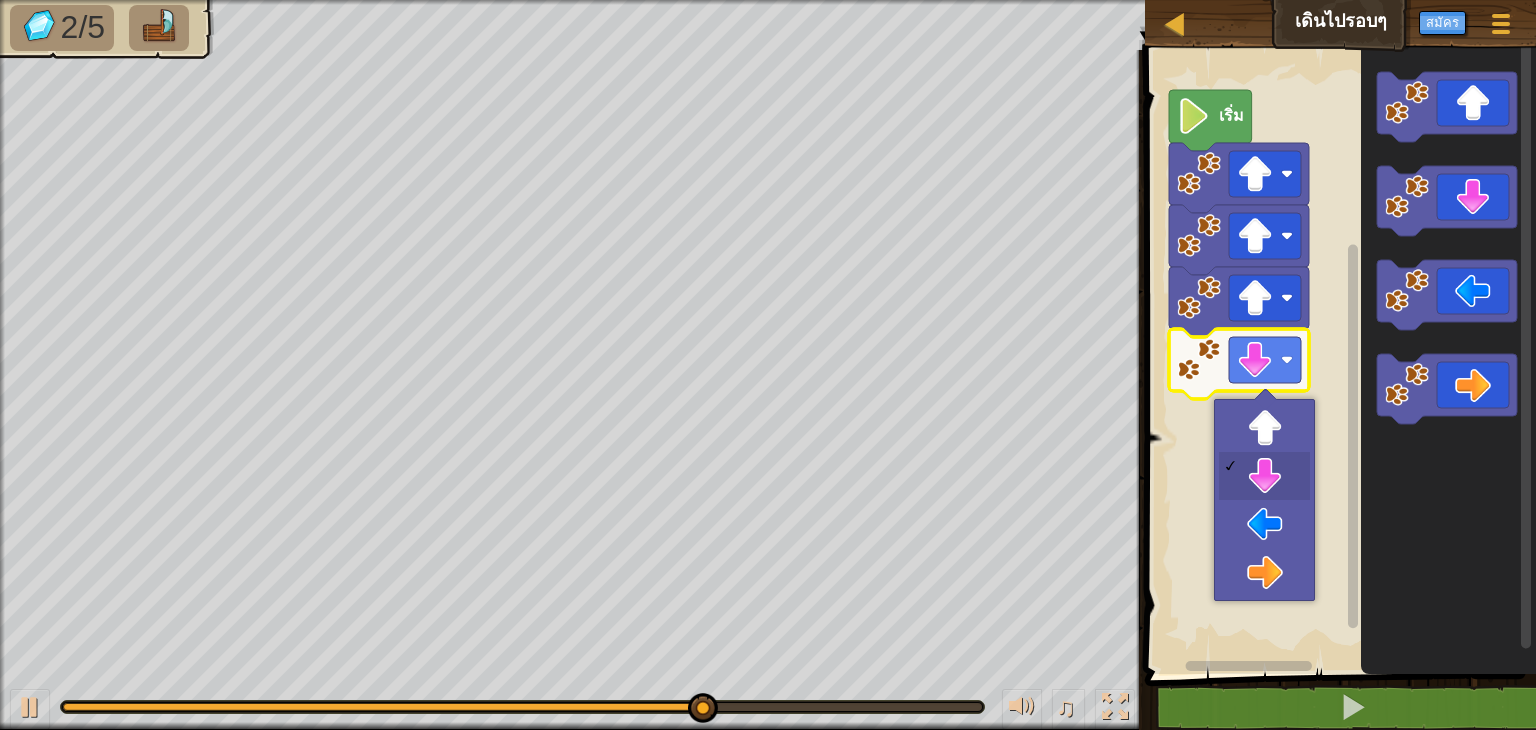 click at bounding box center (1265, 399) 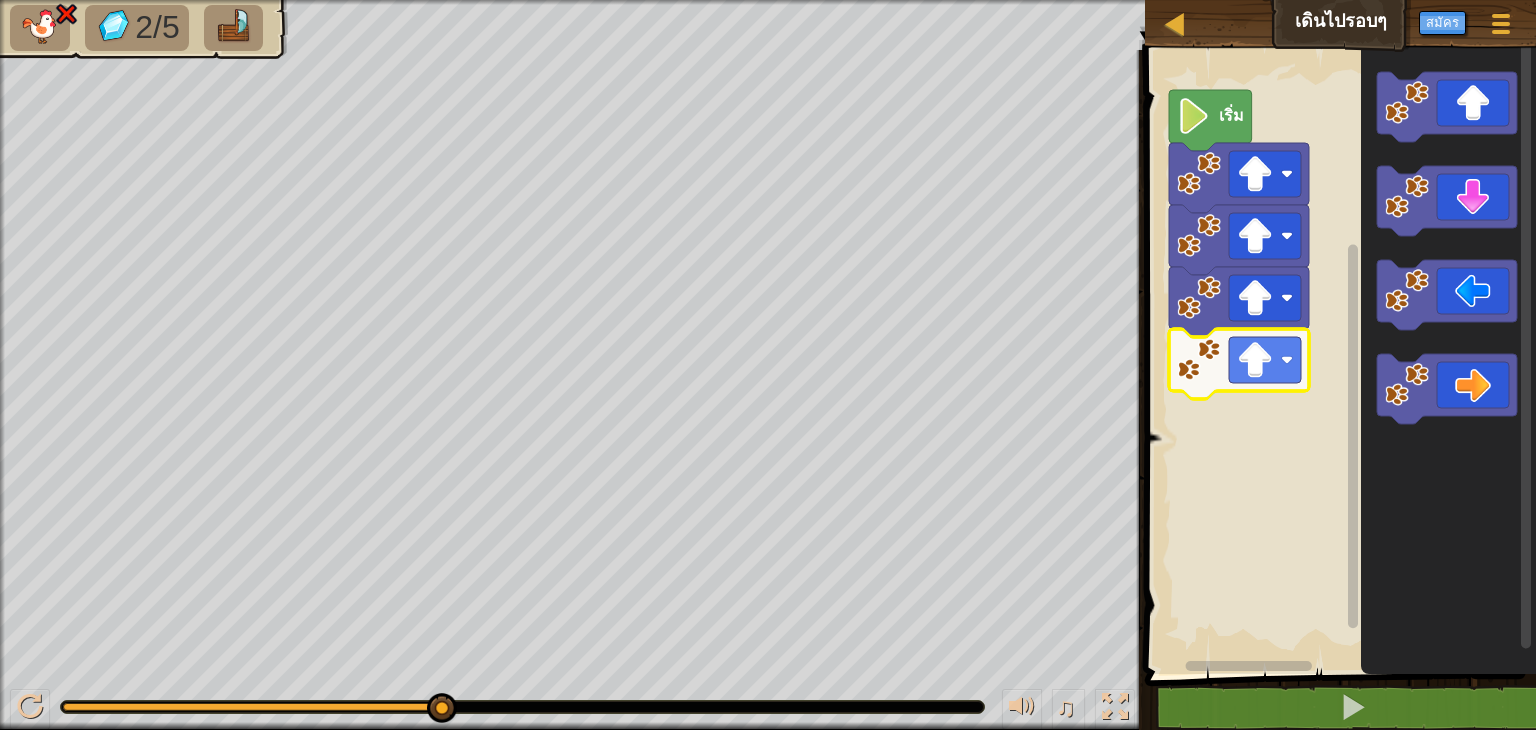 click 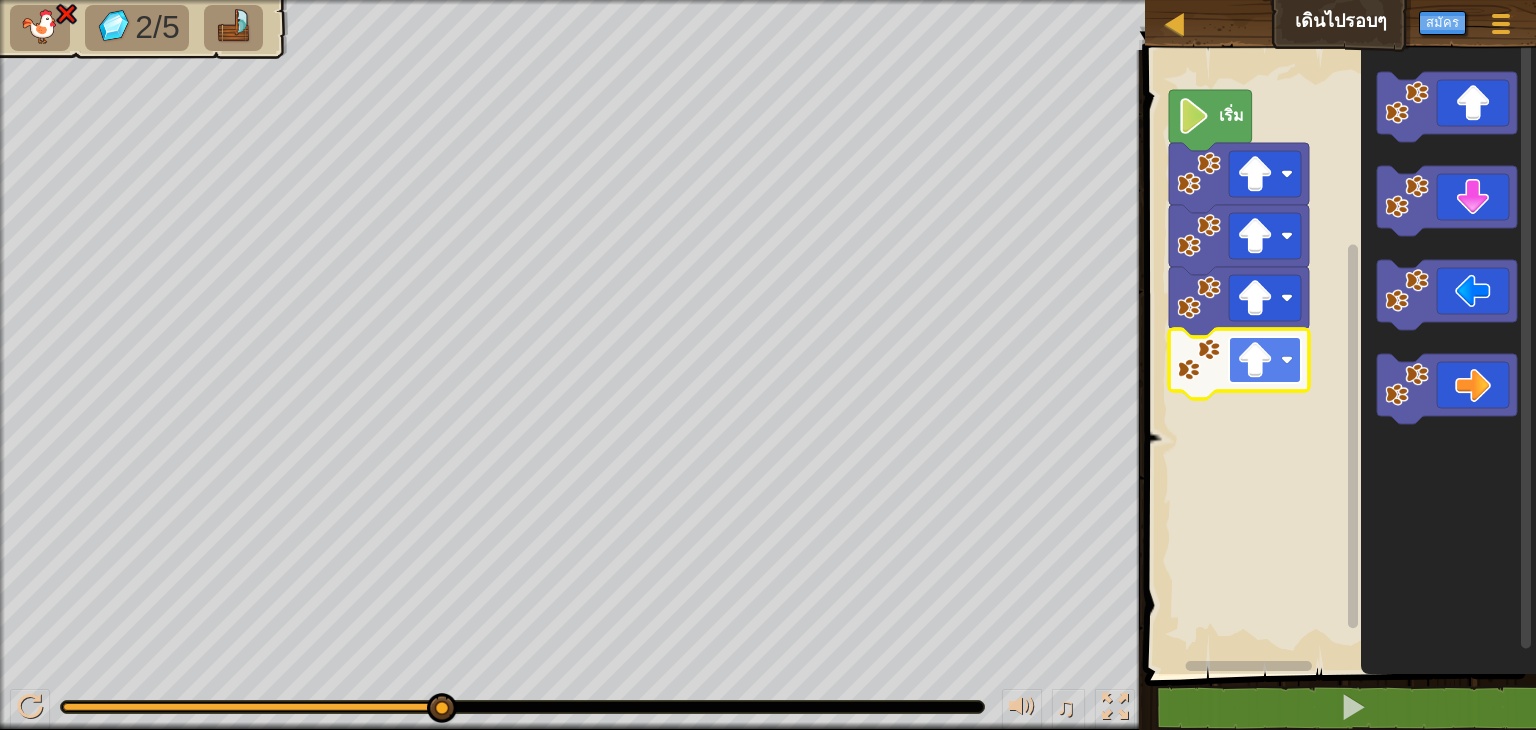 click 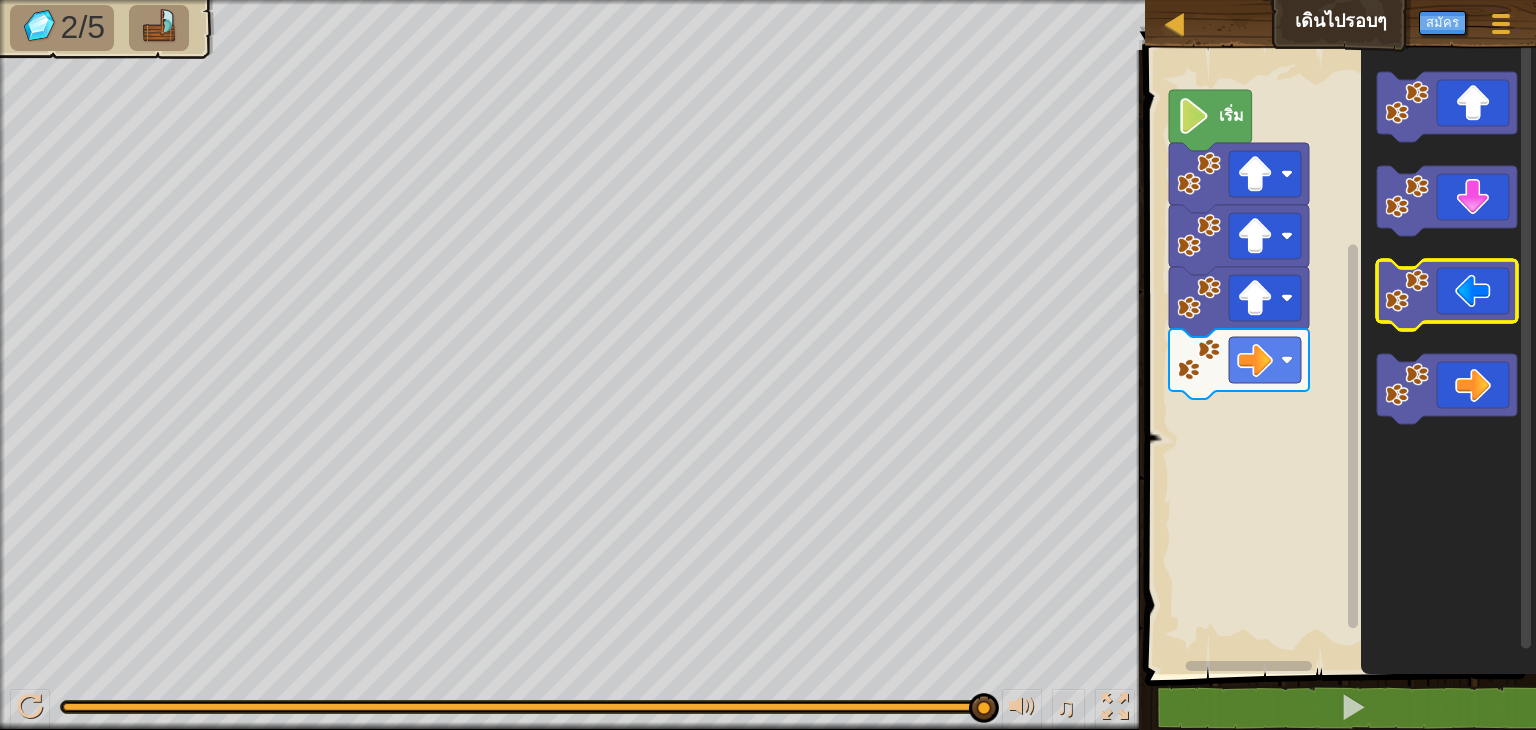 click 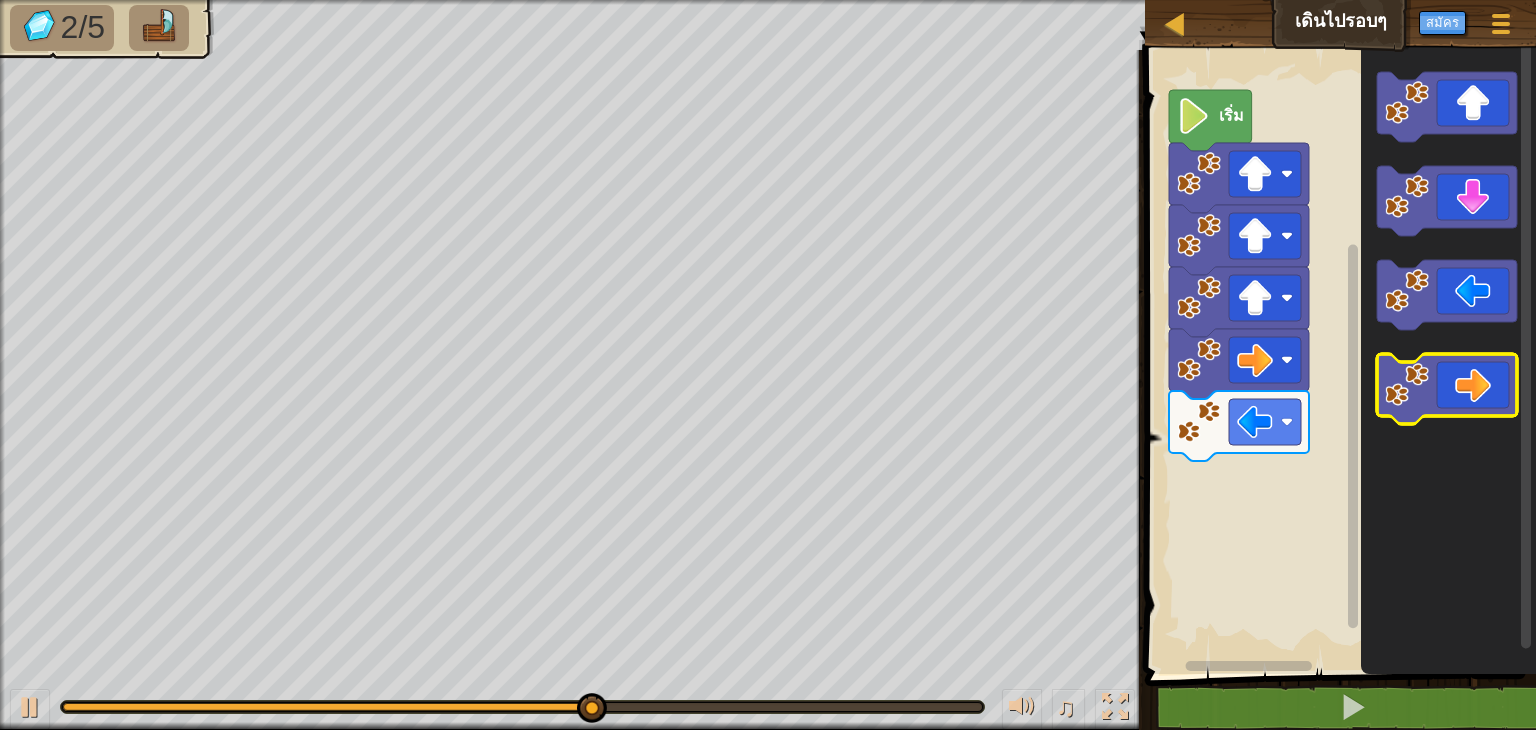 click 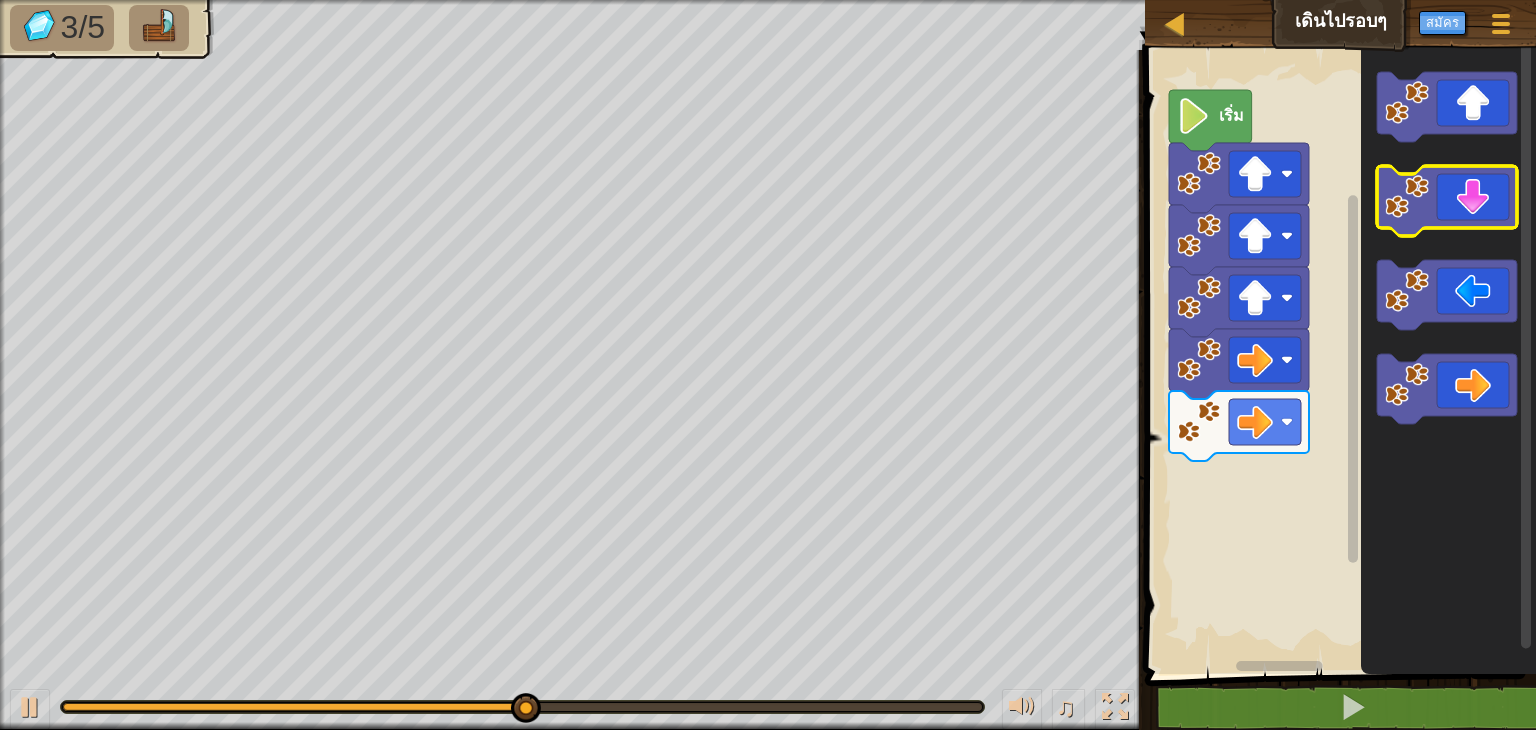click 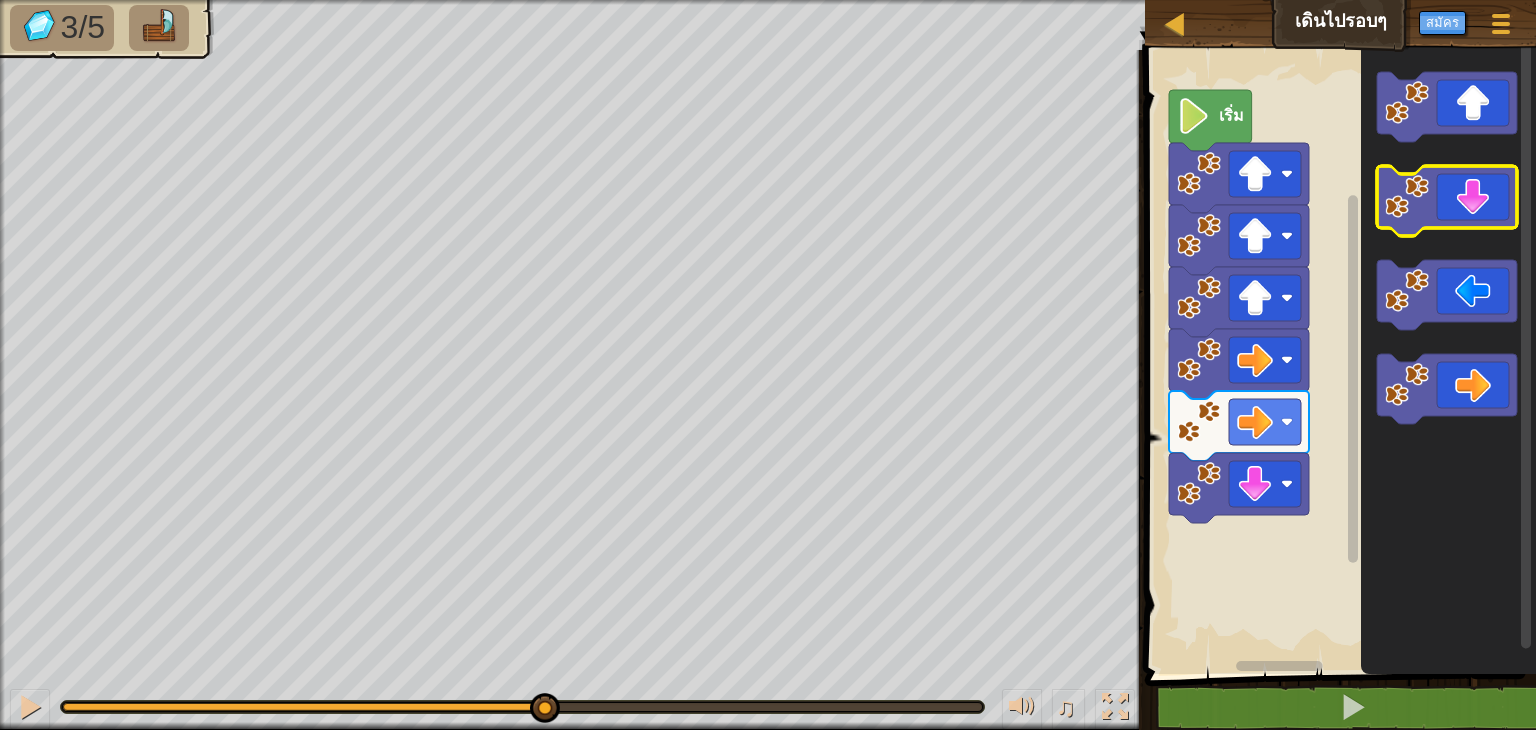 click 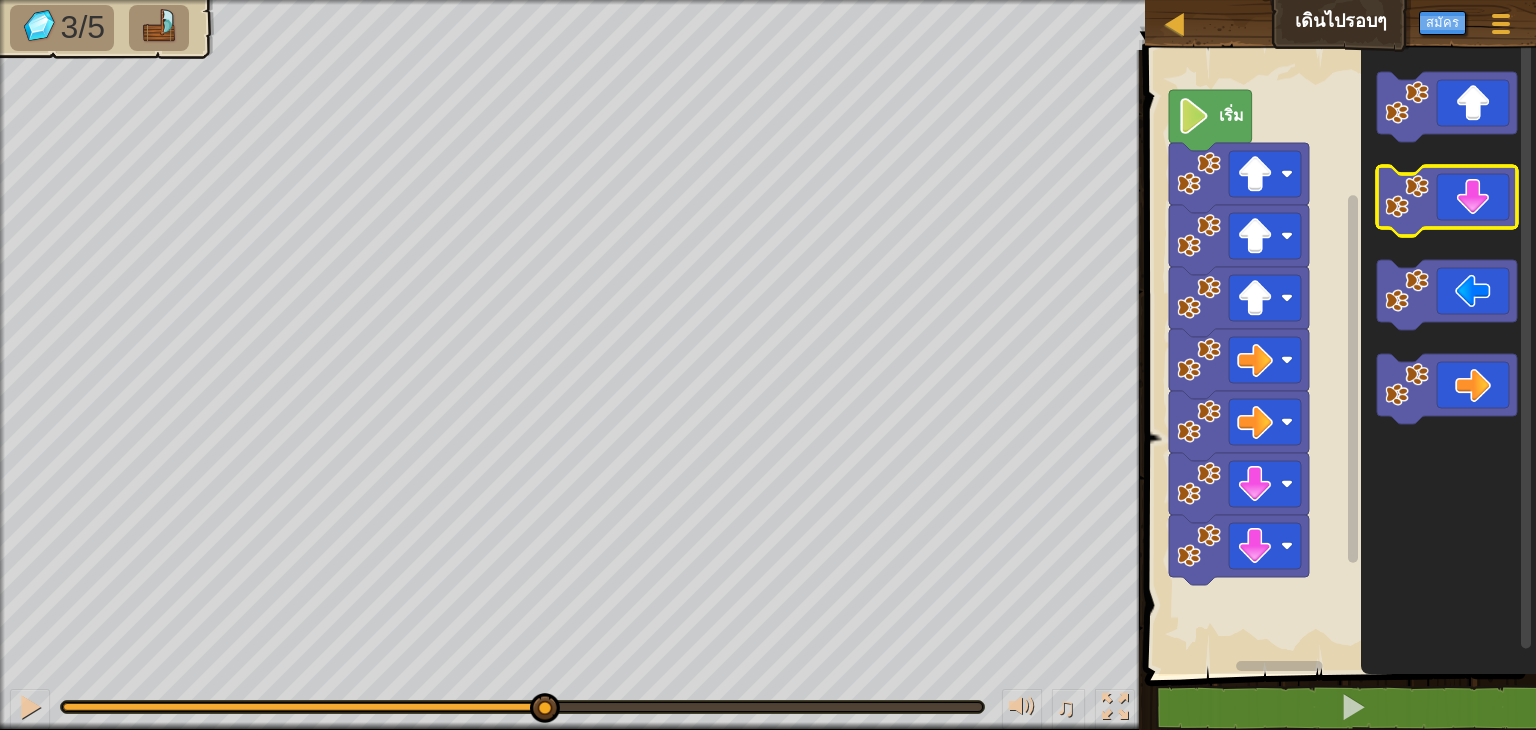 click 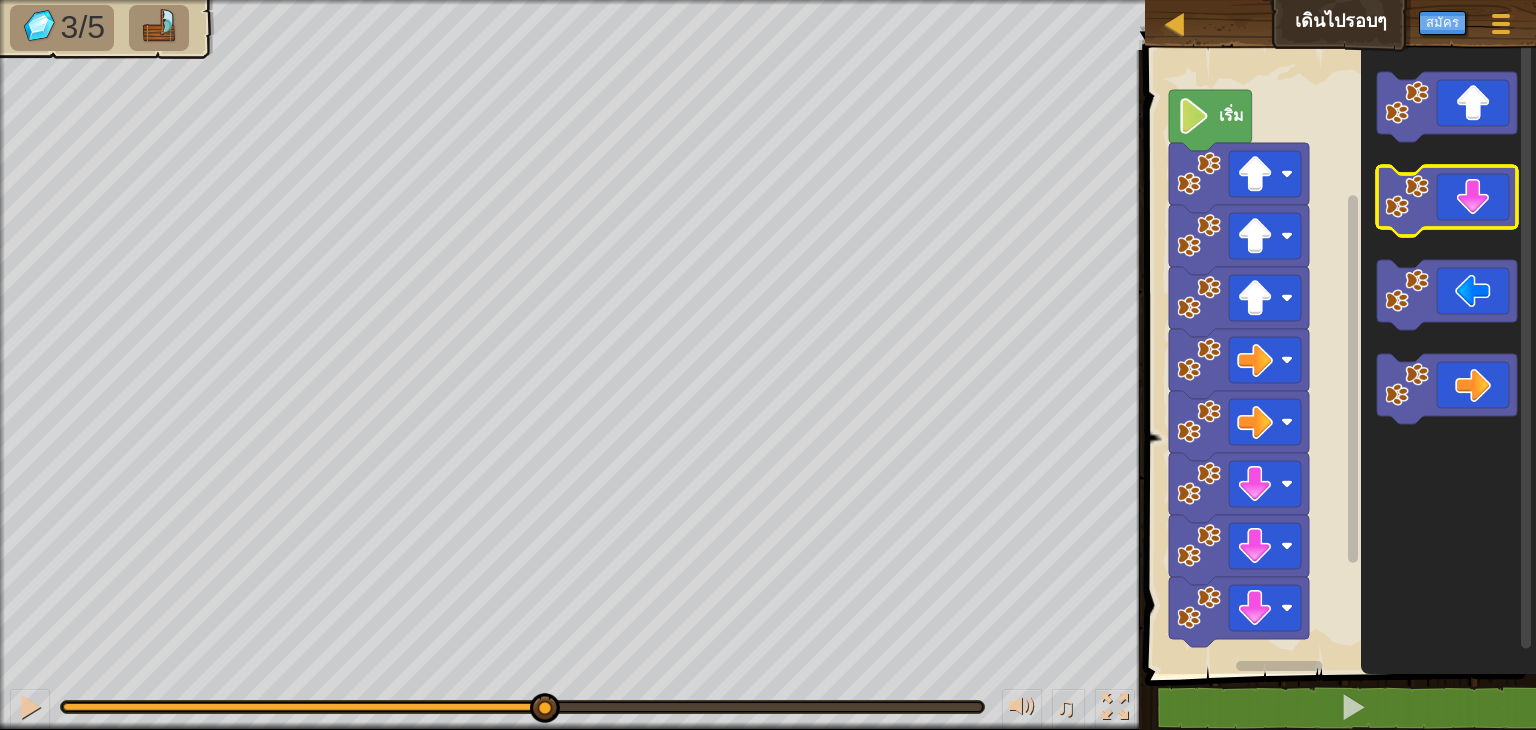 click 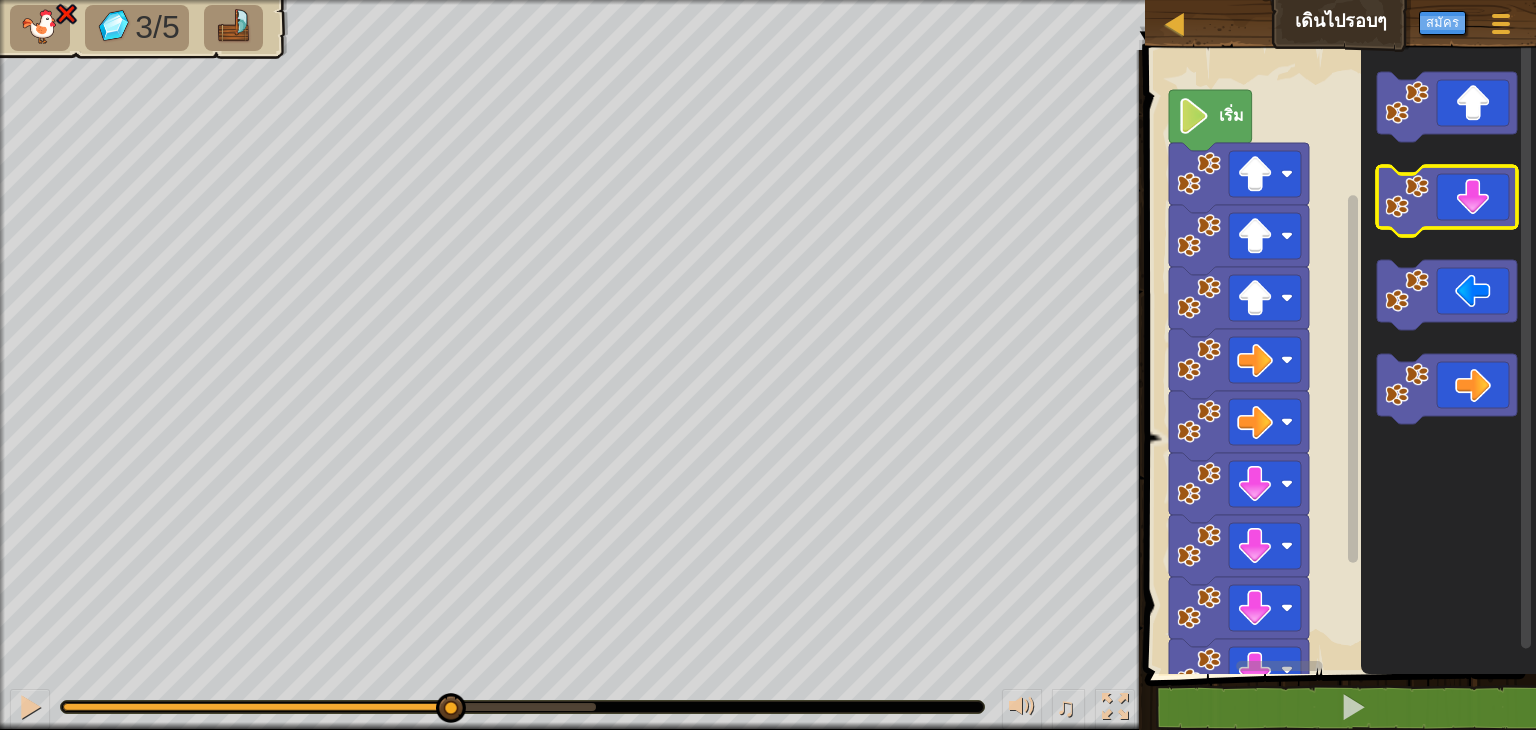 click 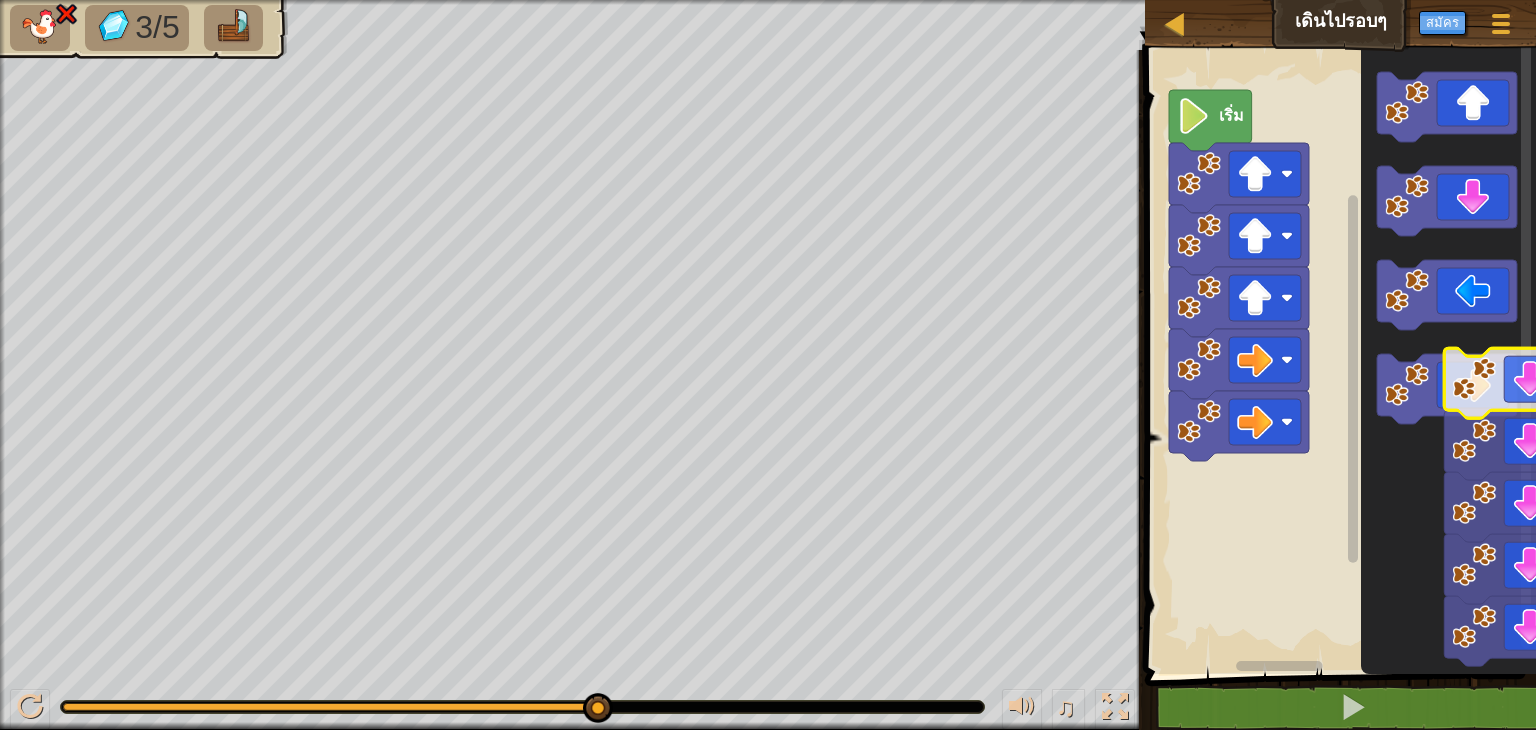 click on "แผนที่ เดินไปรอบๆ เมนูเกม สมัคร 1     הההההההההההההההההההההההההההההההההההההההההההההההההההההההההההההההההההההההההההההההההההההההההההההההההההההההההההההההההההההההההההההההההההההההההההההההההההההההההההההההההההההההההההההההההההההההההההההההההההההההההההההההההההההההההההההההההההההההההההההההההההההההההההההההה XXXXXXXXXXXXXXXXXXXXXXXXXXXXXXXXXXXXXXXXXXXXXXXXXXXXXXXXXXXXXXXXXXXXXXXXXXXXXXXXXXXXXXXXXXXXXXXXXXXXXXXXXXXXXXXXXXXXXXXXXXXXXXXXXXXXXXXXXXXXXXXXXXXXXXXXXXXXXXXXXXXXXXXXXXXXXXXXXXXXXXXXXXXXXXXXXXXXXXXXXXXXXXXXXXXXXXXXXXXXXXXXXXXXXXXXXXXXXXXXXXXXXXXXXXXXXXXX วิธีการแก้ไข × บล็อก 1     เริ่ม บันทึกโค้ดแล้ว : Python Statement   /  Call   /  3" at bounding box center (768, 365) 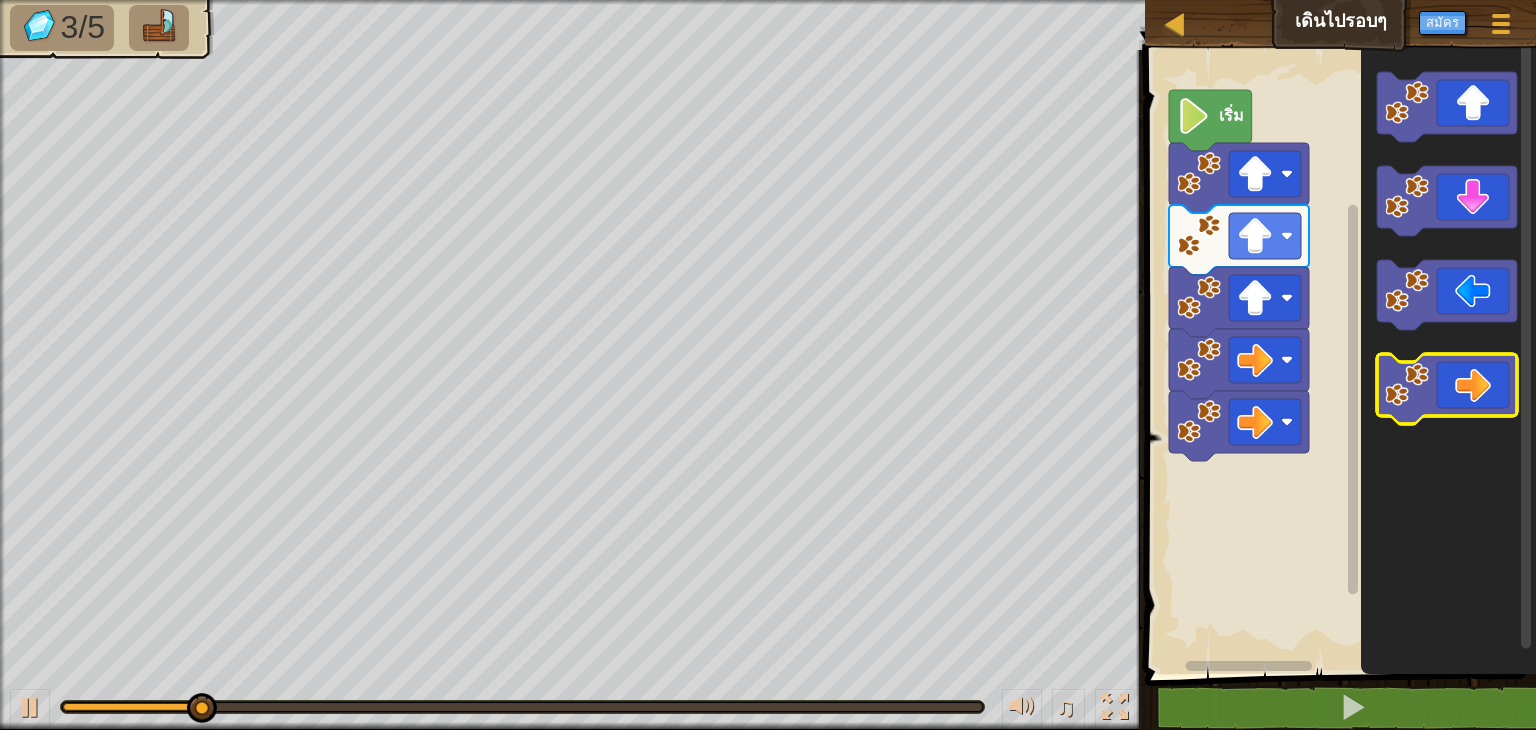 click 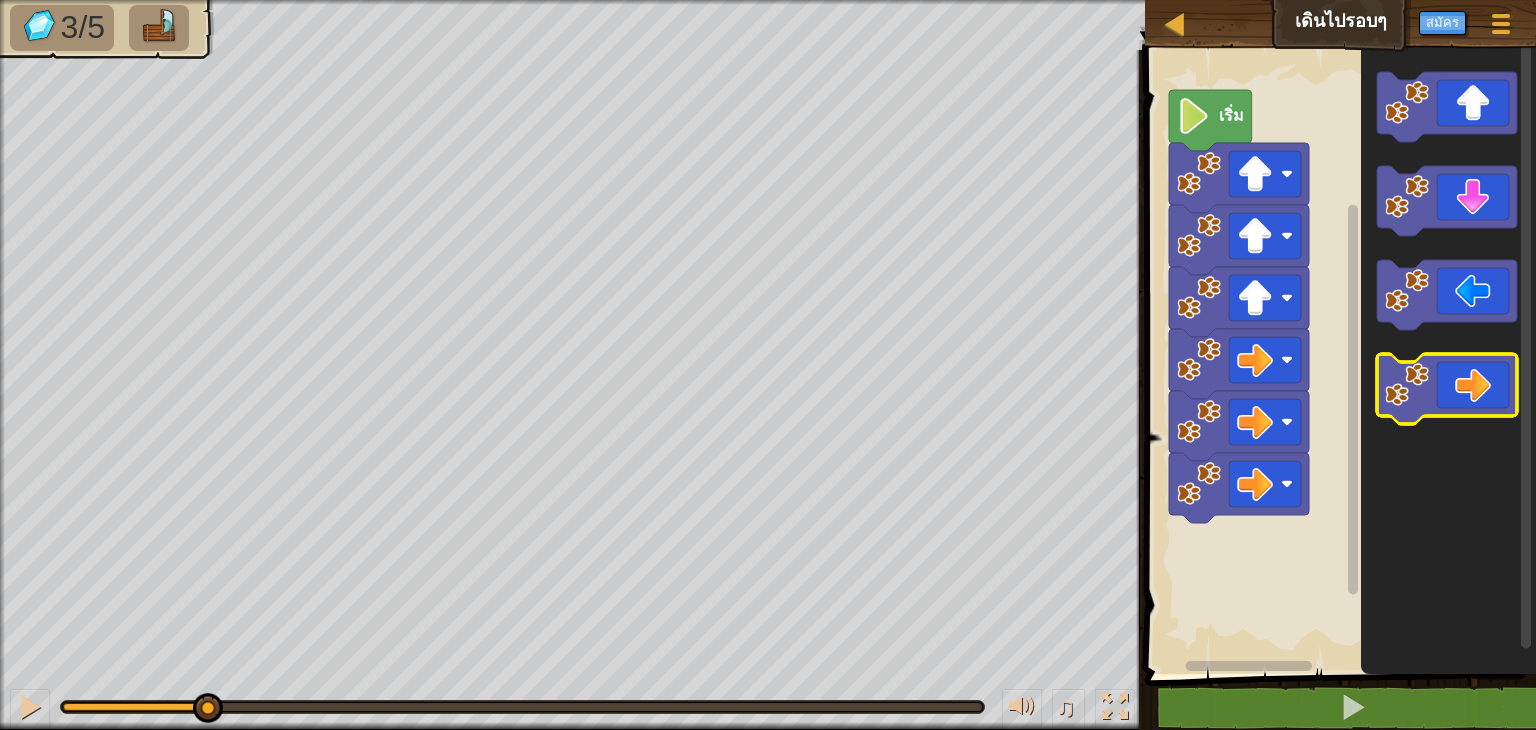 click 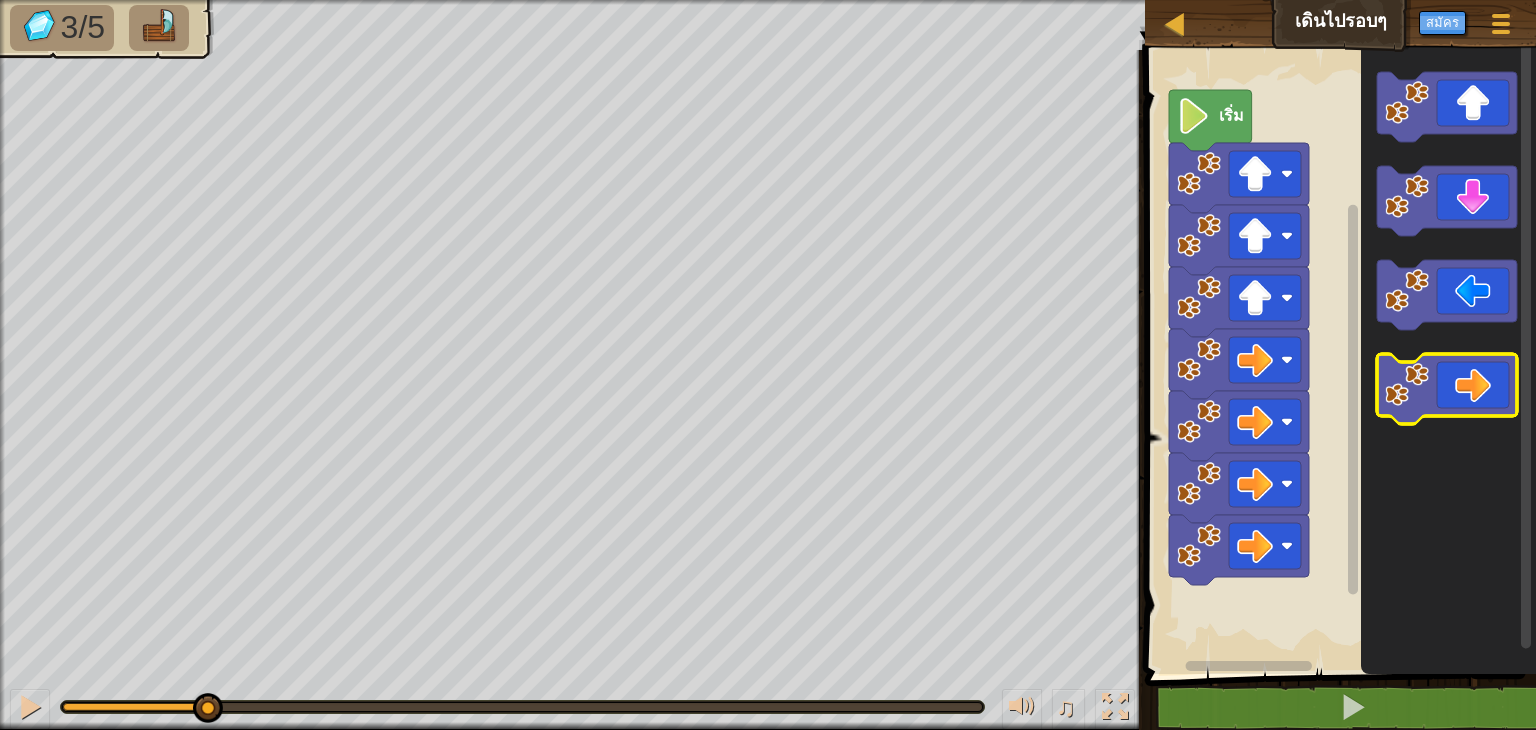 click 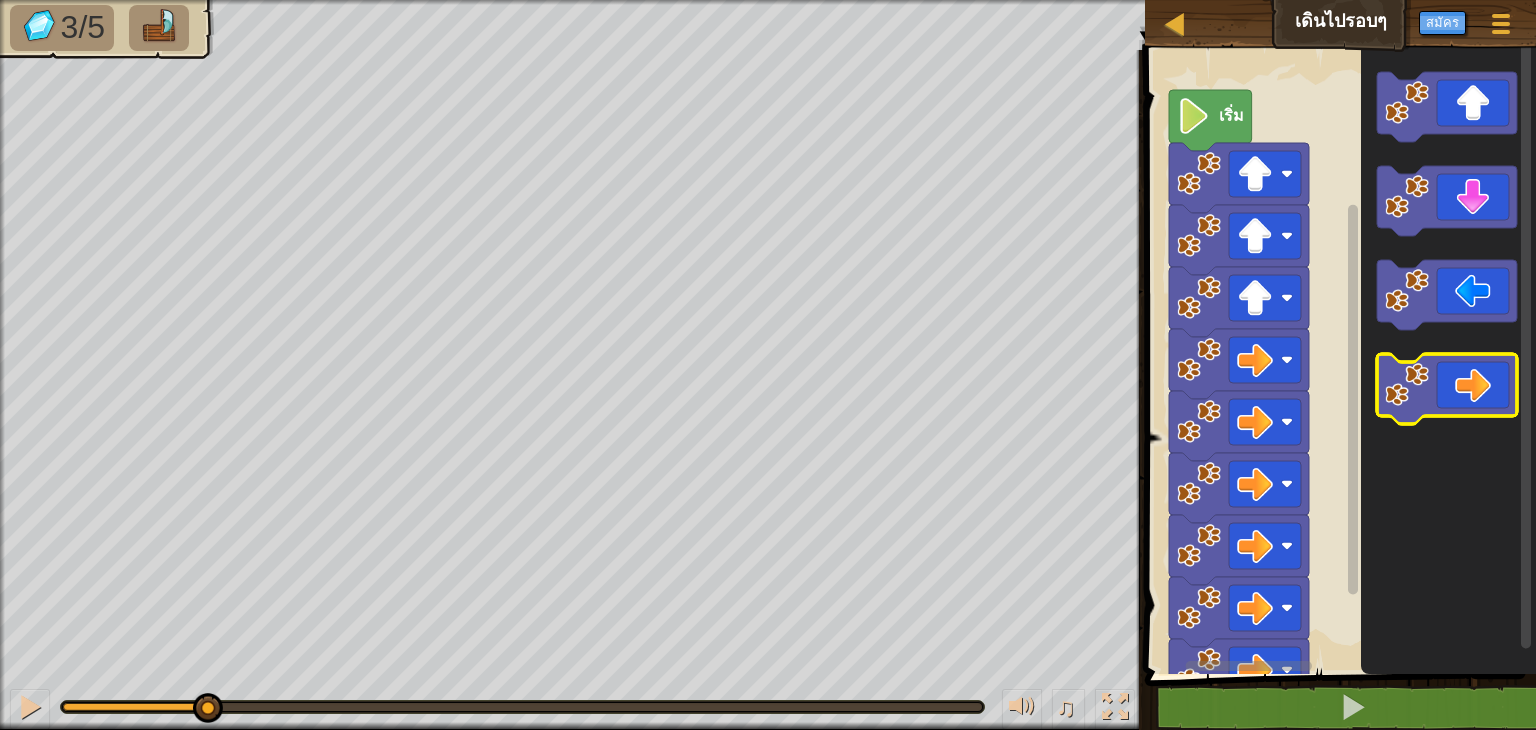 click 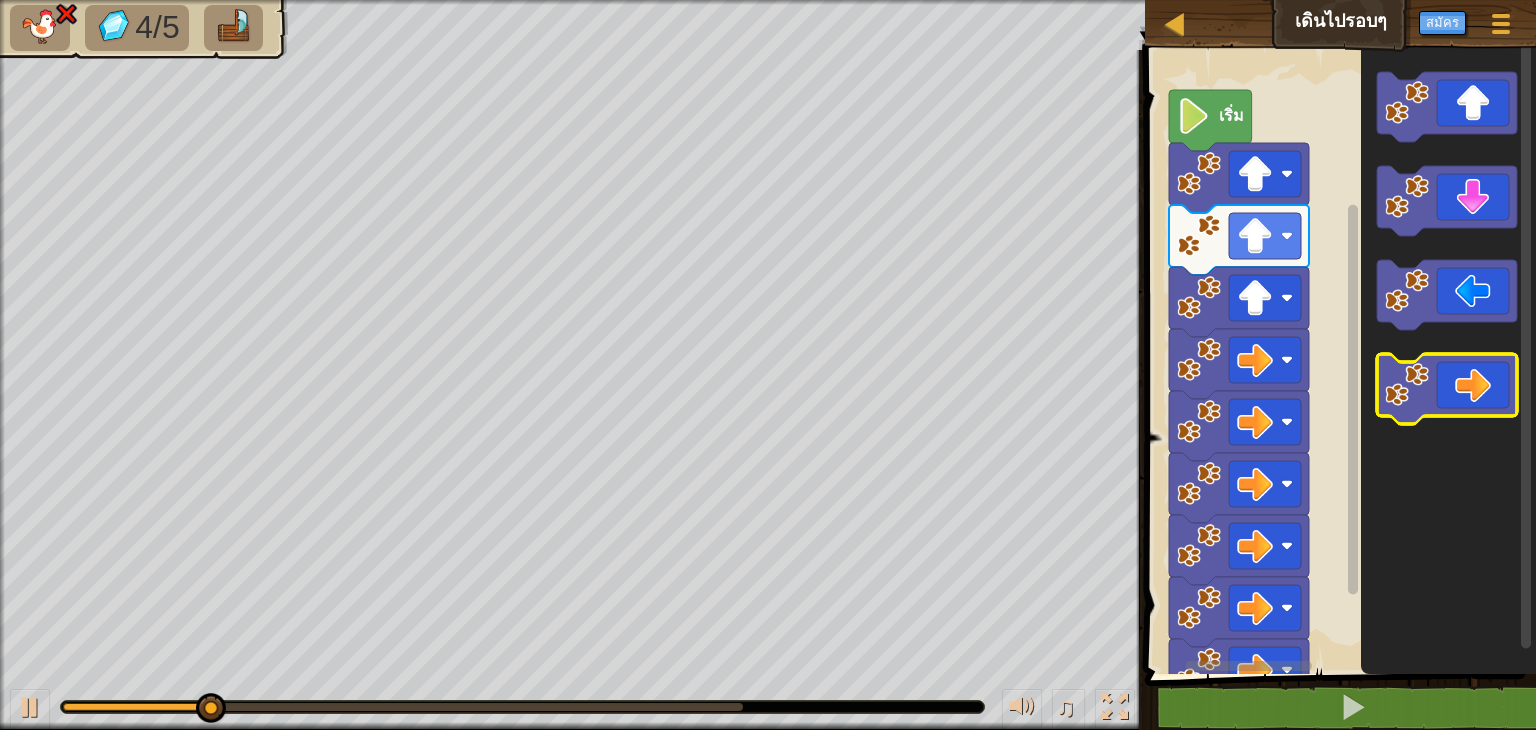 click 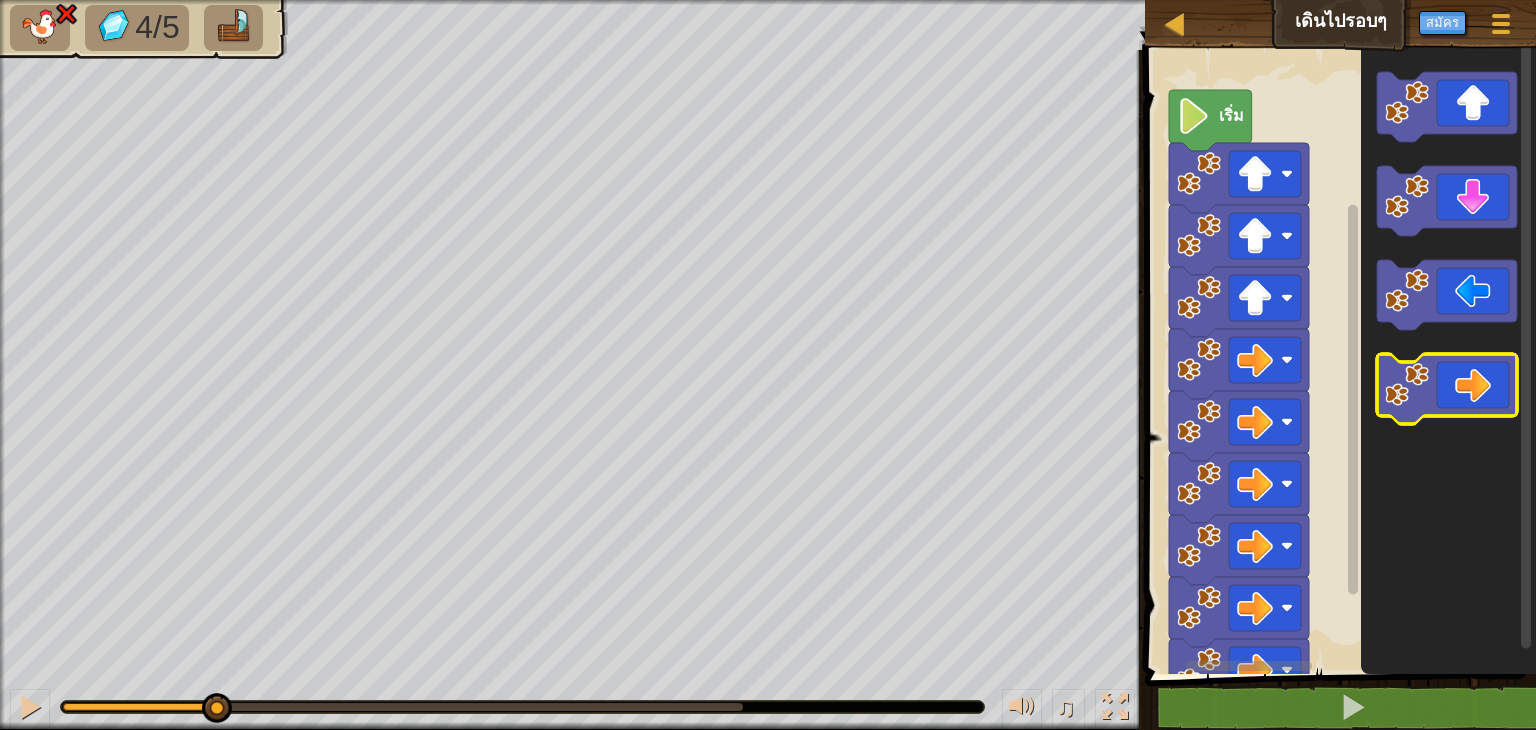 click 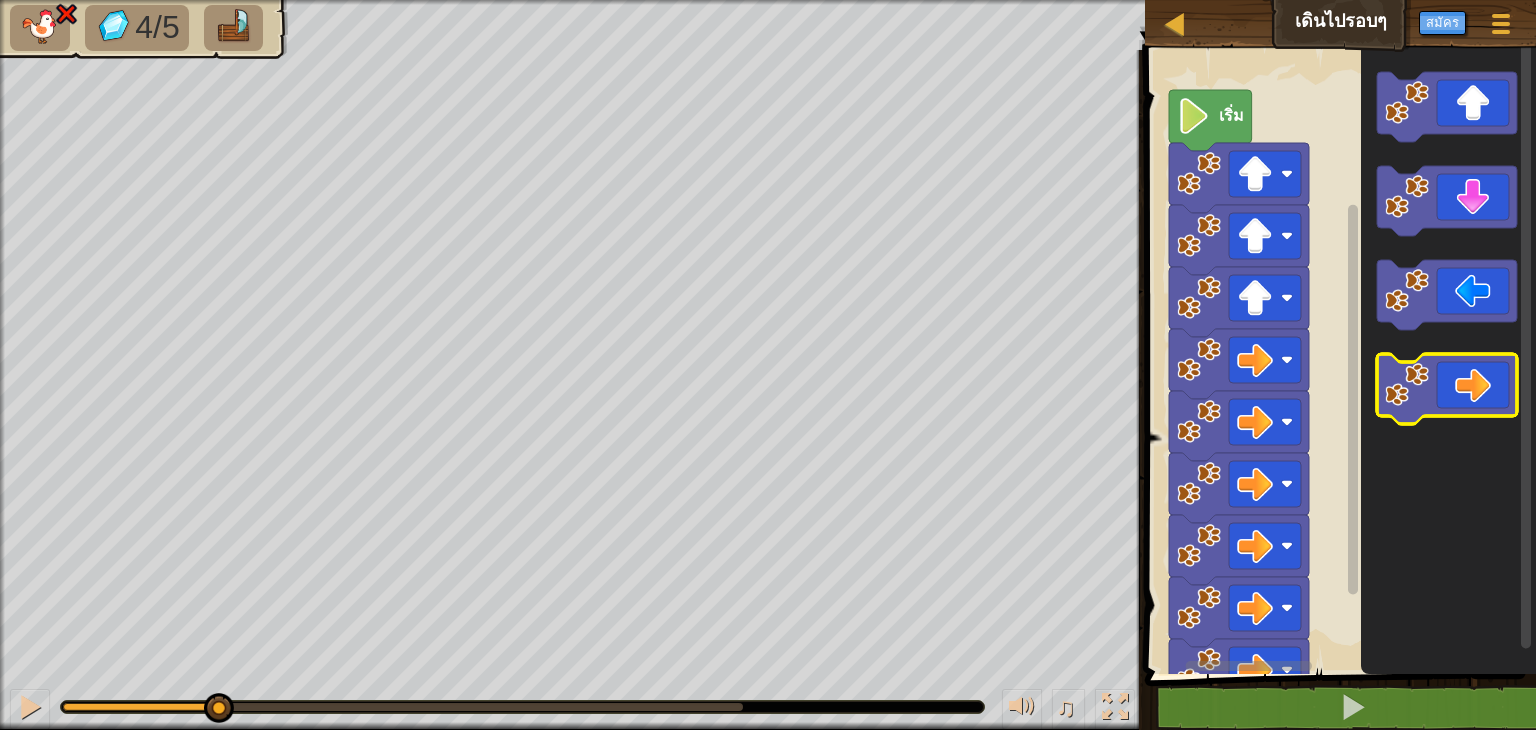 click 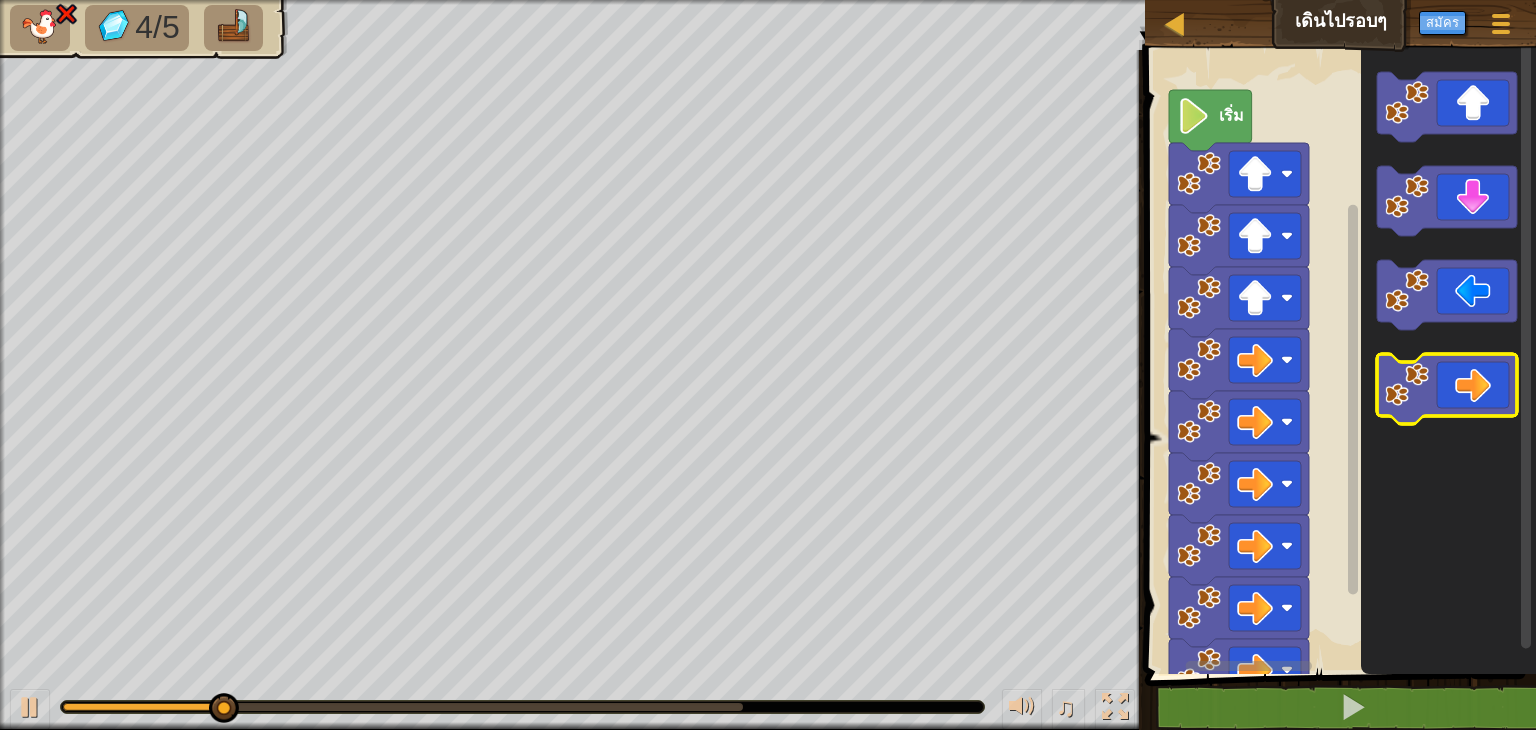 click 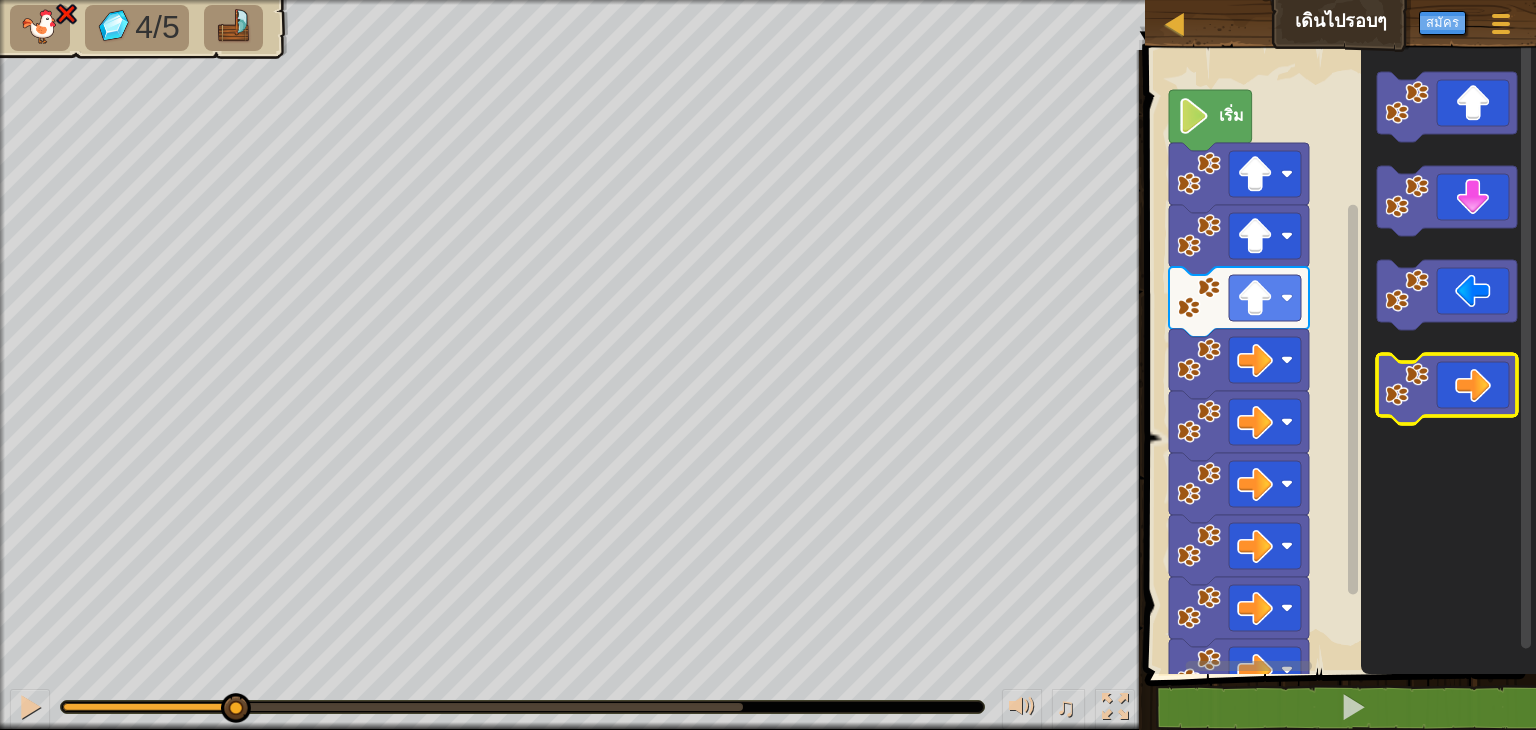 click 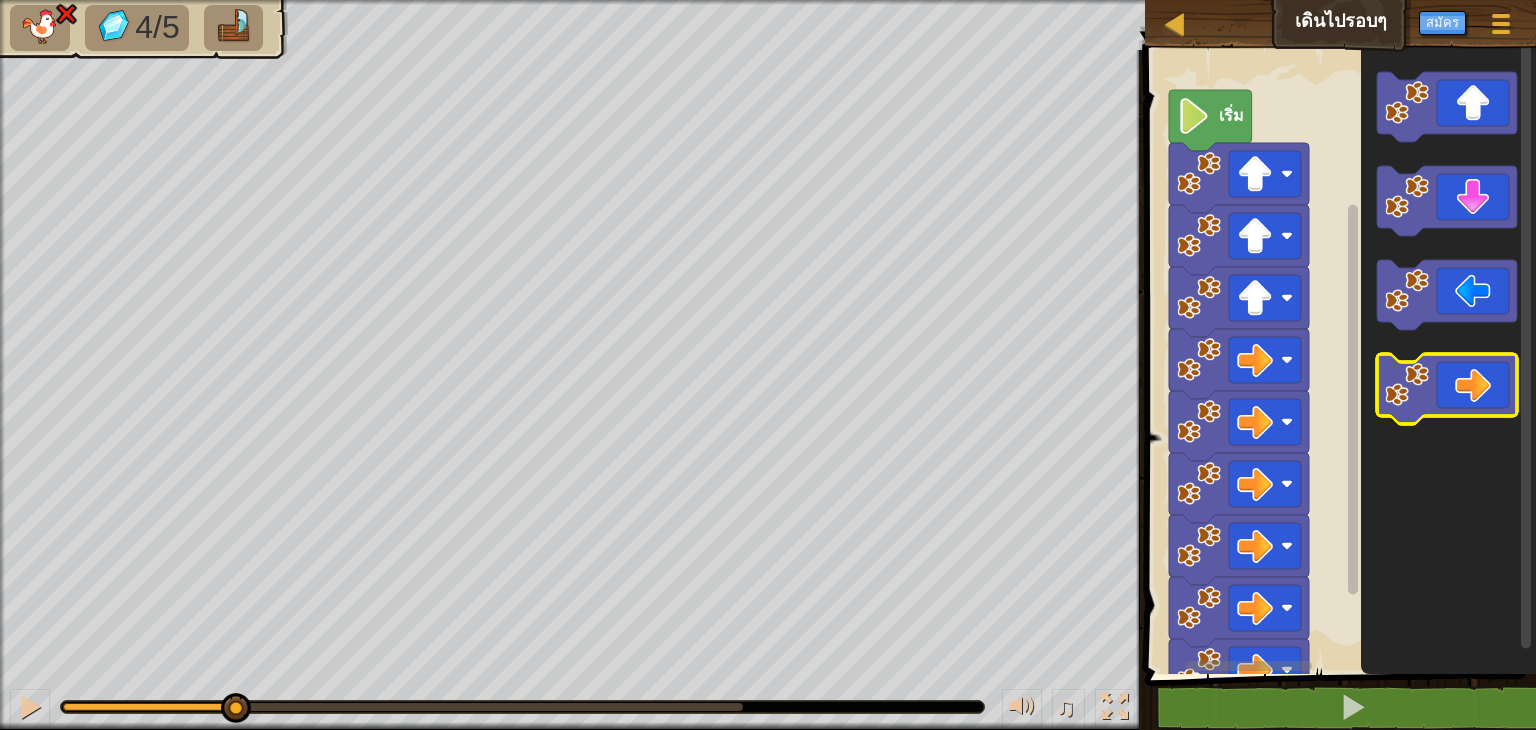 click 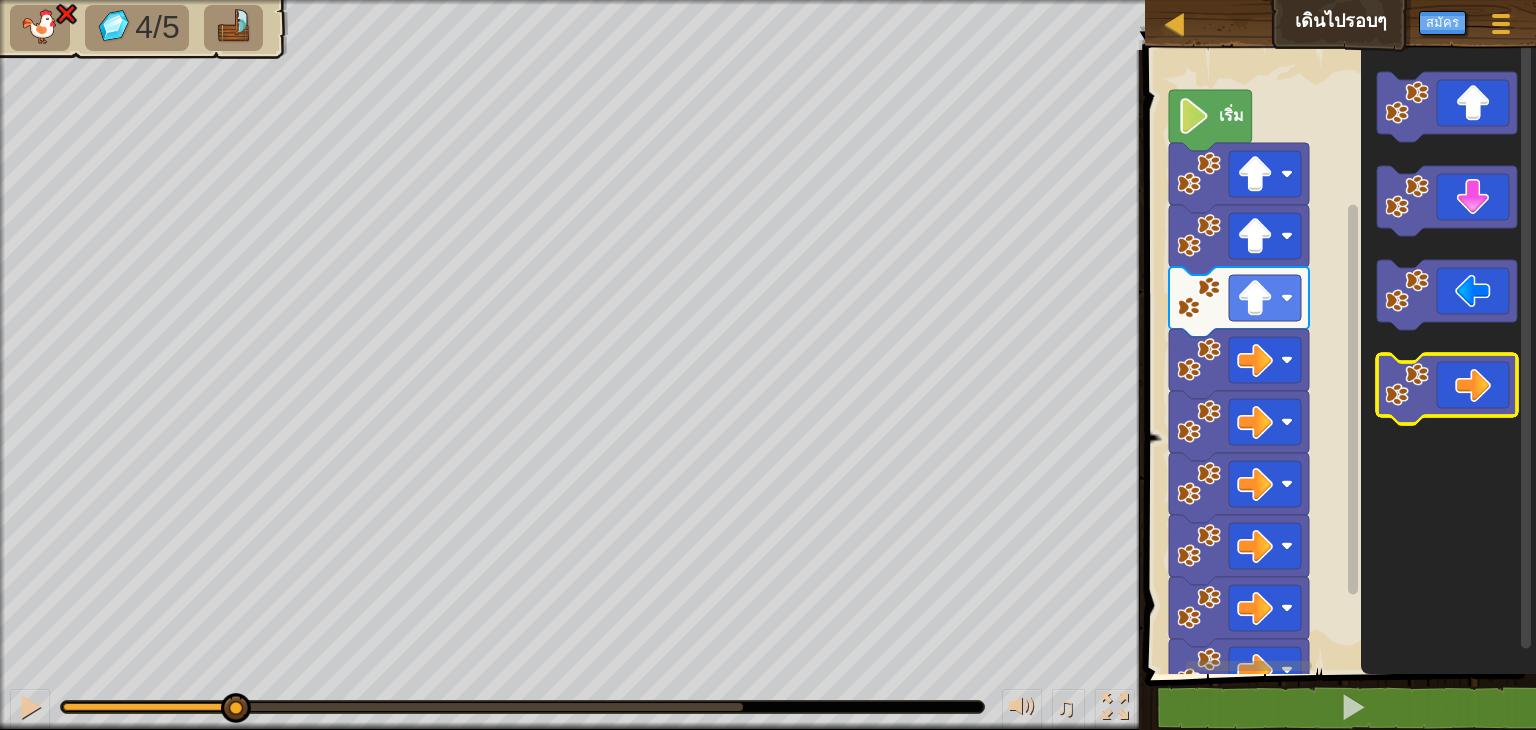 click 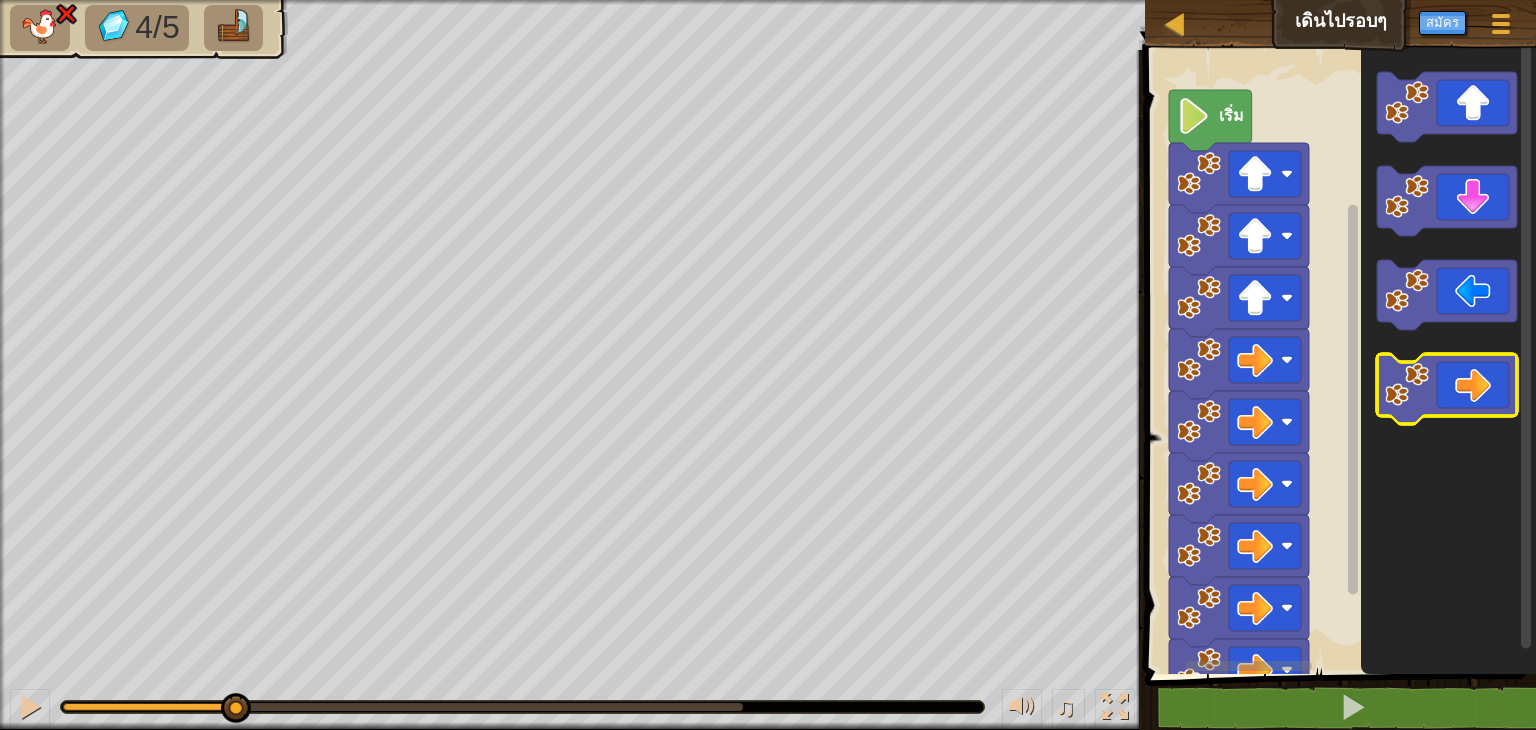 click 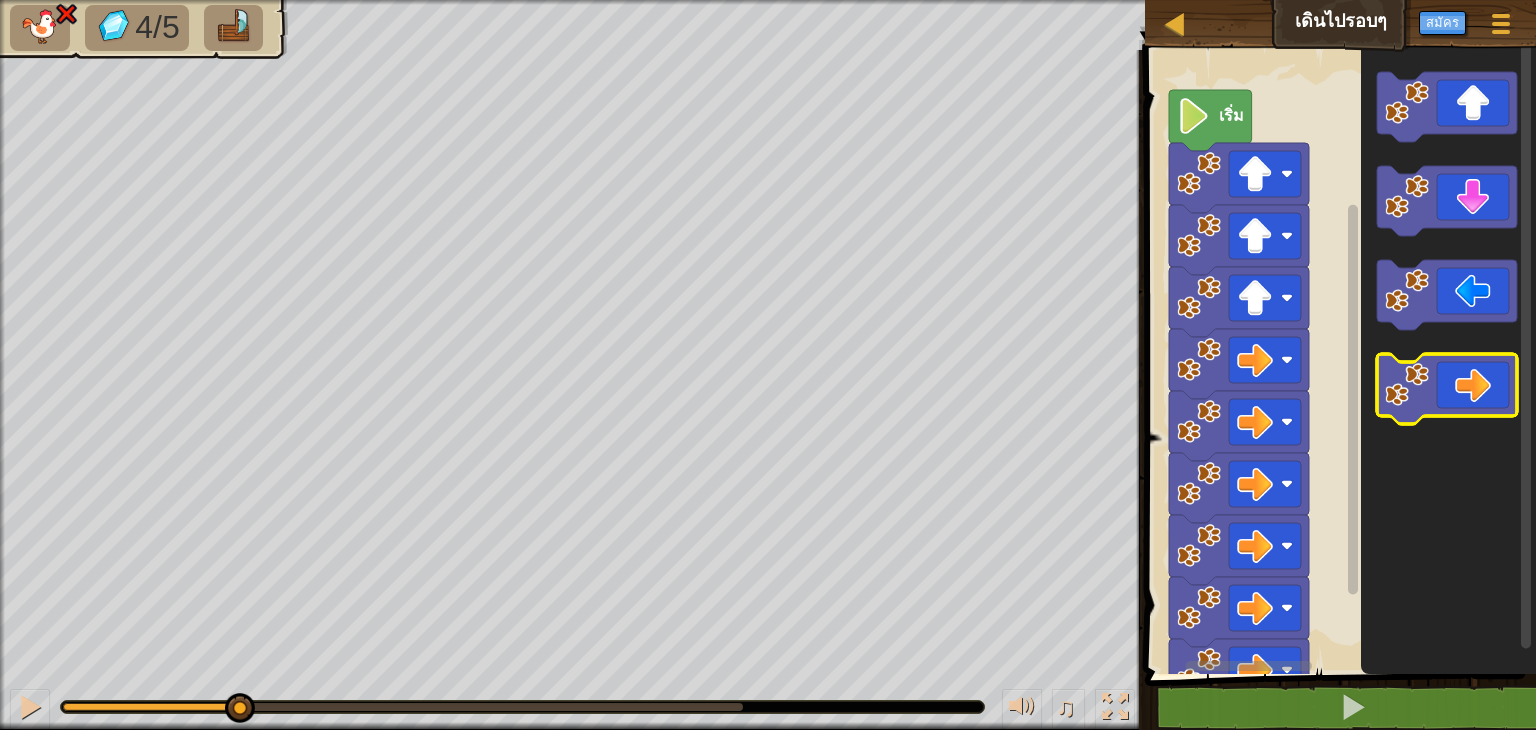 click 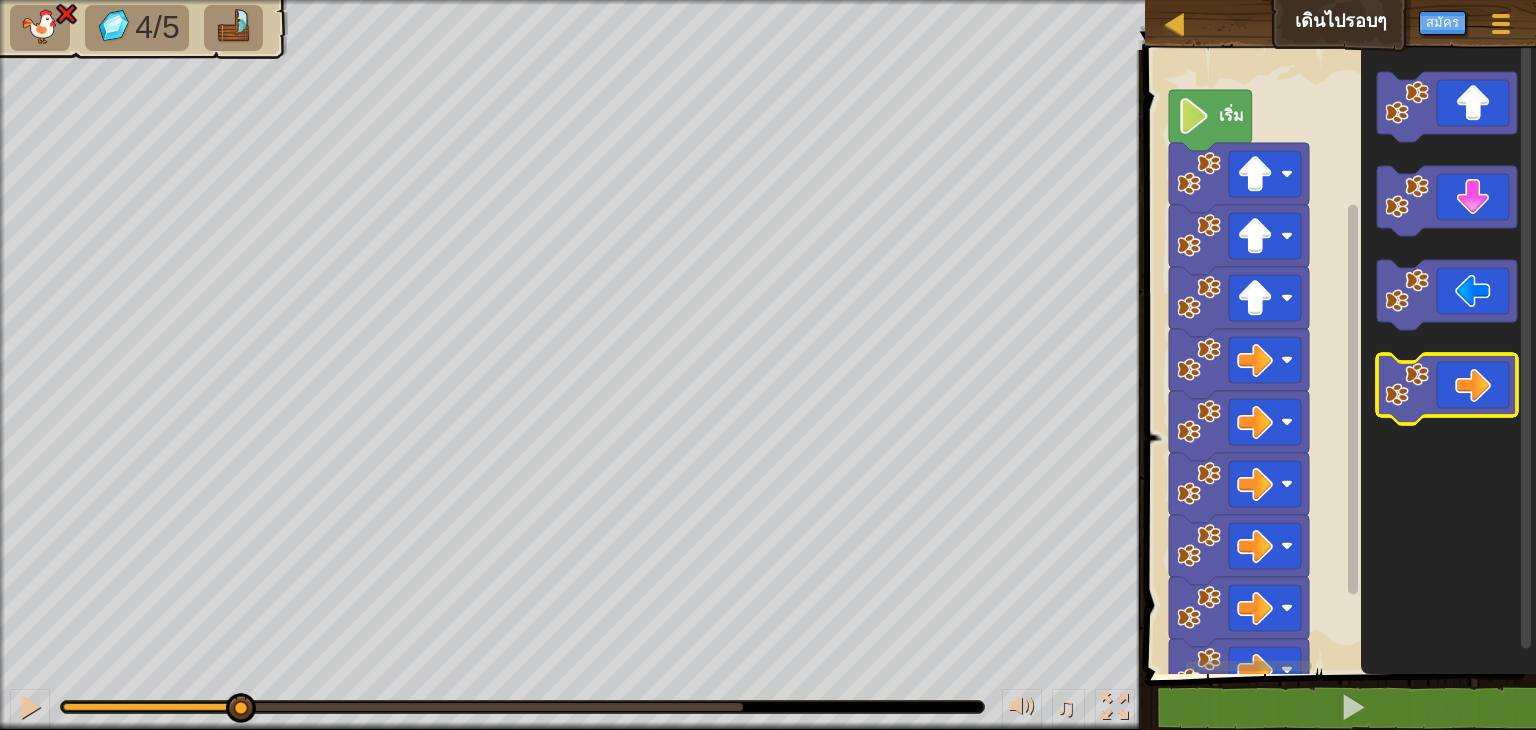 click 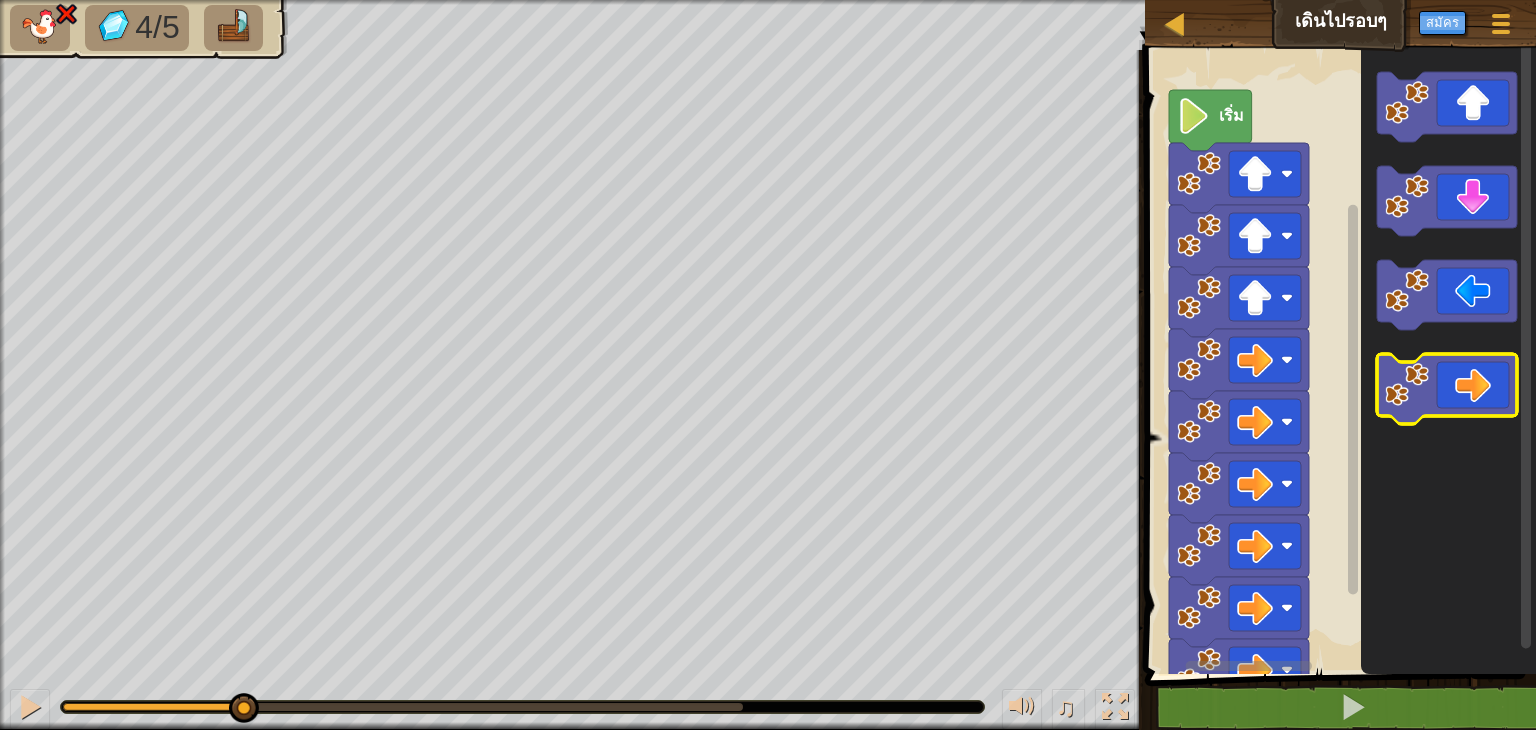 click 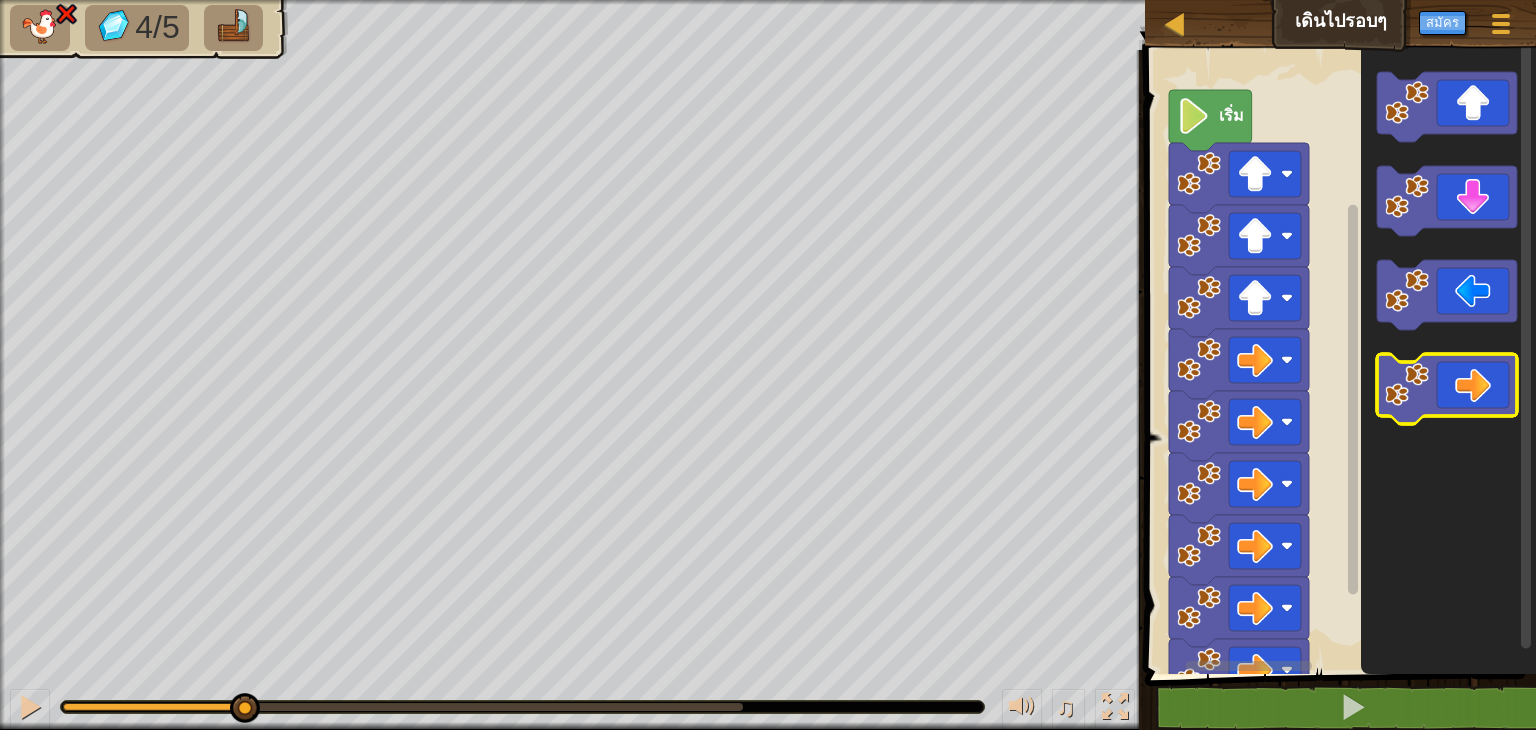 click 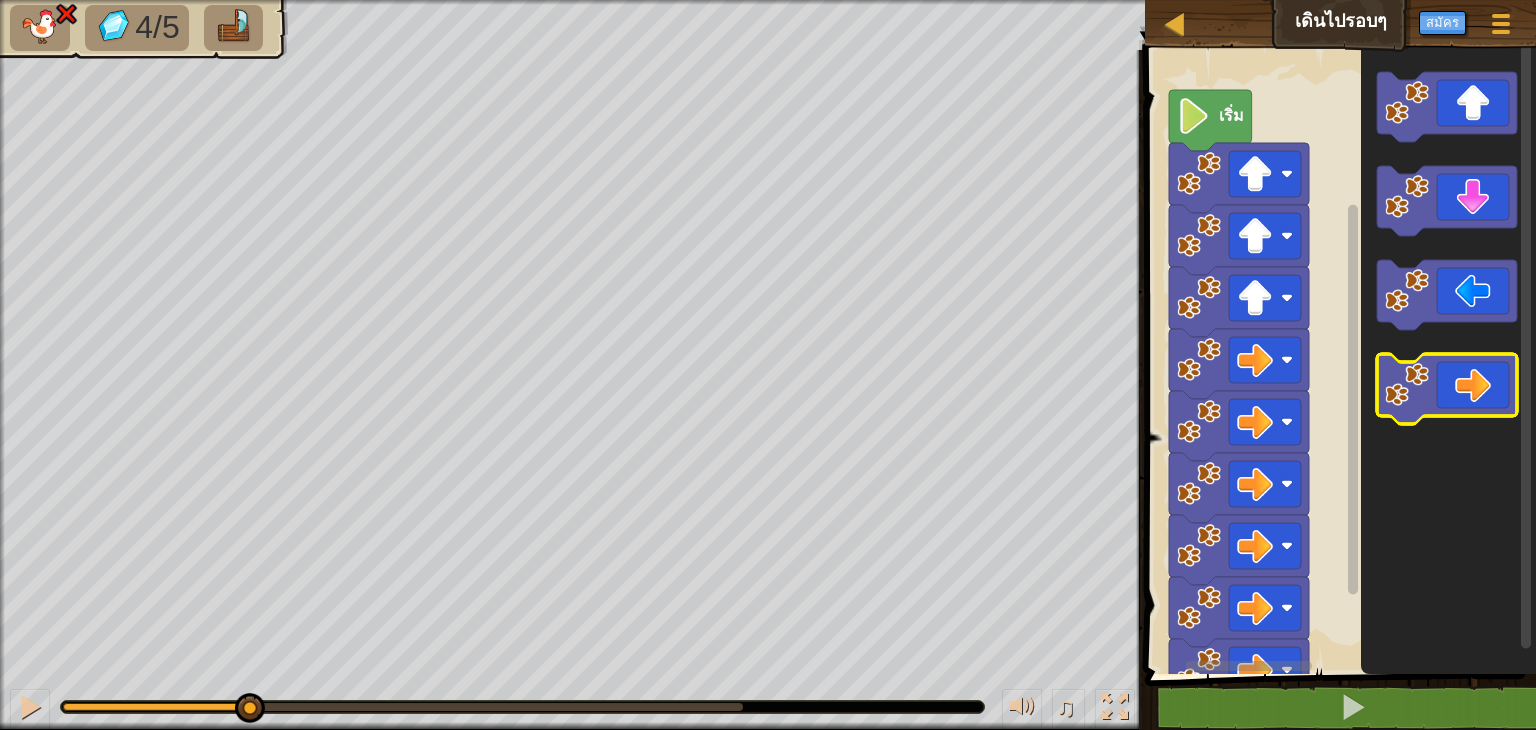 click 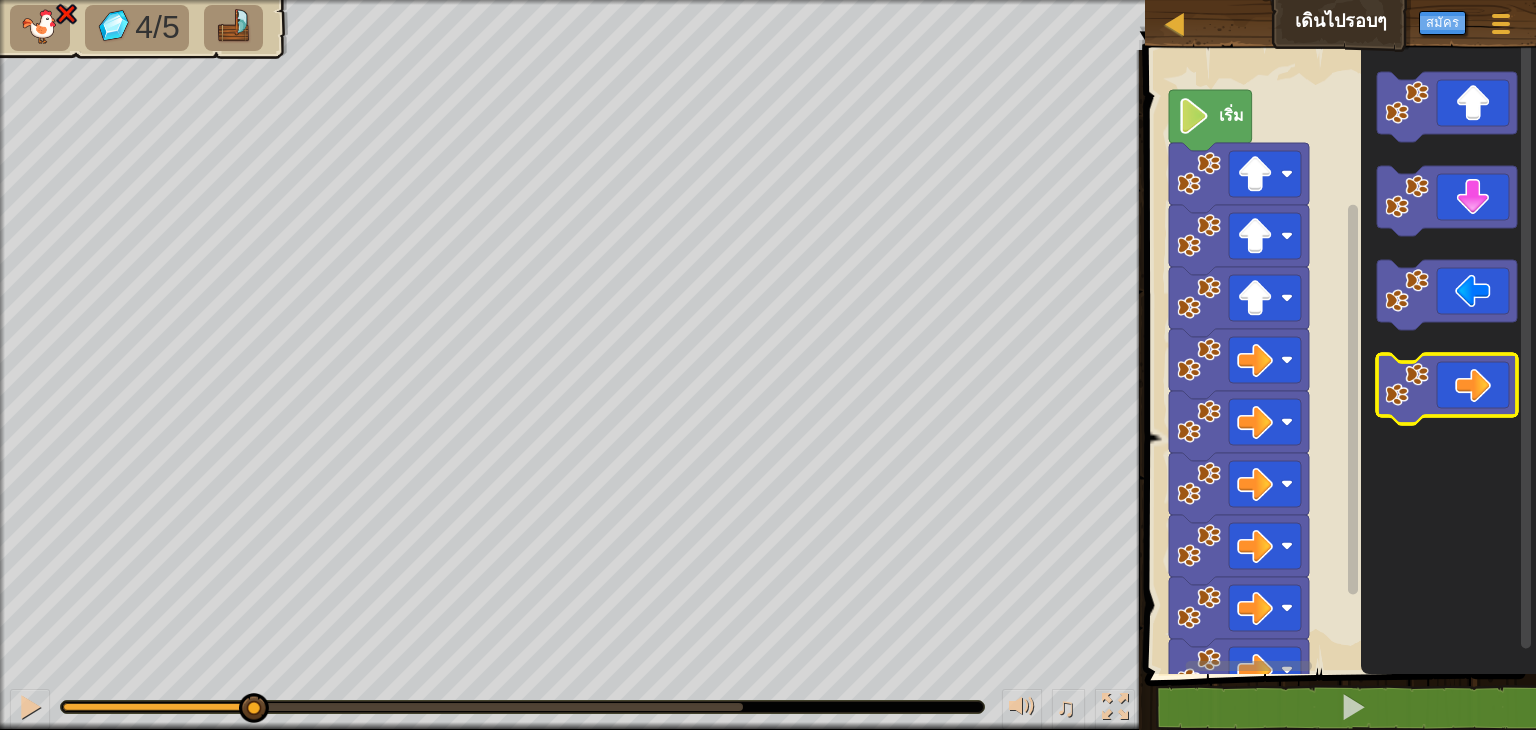 click 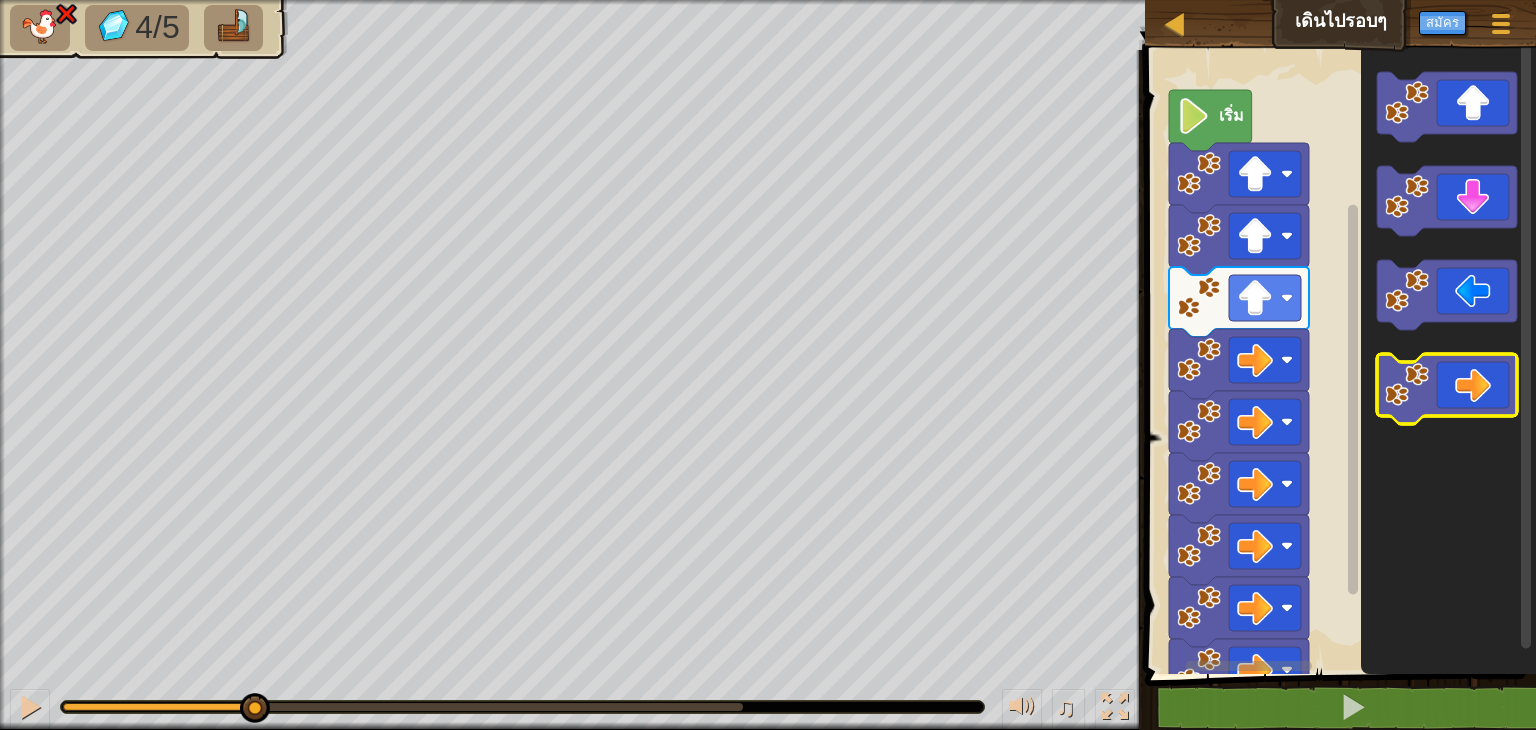 click 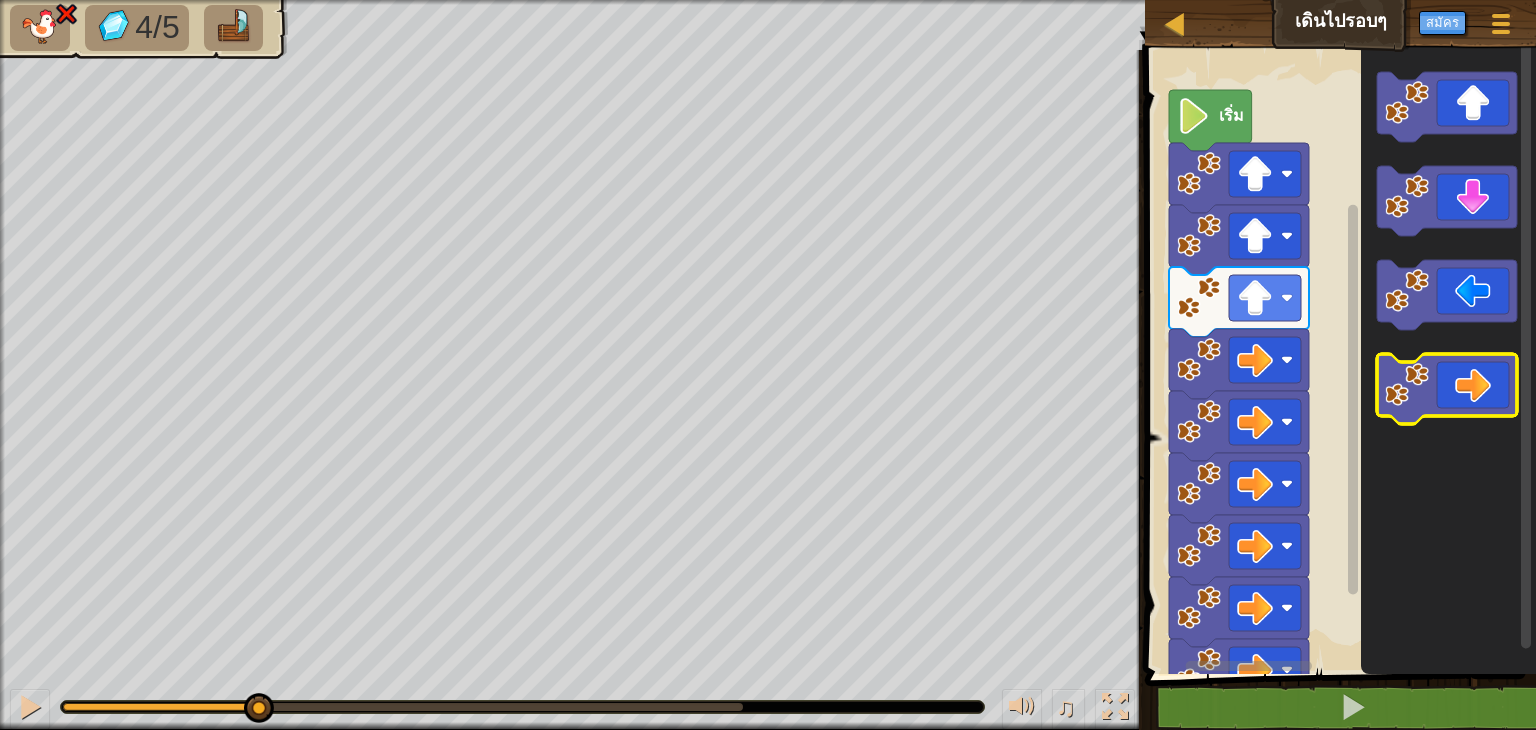 click 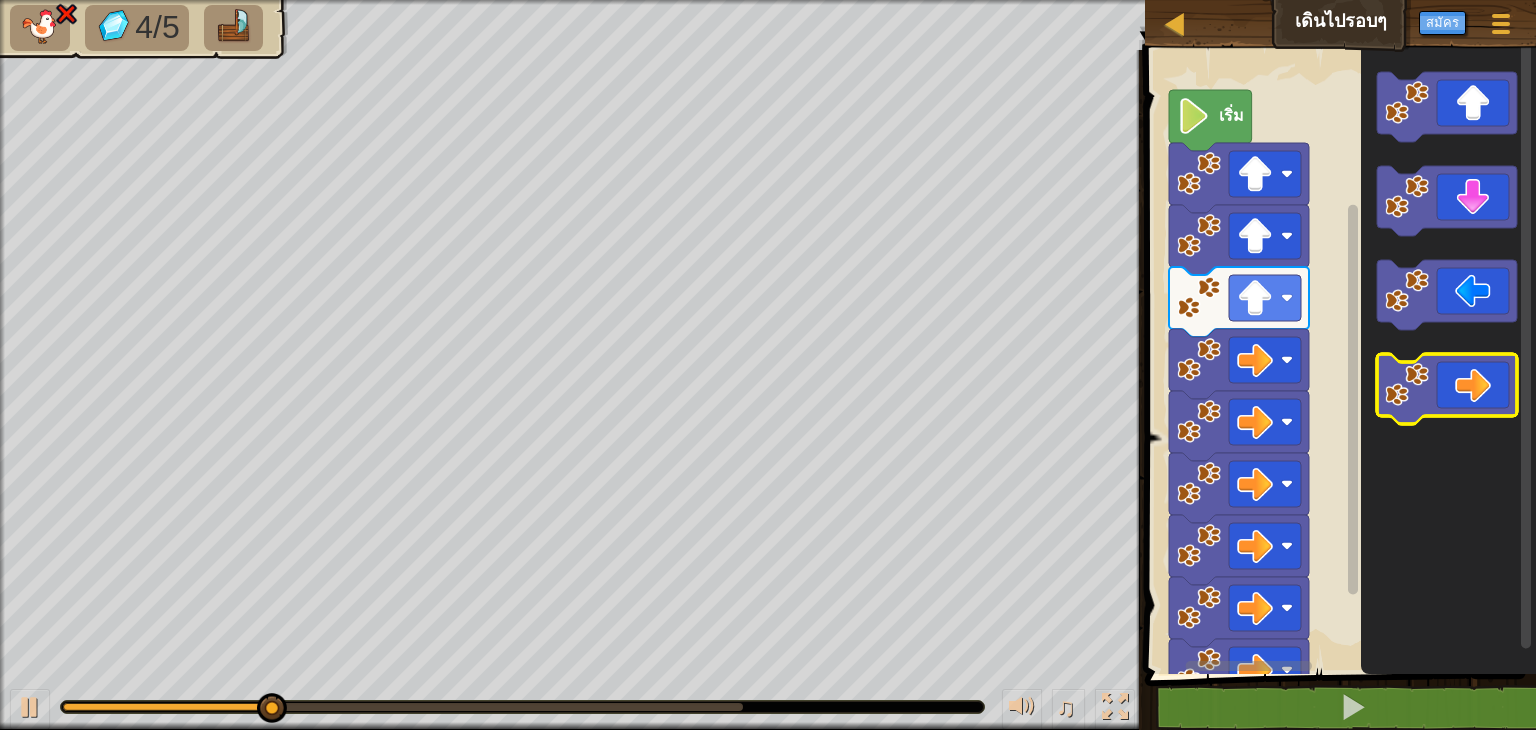 click 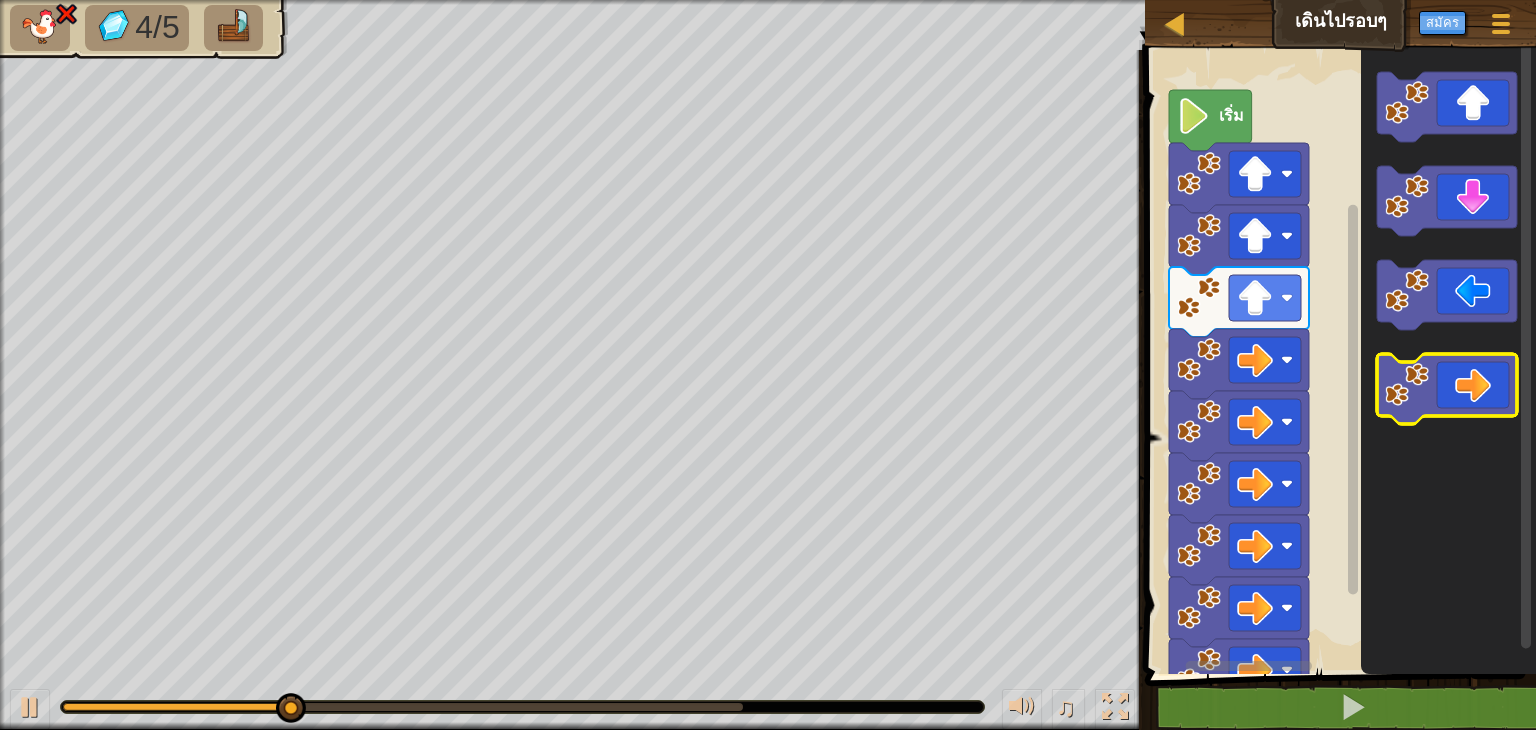 click 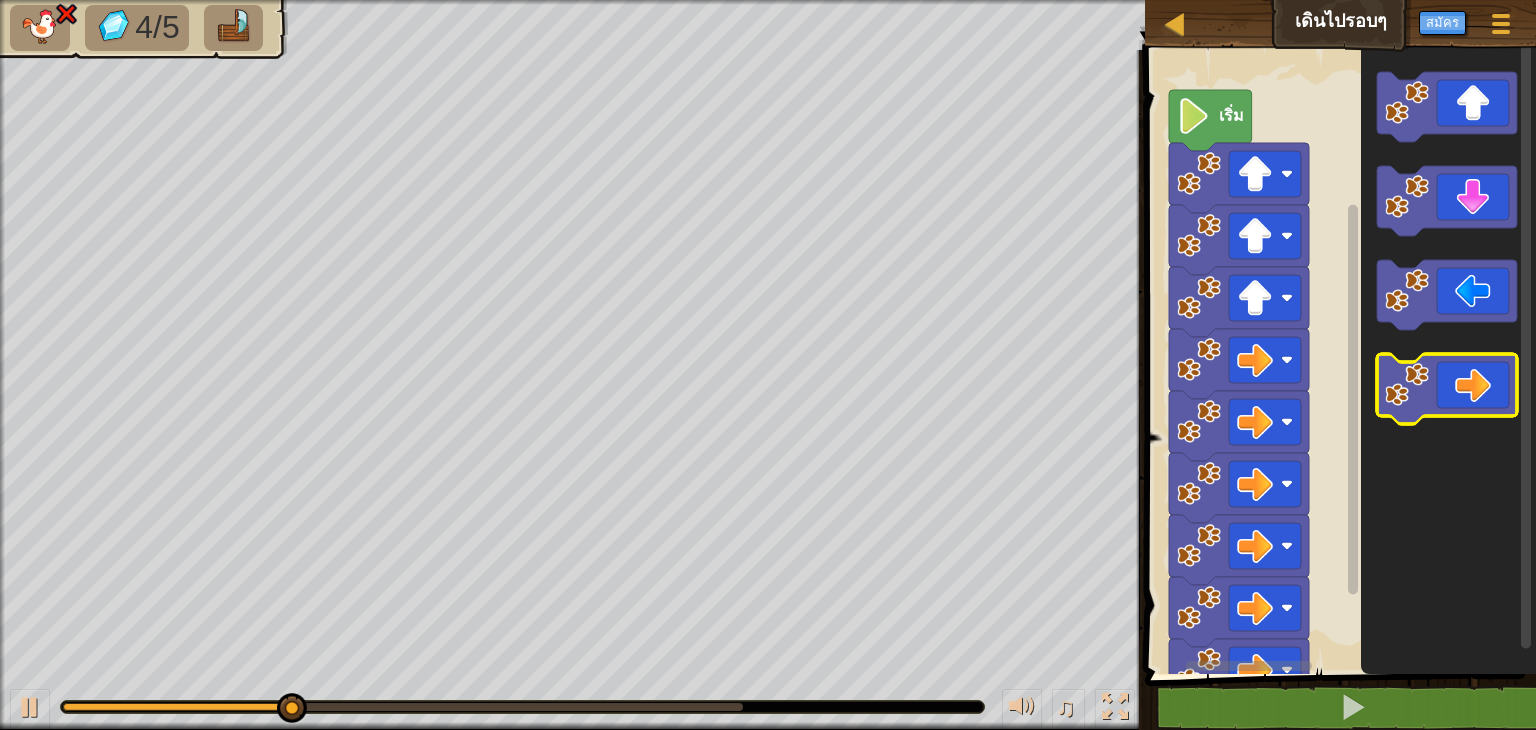 click 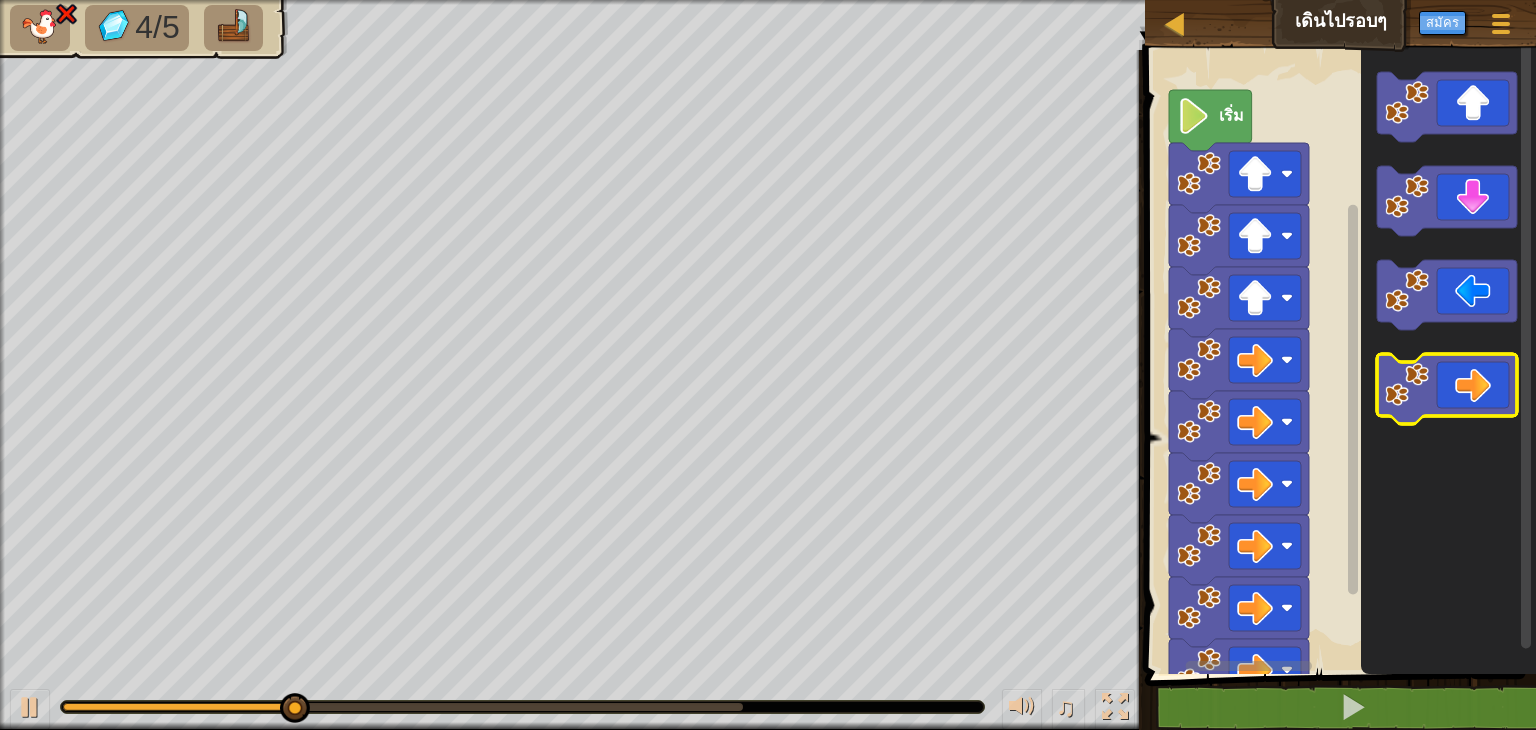 click 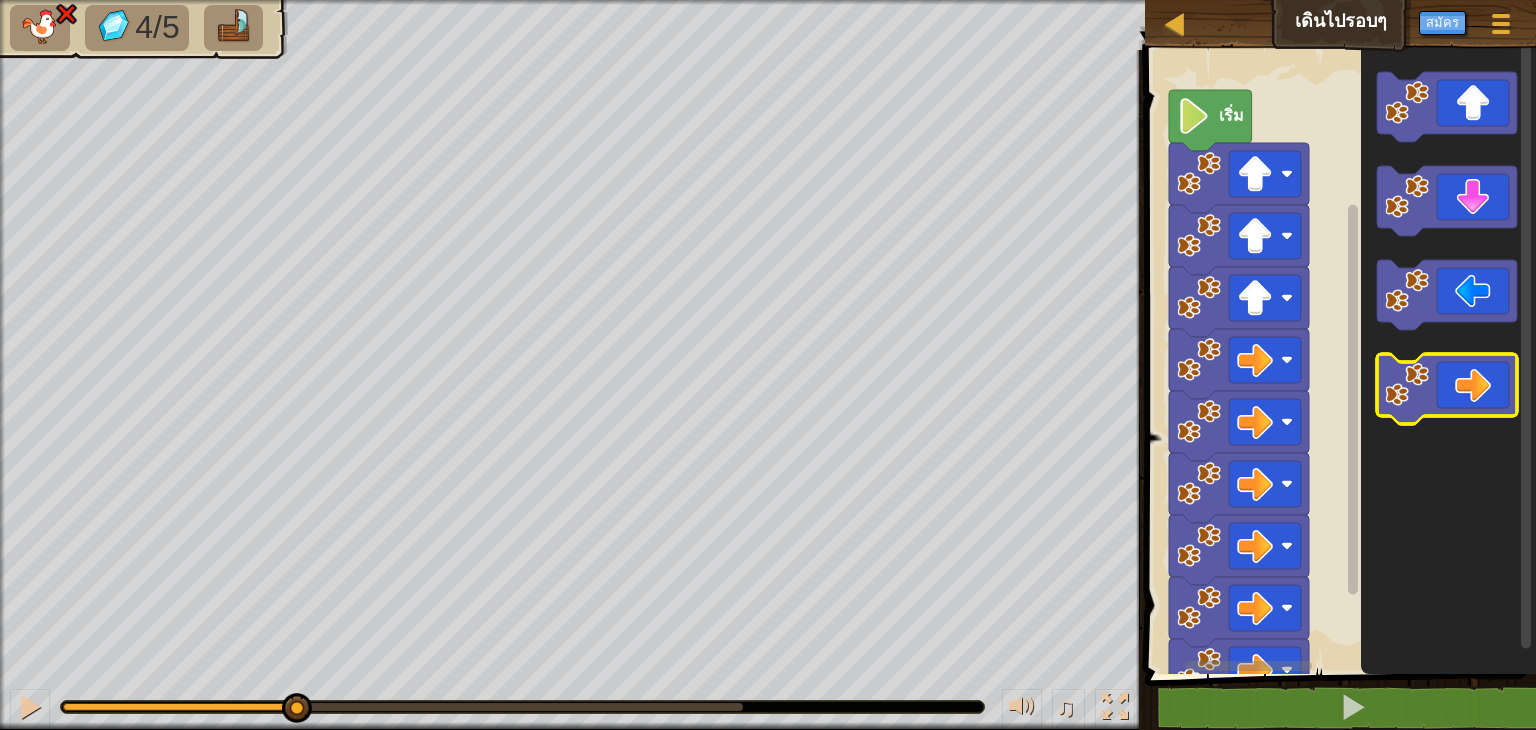 click 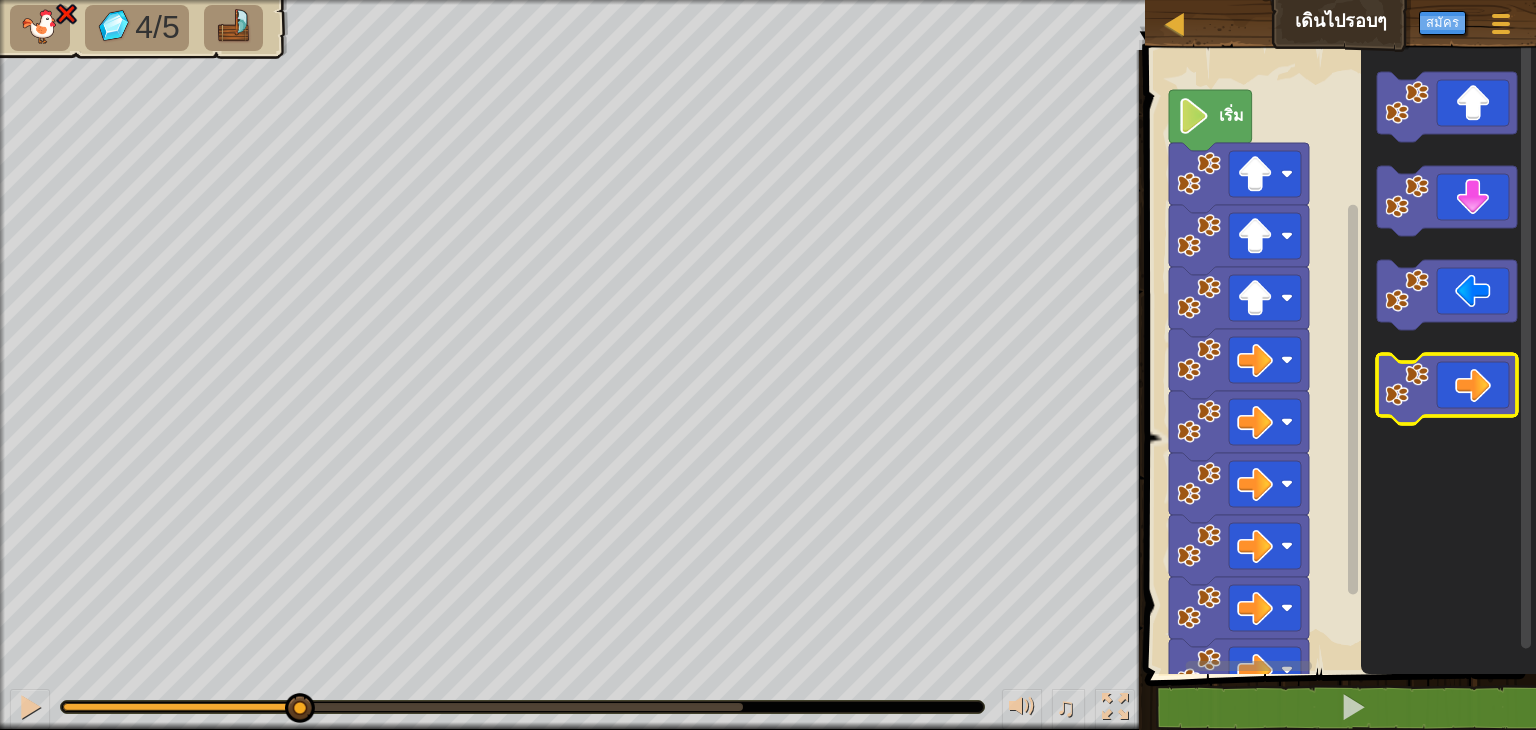 click 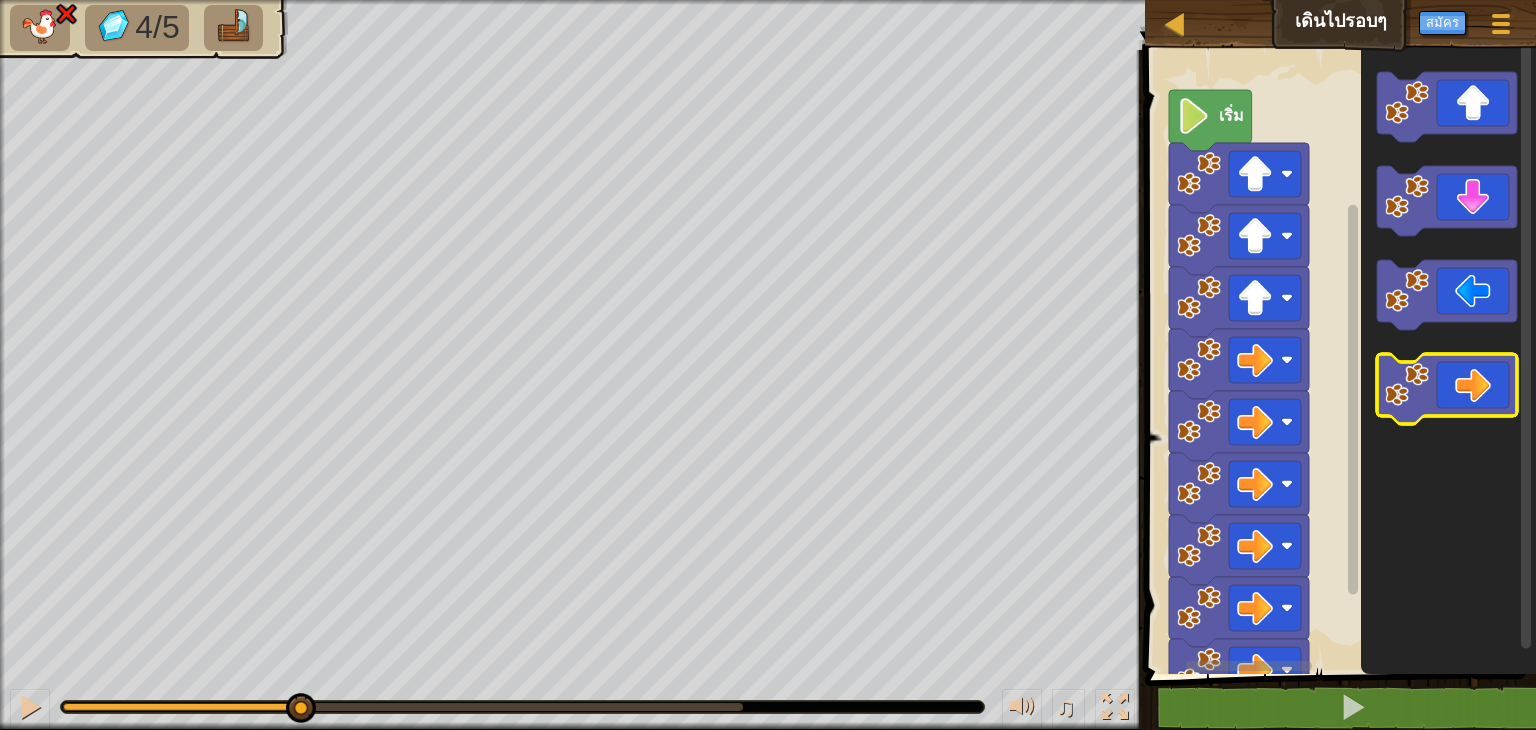 click 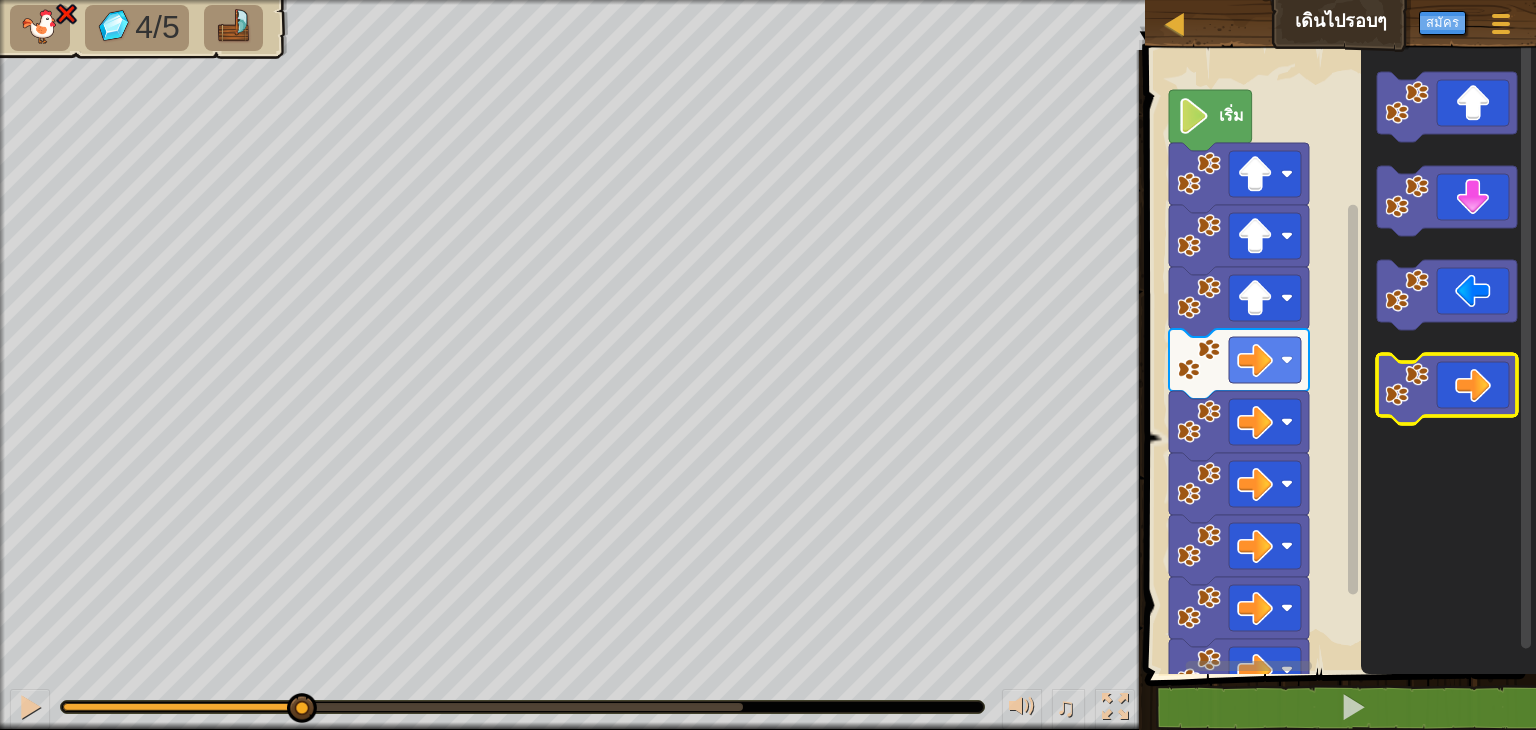 click 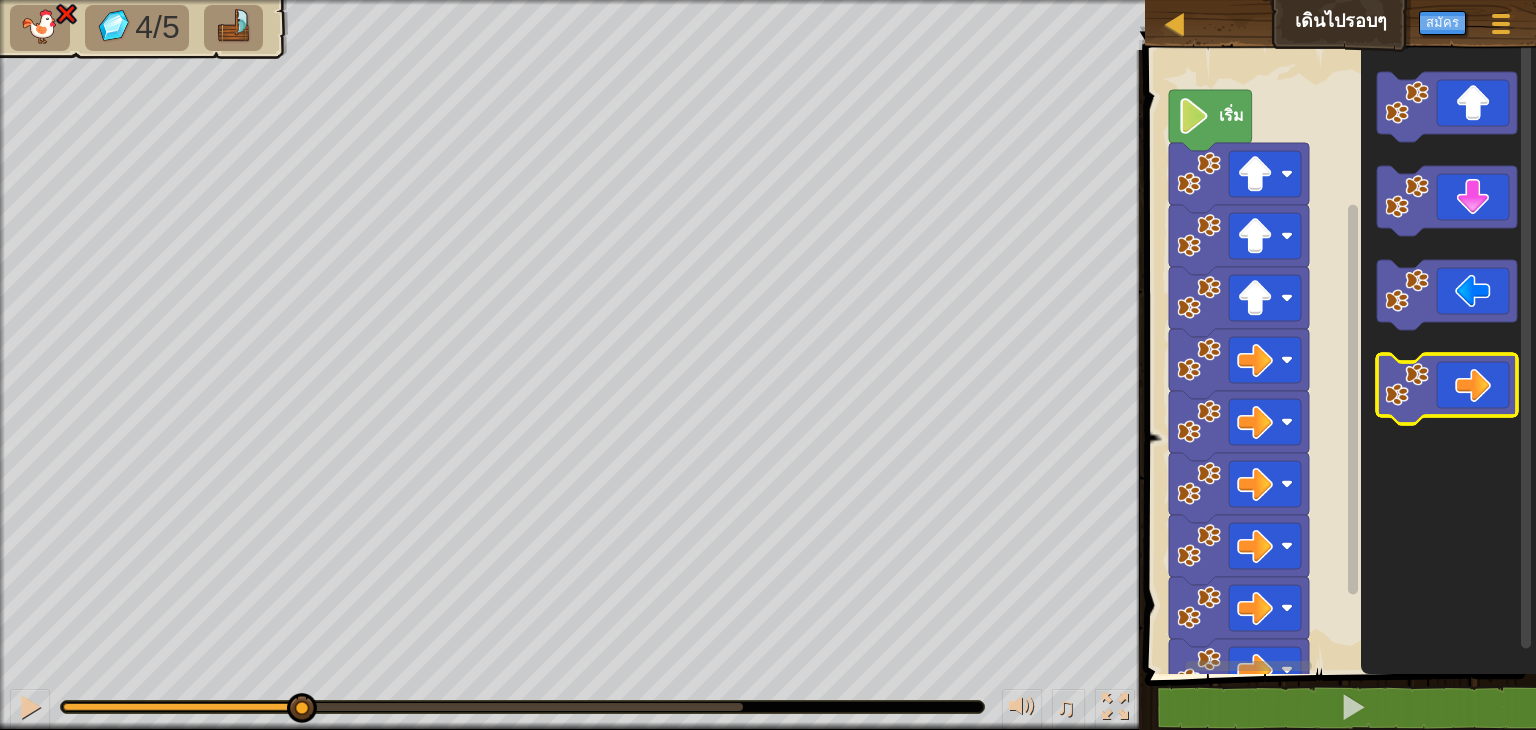 click 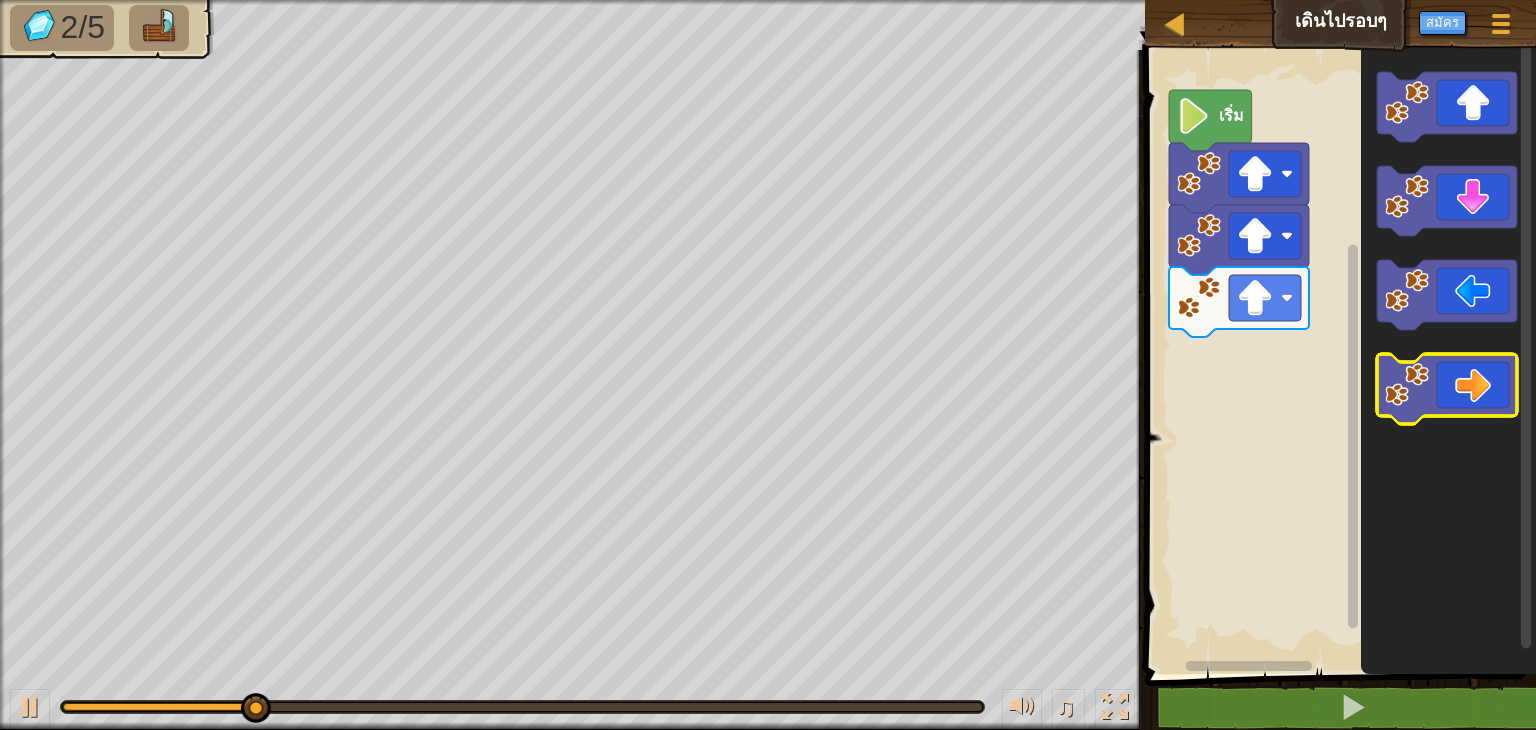 click 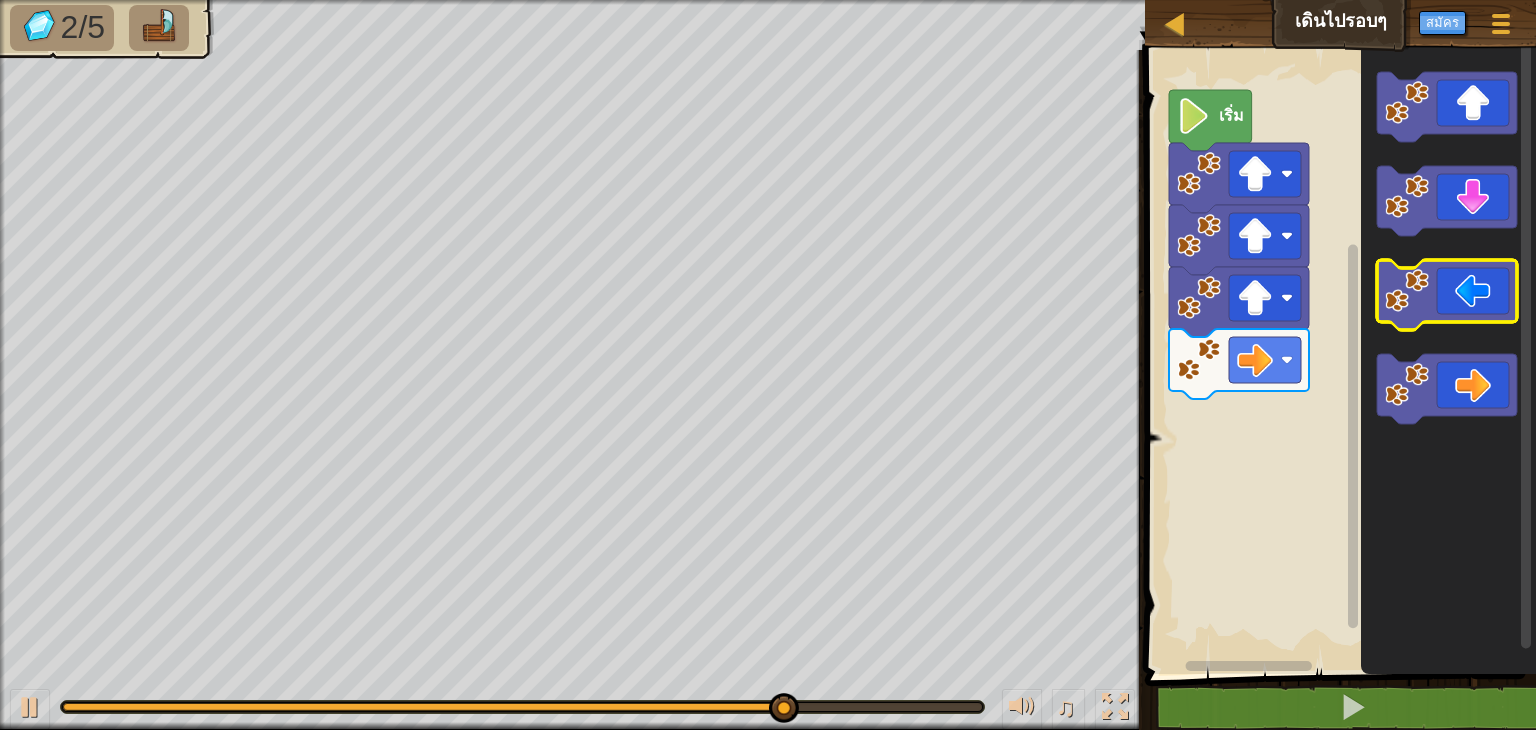 click 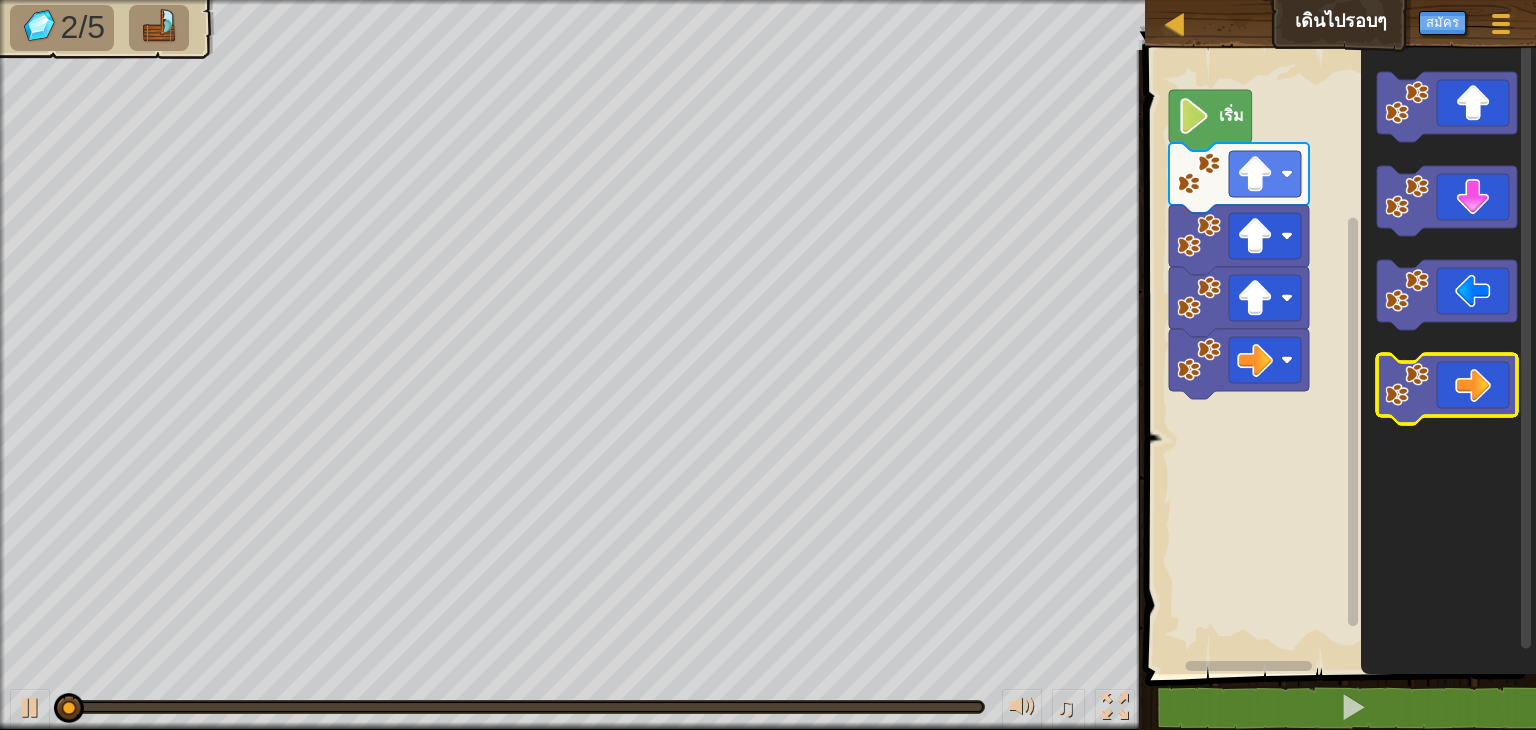 click 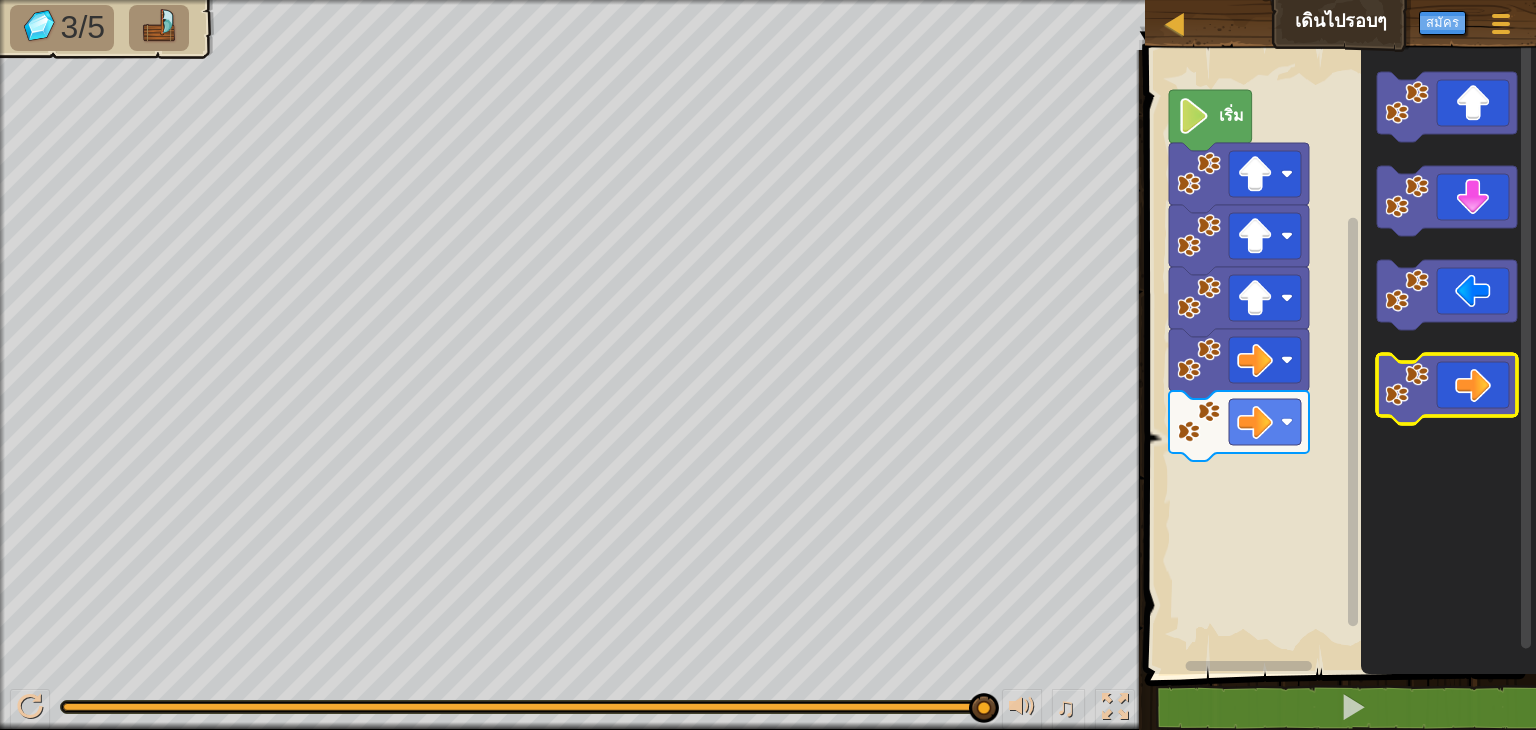 click 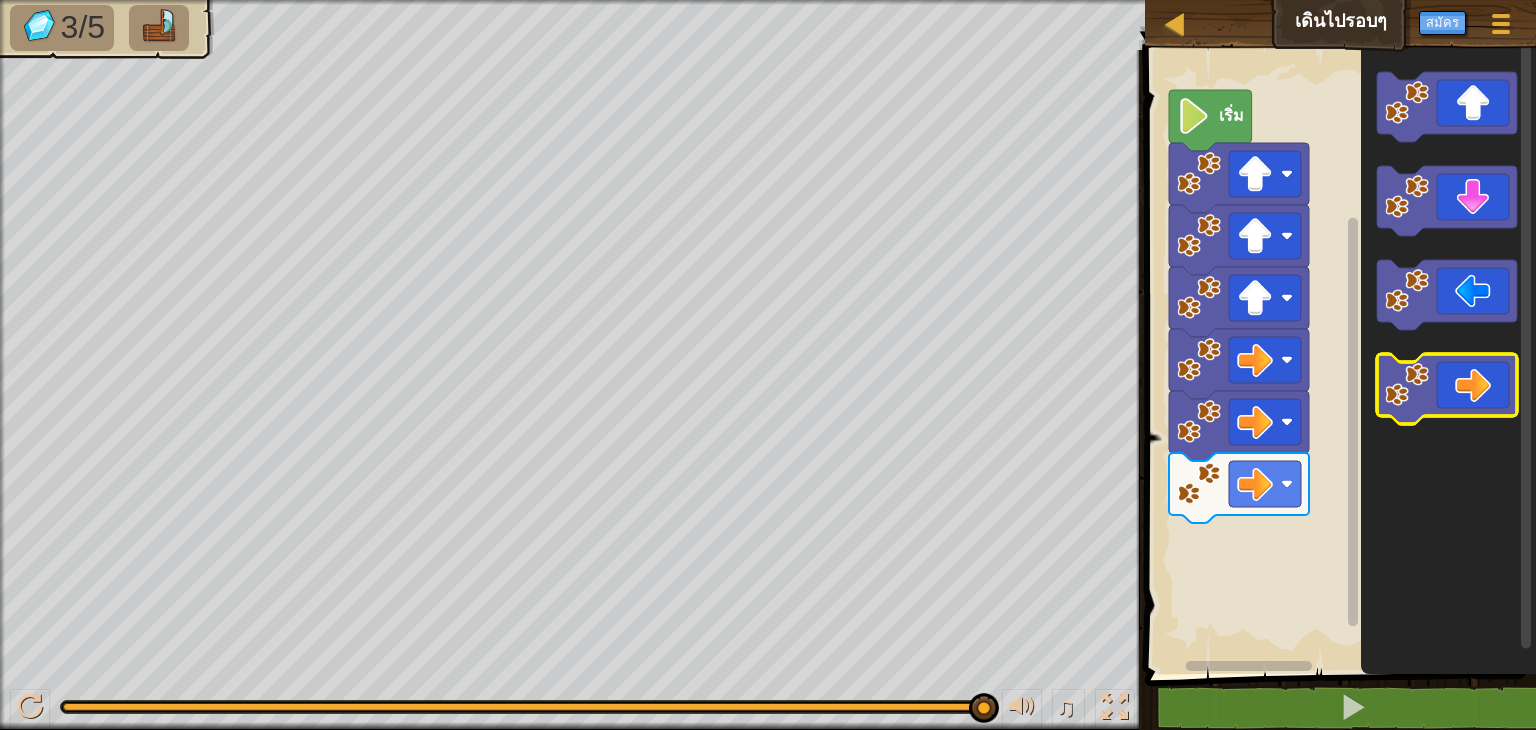 click 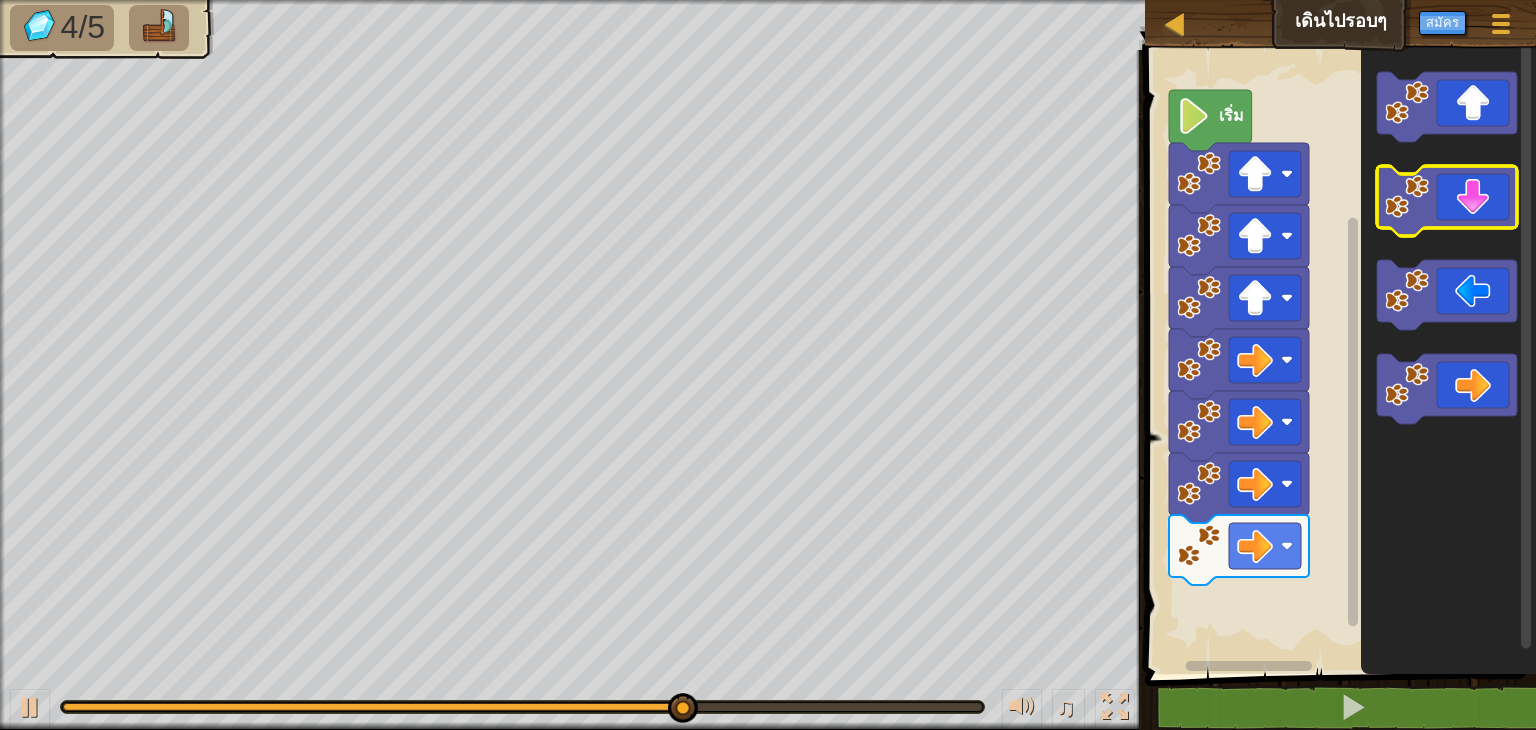 click 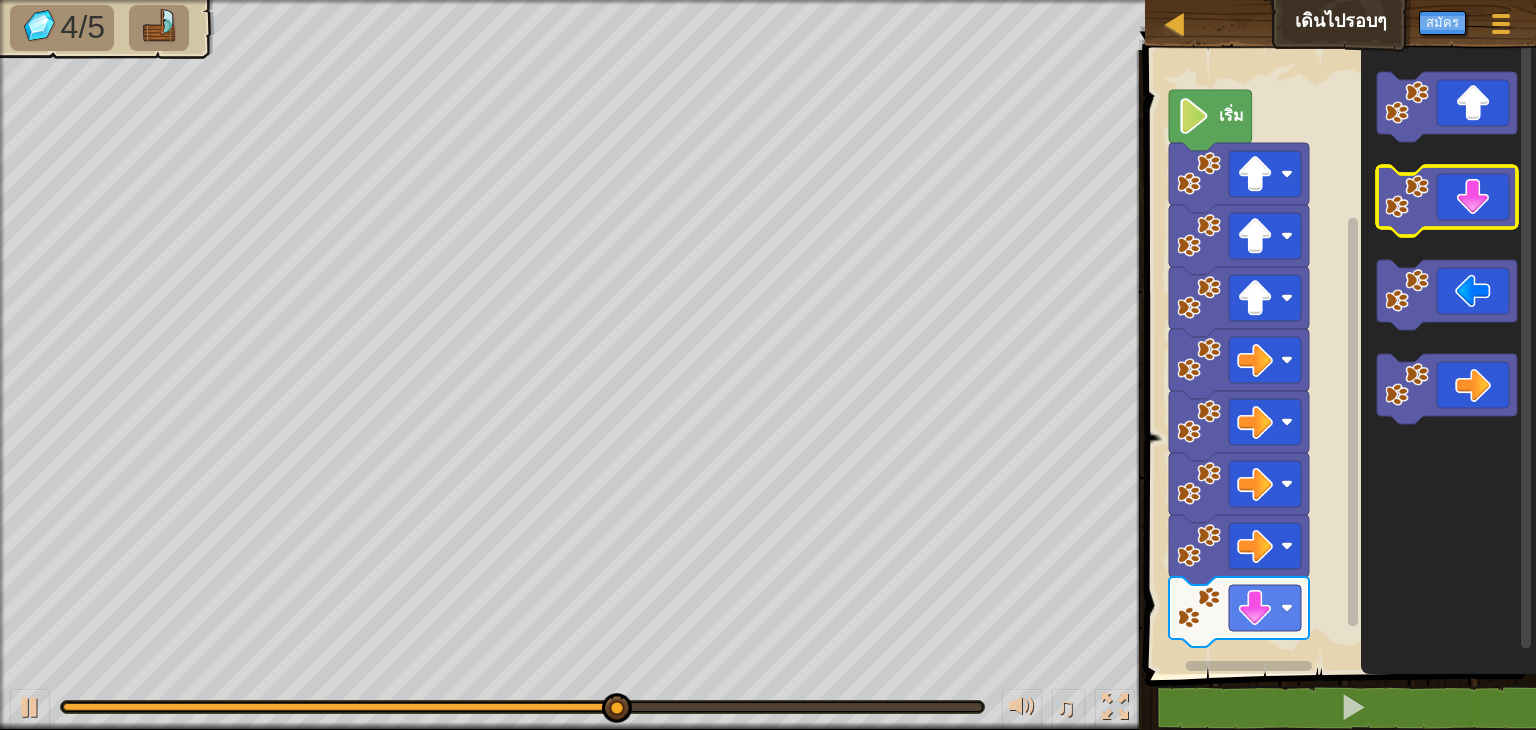 click 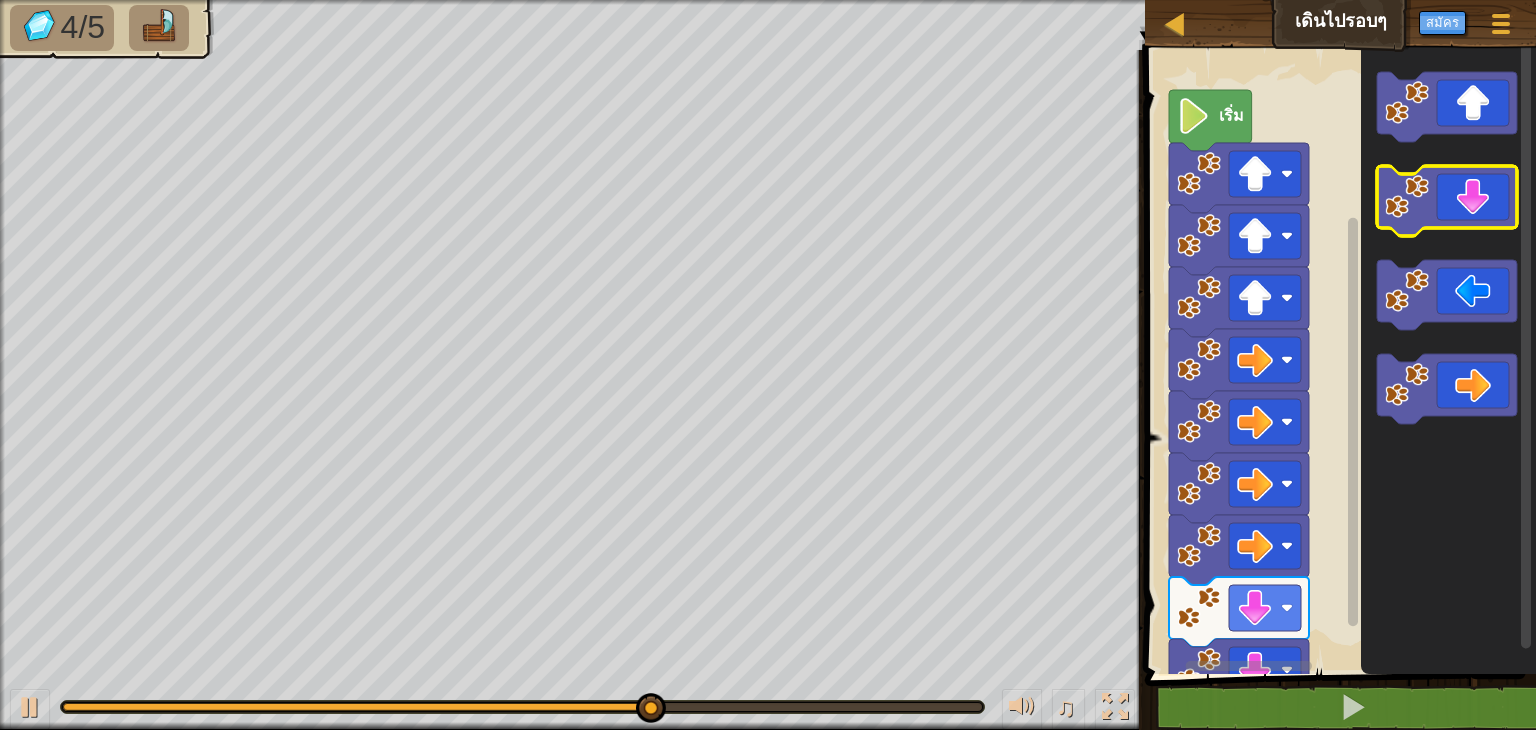 click 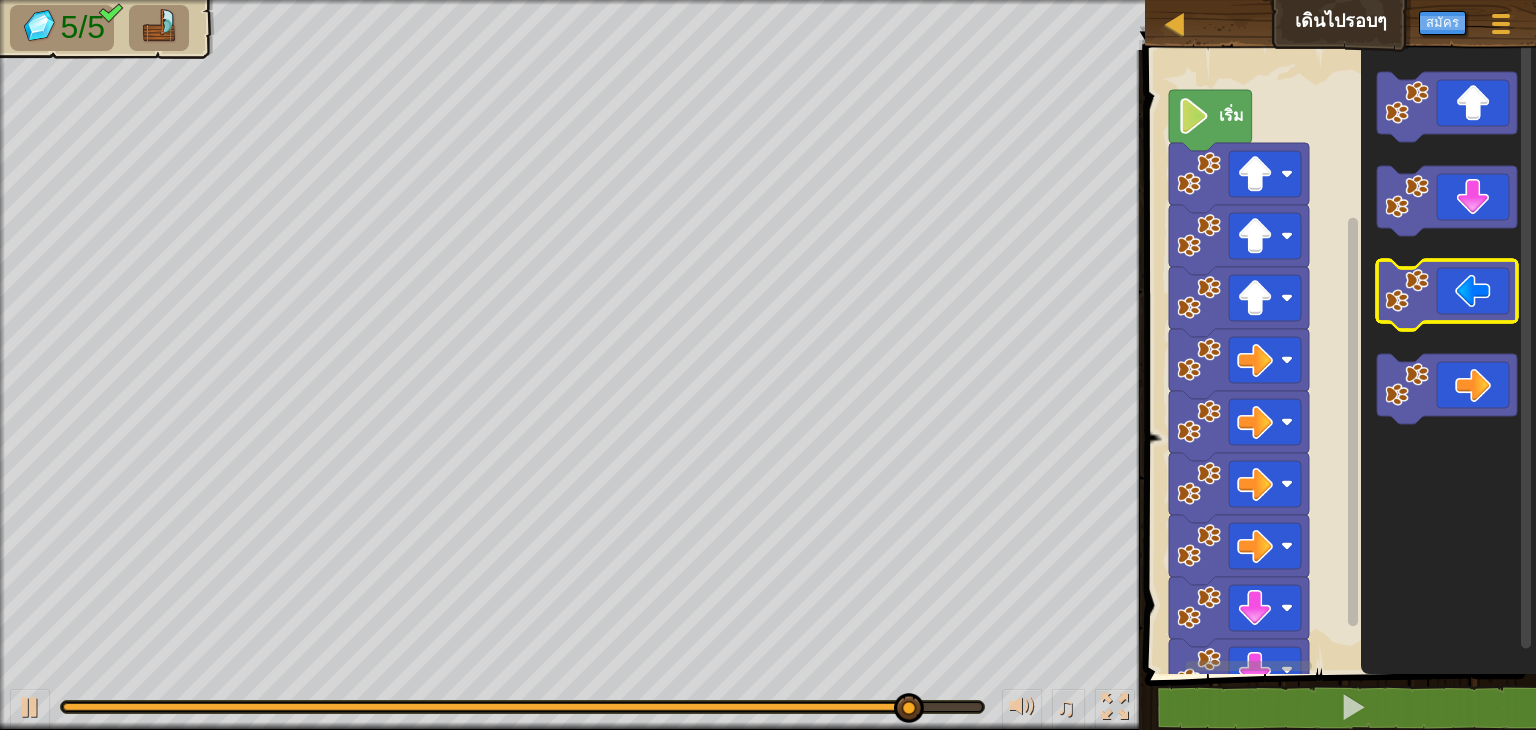 click 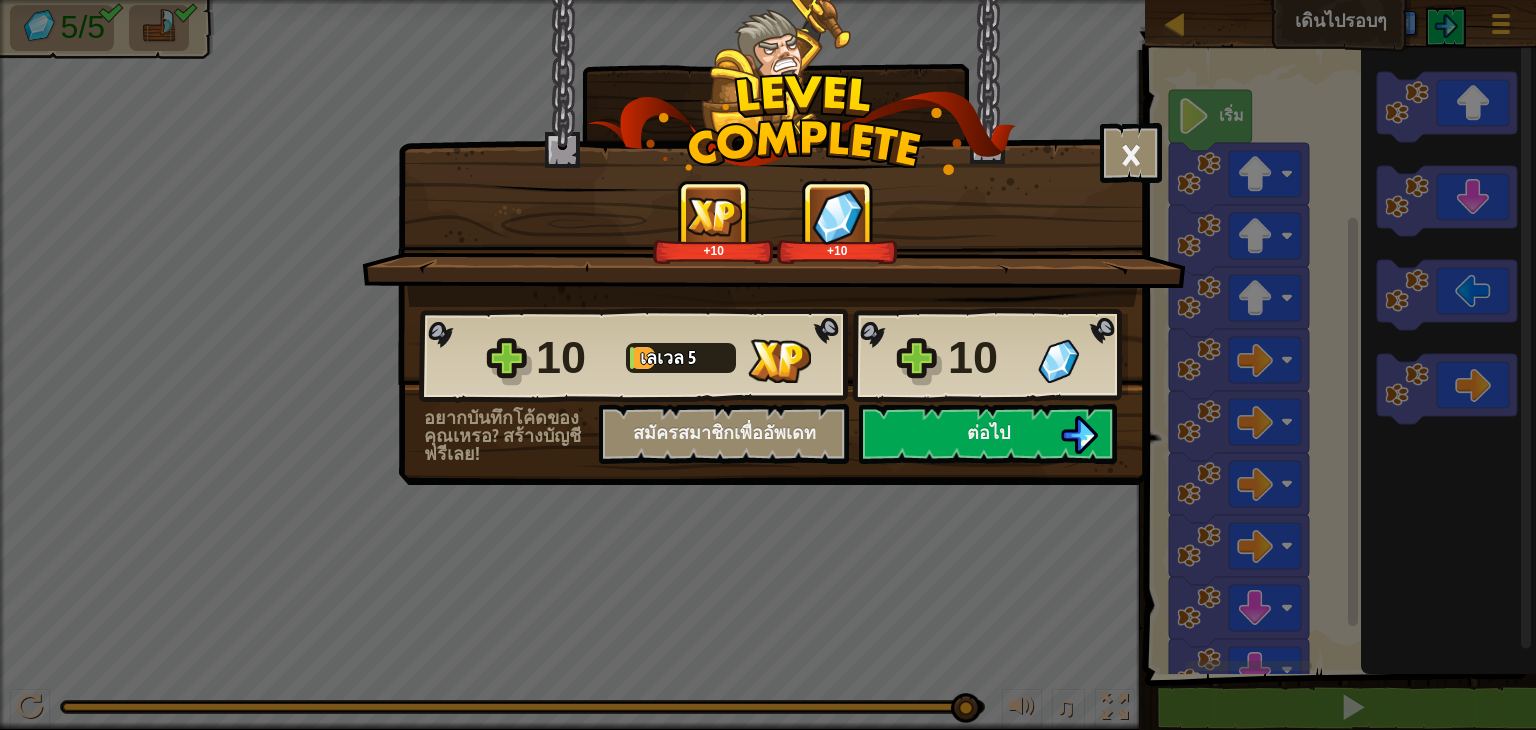 click on "10" at bounding box center [987, 358] 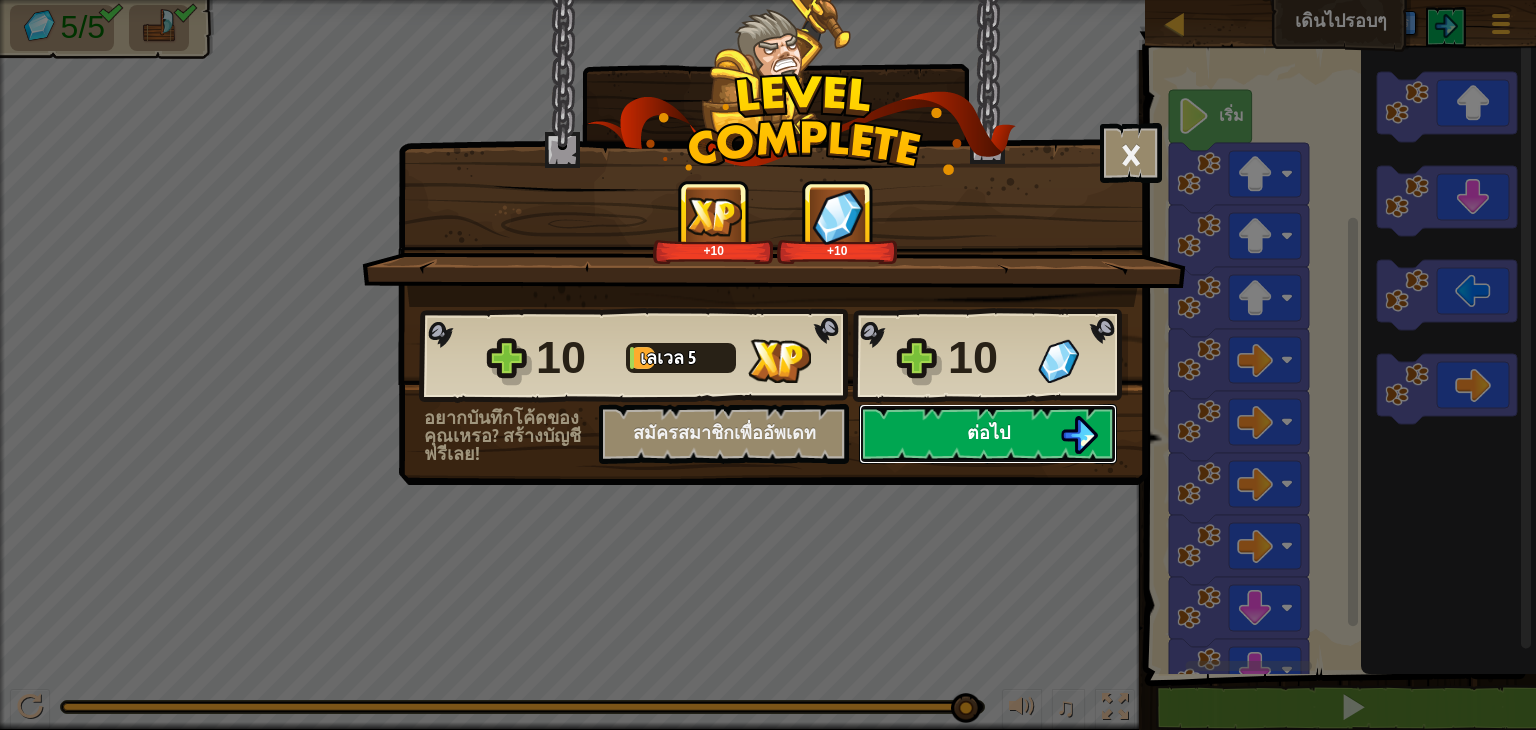 click on "ต่อไป" at bounding box center (988, 434) 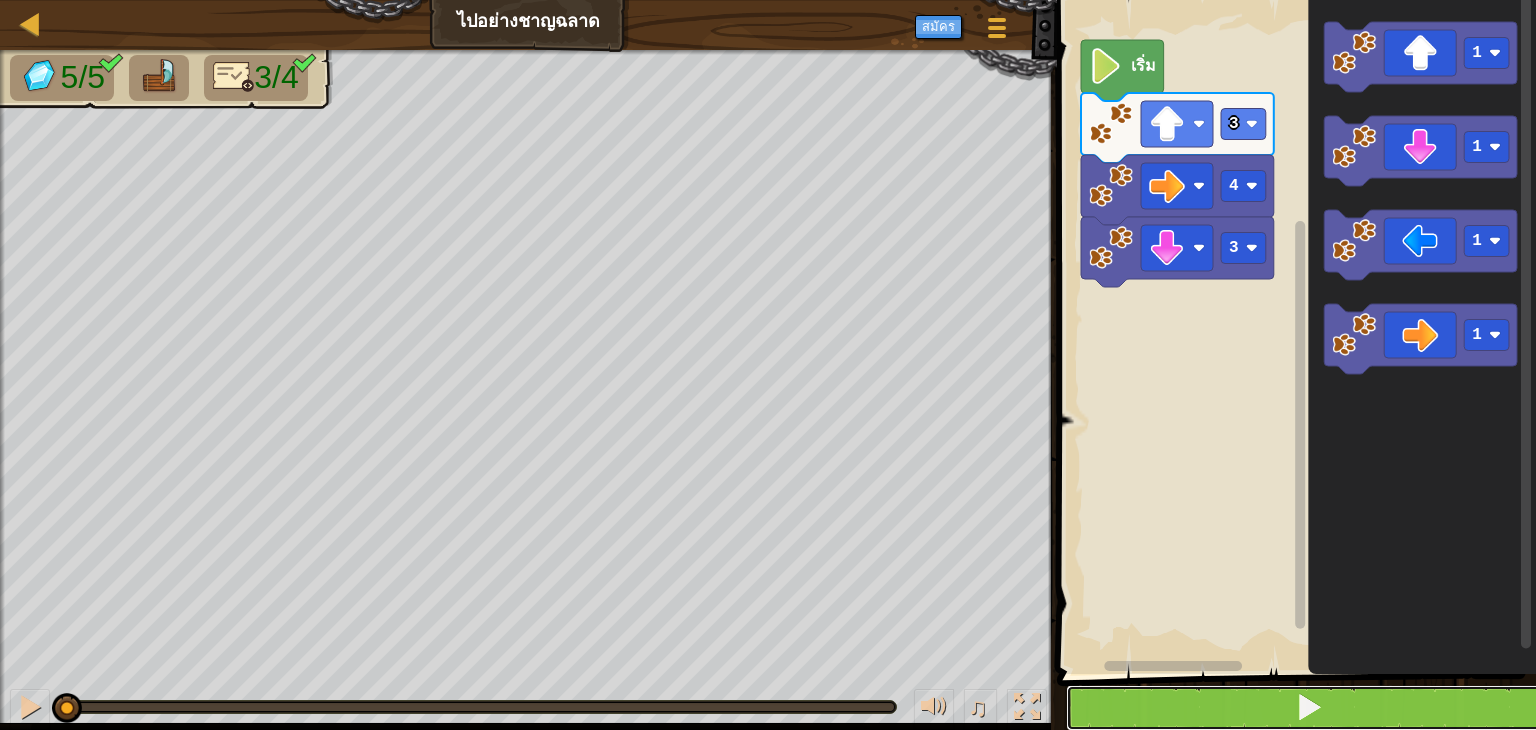 click at bounding box center (1309, 707) 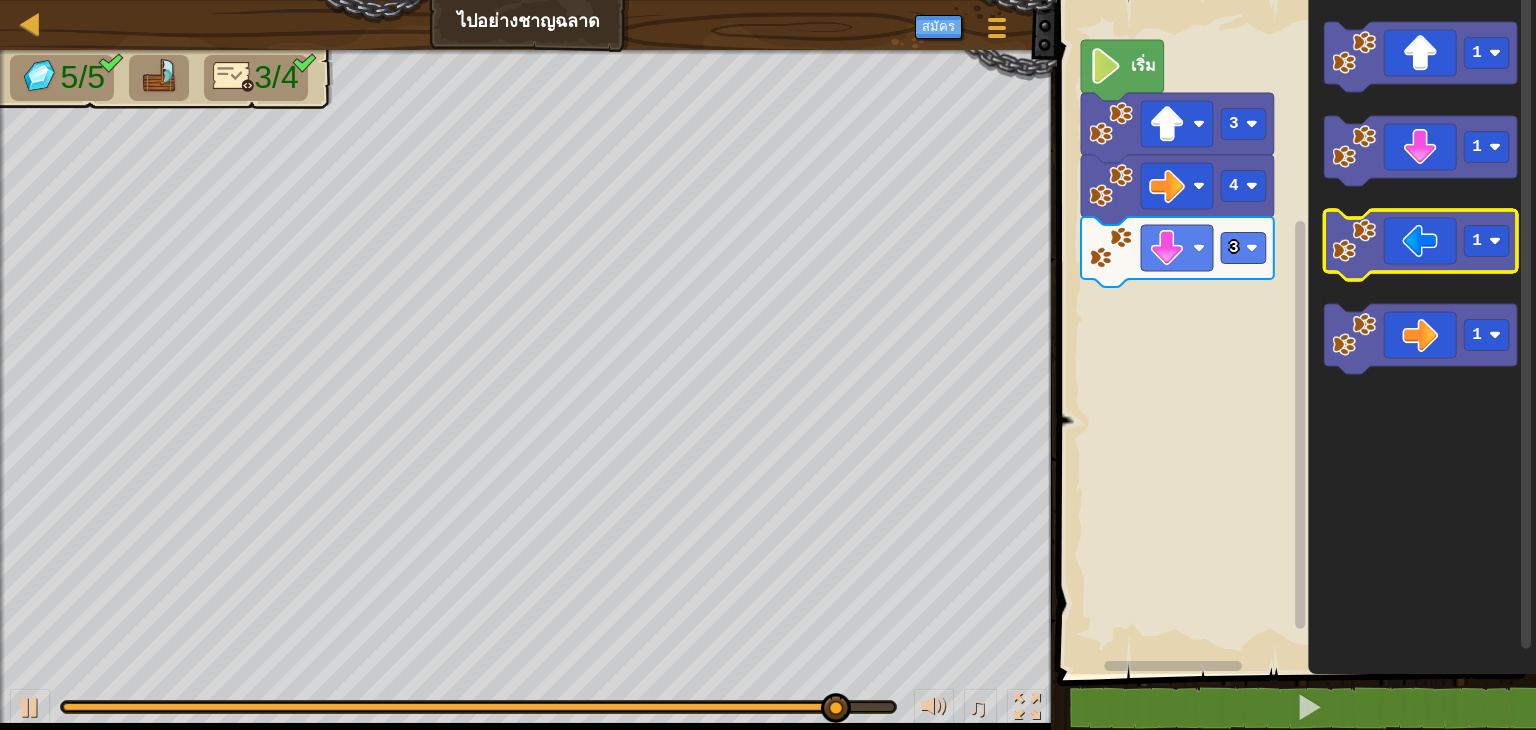 click 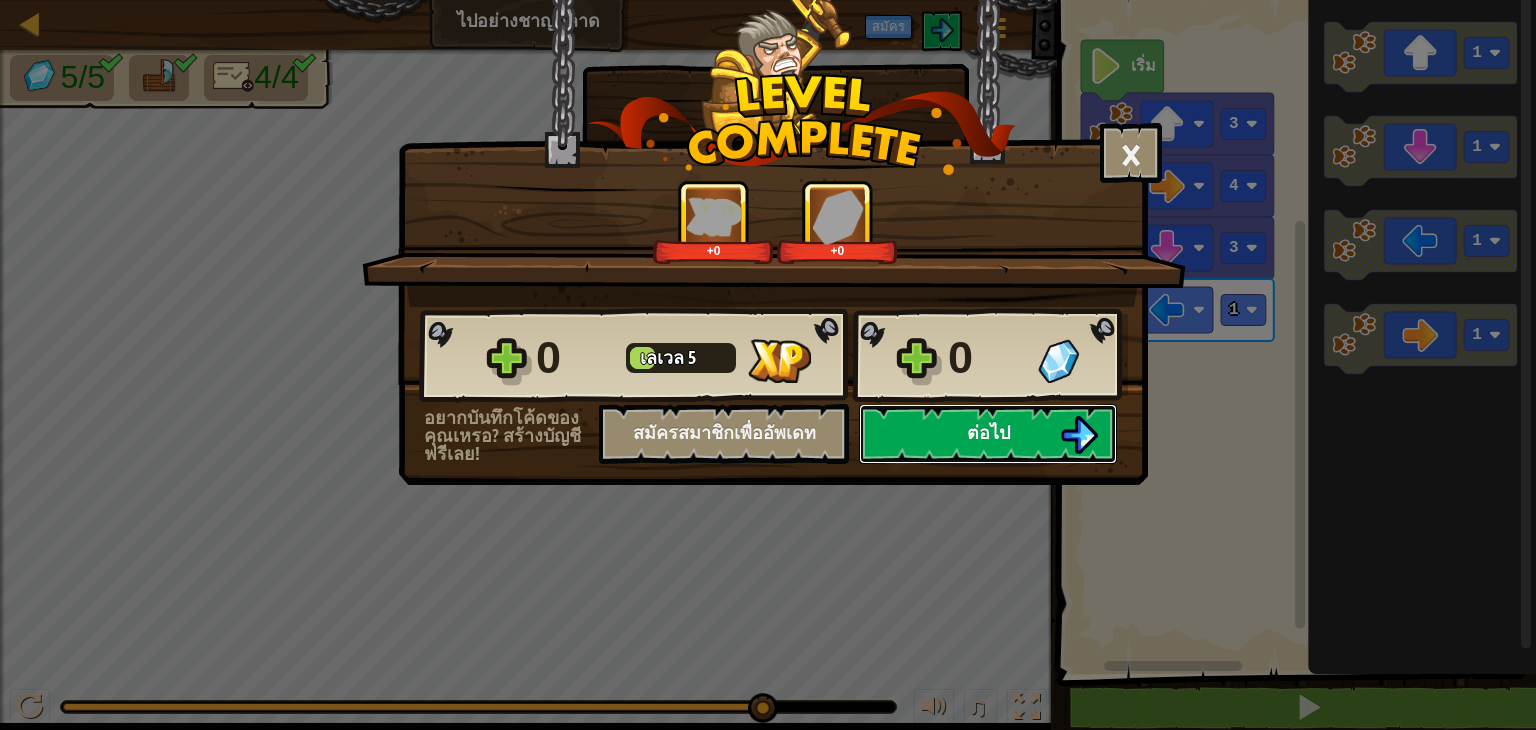 click on "ต่อไป" at bounding box center [988, 432] 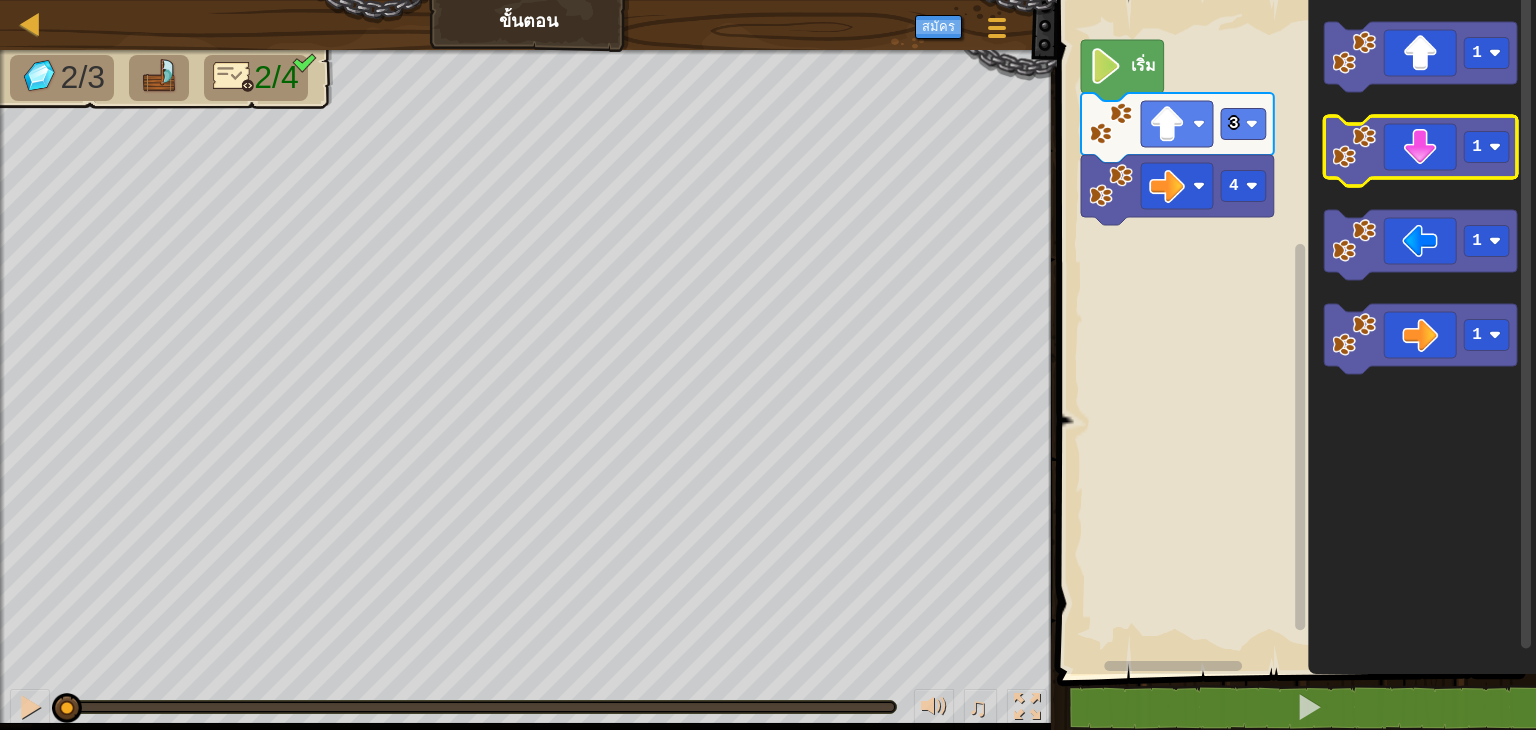 click 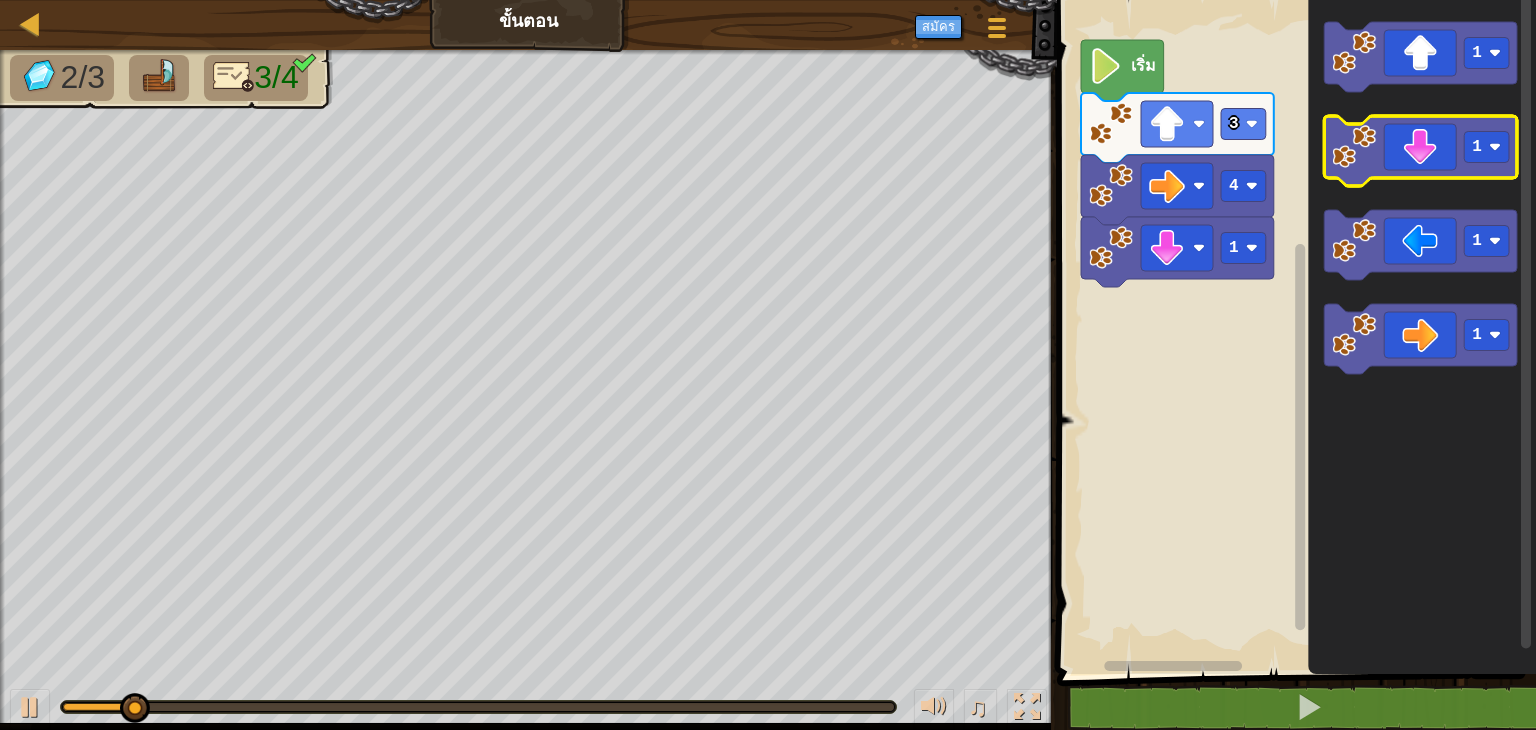 click 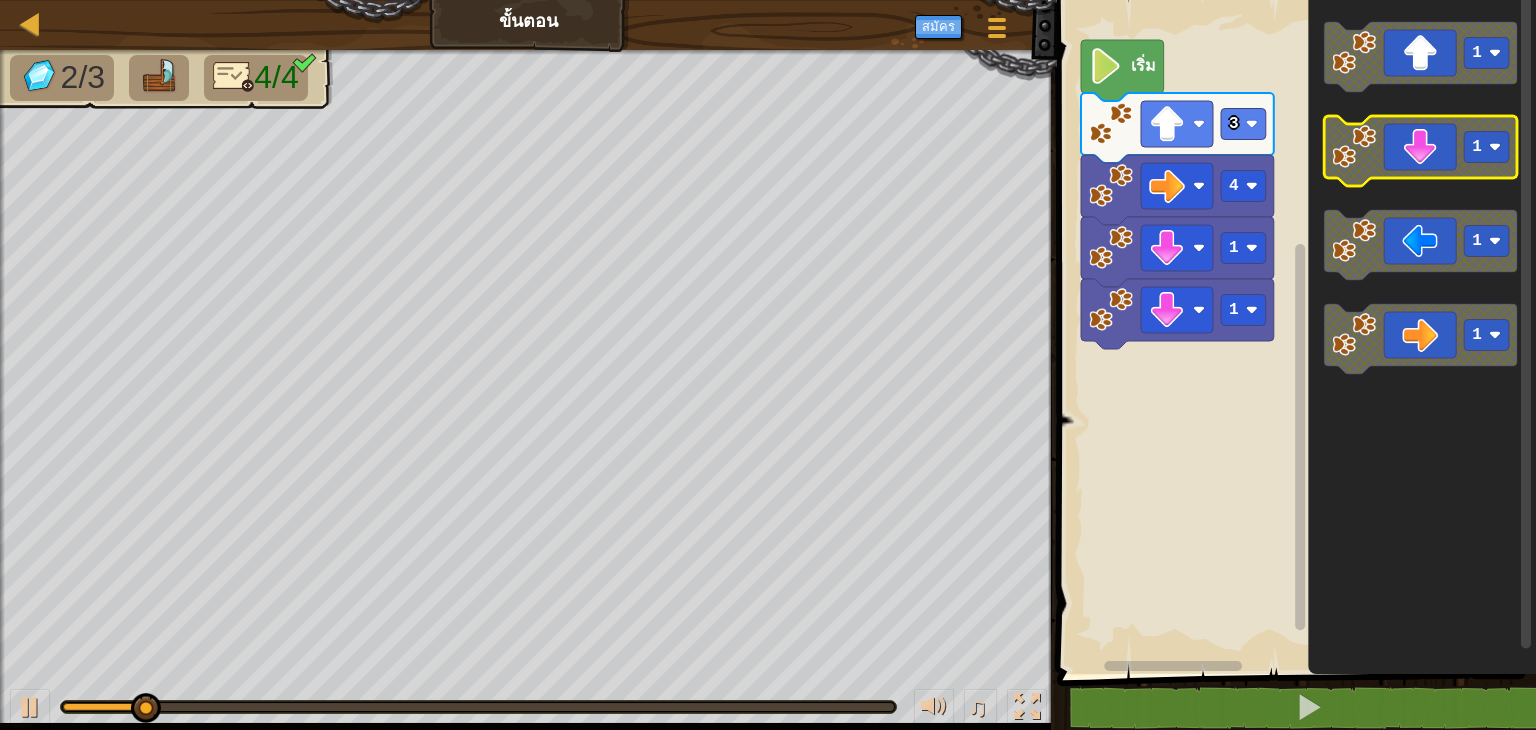 click 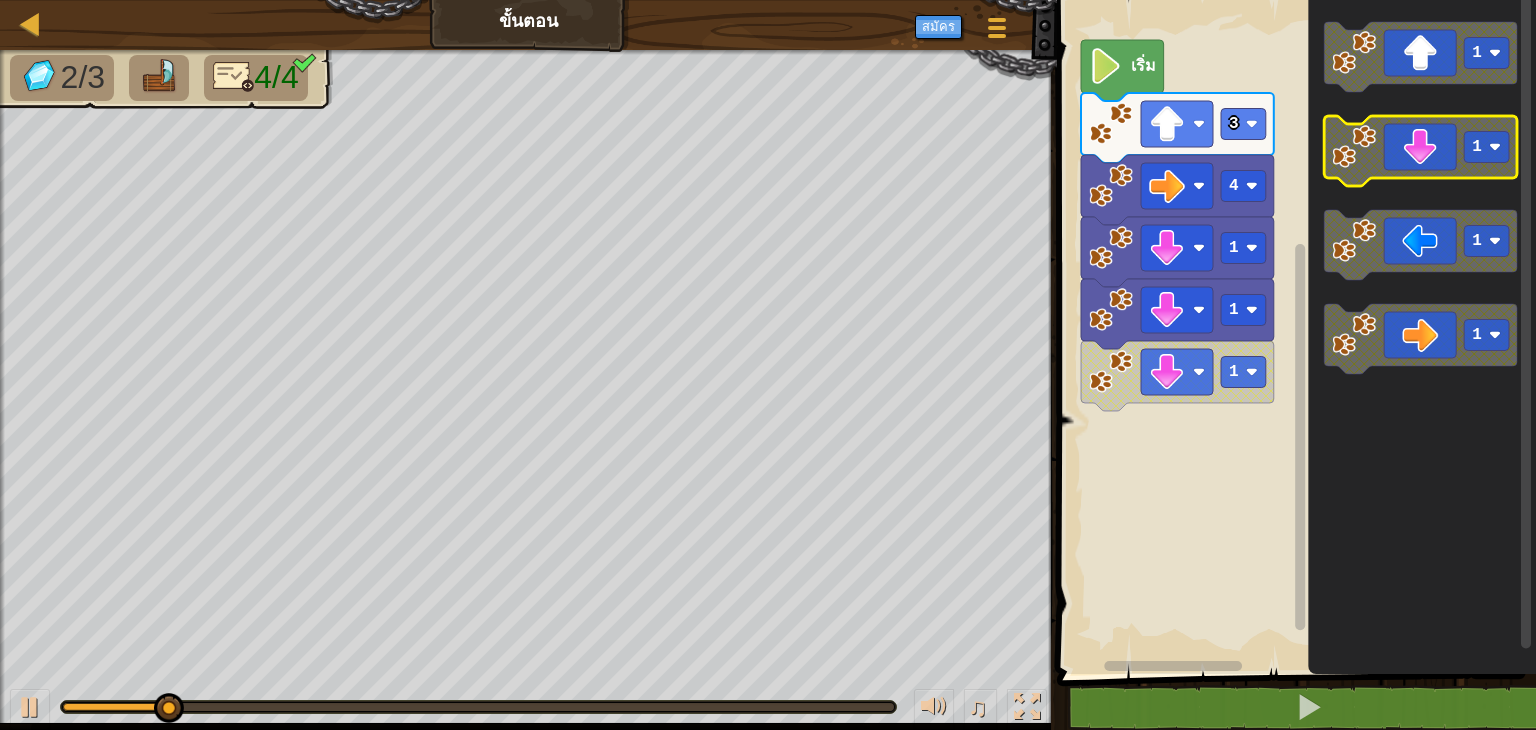 click 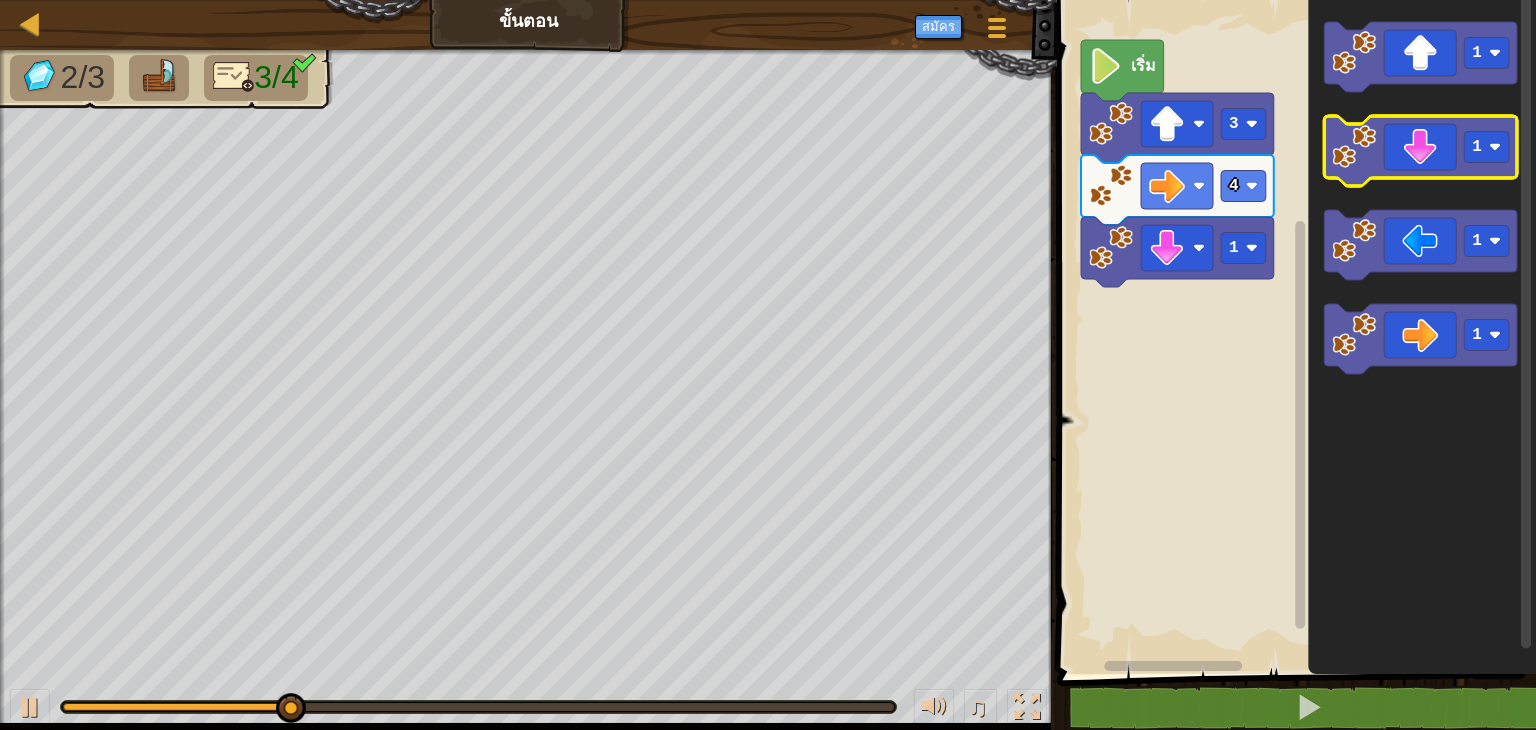 click 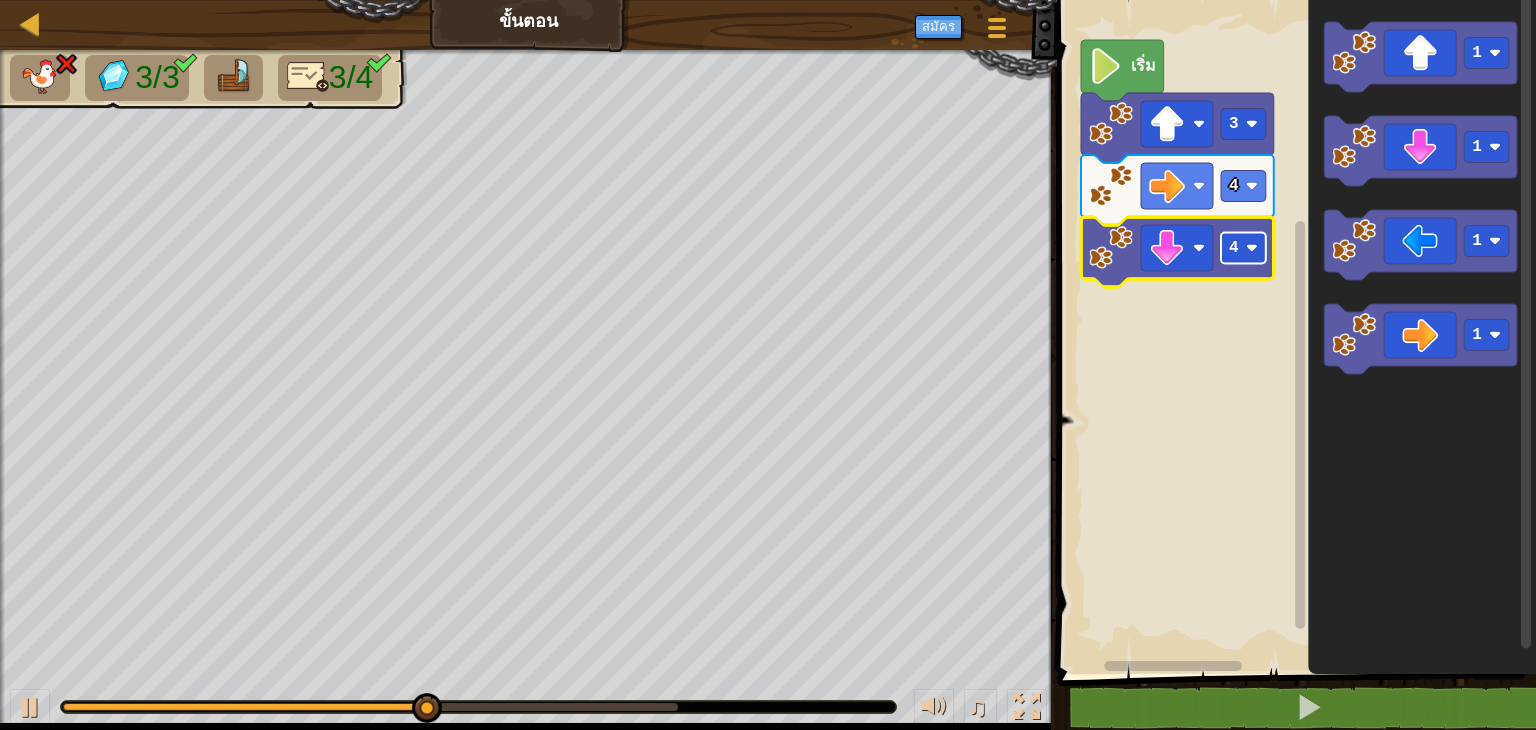 click 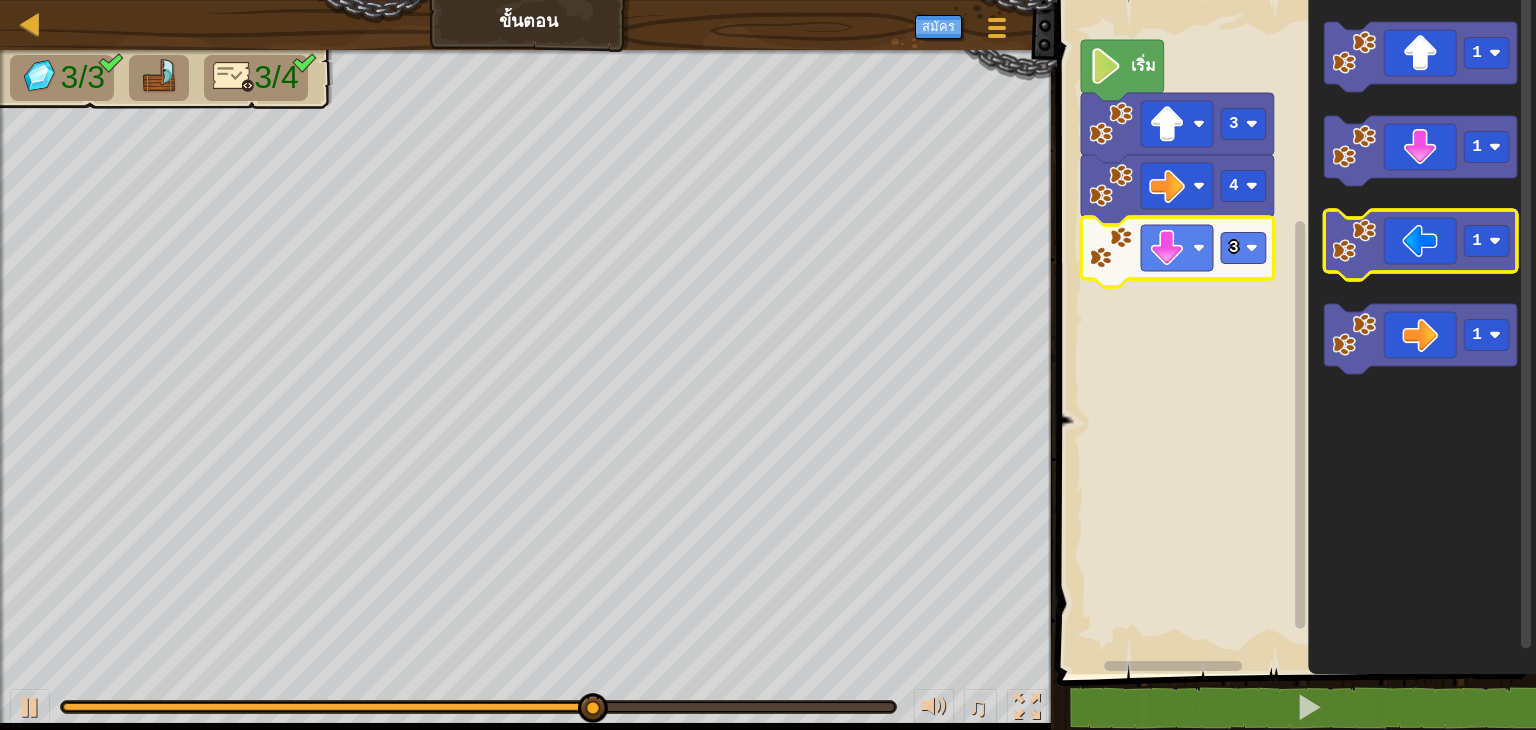 click 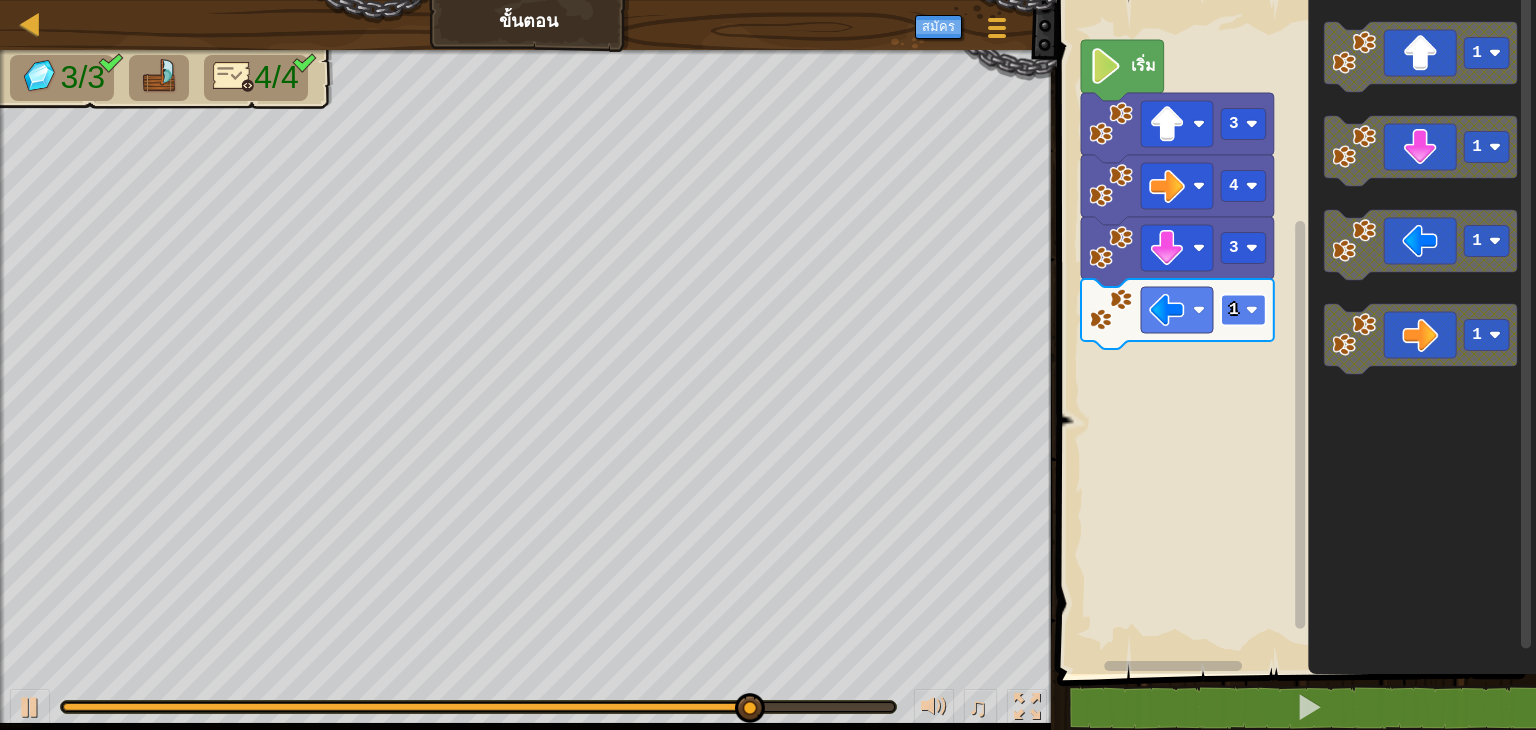 click 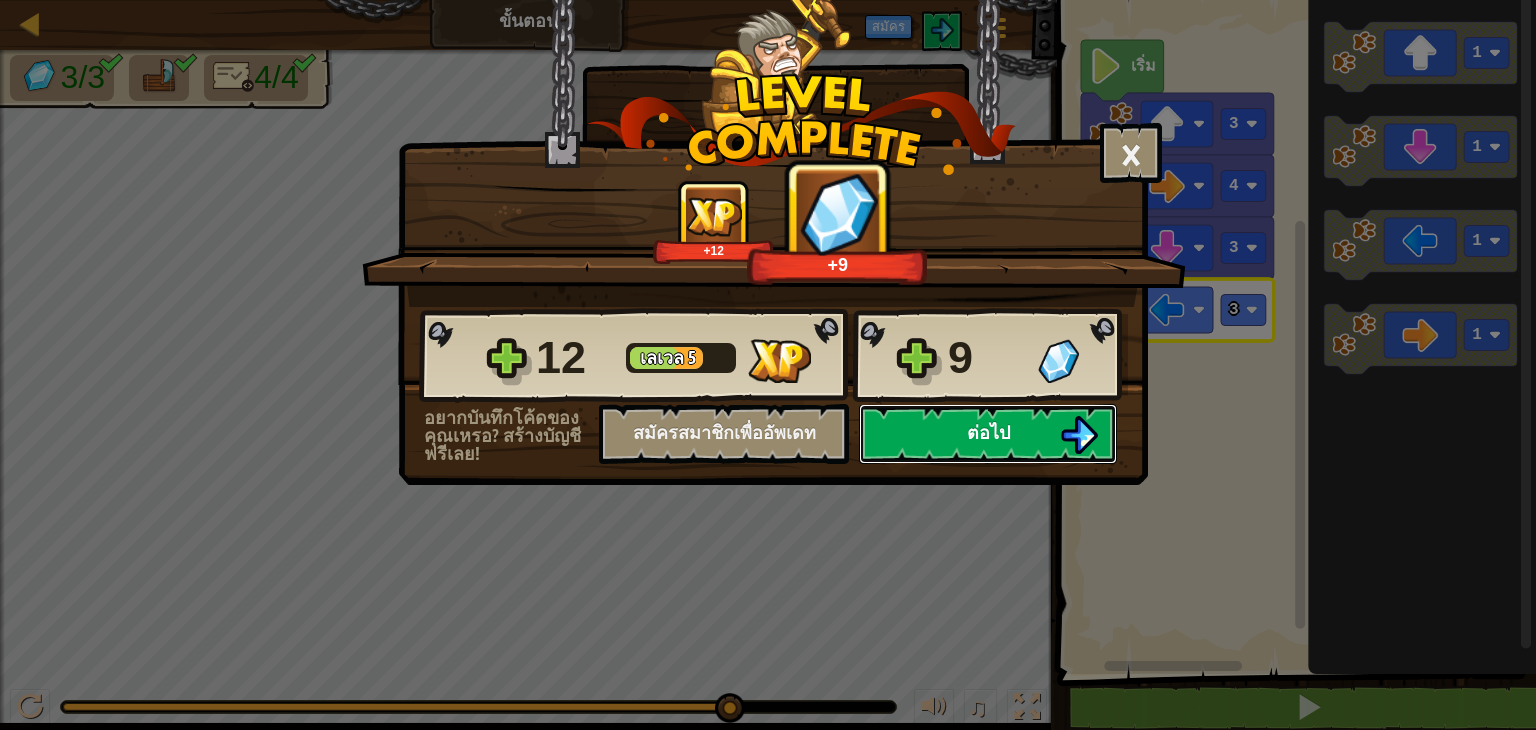 click on "ต่อไป" at bounding box center [988, 432] 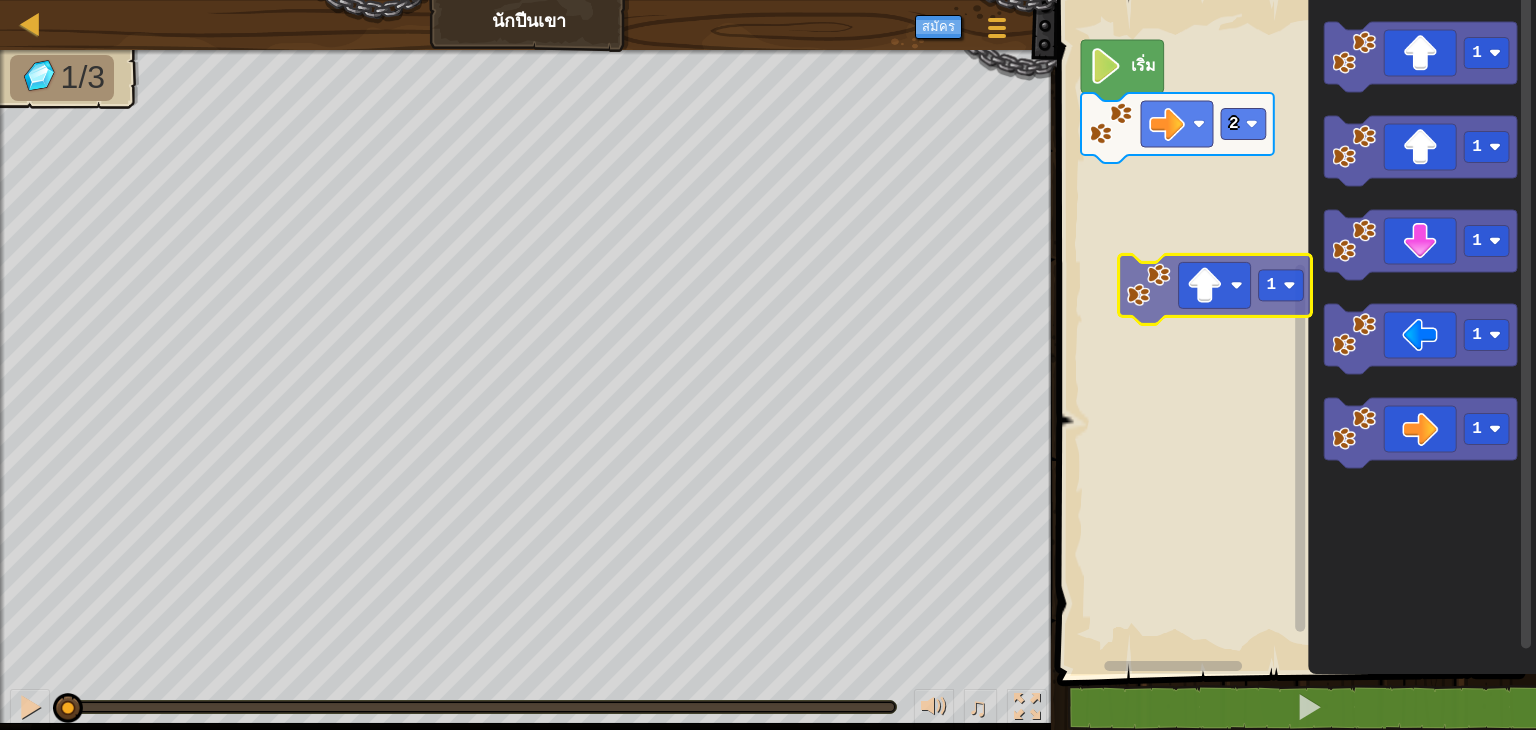 click on "2 เริ่ม 1 1 1 1 1 1" at bounding box center [1293, 332] 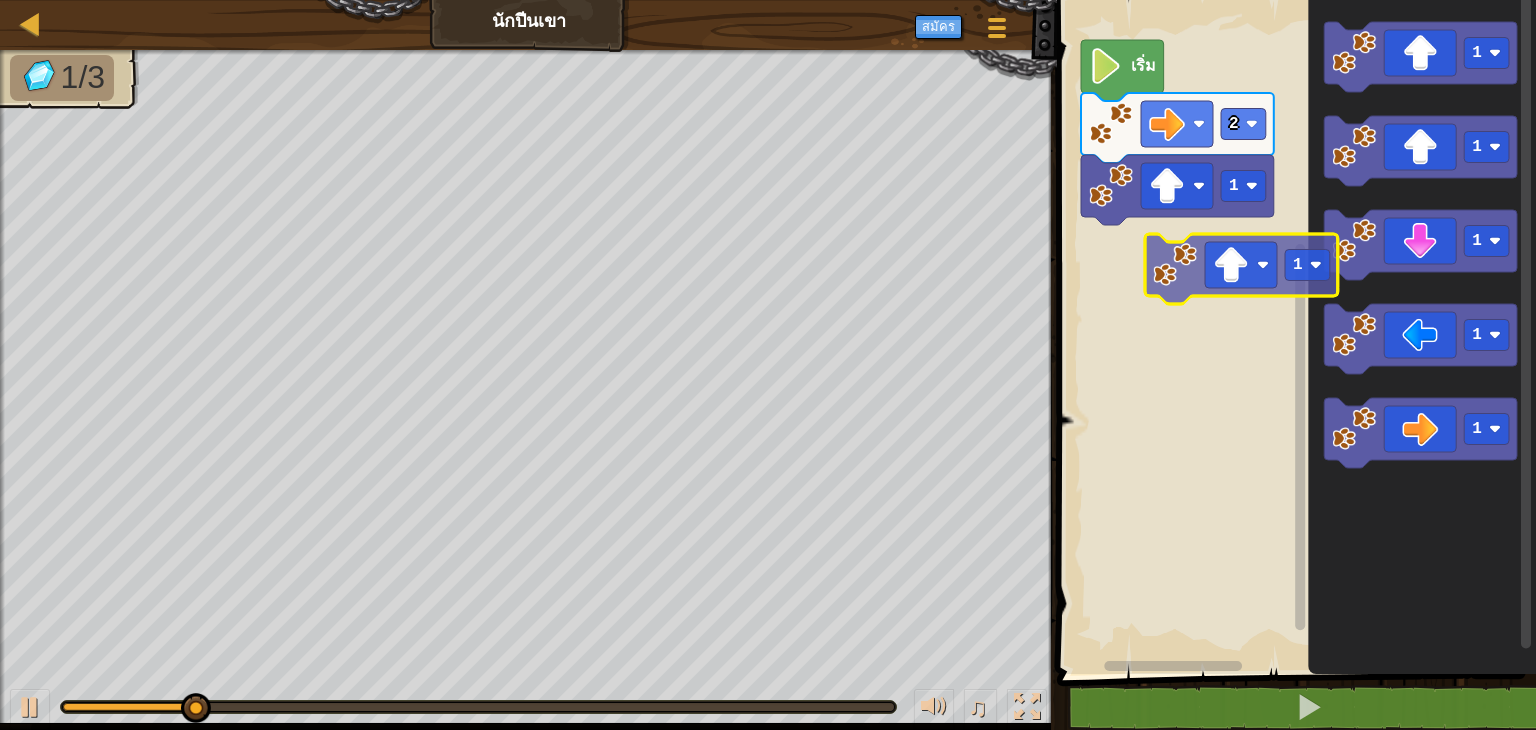 click on "1 2 เริ่ม 1 1 1 1 1 1" at bounding box center [1293, 332] 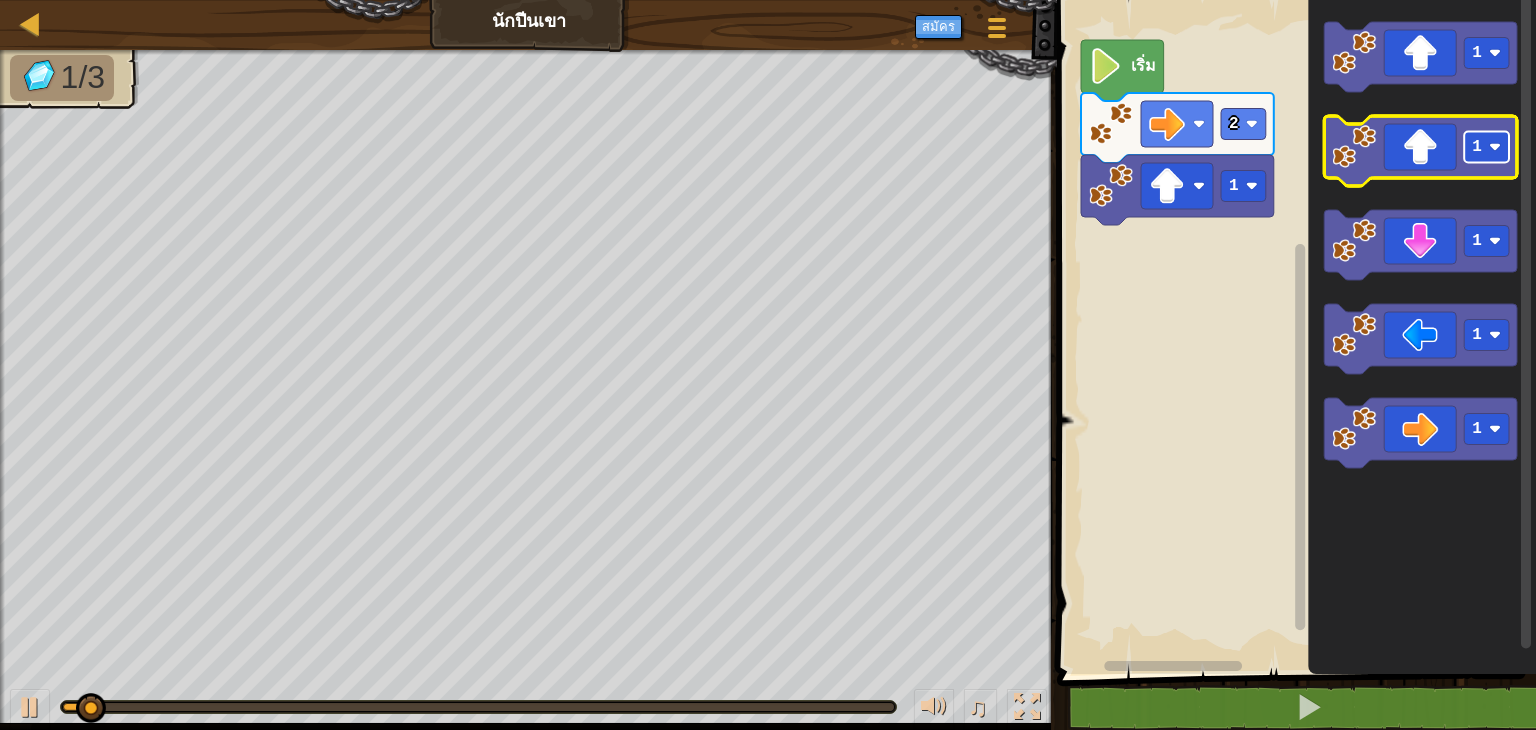 click 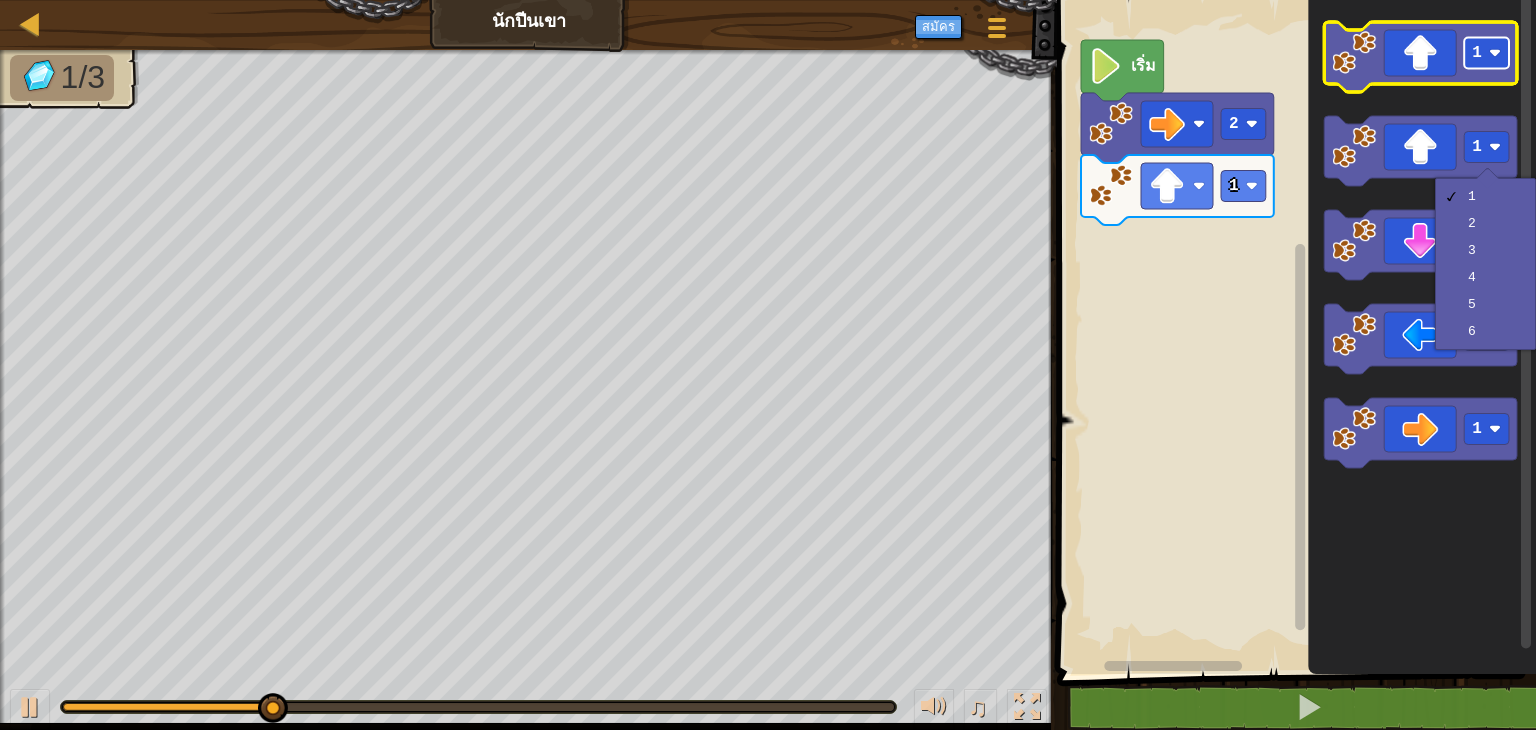 click on "1" 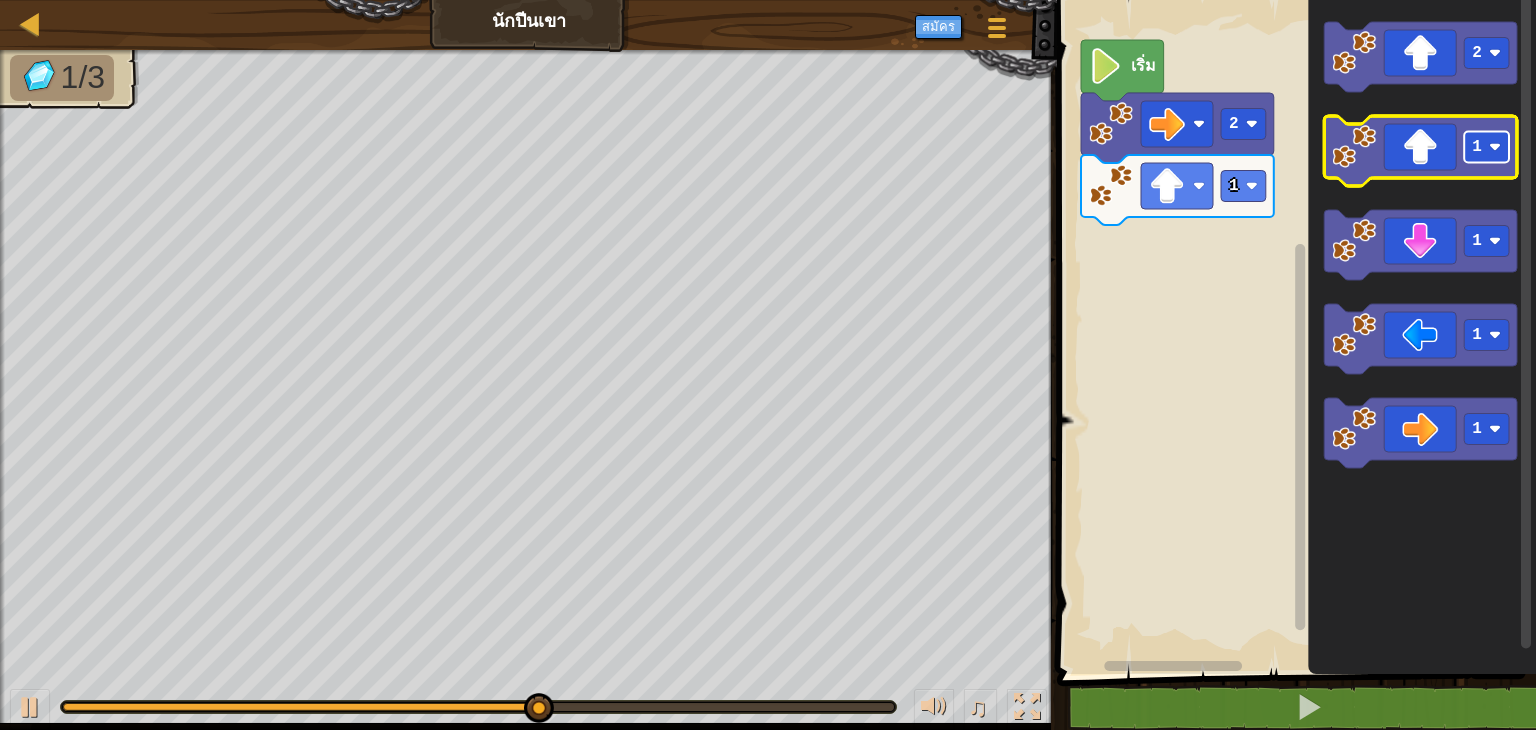 click 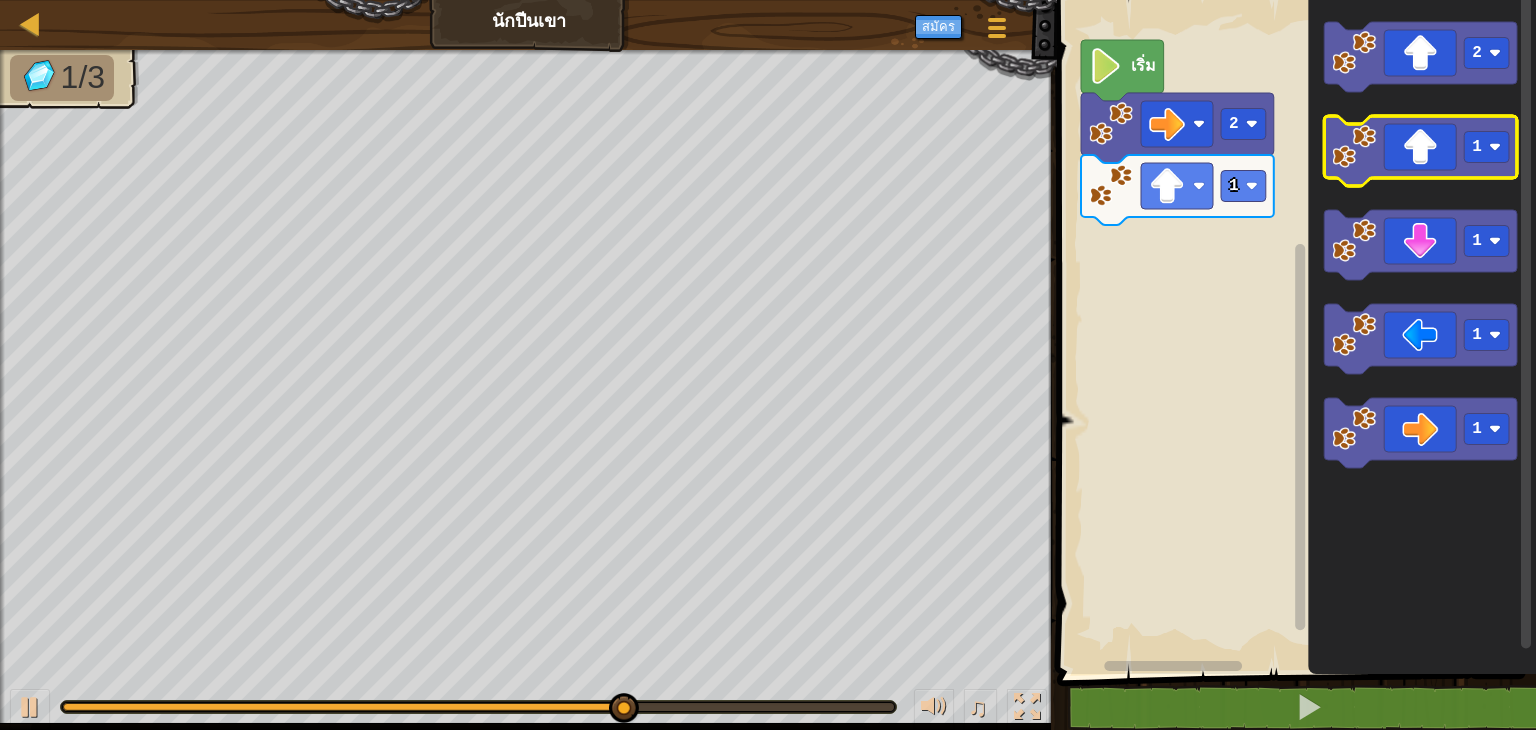 click 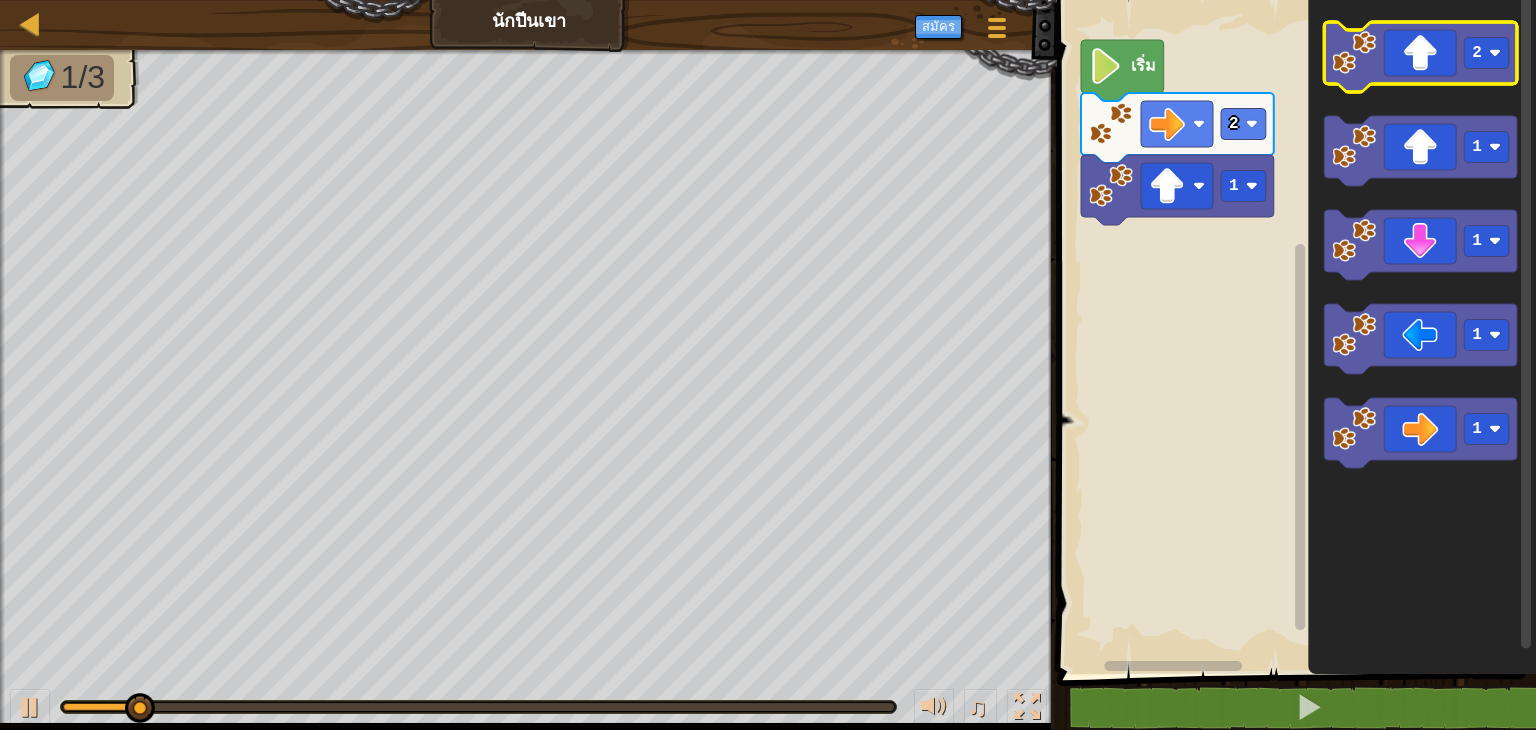click 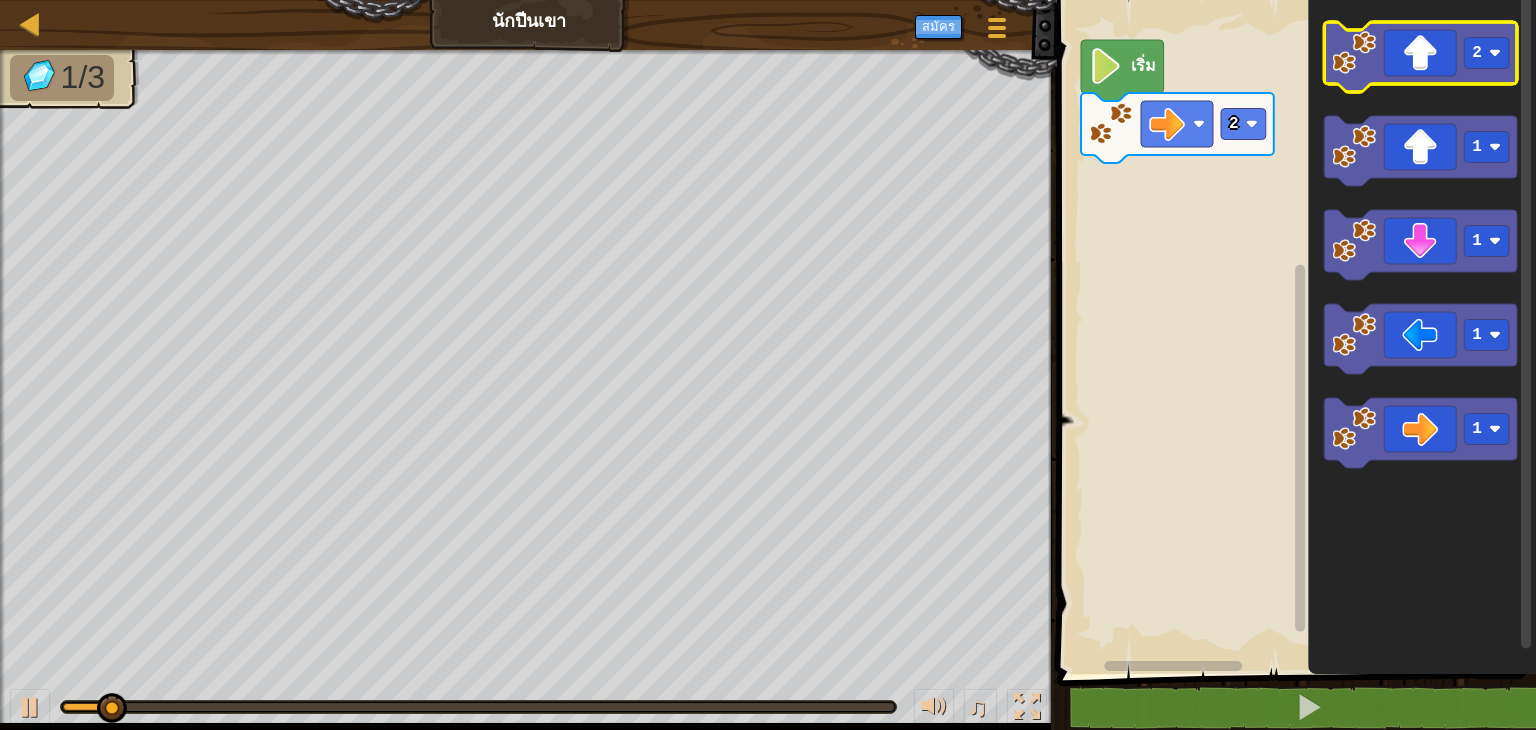 click 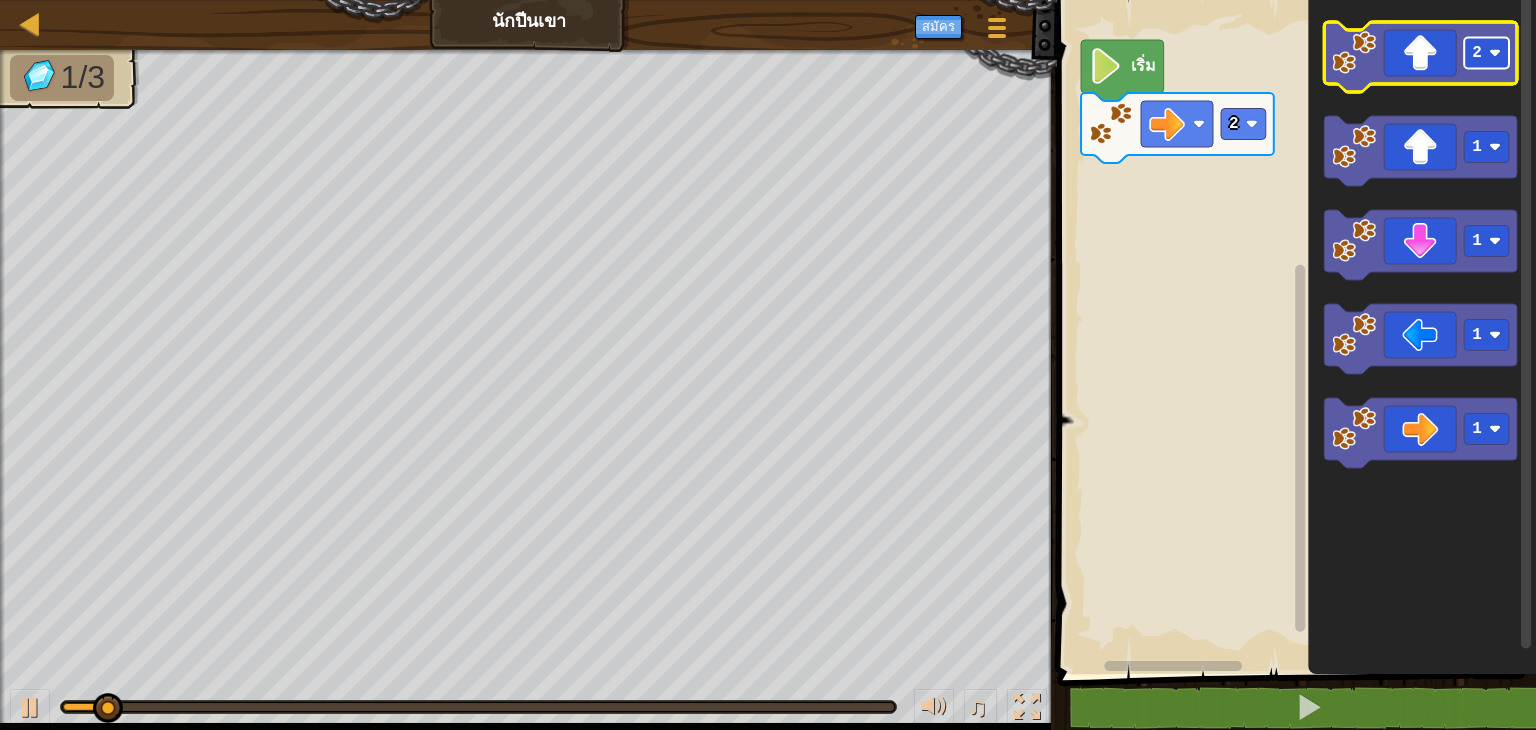 click 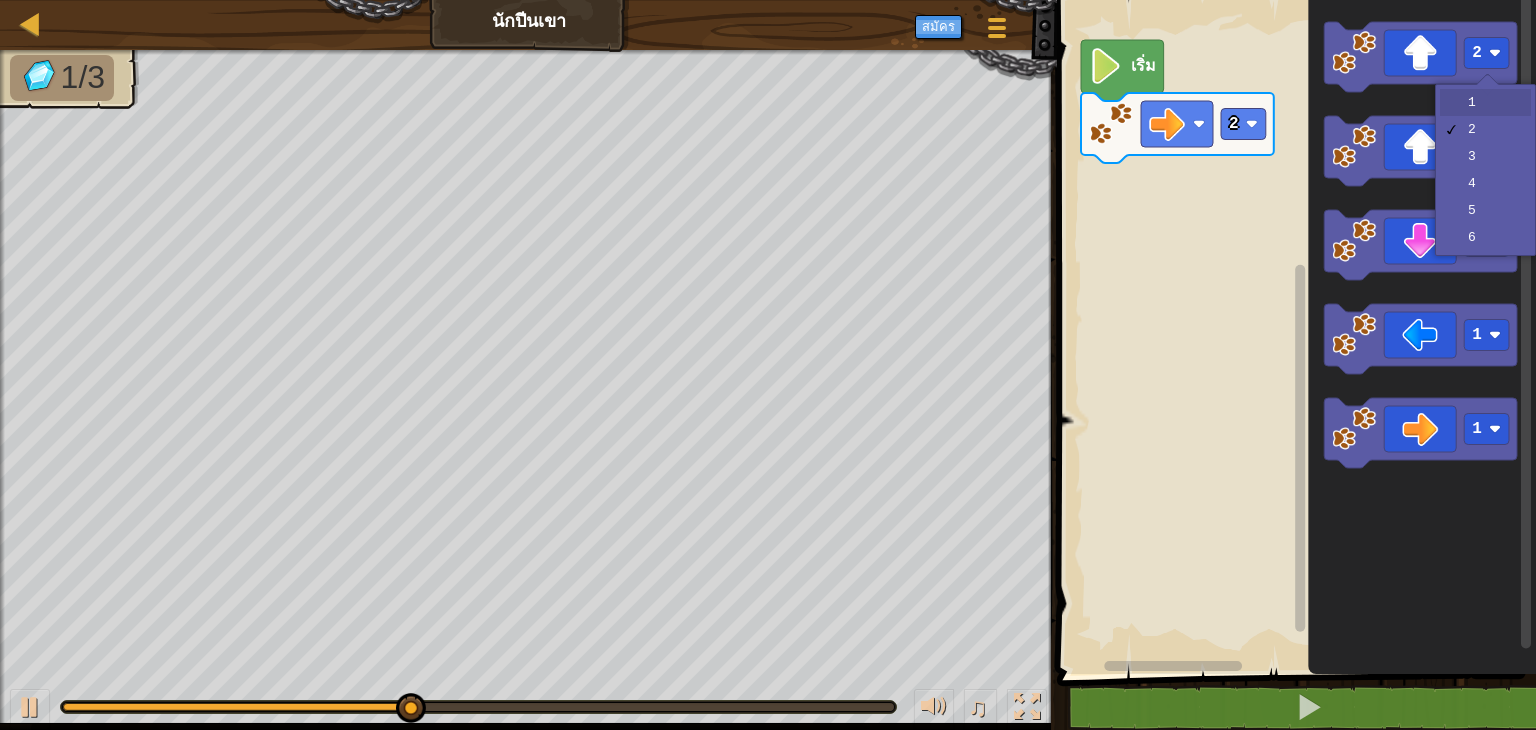 drag, startPoint x: 1486, startPoint y: 101, endPoint x: 1502, endPoint y: 101, distance: 16 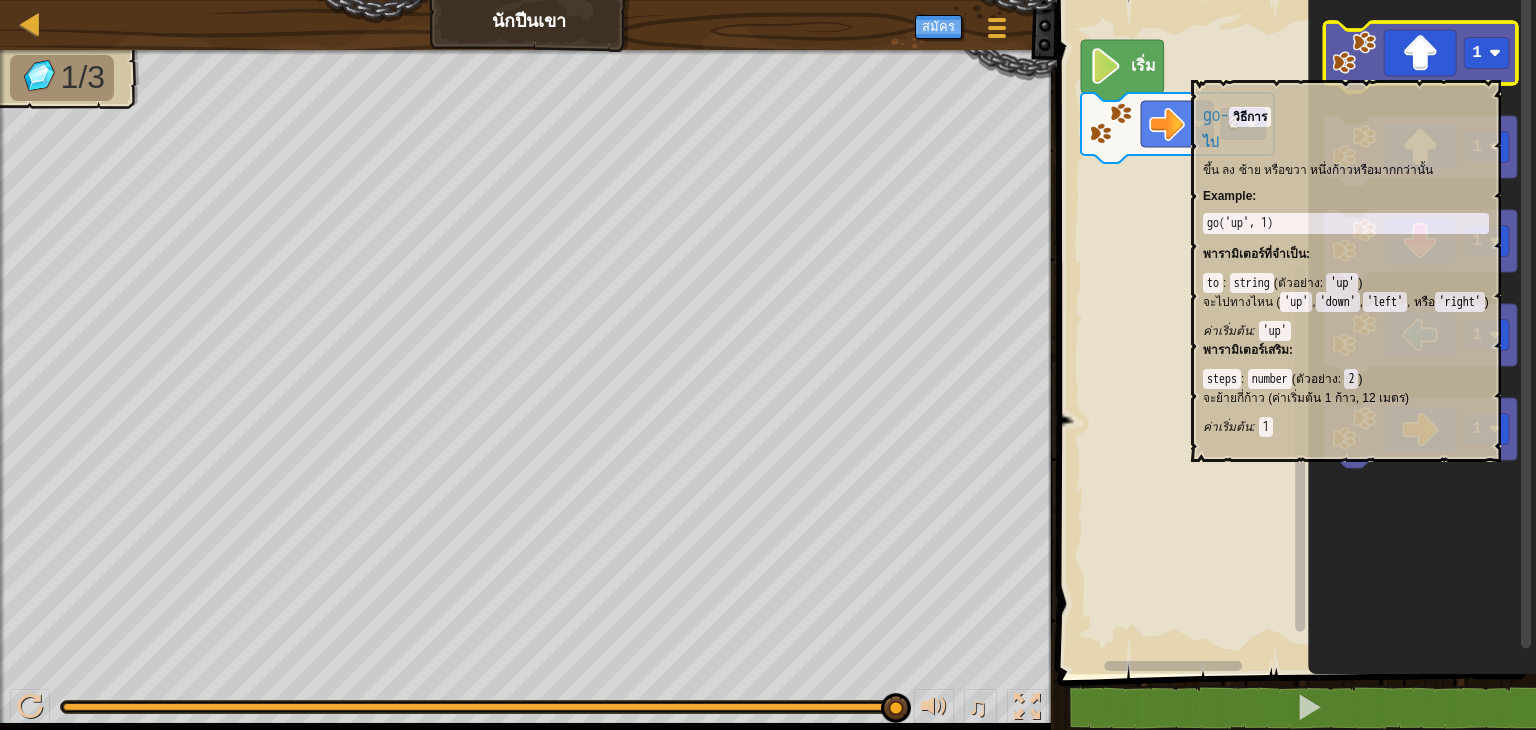 click 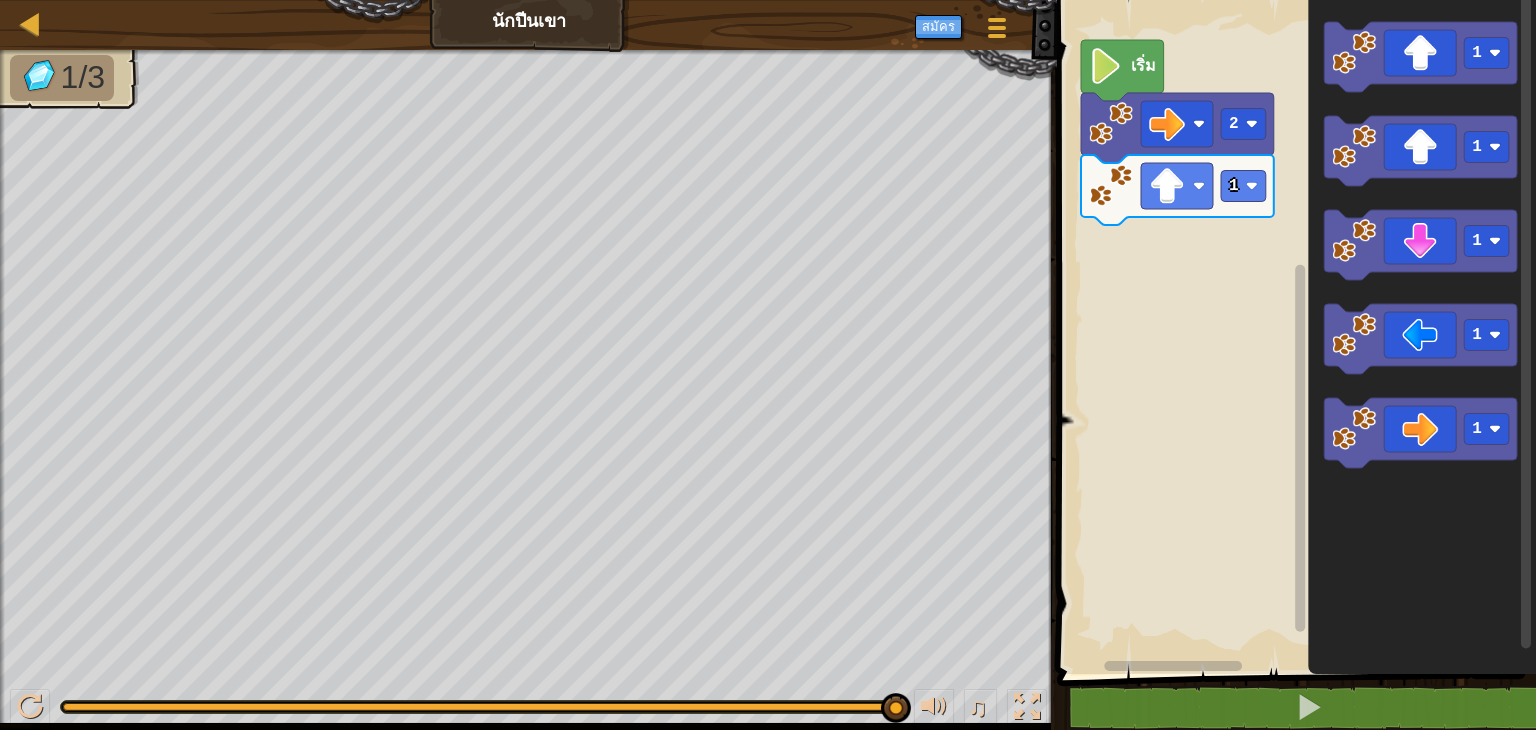 click 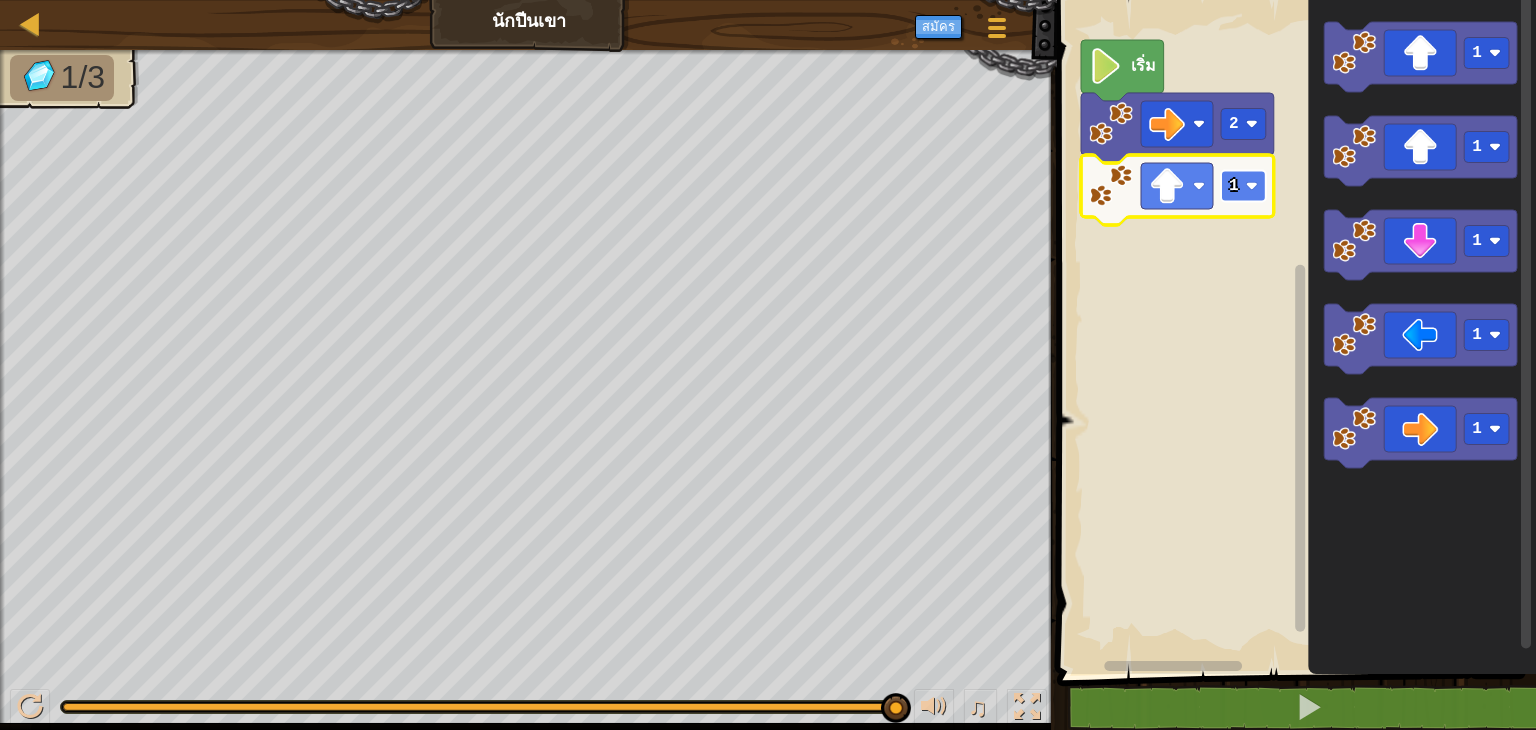 click on "1" 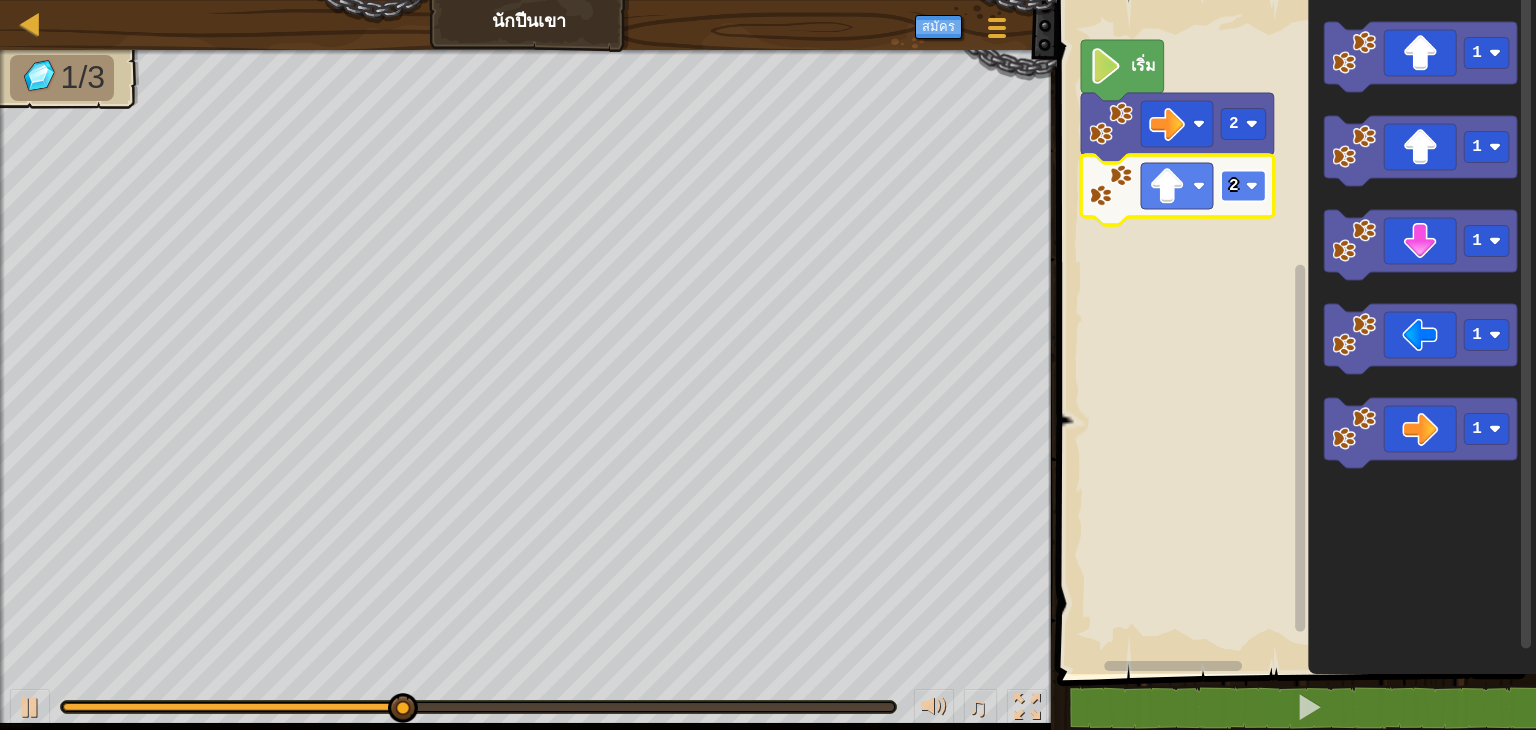 click 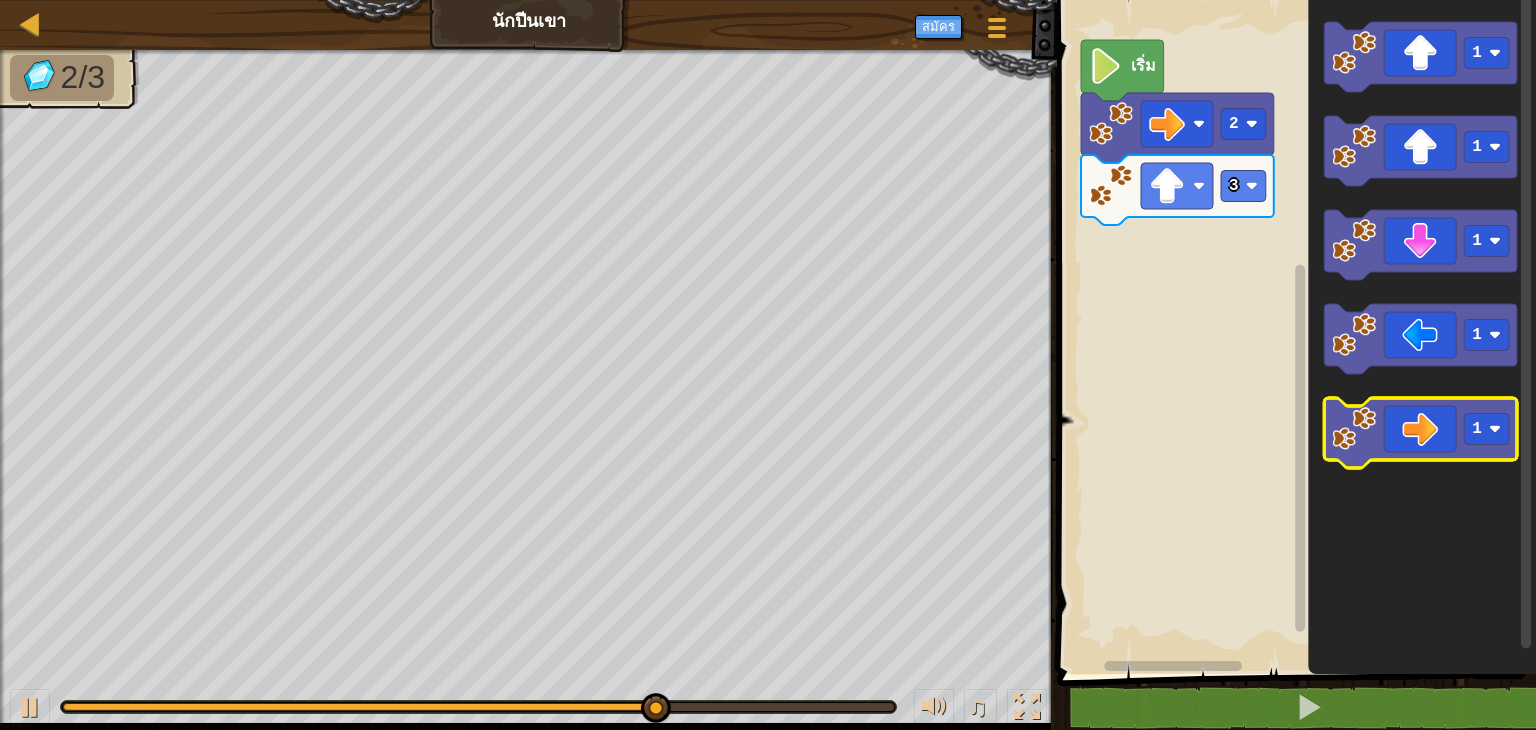 click 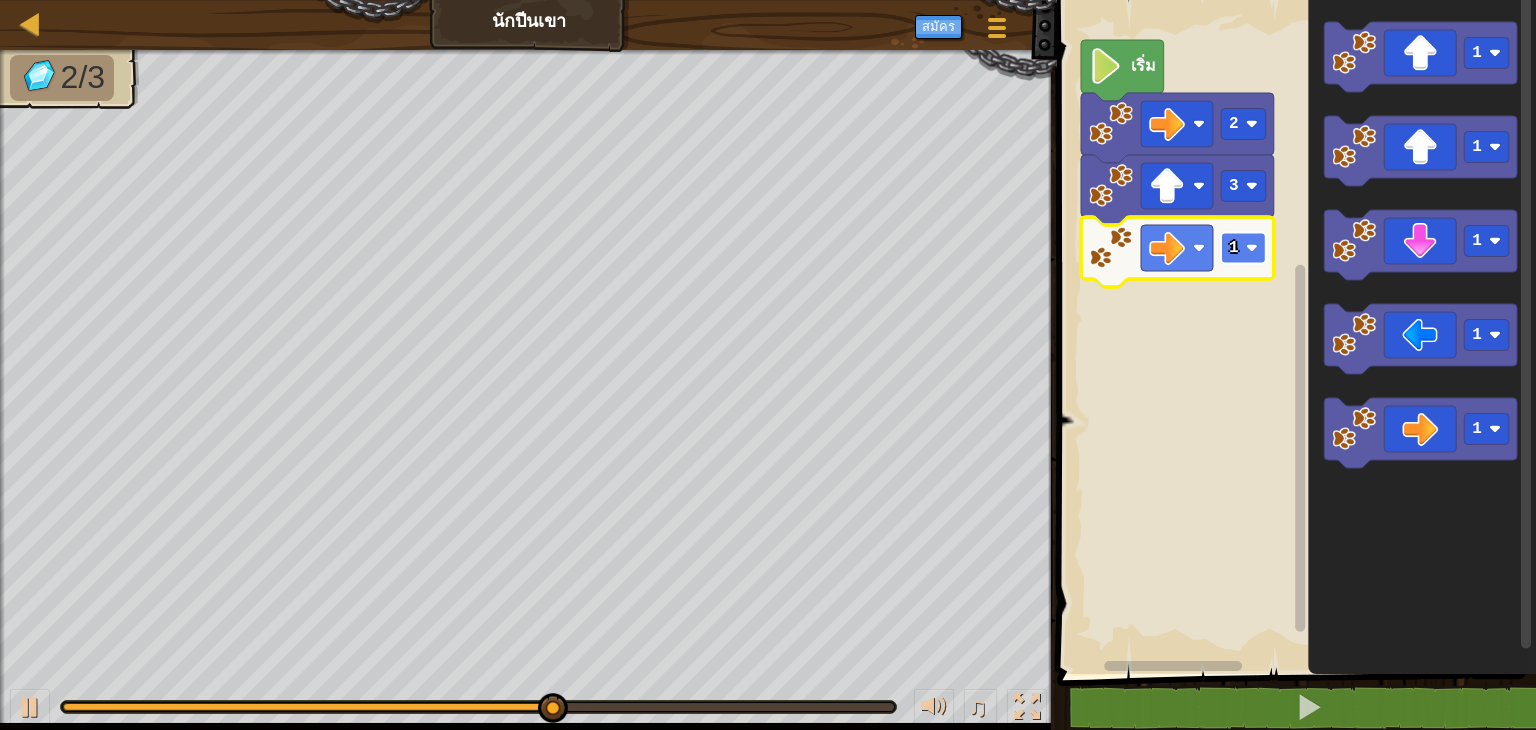 click 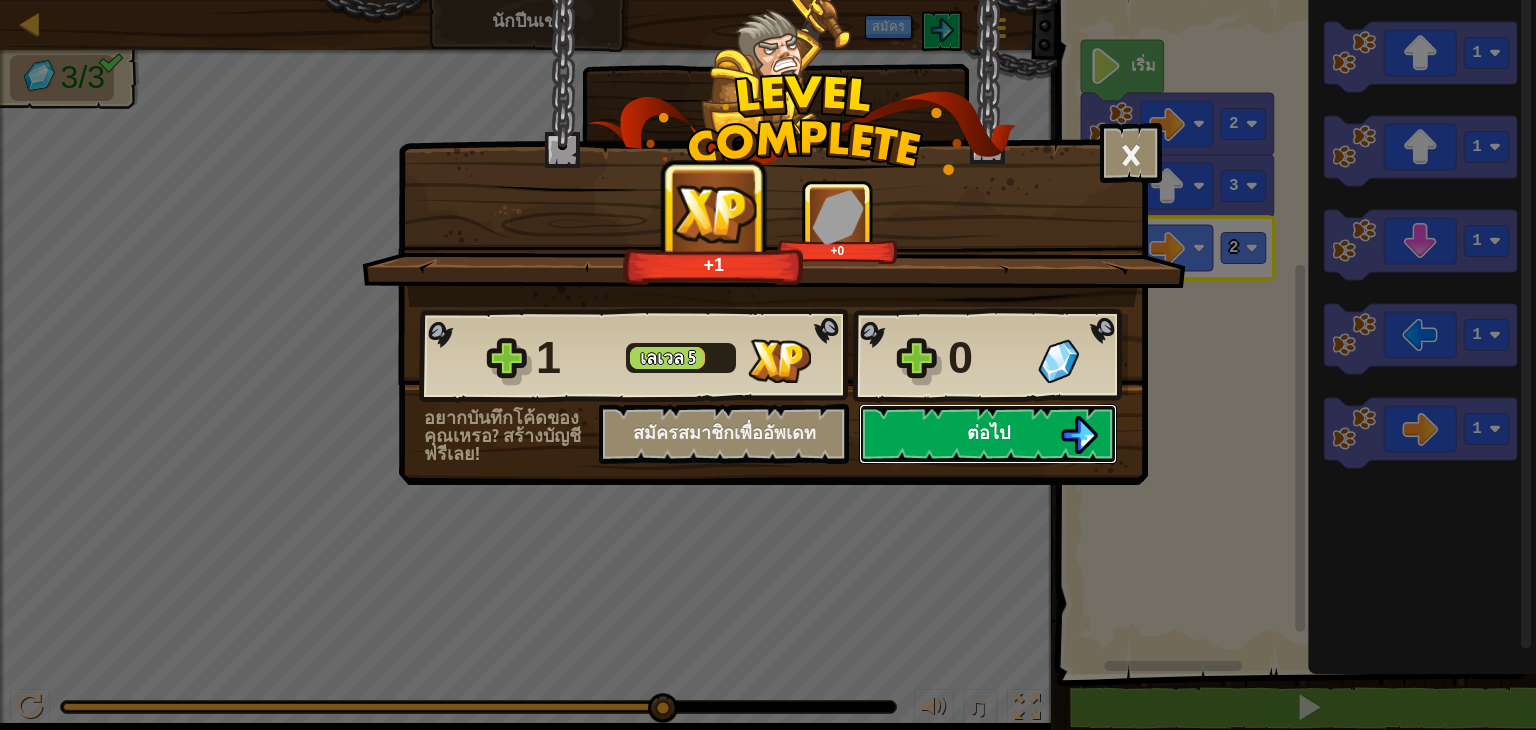 click on "ต่อไป" at bounding box center (988, 434) 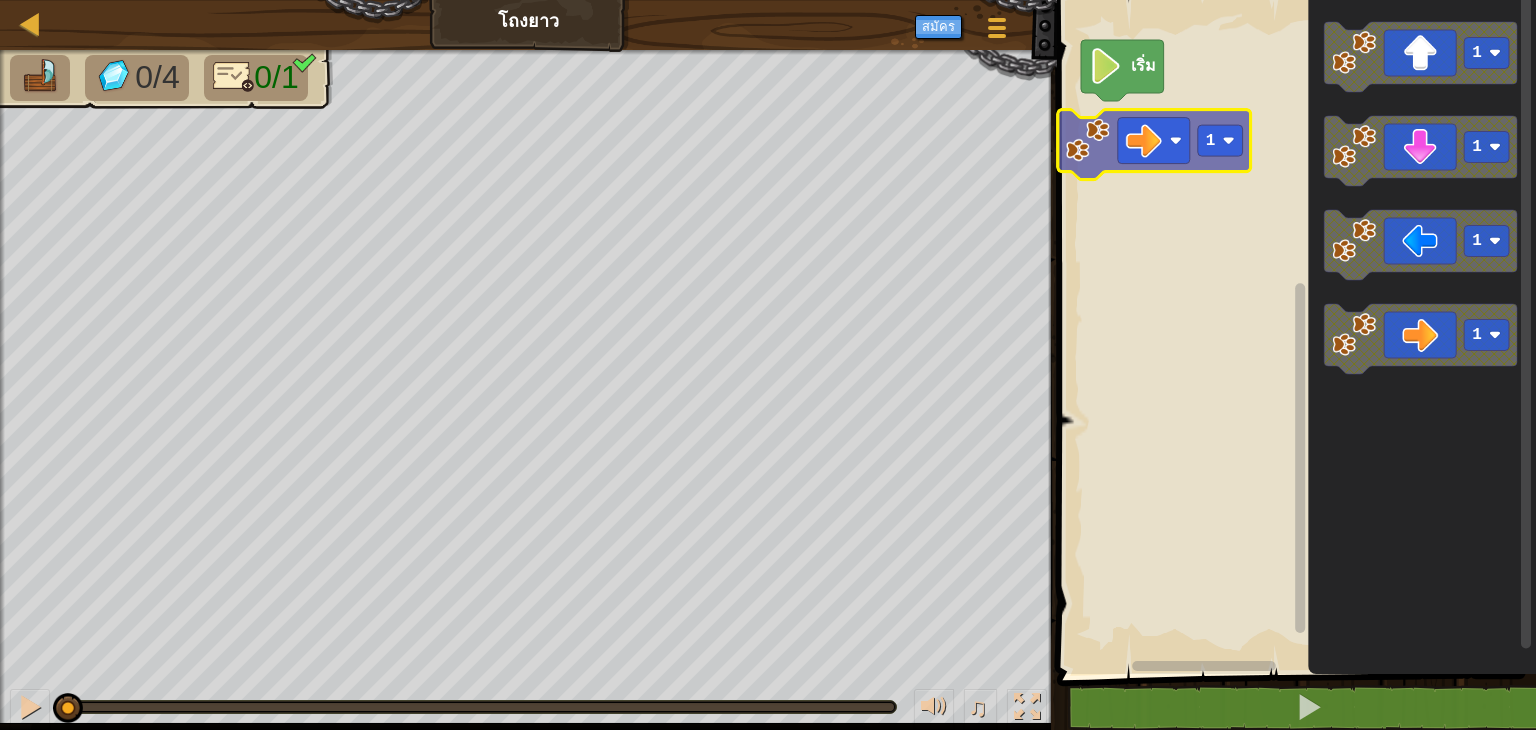 click on "เริ่ม 1 1 1 1 1" at bounding box center (1293, 332) 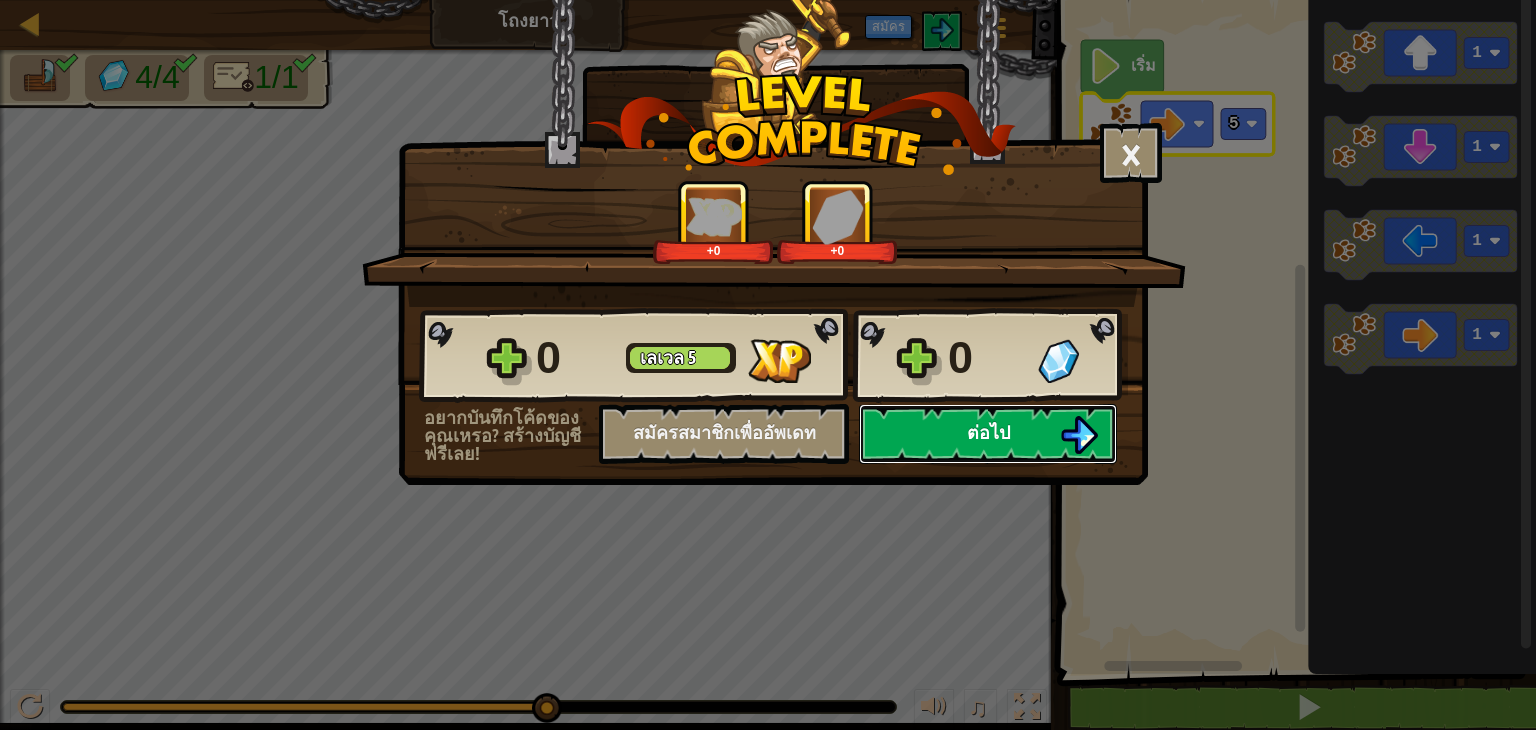 click on "ต่อไป" at bounding box center [988, 434] 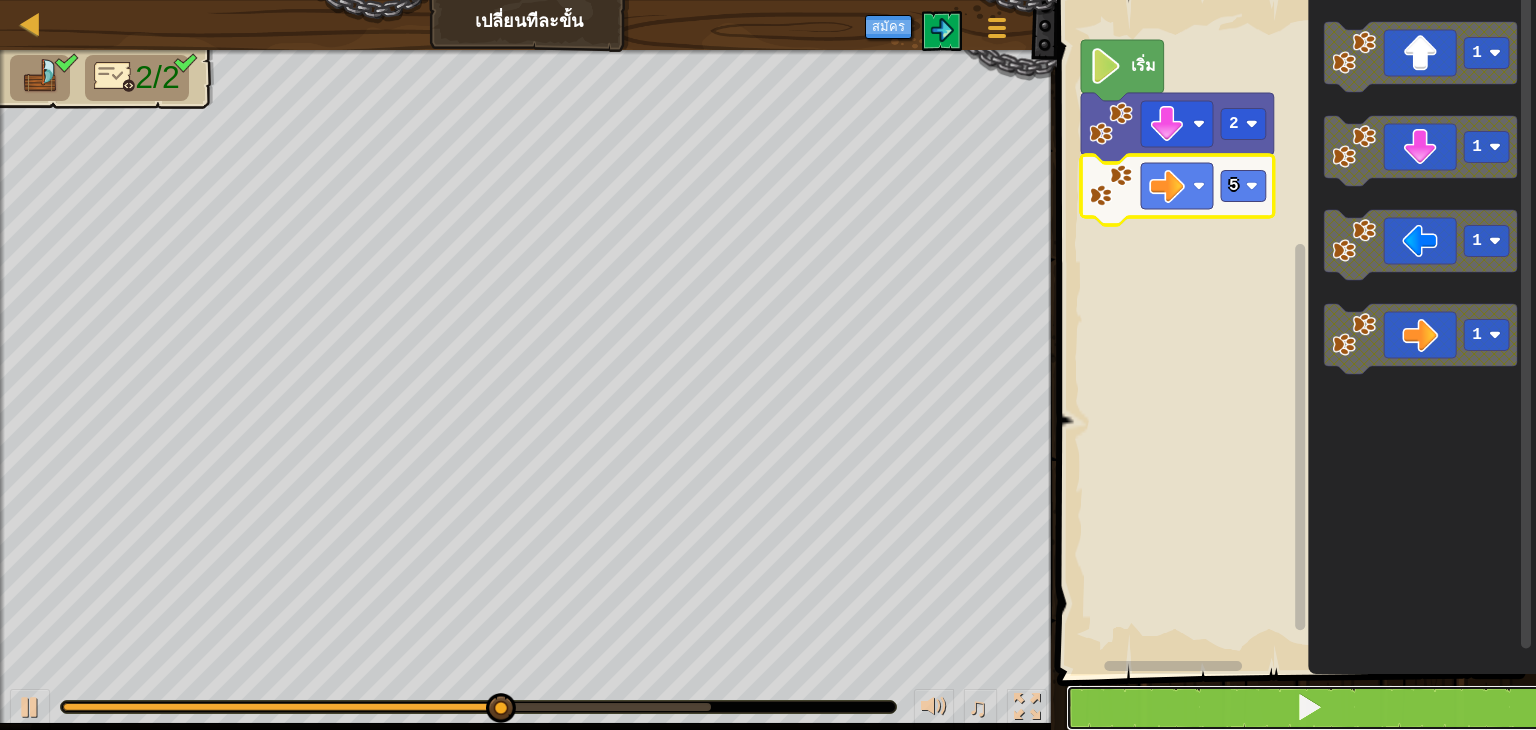 click at bounding box center [1308, 708] 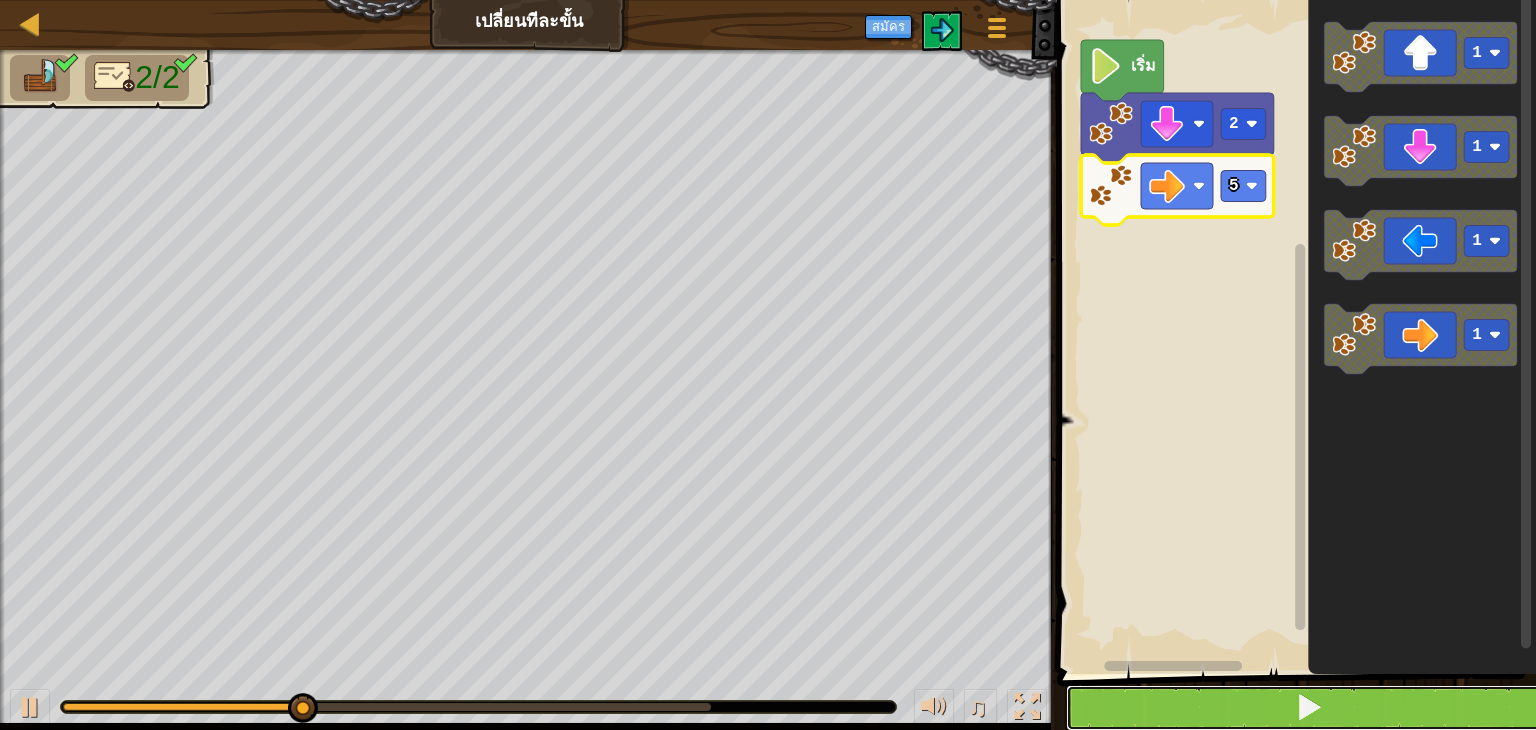 click at bounding box center [1309, 707] 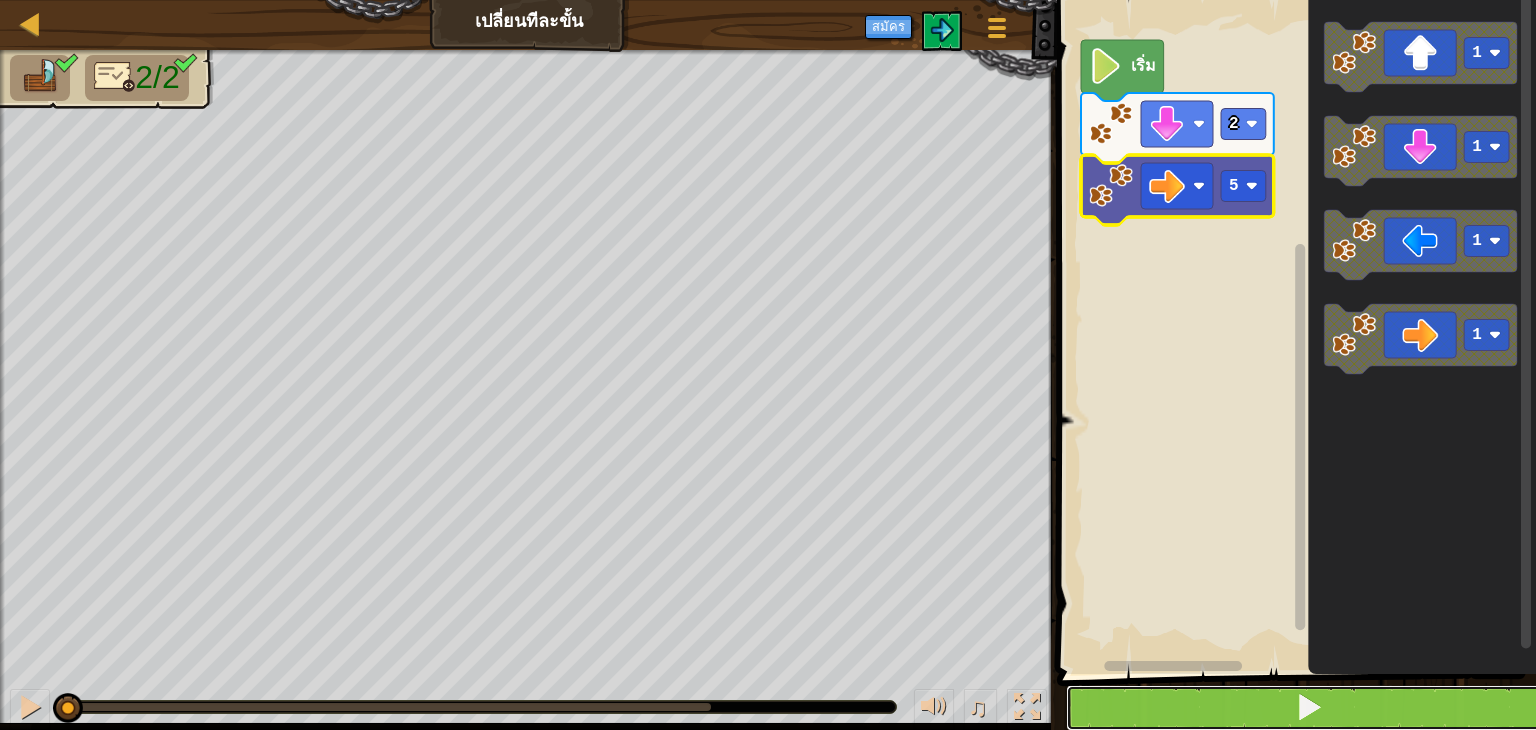 click at bounding box center (1309, 707) 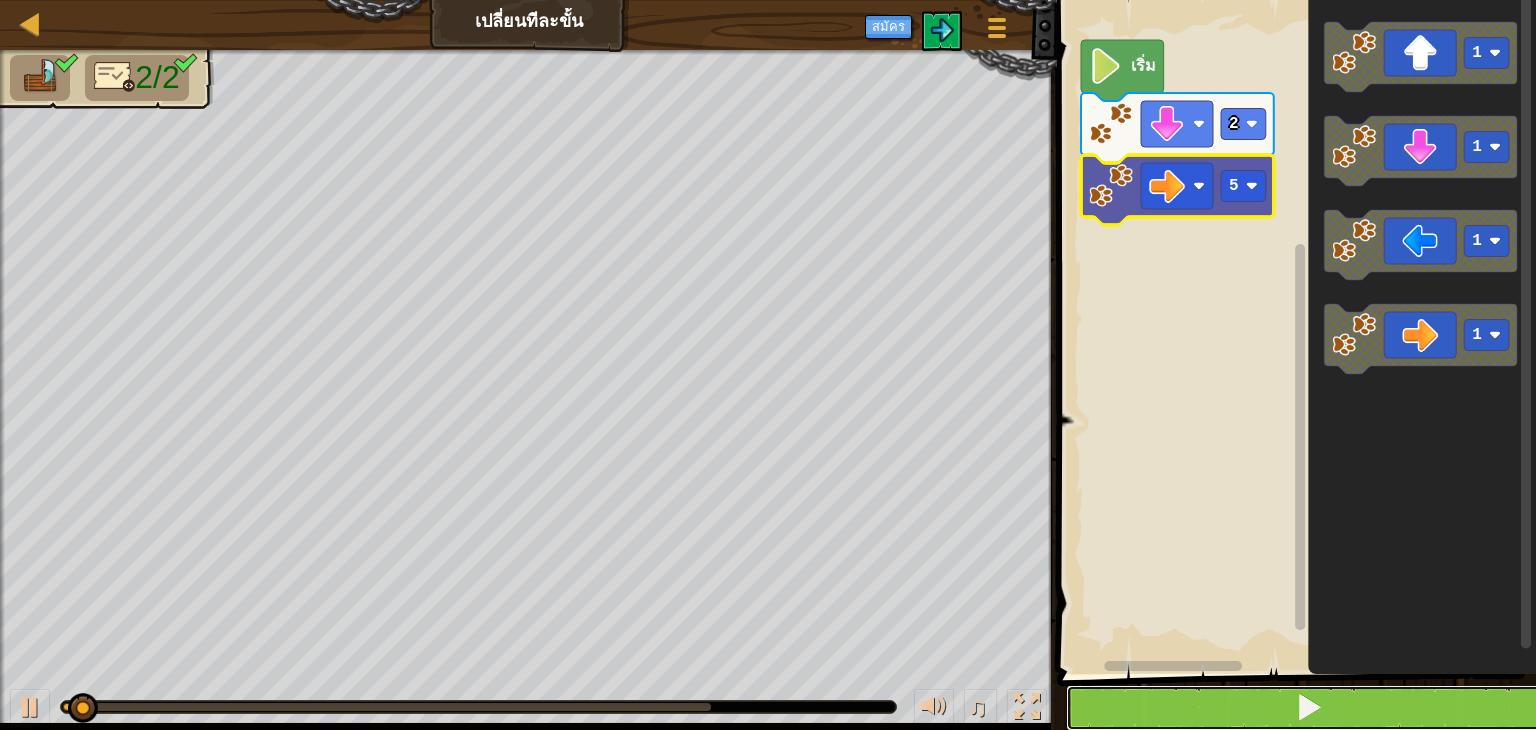 click at bounding box center (1309, 707) 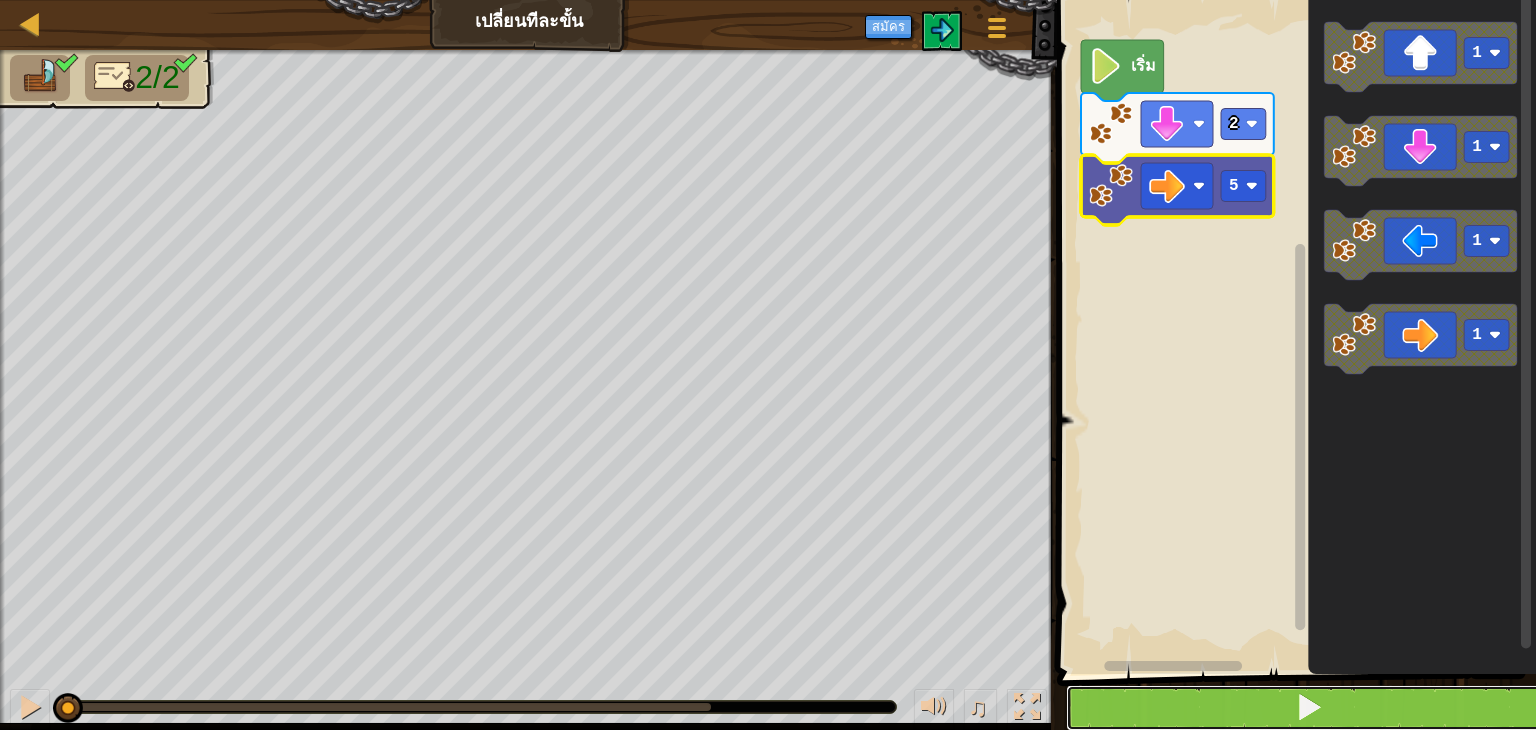click at bounding box center (1309, 707) 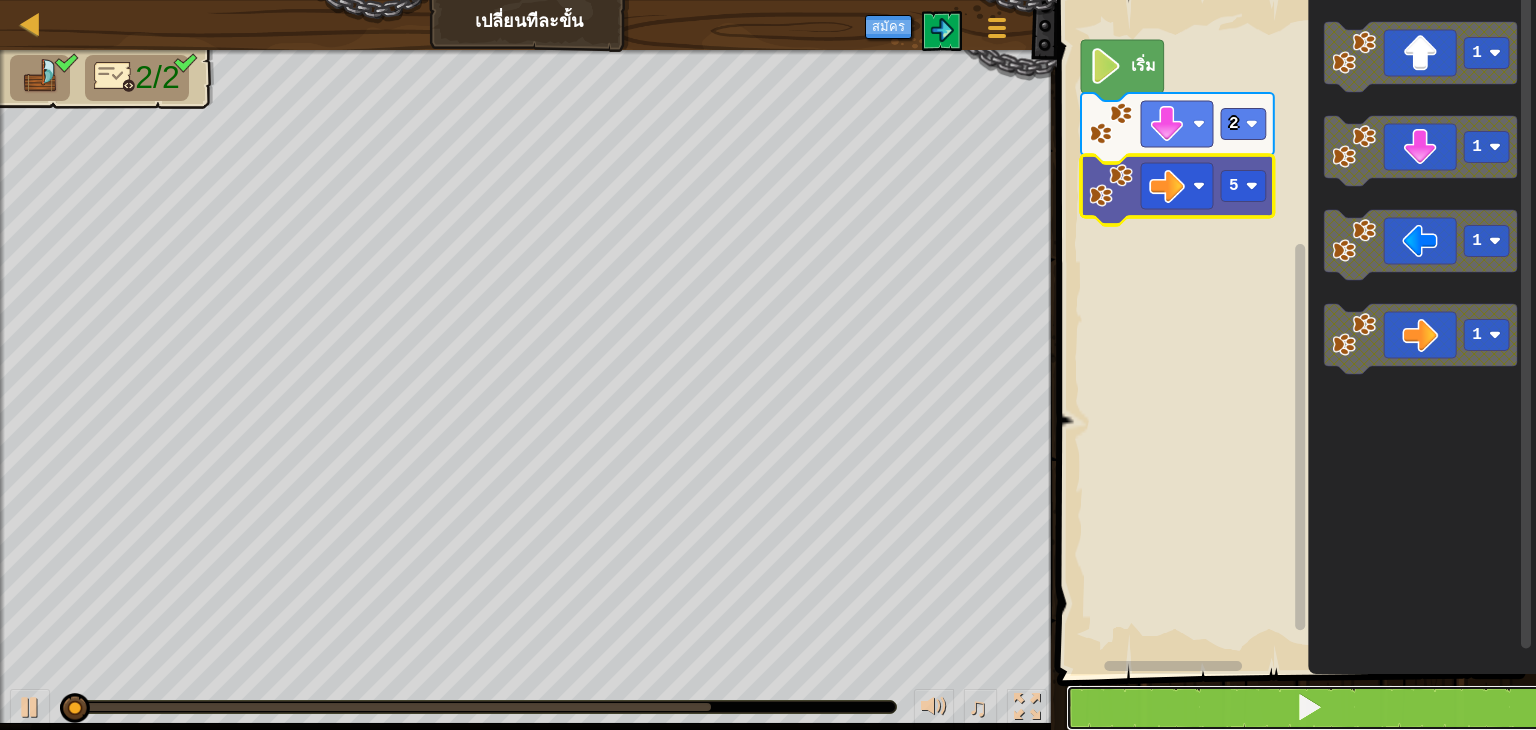 click at bounding box center [1309, 707] 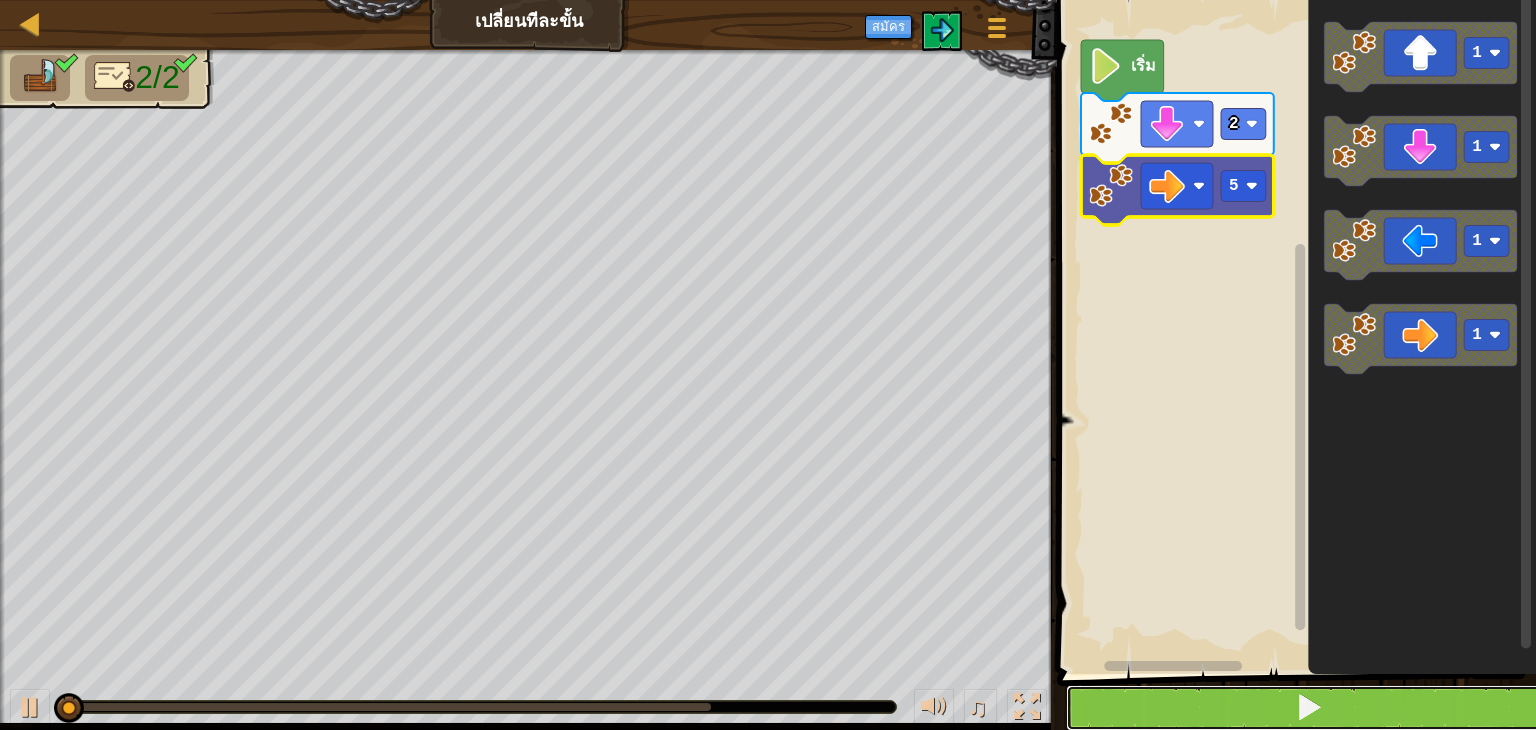 click at bounding box center (1309, 707) 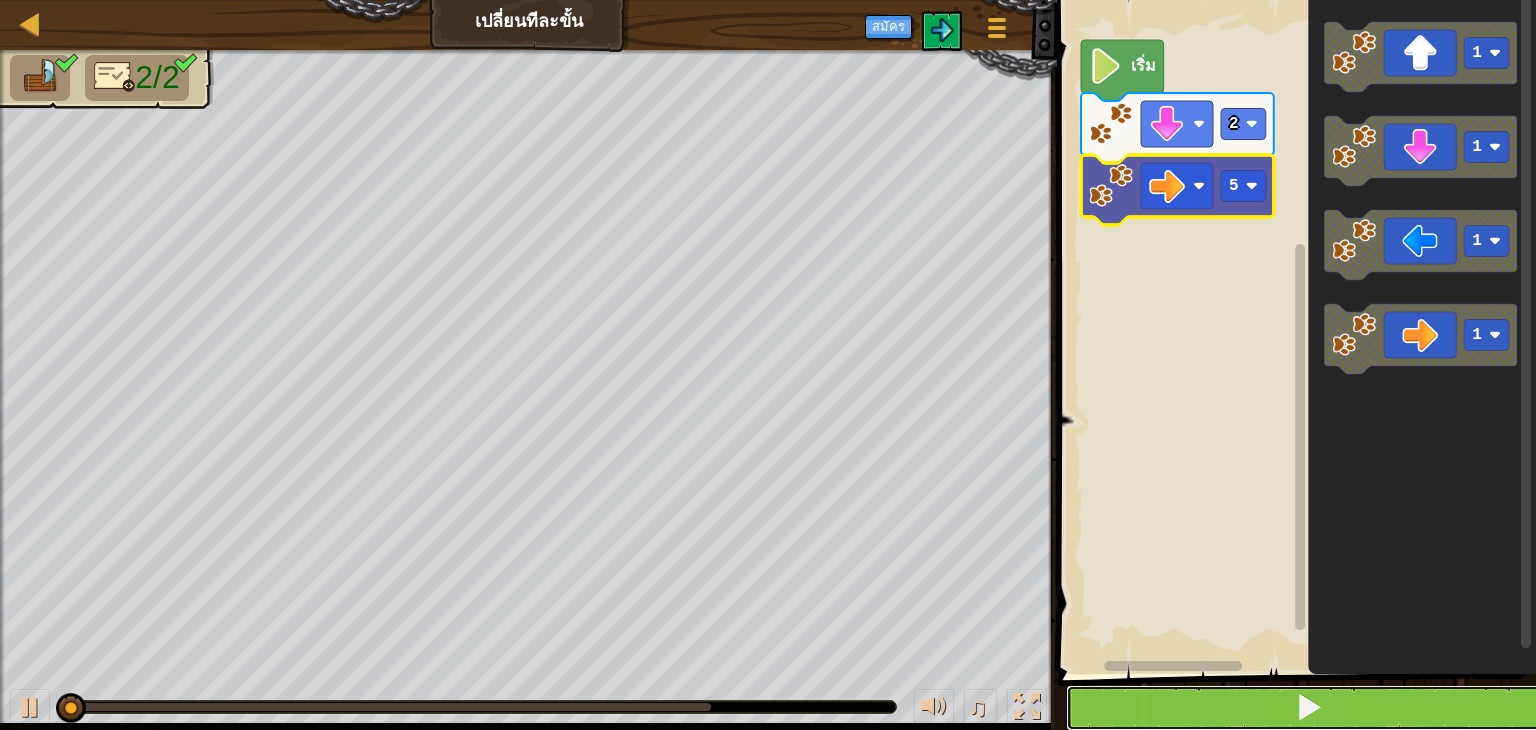 click at bounding box center (1309, 707) 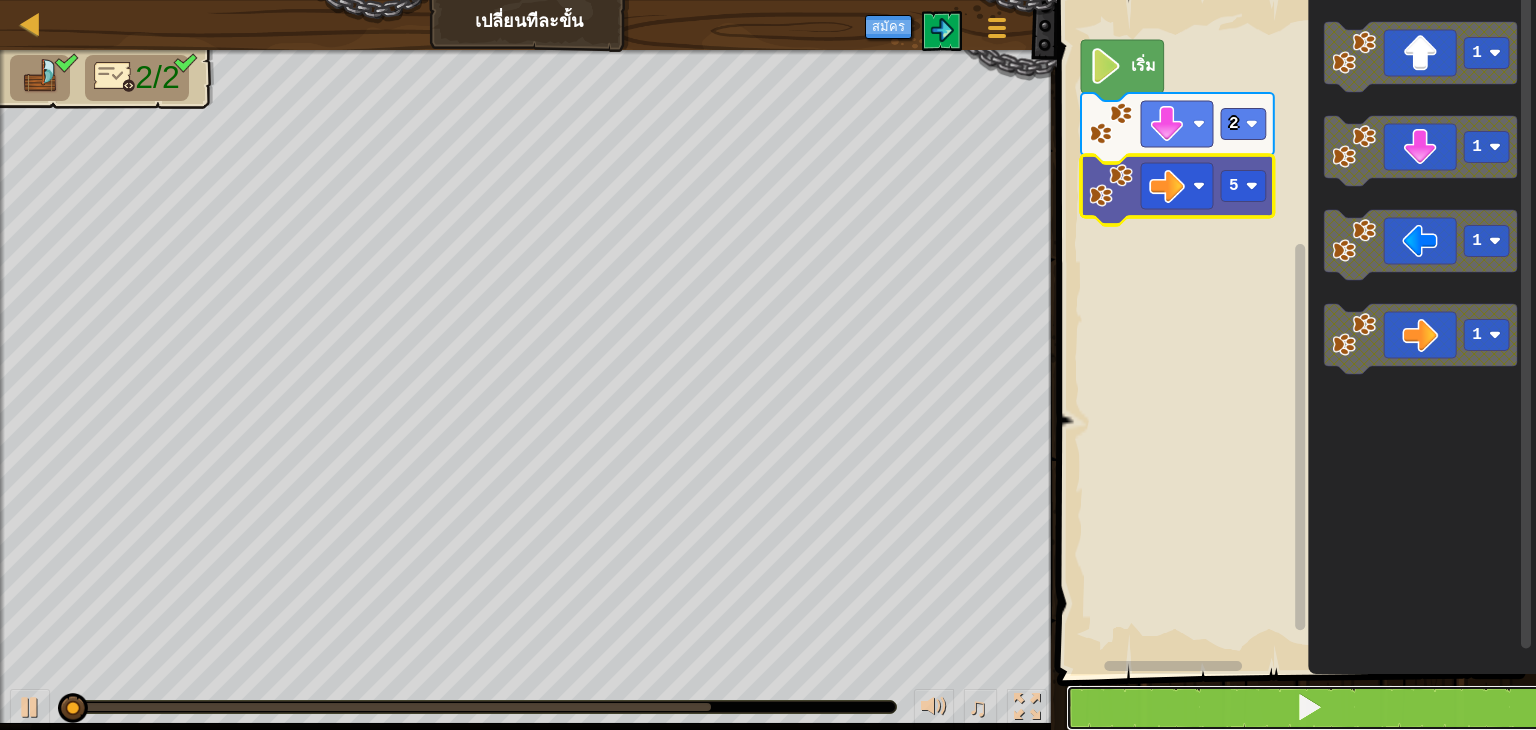 click at bounding box center [1309, 707] 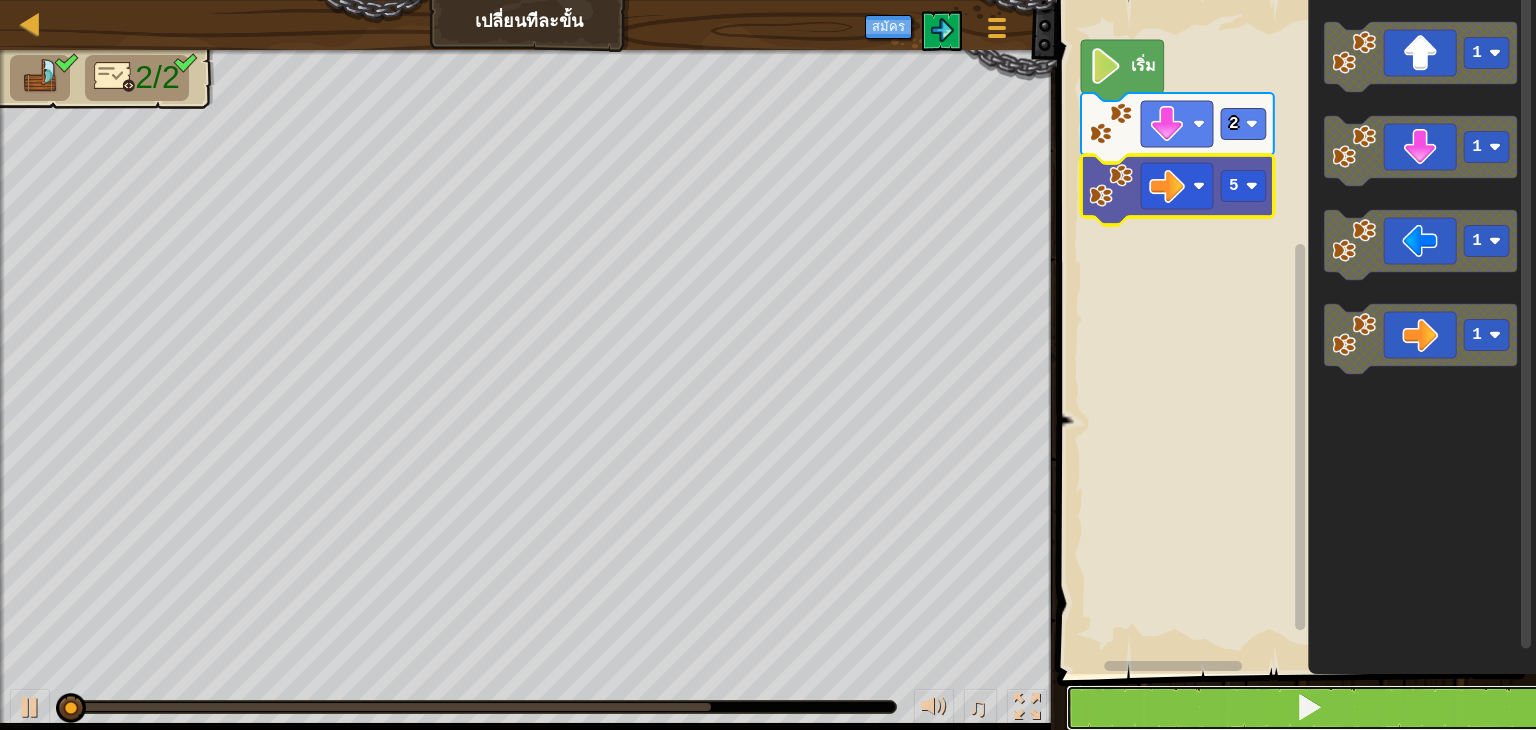 click at bounding box center [1309, 707] 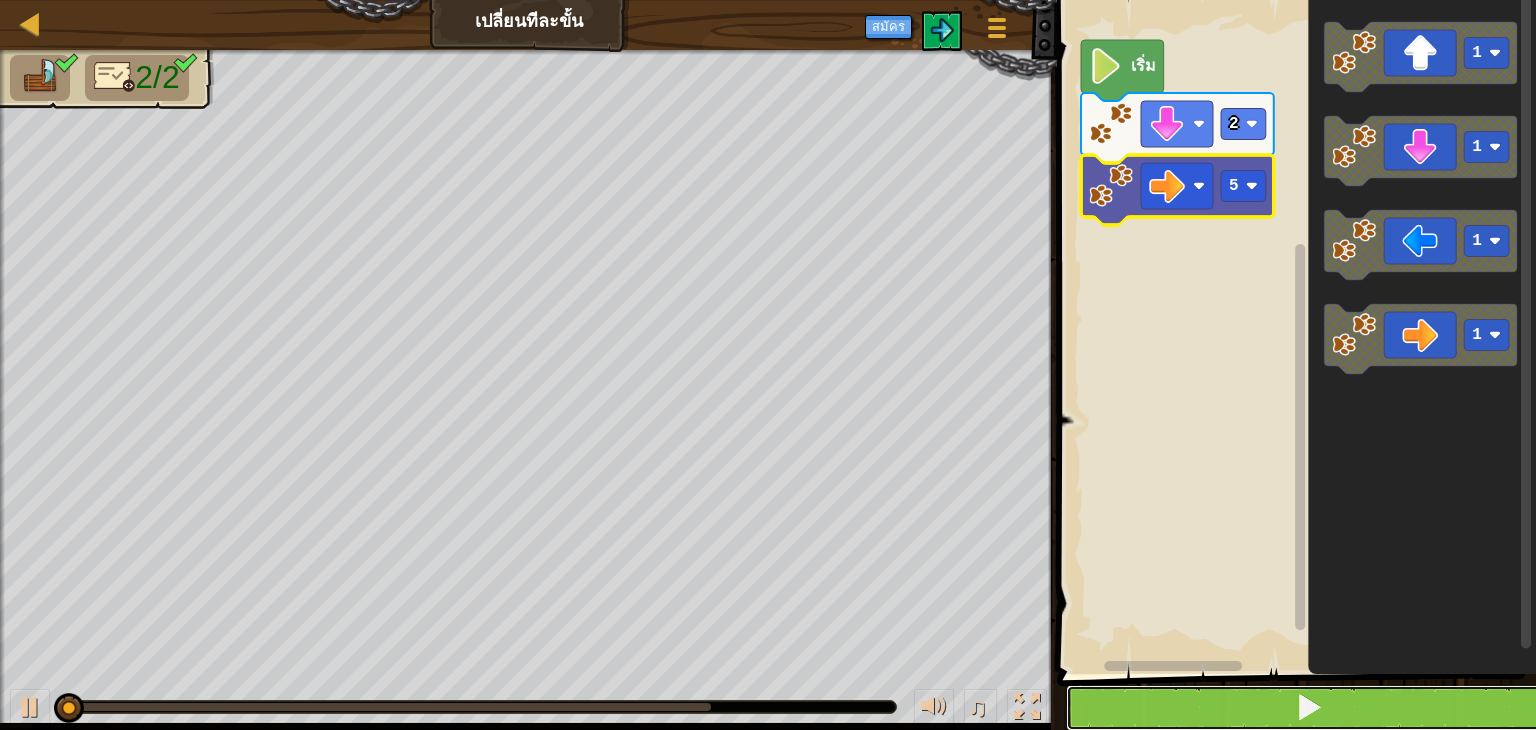 click at bounding box center [1309, 707] 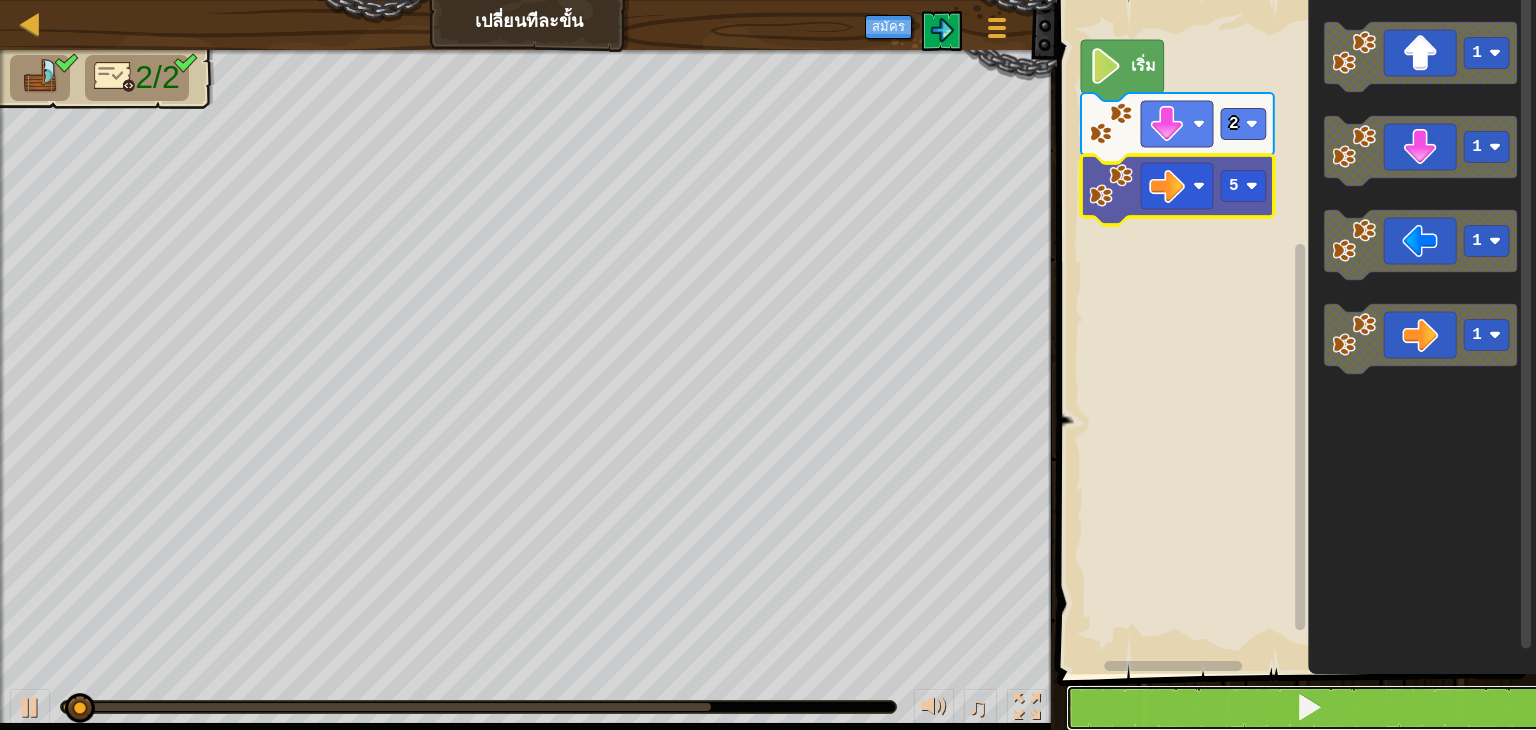 click at bounding box center (1309, 707) 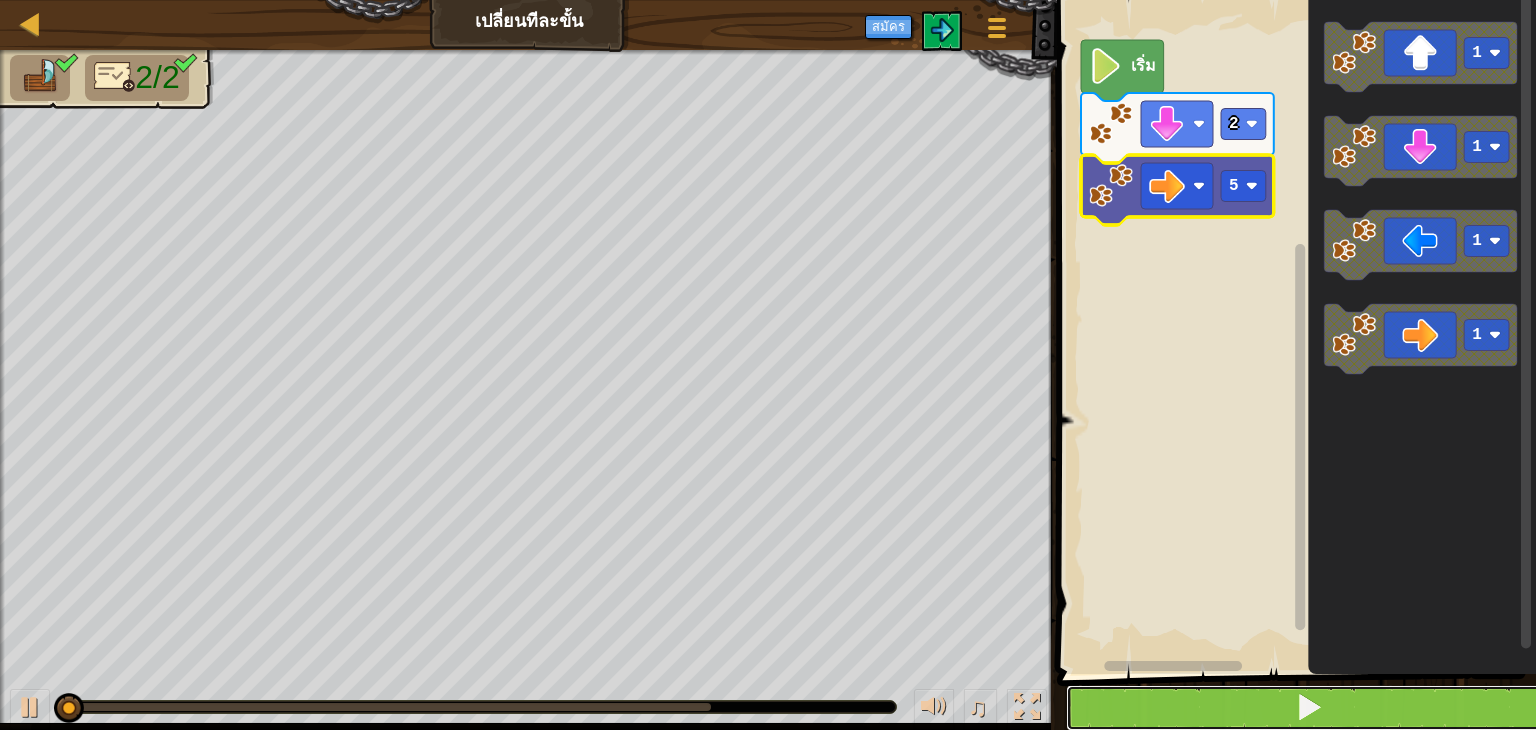 click at bounding box center (1309, 707) 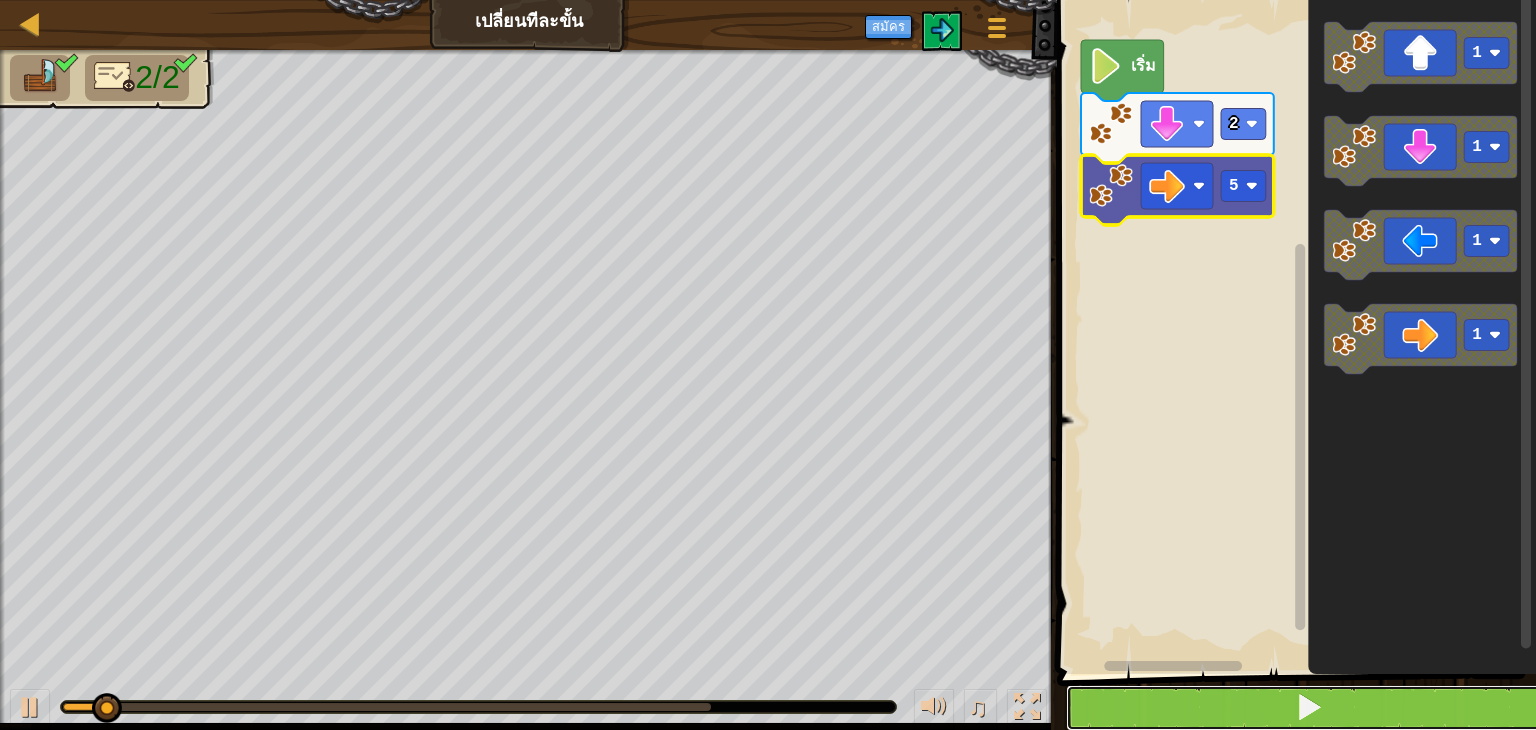 click at bounding box center [1309, 707] 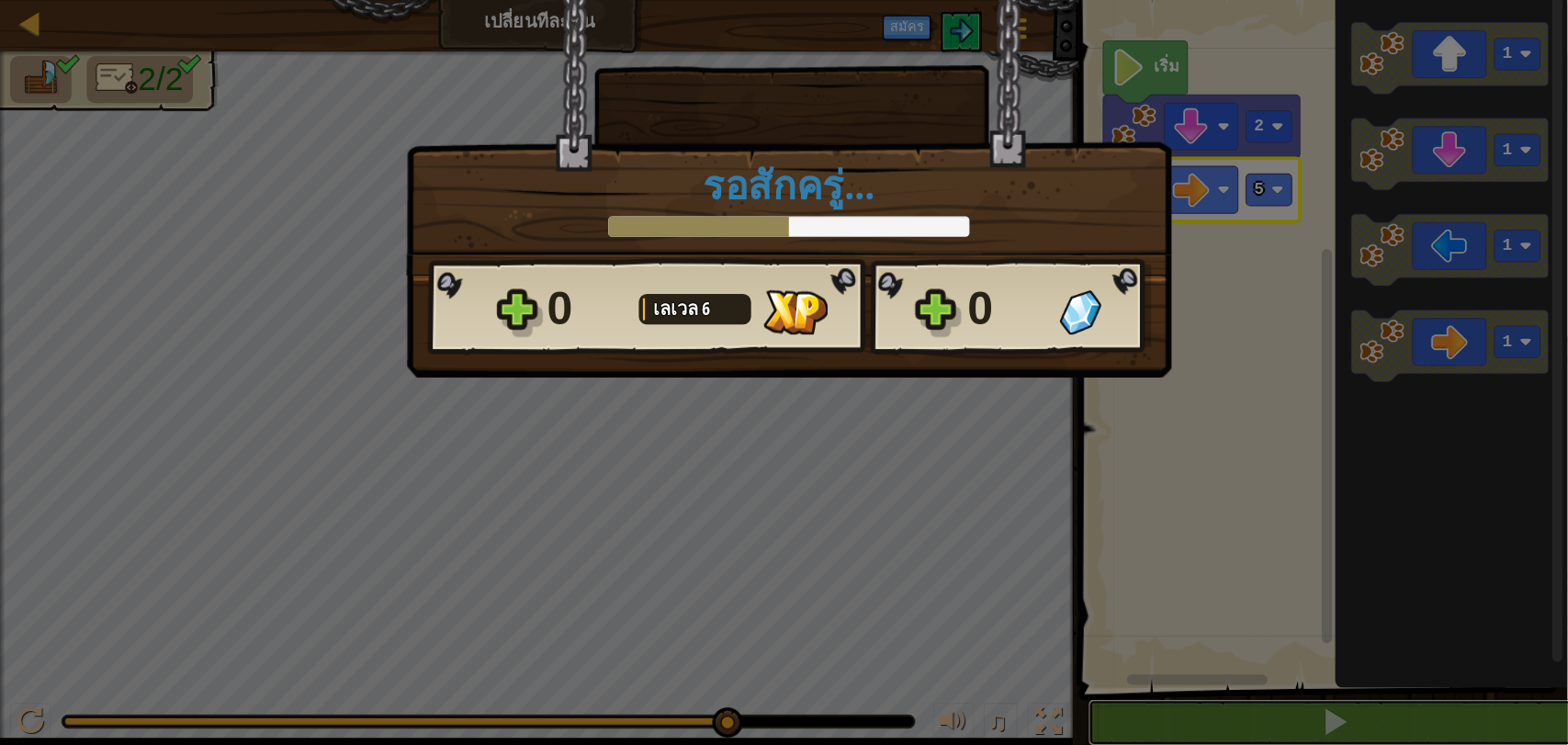 scroll, scrollTop: 1, scrollLeft: 0, axis: vertical 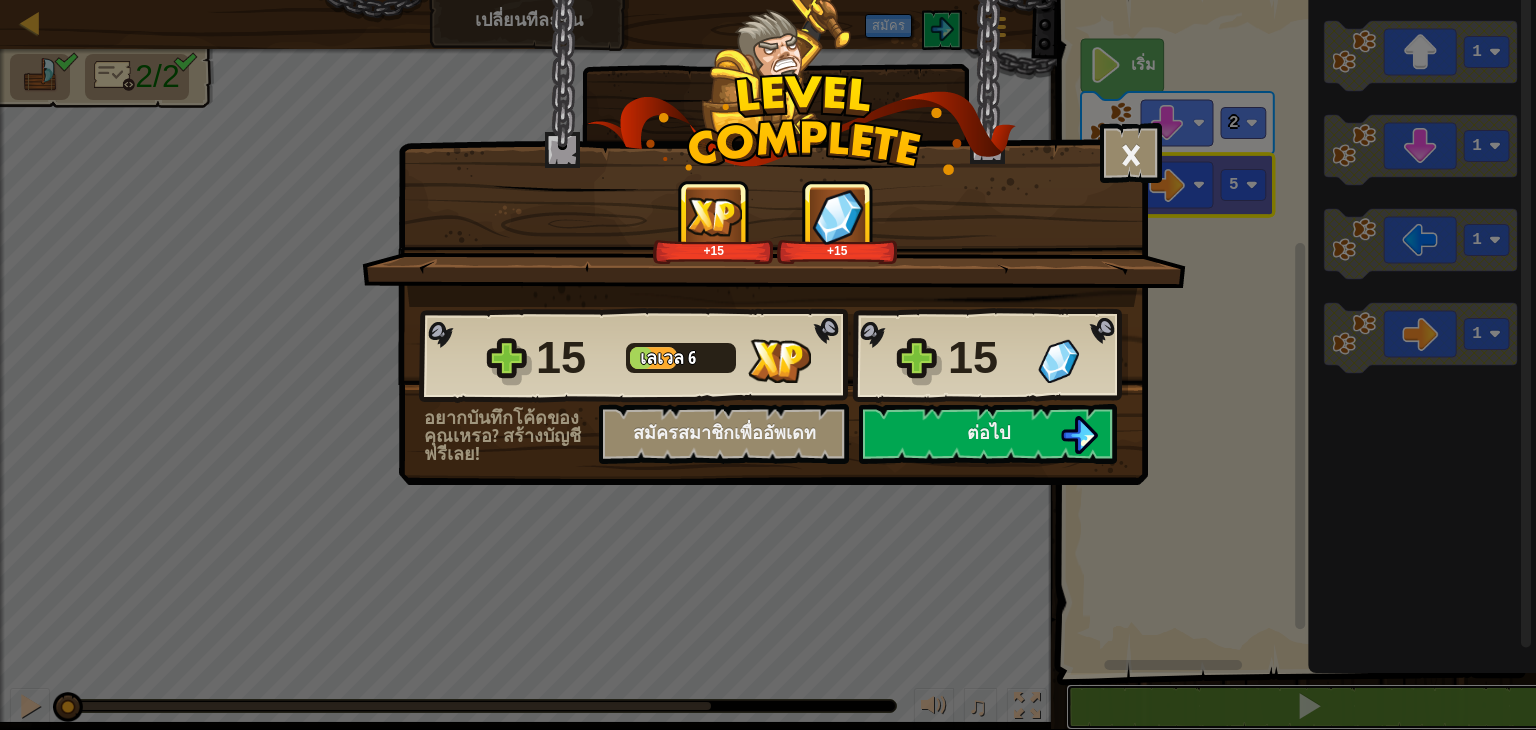 drag, startPoint x: 250, startPoint y: 711, endPoint x: 0, endPoint y: -87, distance: 836.24396 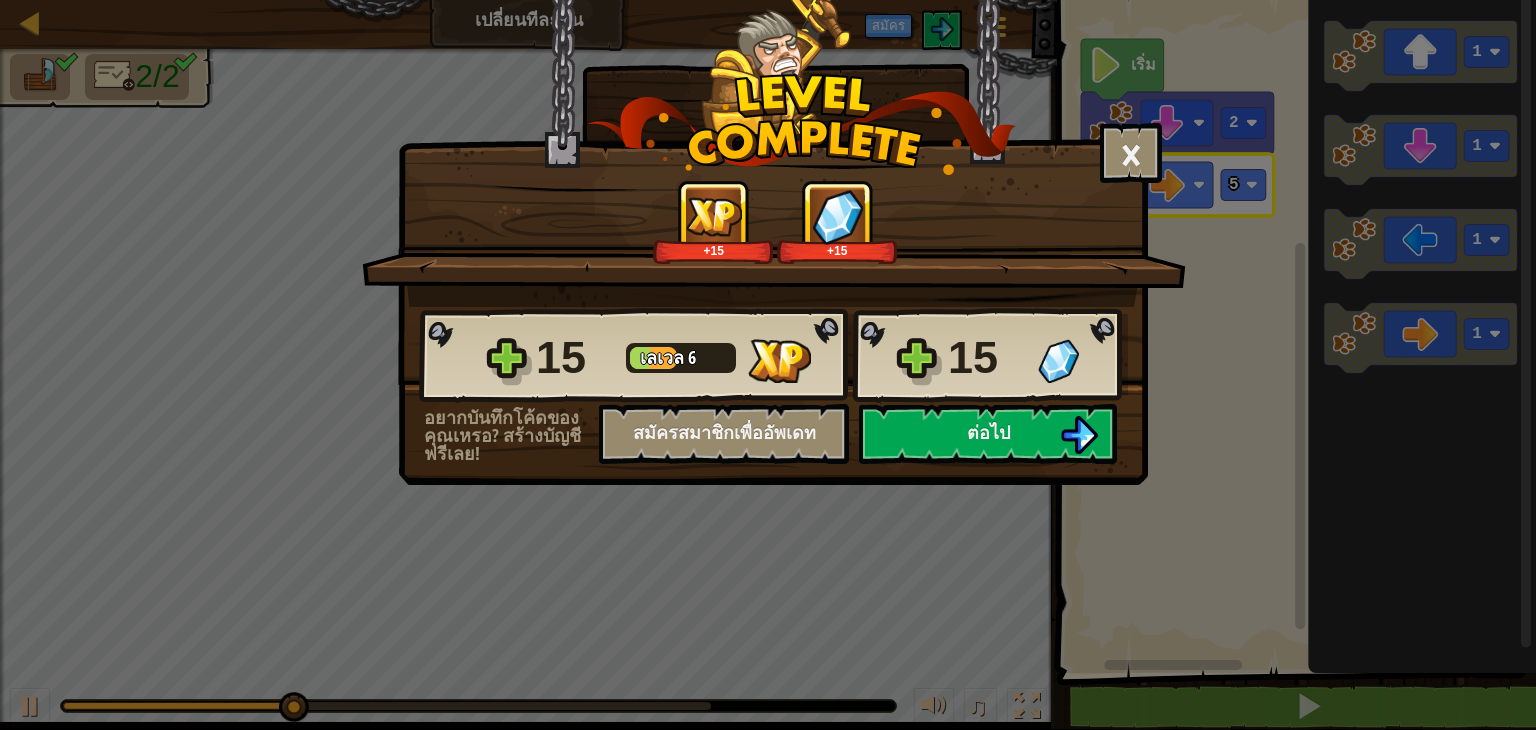 drag, startPoint x: 249, startPoint y: 708, endPoint x: 340, endPoint y: 697, distance: 91.66242 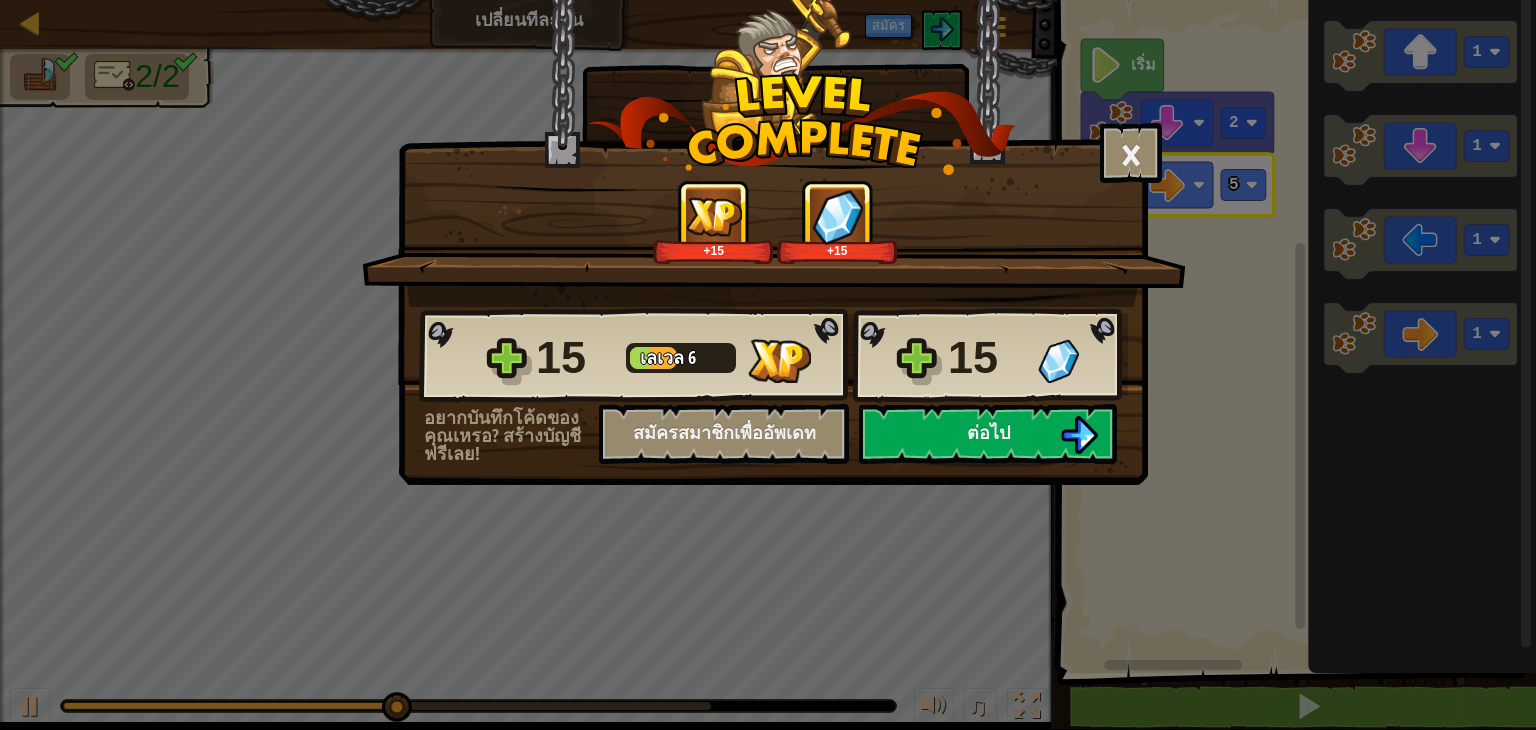 drag, startPoint x: 356, startPoint y: 695, endPoint x: 436, endPoint y: 700, distance: 80.1561 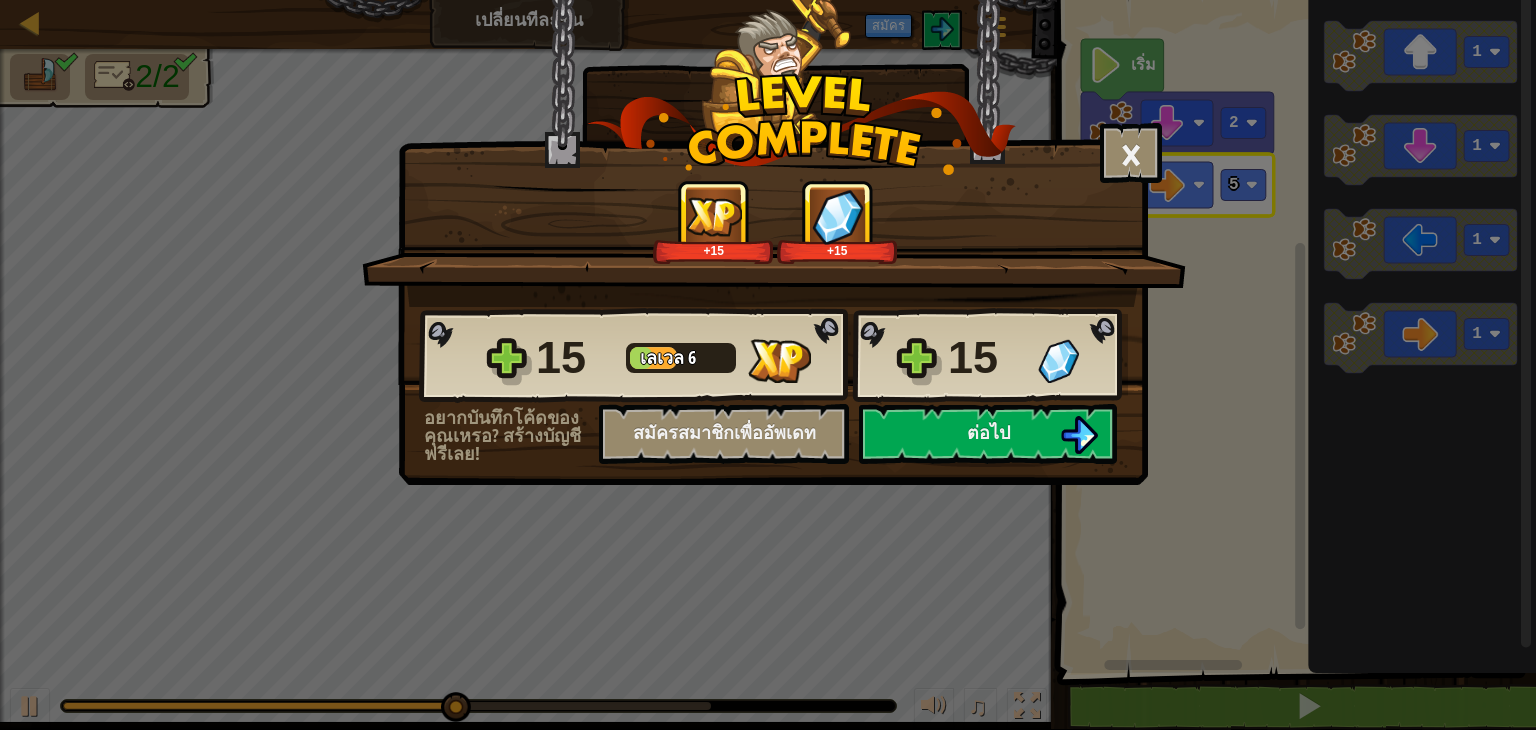 click on "× ด่านนี้สนุกแค่ไหน? +15 +15 Reticulating Splines... 15 เลเวล 6 15 อยากบันทึกโค้ดของคุณเหรอ? สร้างบัญชีฟรีเลย! สมัครสมาชิกเพื่ออัพเดท บันทึก ต่อไป" at bounding box center (768, 365) 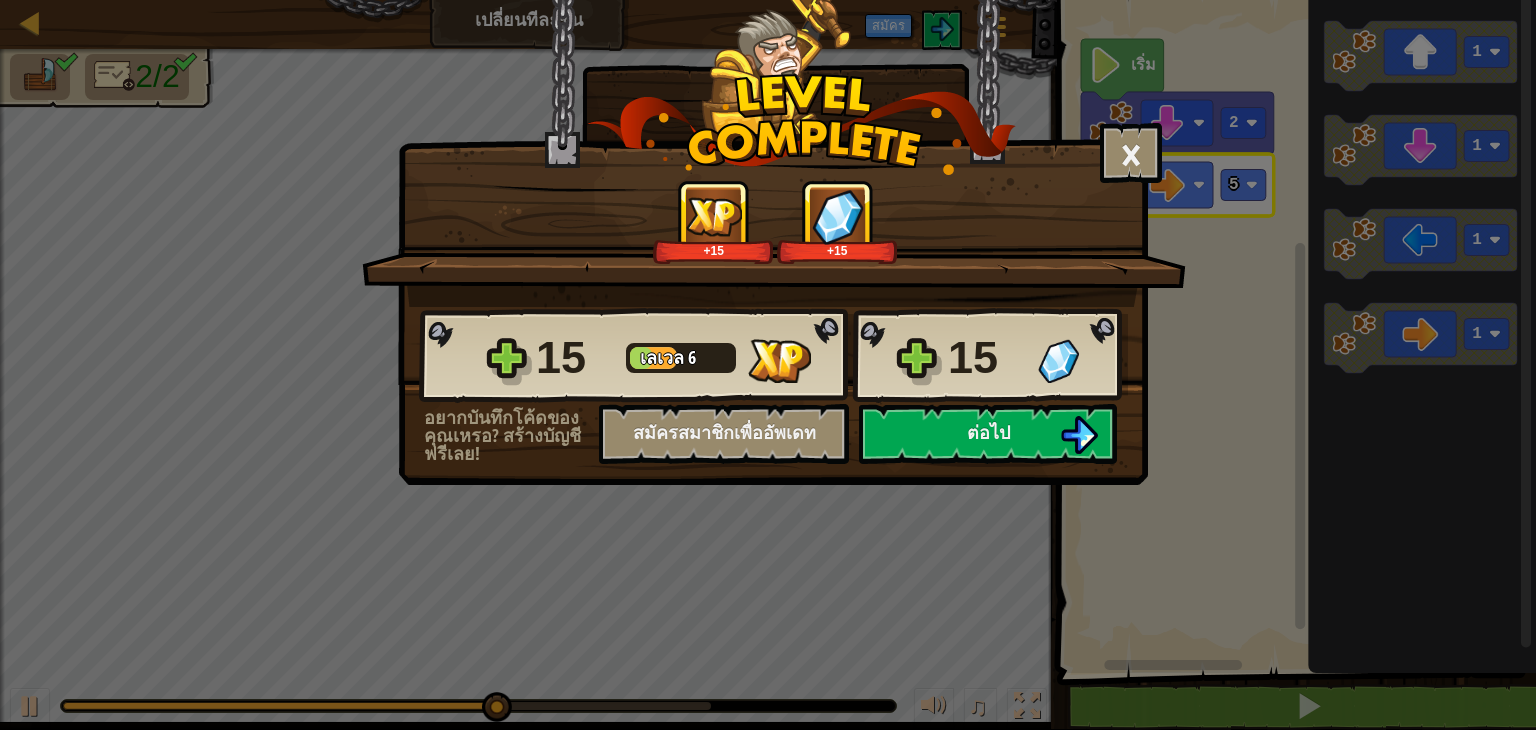 drag, startPoint x: 471, startPoint y: 700, endPoint x: 517, endPoint y: 689, distance: 47.296936 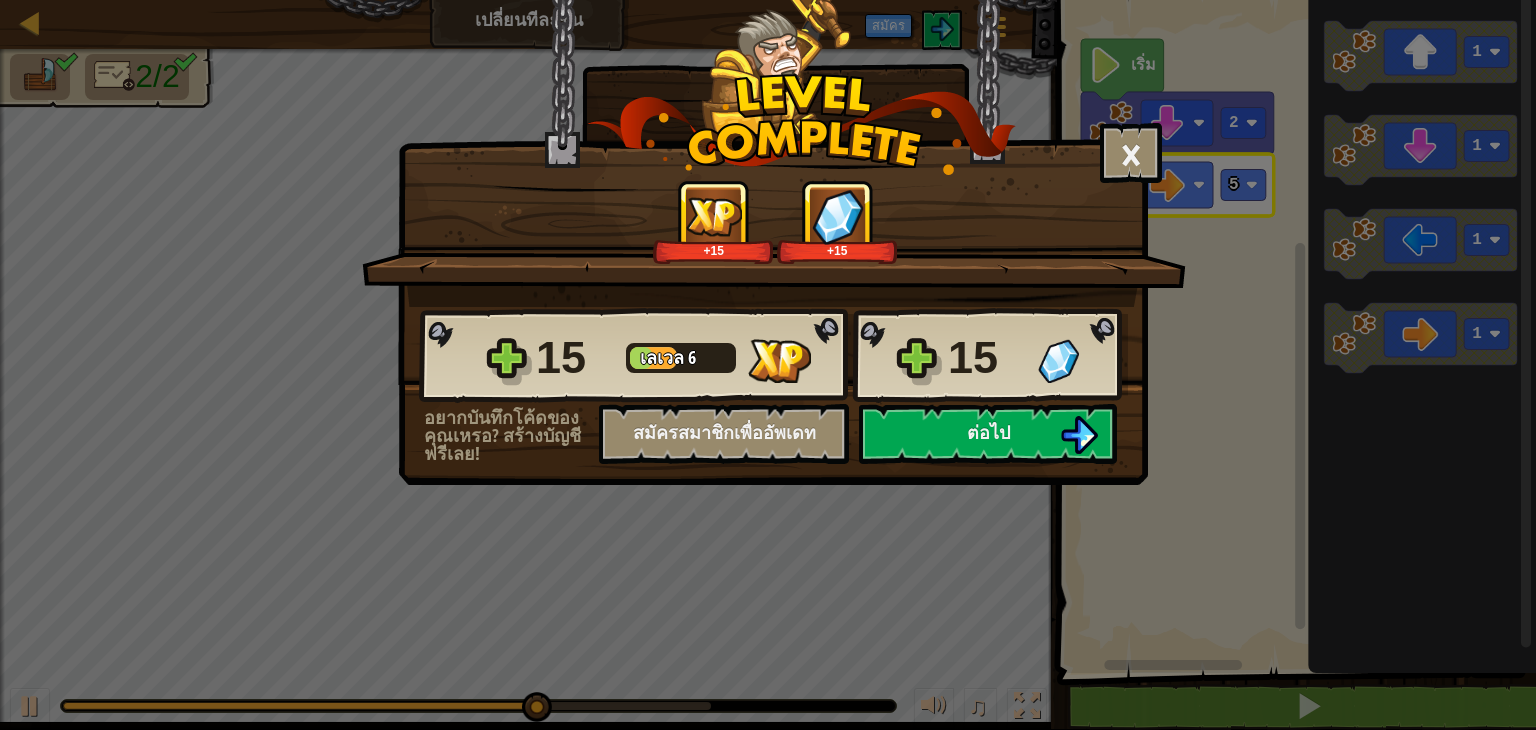 drag, startPoint x: 518, startPoint y: 689, endPoint x: 632, endPoint y: 697, distance: 114.28036 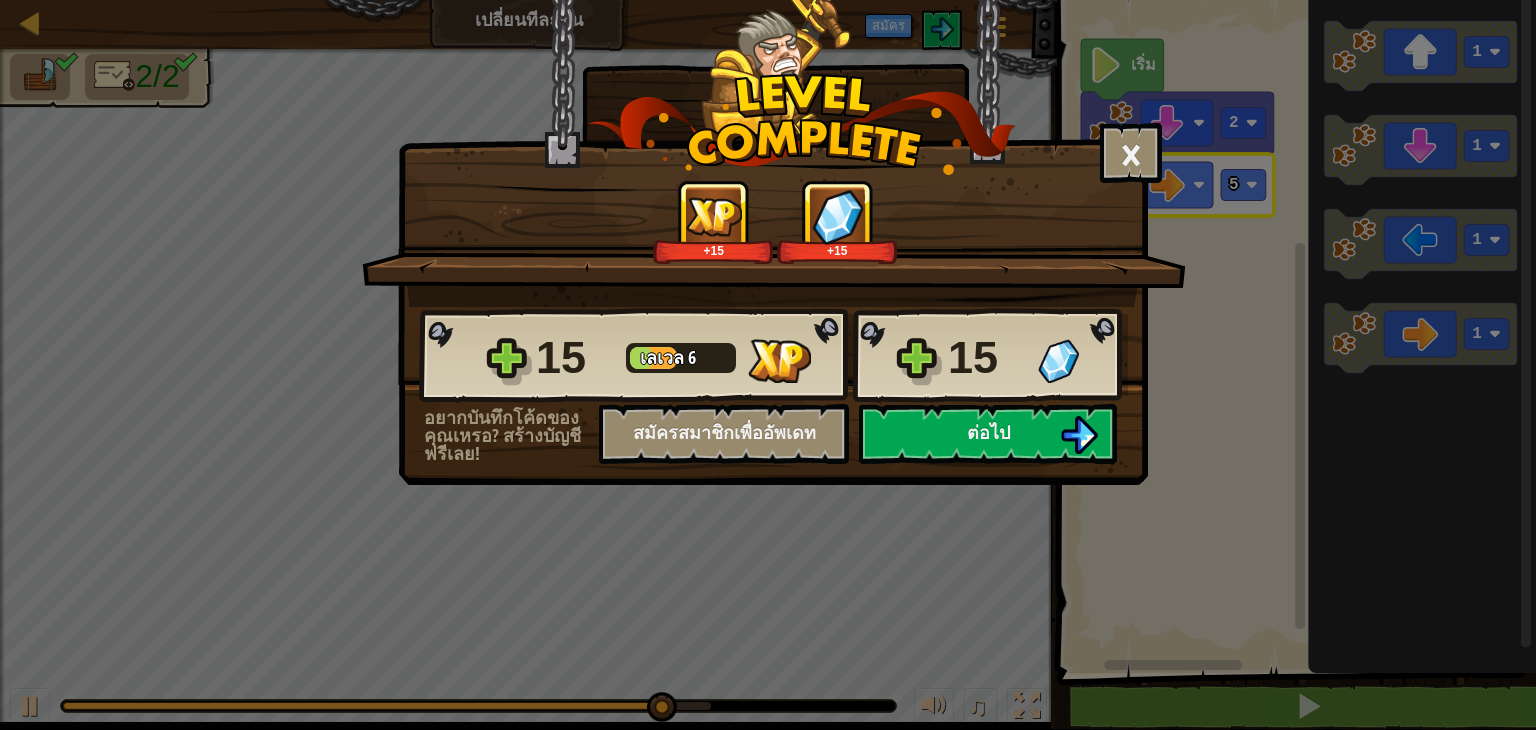 drag, startPoint x: 616, startPoint y: 707, endPoint x: 679, endPoint y: 645, distance: 88.391174 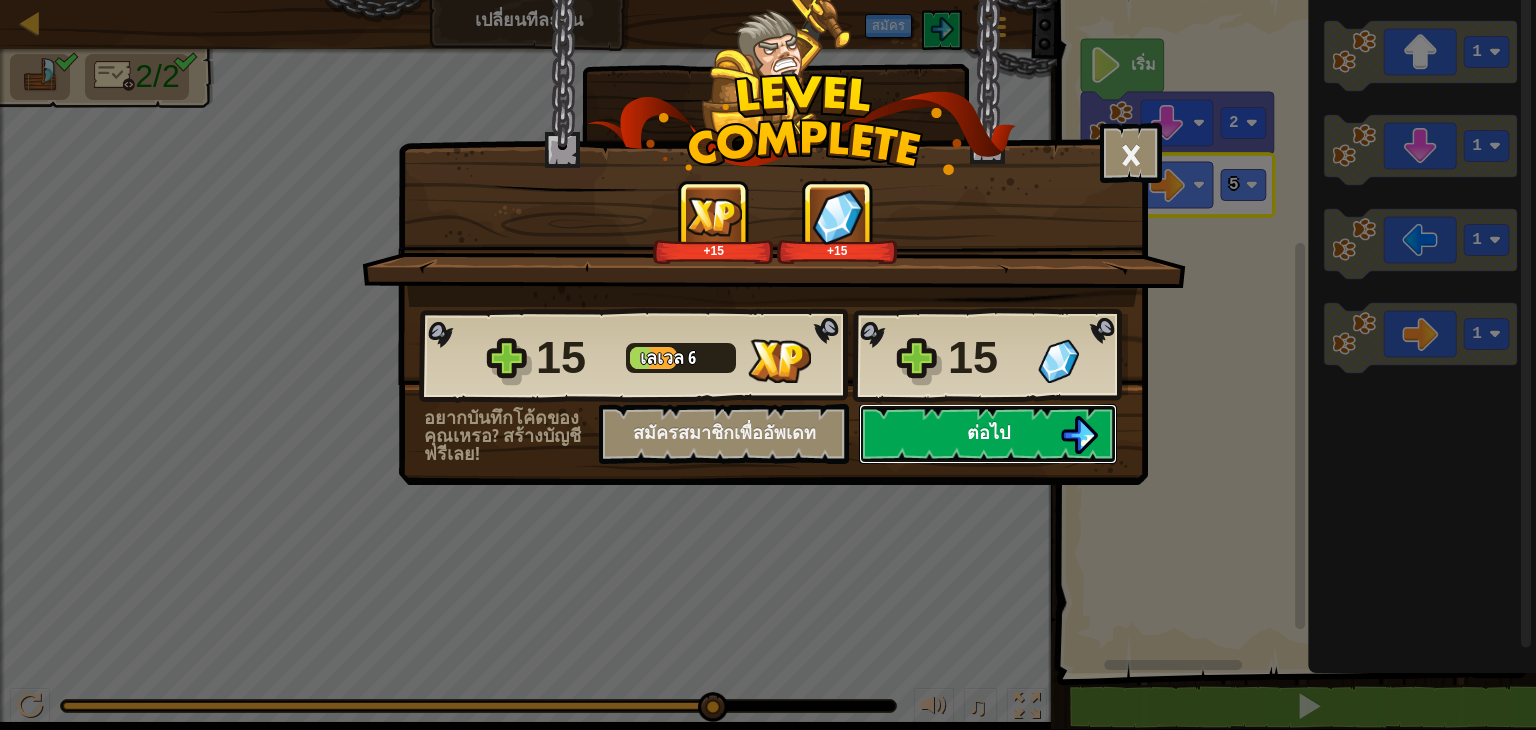 click on "ต่อไป" at bounding box center [988, 434] 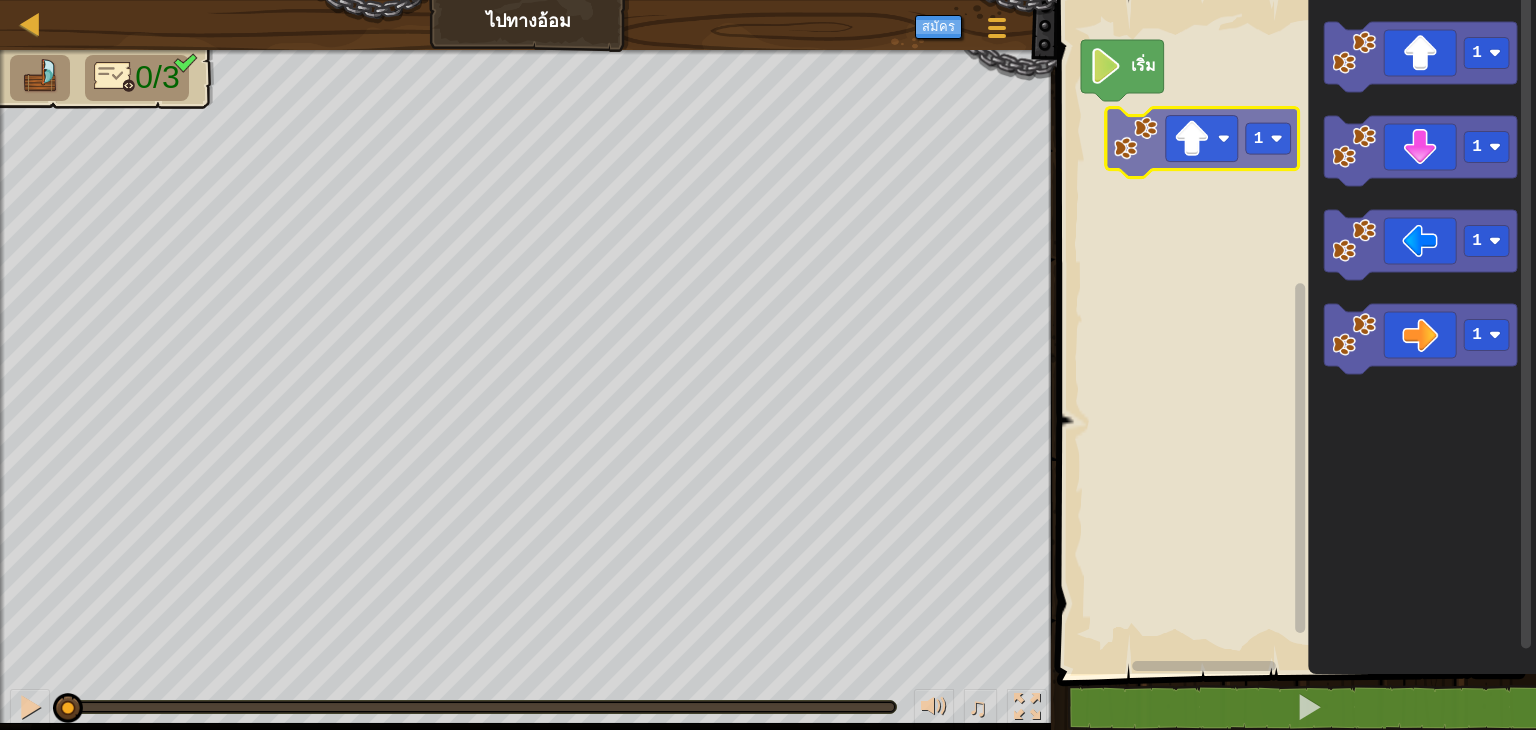click on "เริ่ม 1 1 1 1 1" at bounding box center [1293, 332] 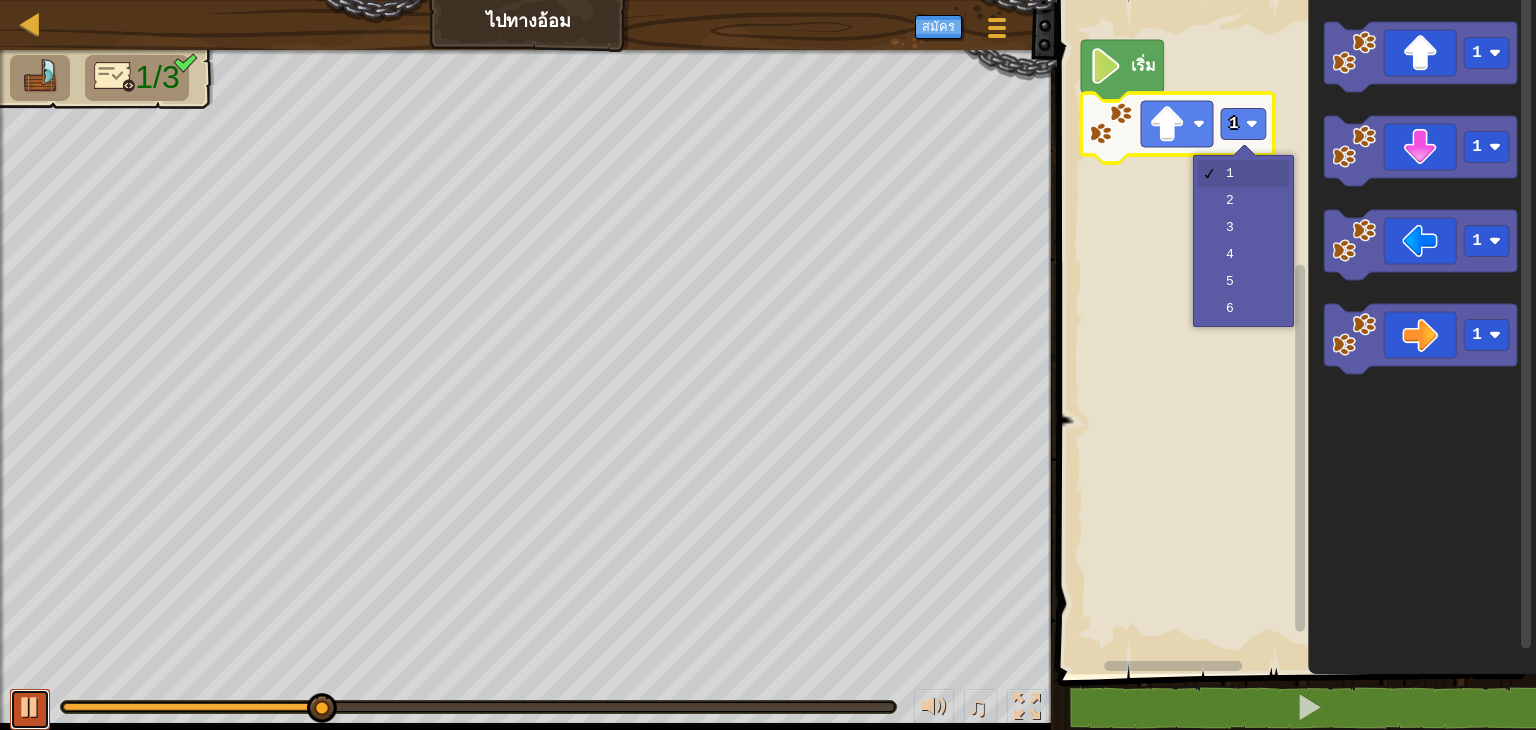 click at bounding box center [30, 707] 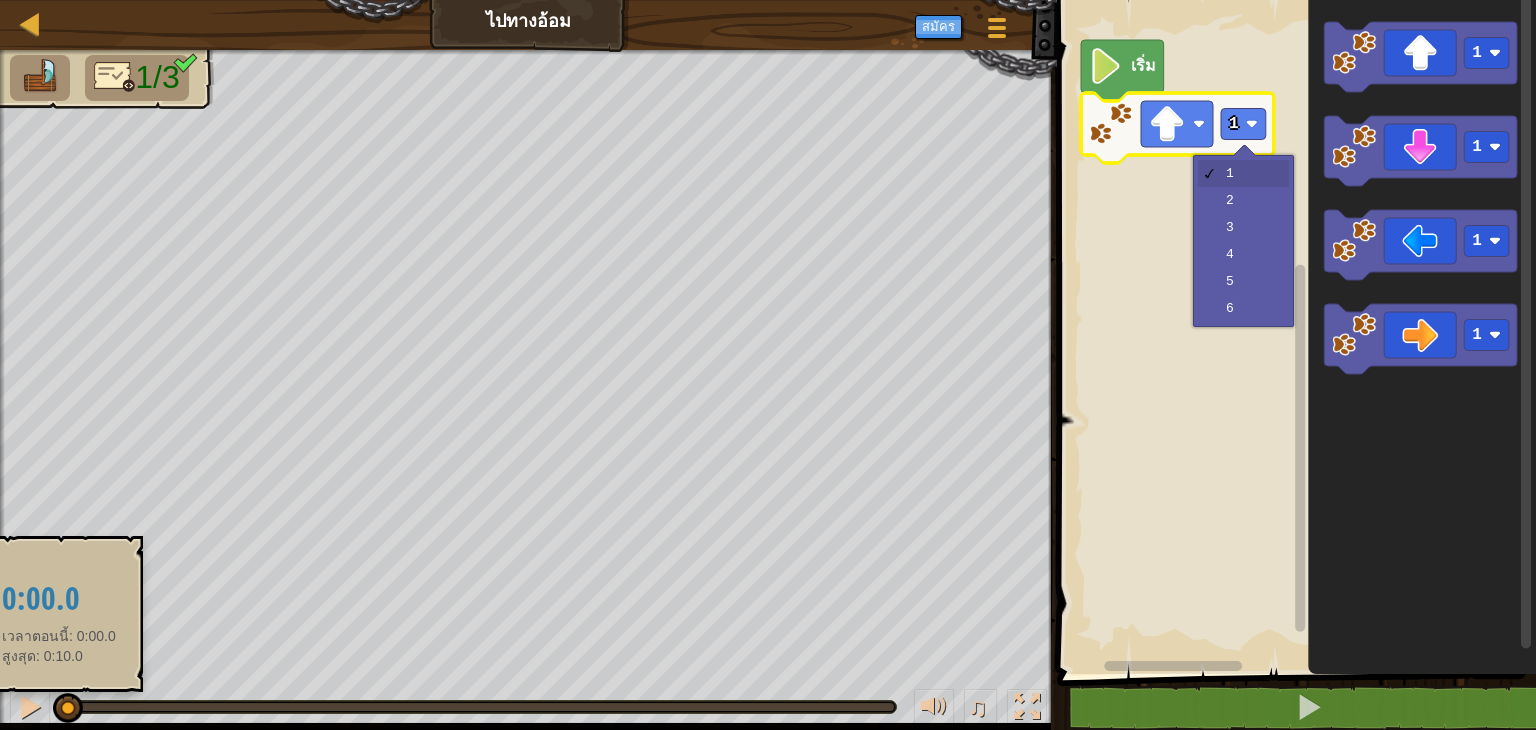drag, startPoint x: 340, startPoint y: 708, endPoint x: 51, endPoint y: 713, distance: 289.04324 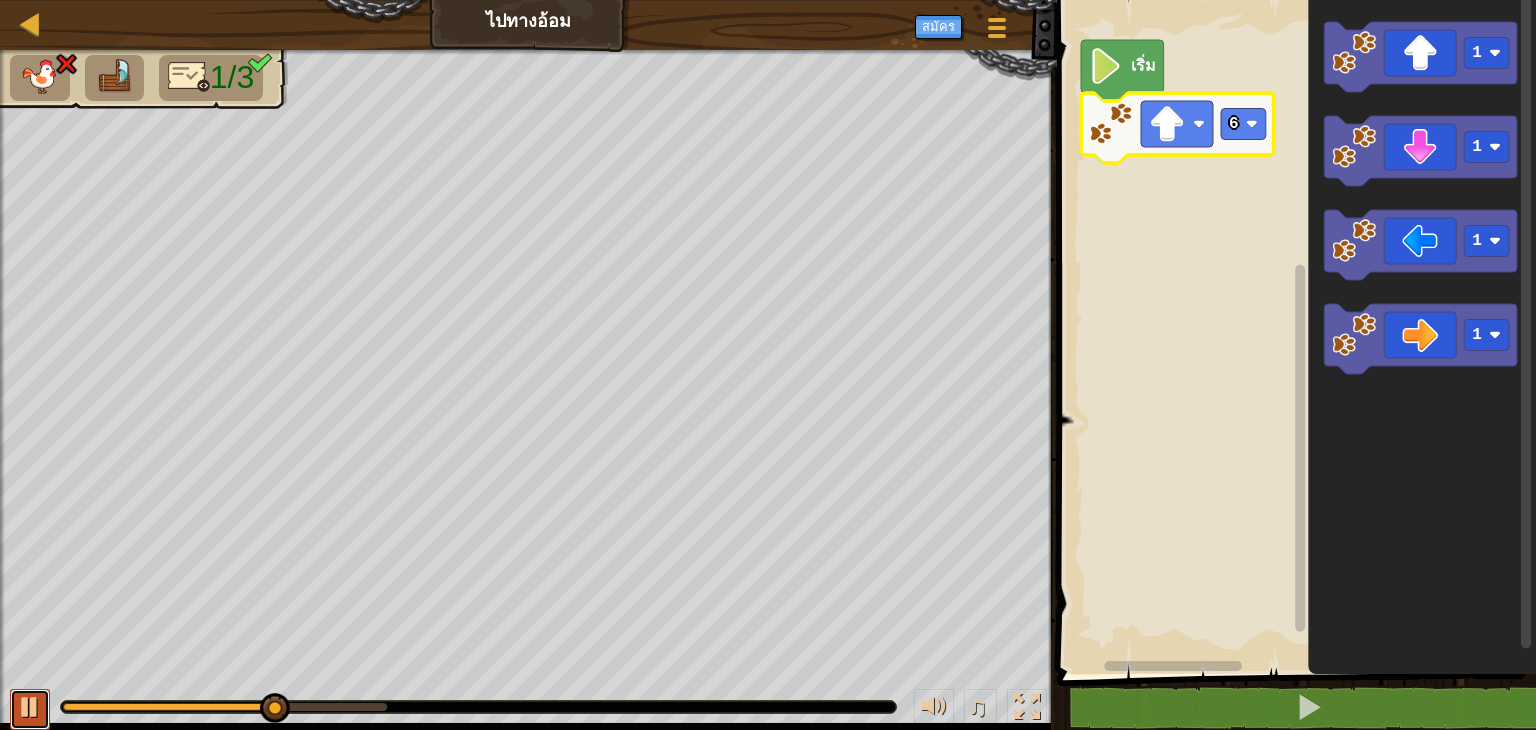 click at bounding box center [30, 707] 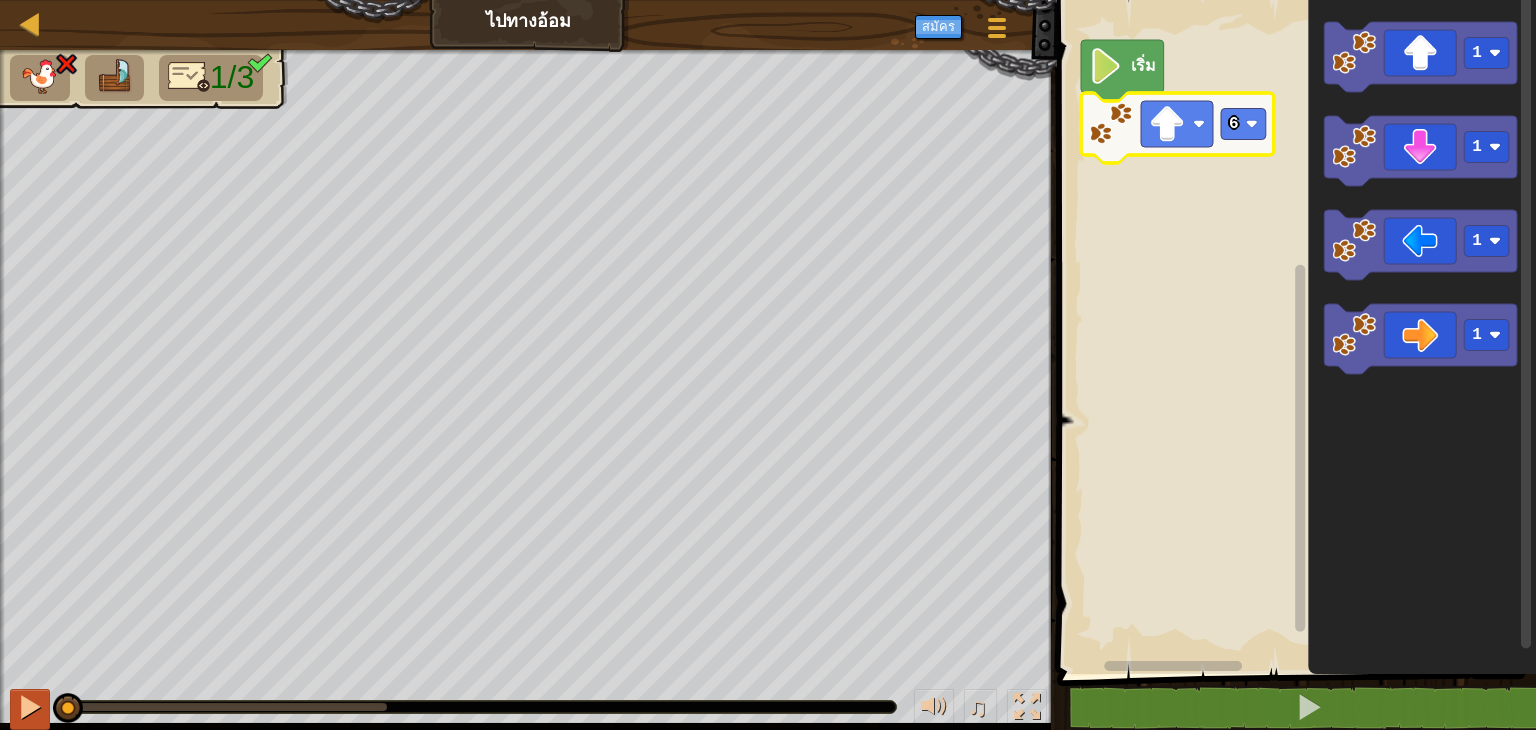 drag, startPoint x: 281, startPoint y: 709, endPoint x: 45, endPoint y: 718, distance: 236.17155 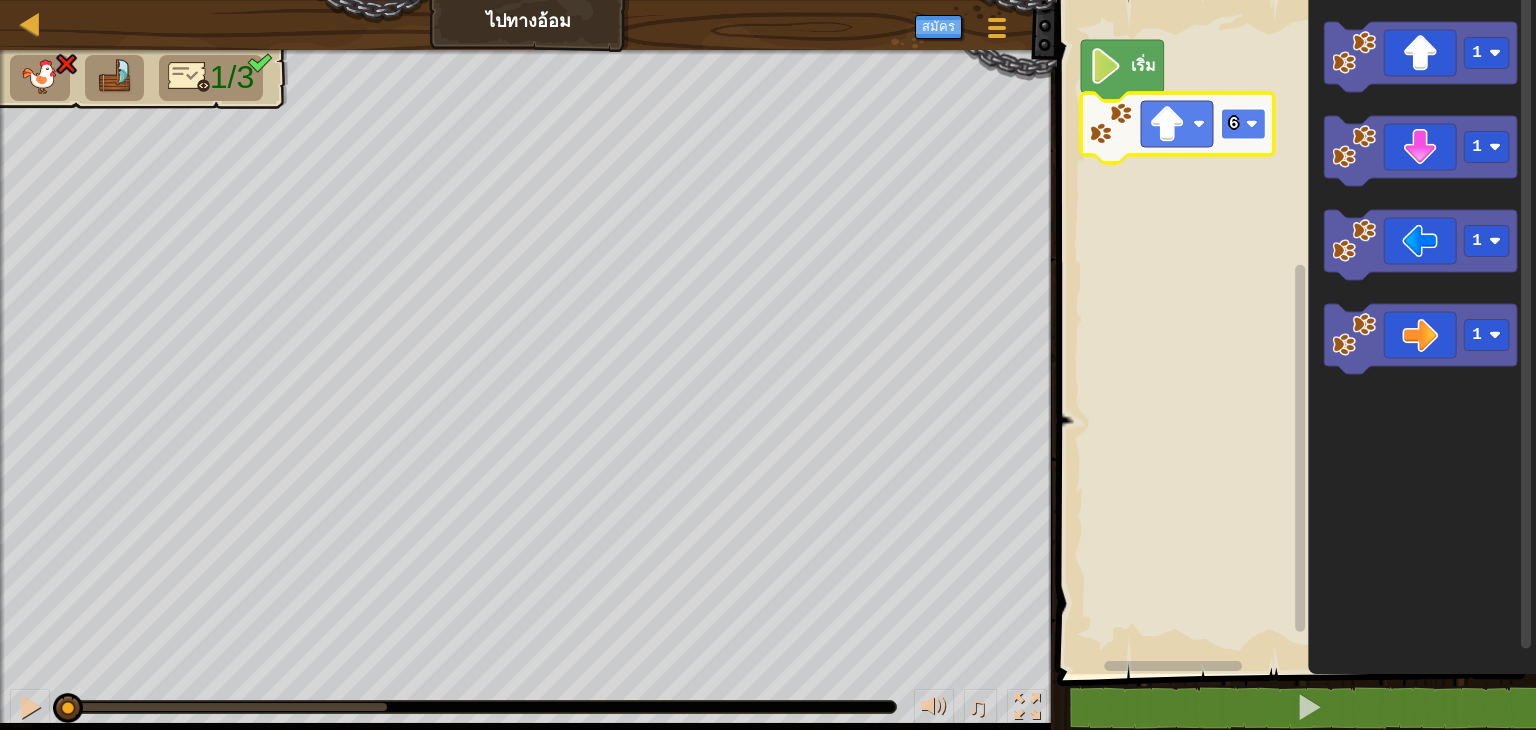 click 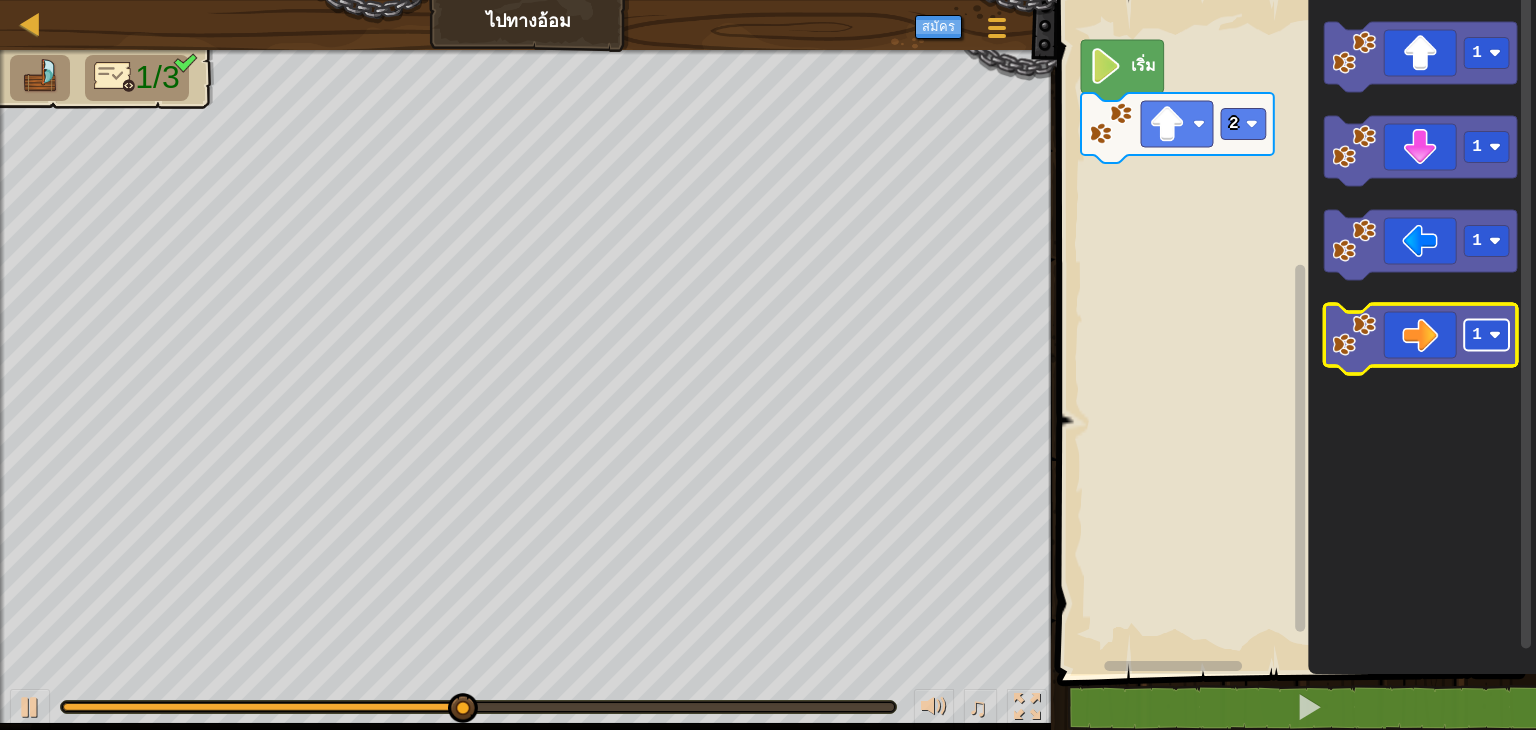 click on "1" 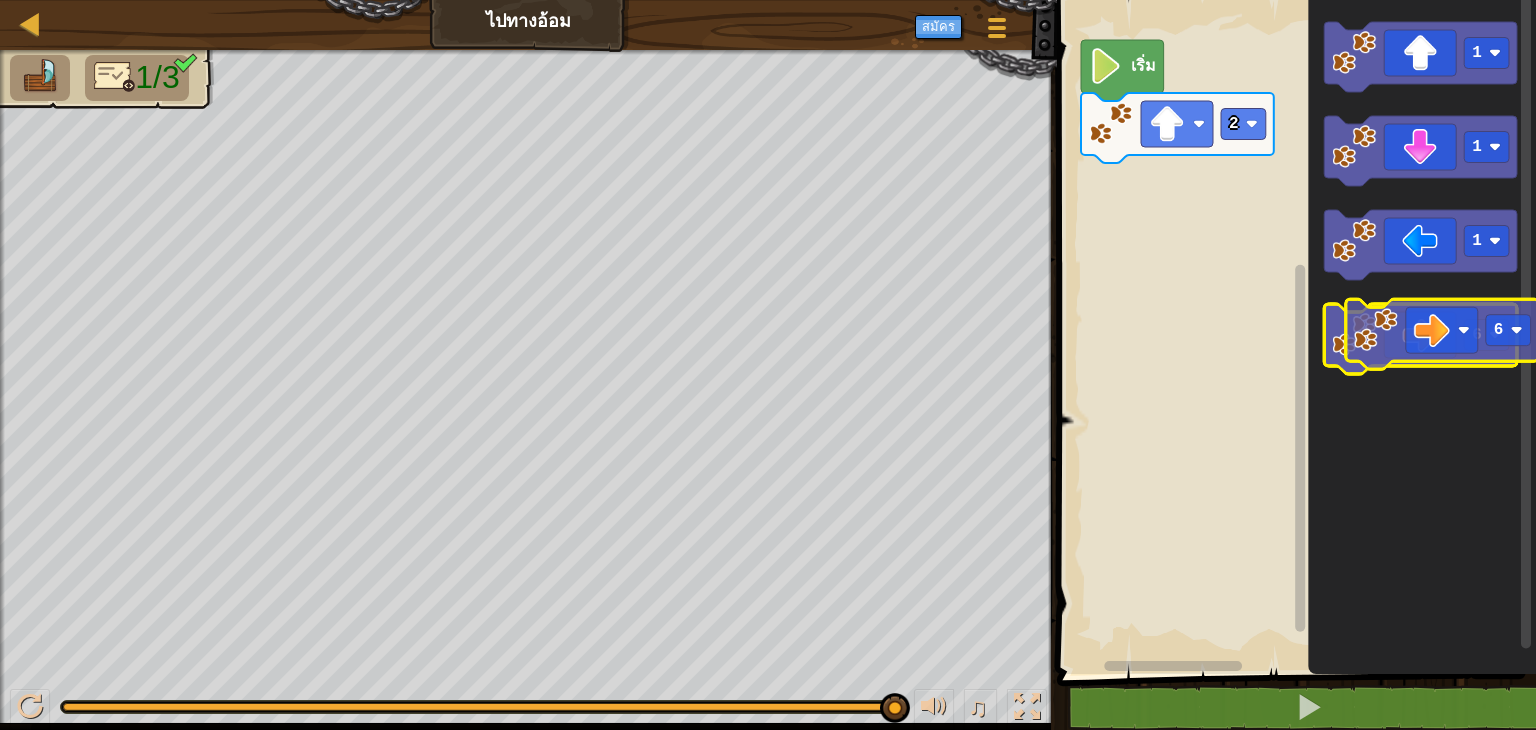 click 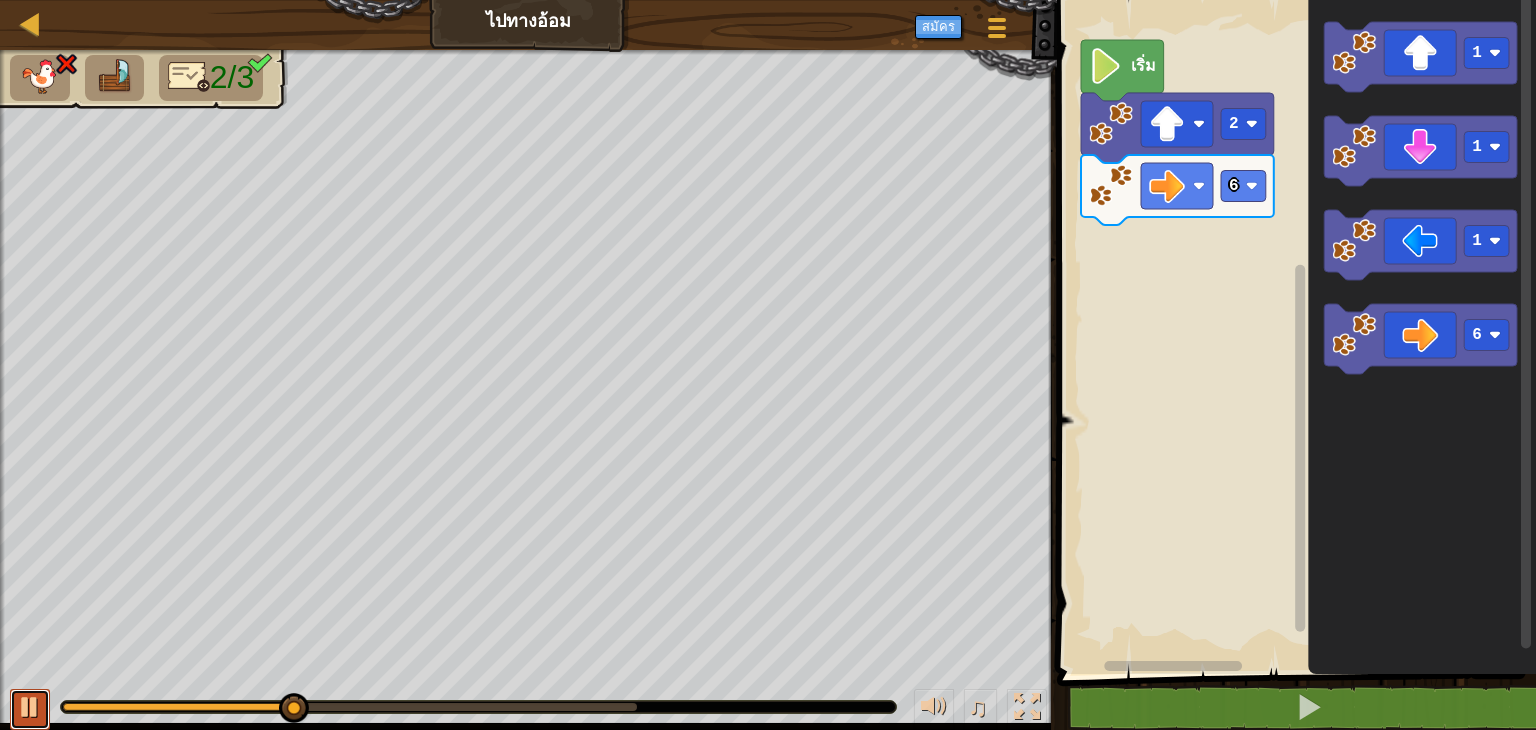 click at bounding box center (30, 707) 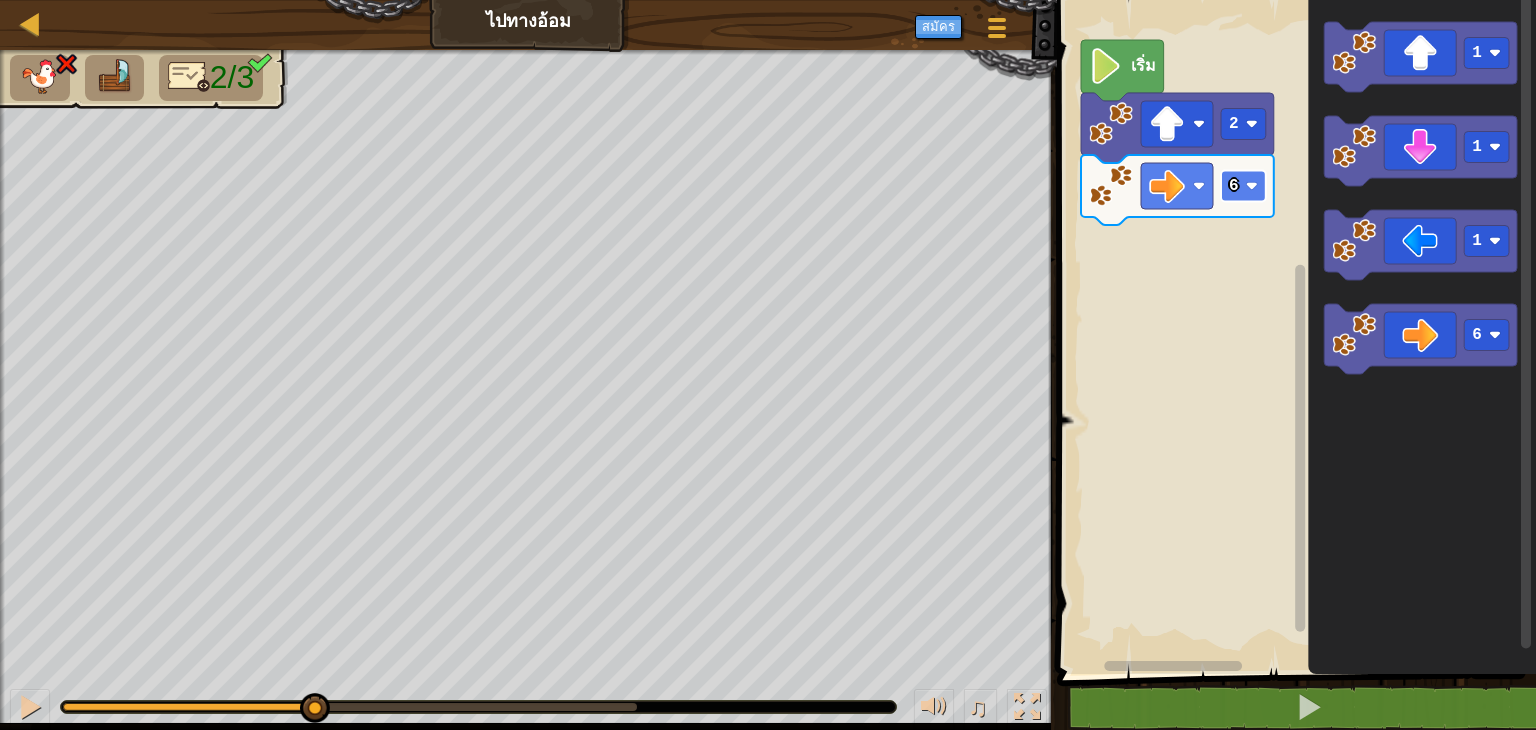 click on "6" 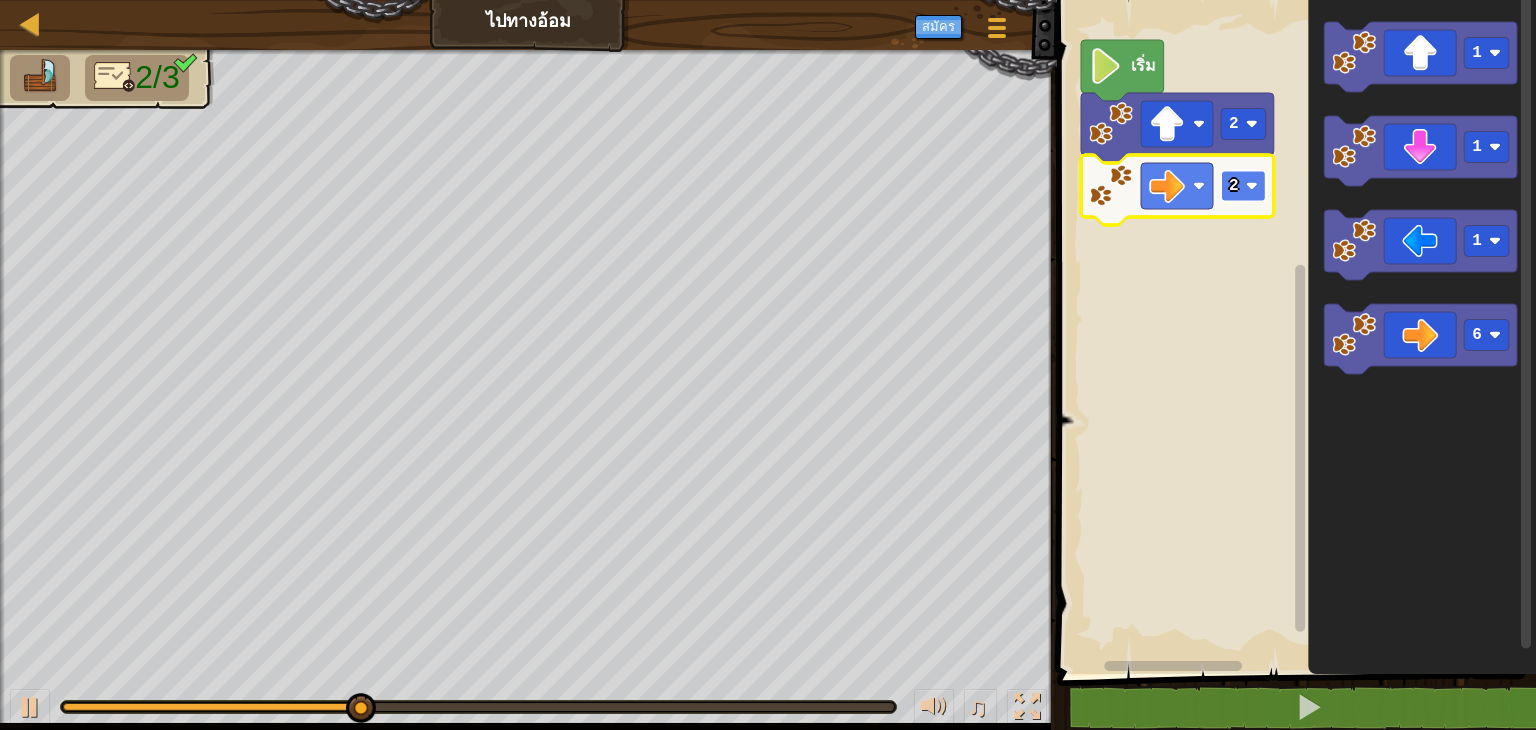 click 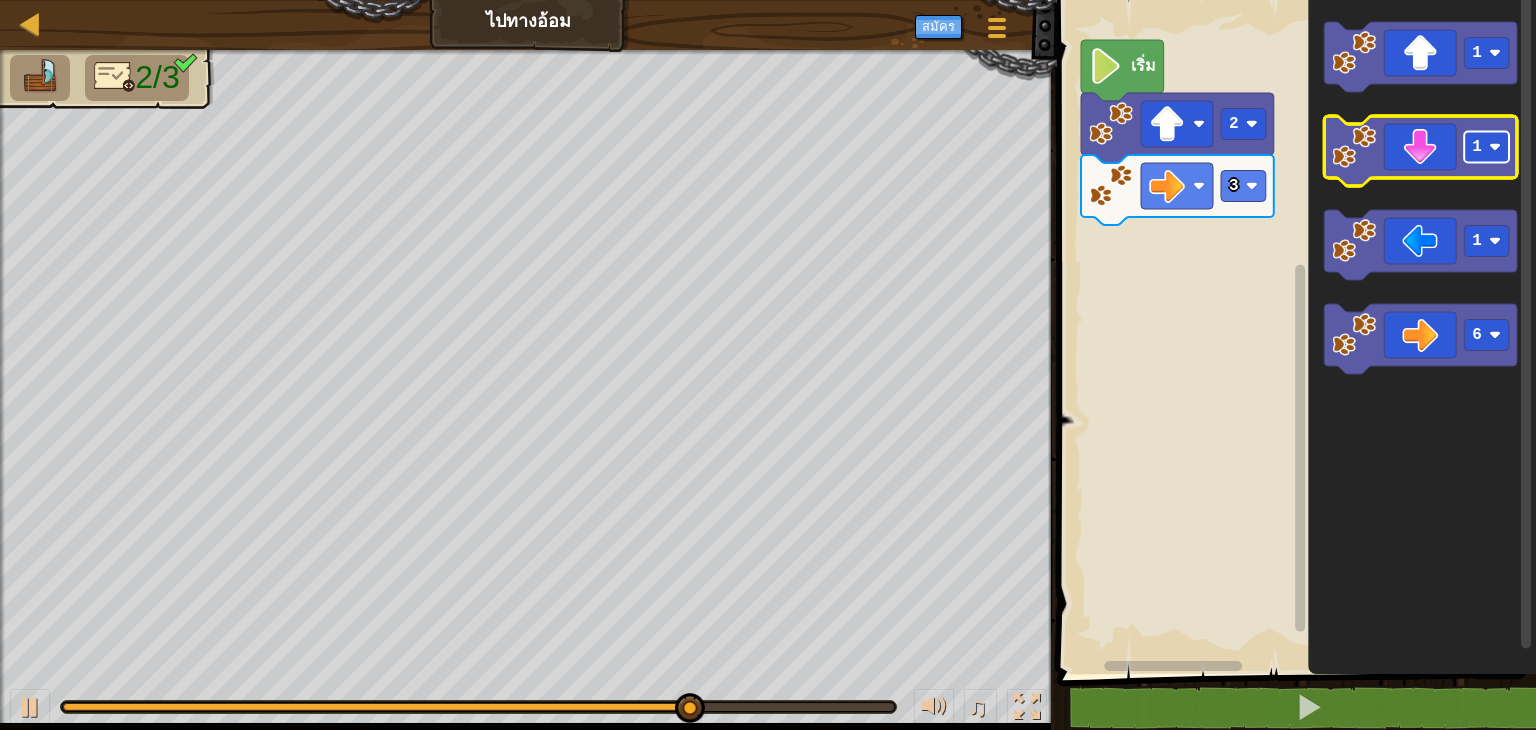 click 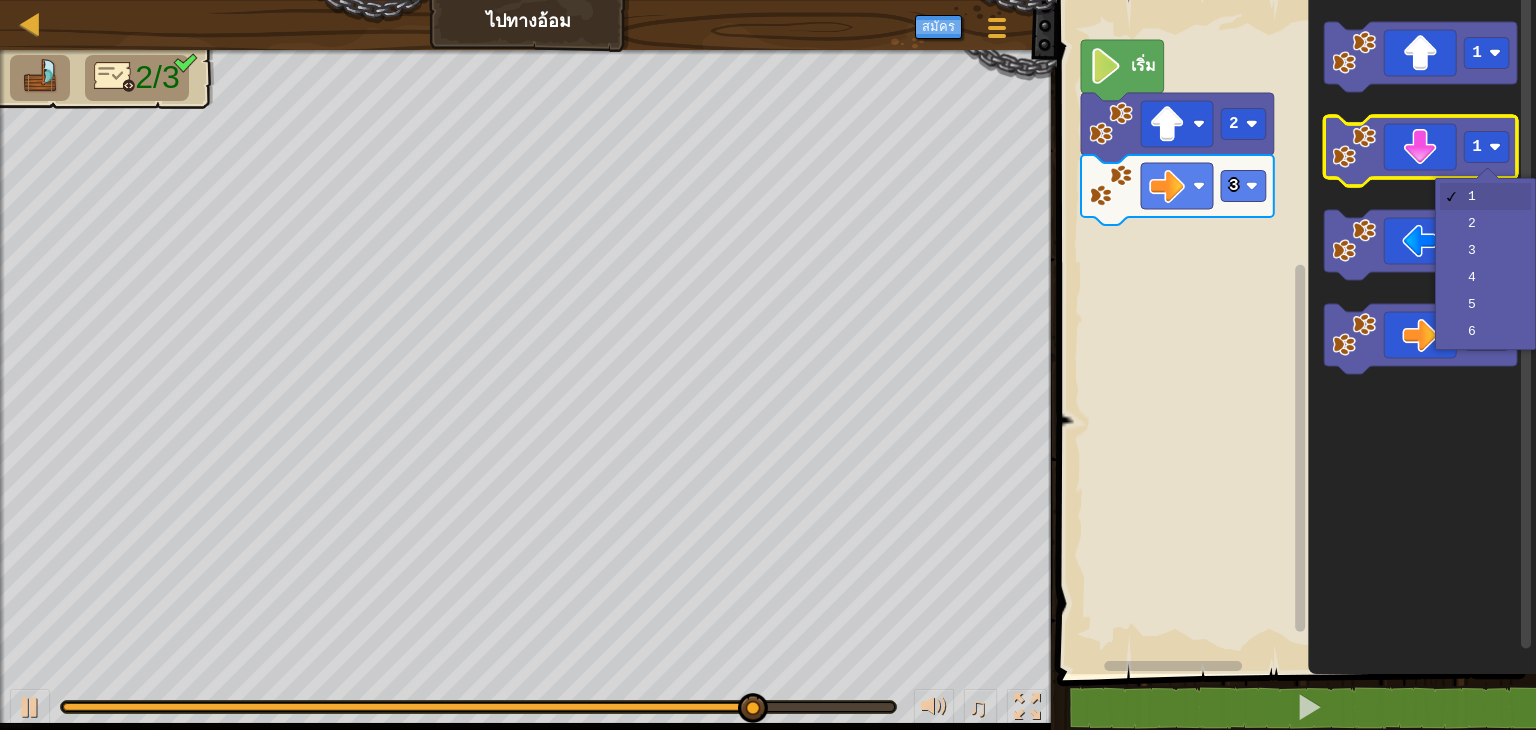 click 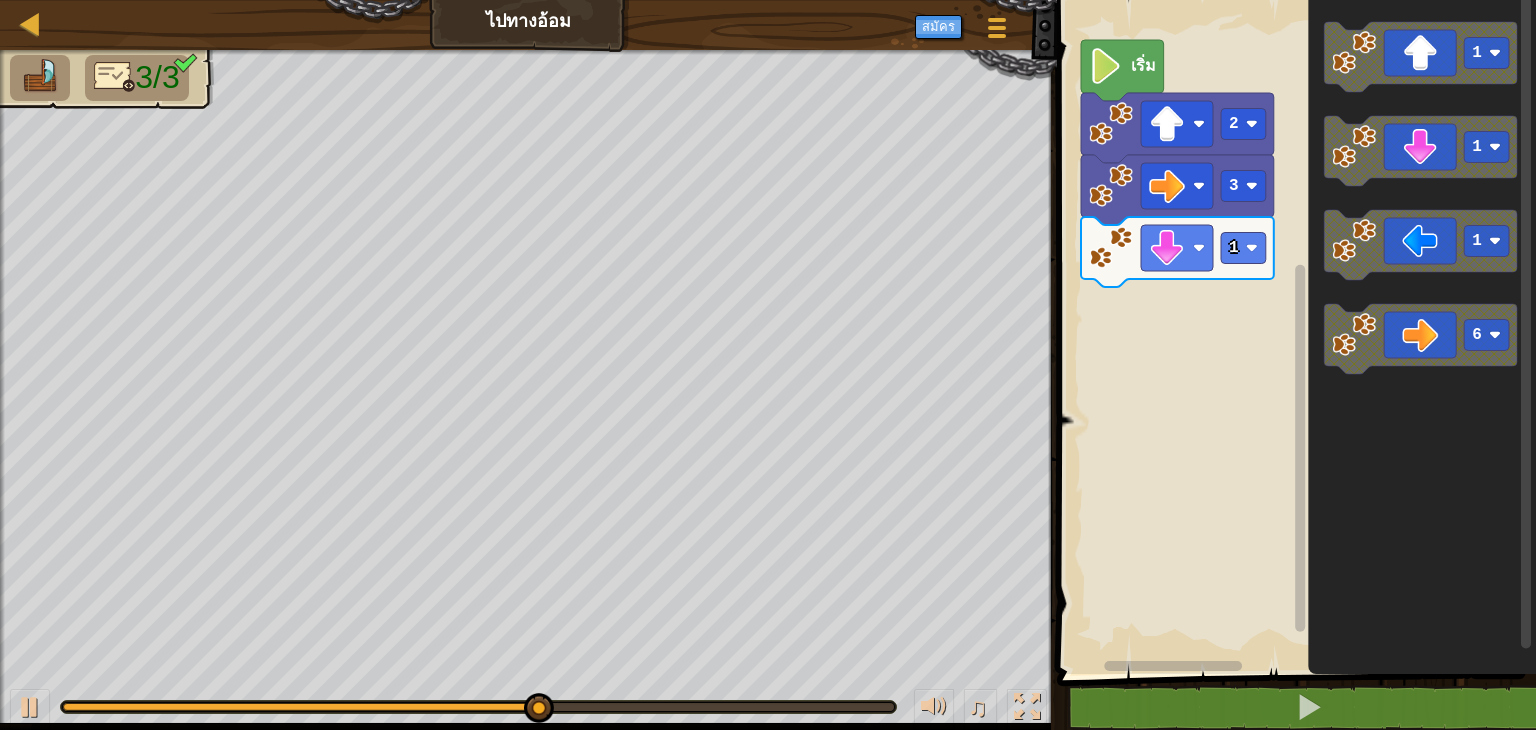 click on "เริ่ม 2 3 1 1 1 1 6" at bounding box center [1293, 332] 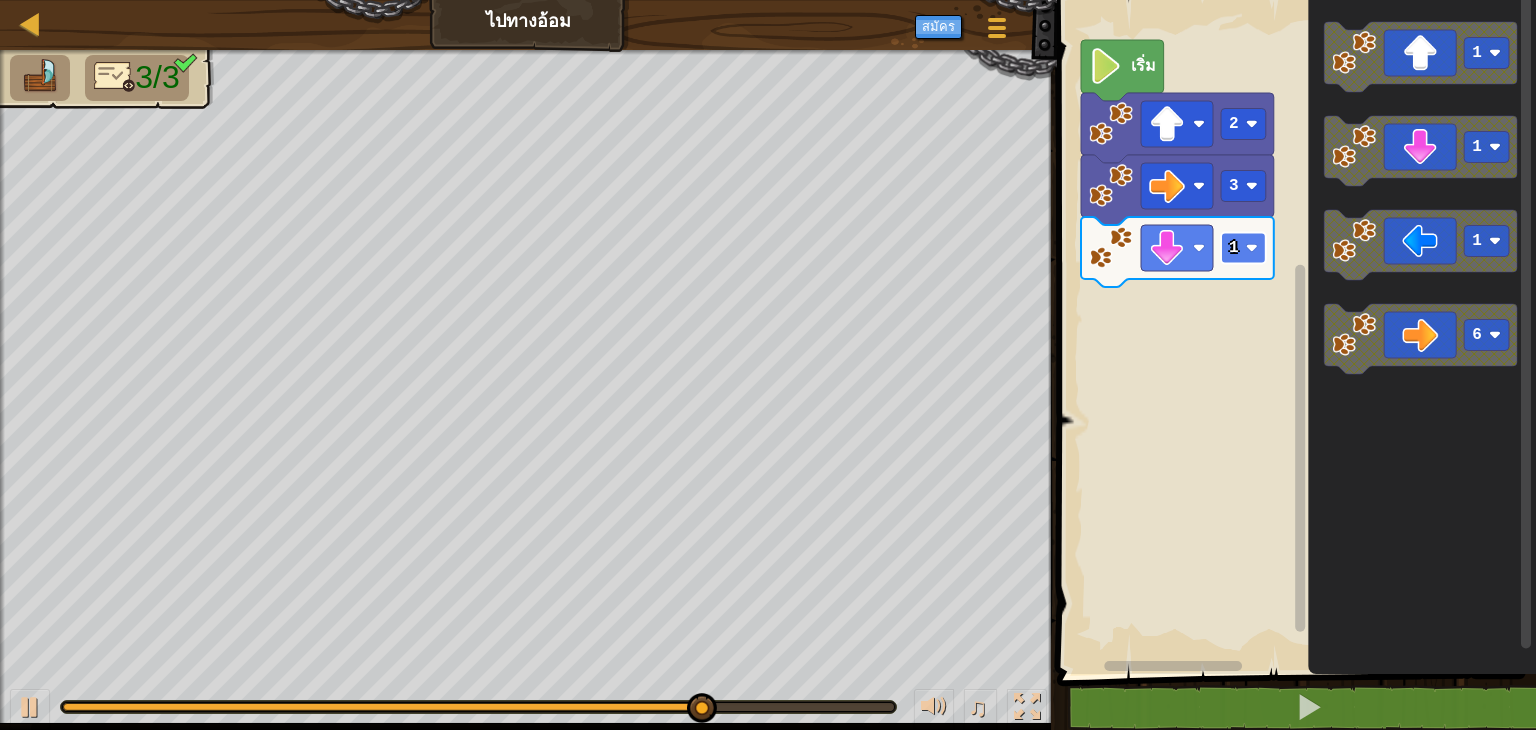 click 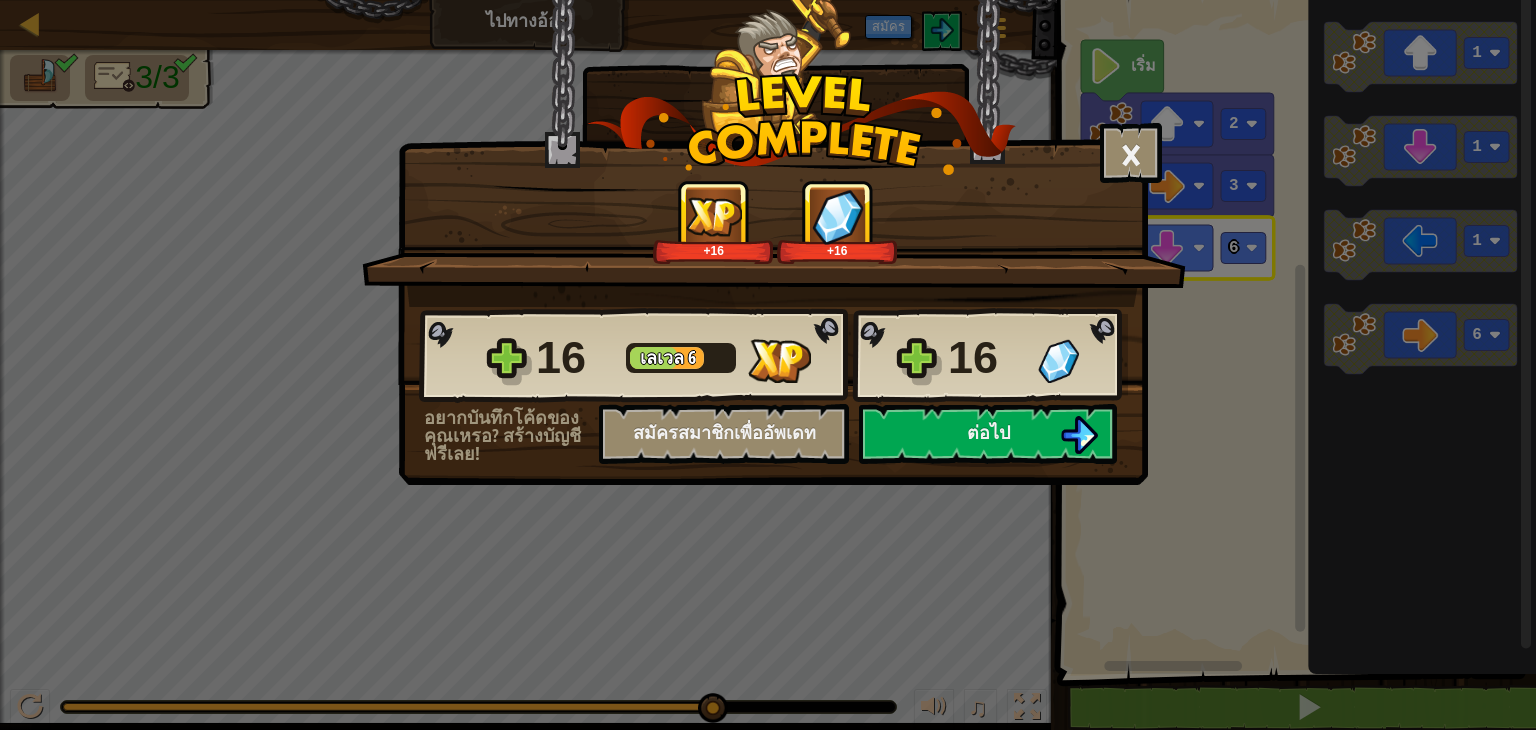 click on "16 เลเวล 6 16" at bounding box center [773, 356] 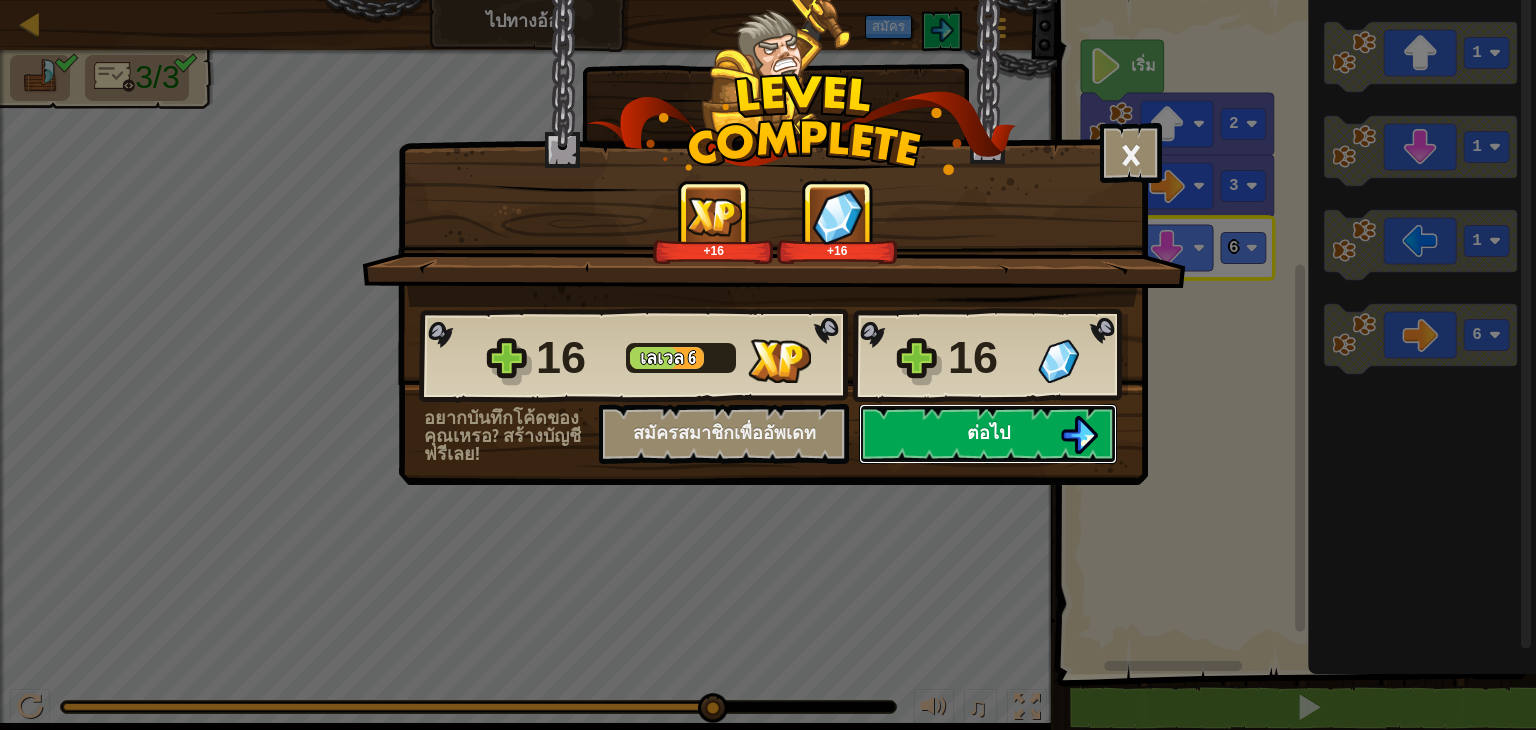 click on "ต่อไป" at bounding box center (988, 434) 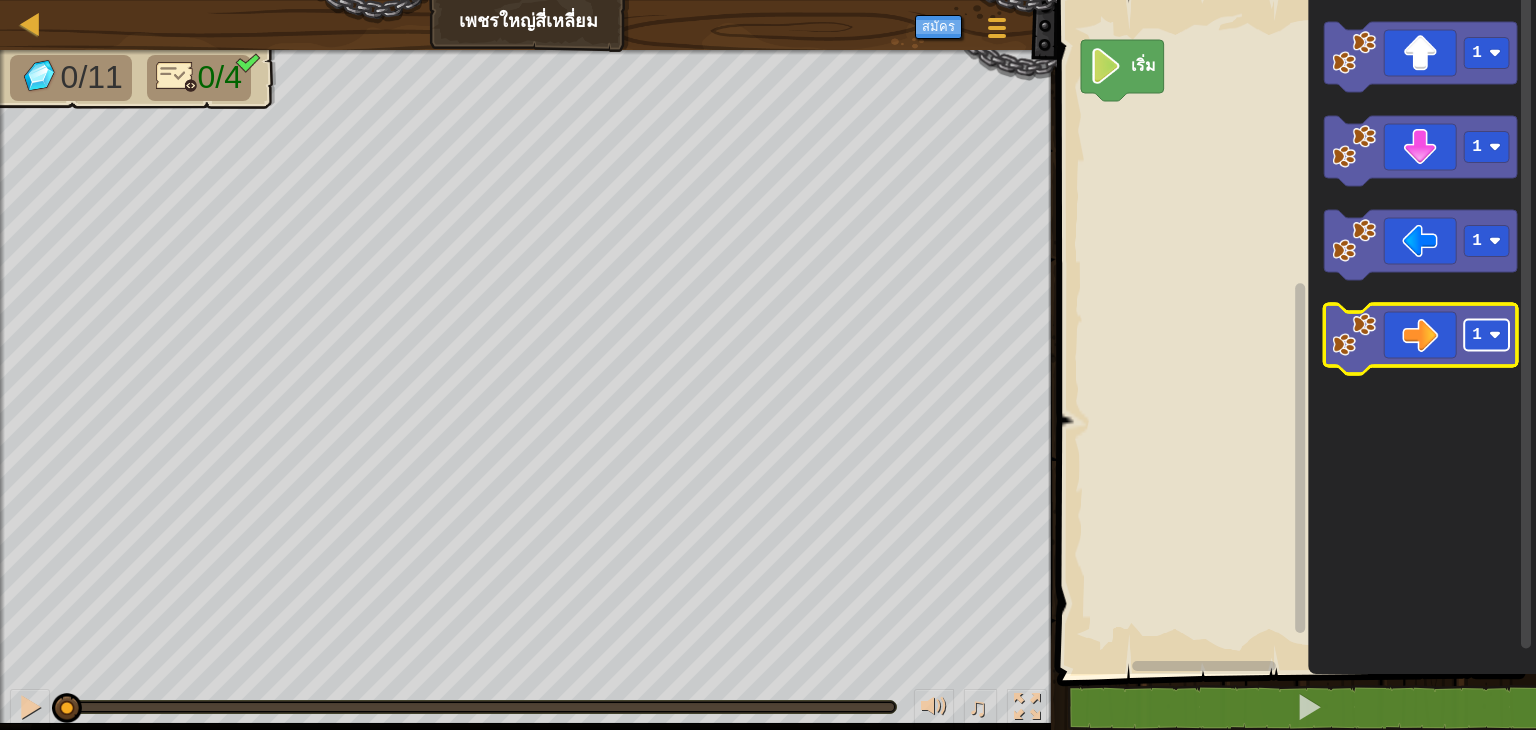 click 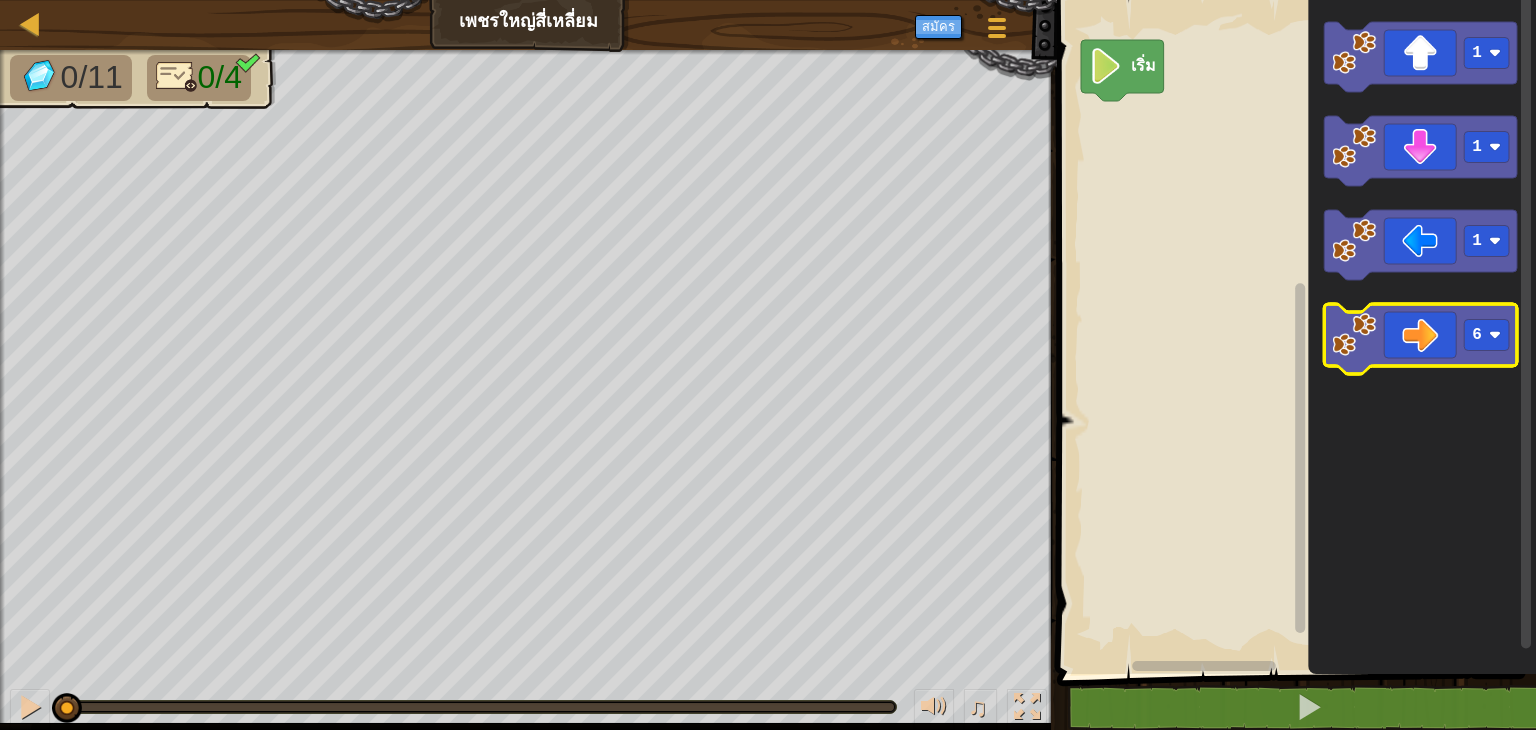 click 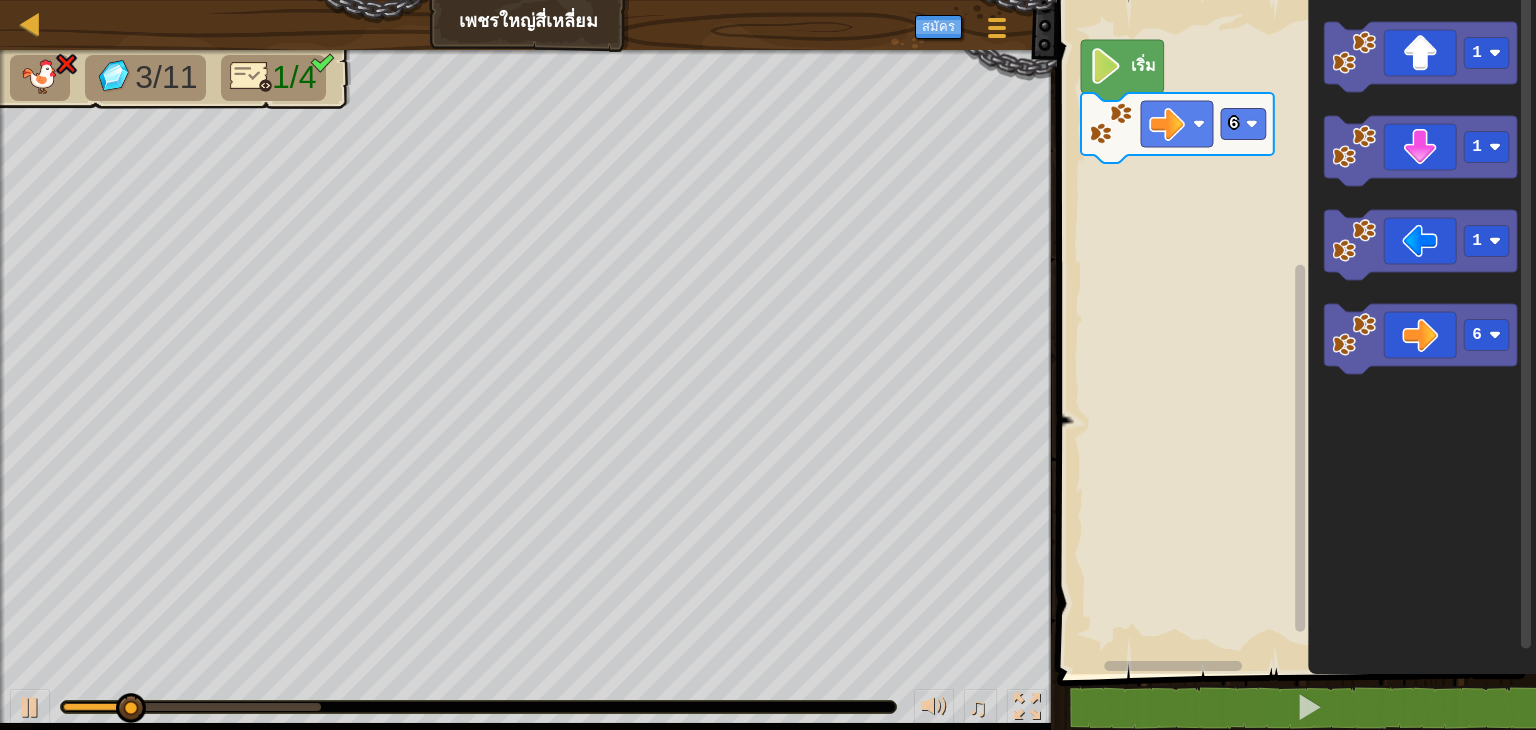 click on "♫" at bounding box center (528, 702) 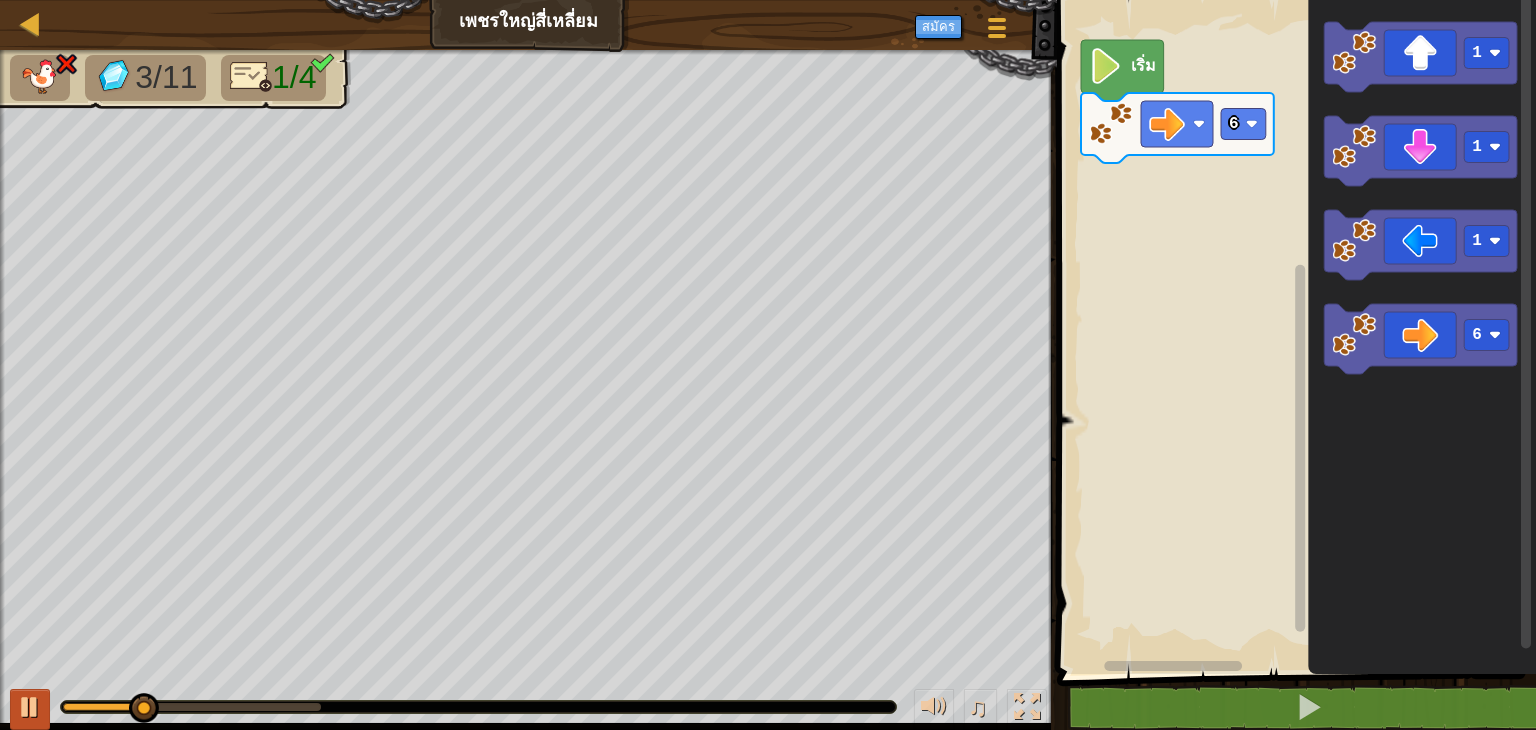 click on "♫" at bounding box center (528, 702) 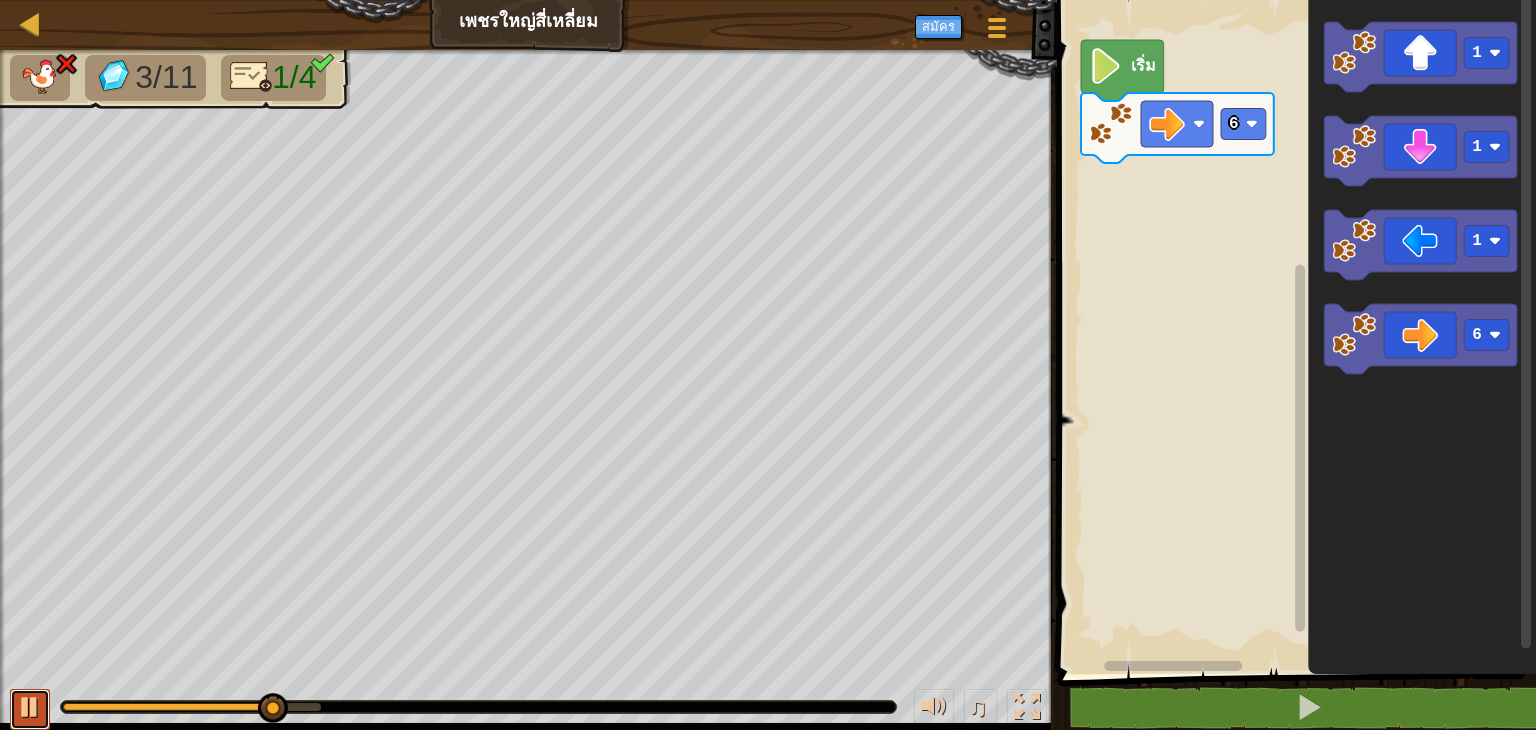 click at bounding box center (30, 707) 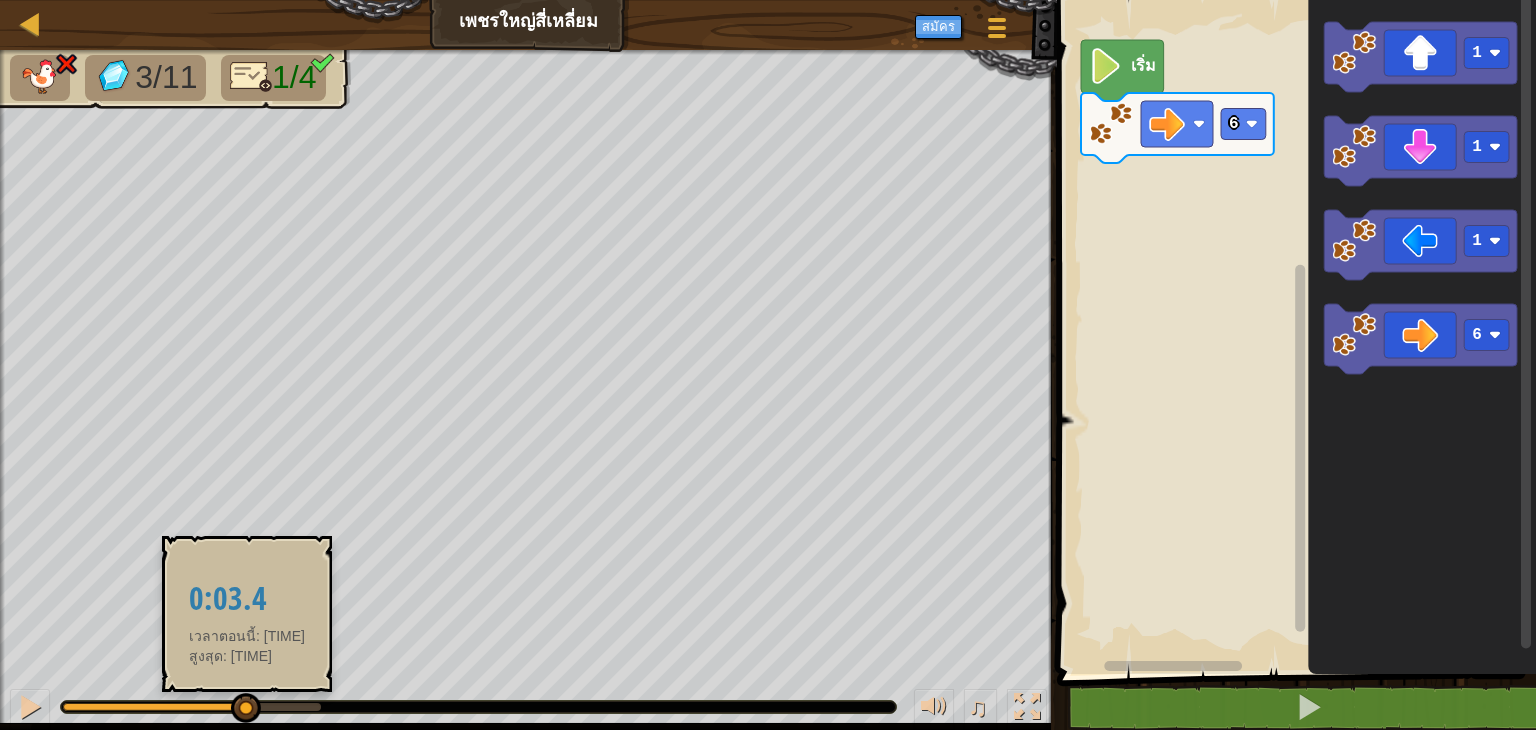 click at bounding box center [246, 708] 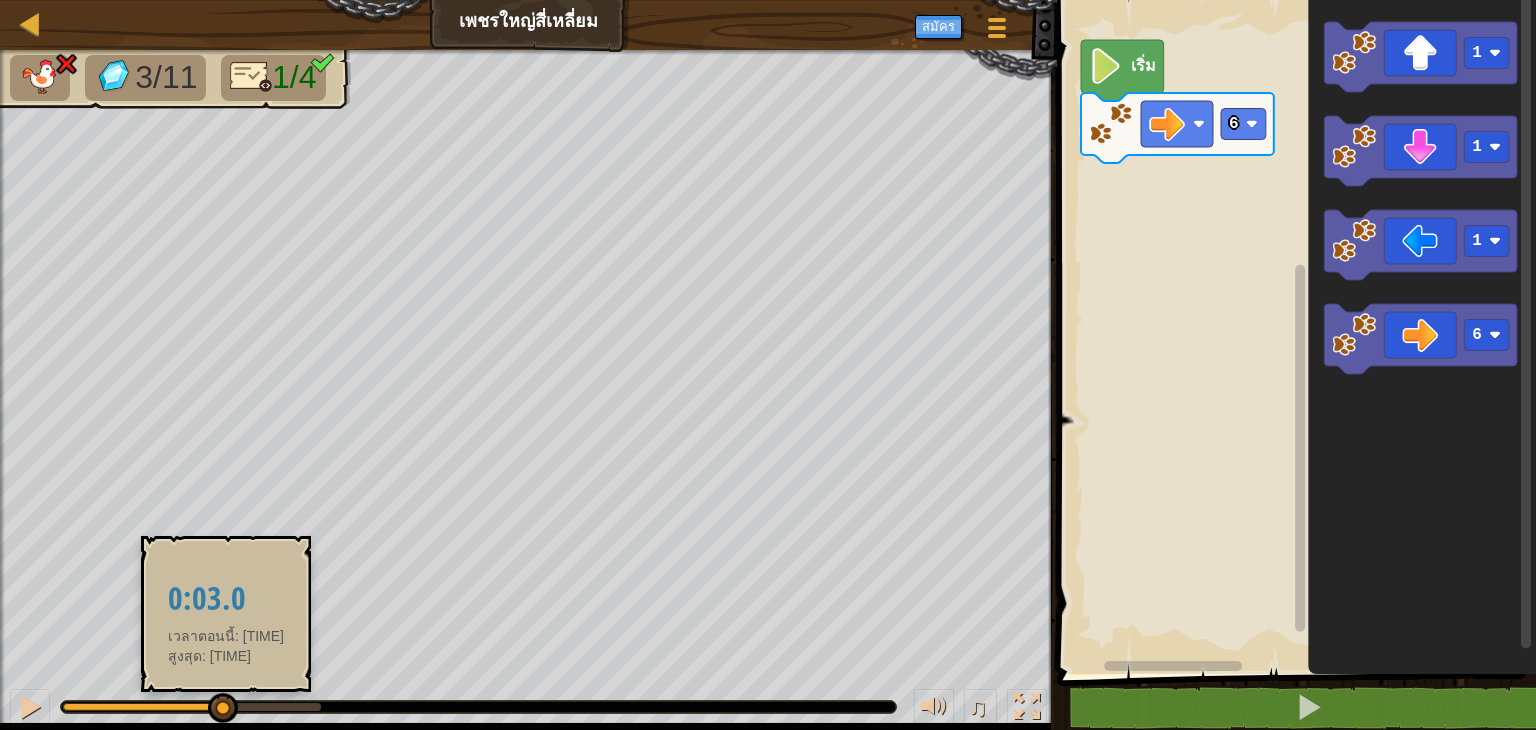 drag, startPoint x: 244, startPoint y: 709, endPoint x: 222, endPoint y: 713, distance: 22.36068 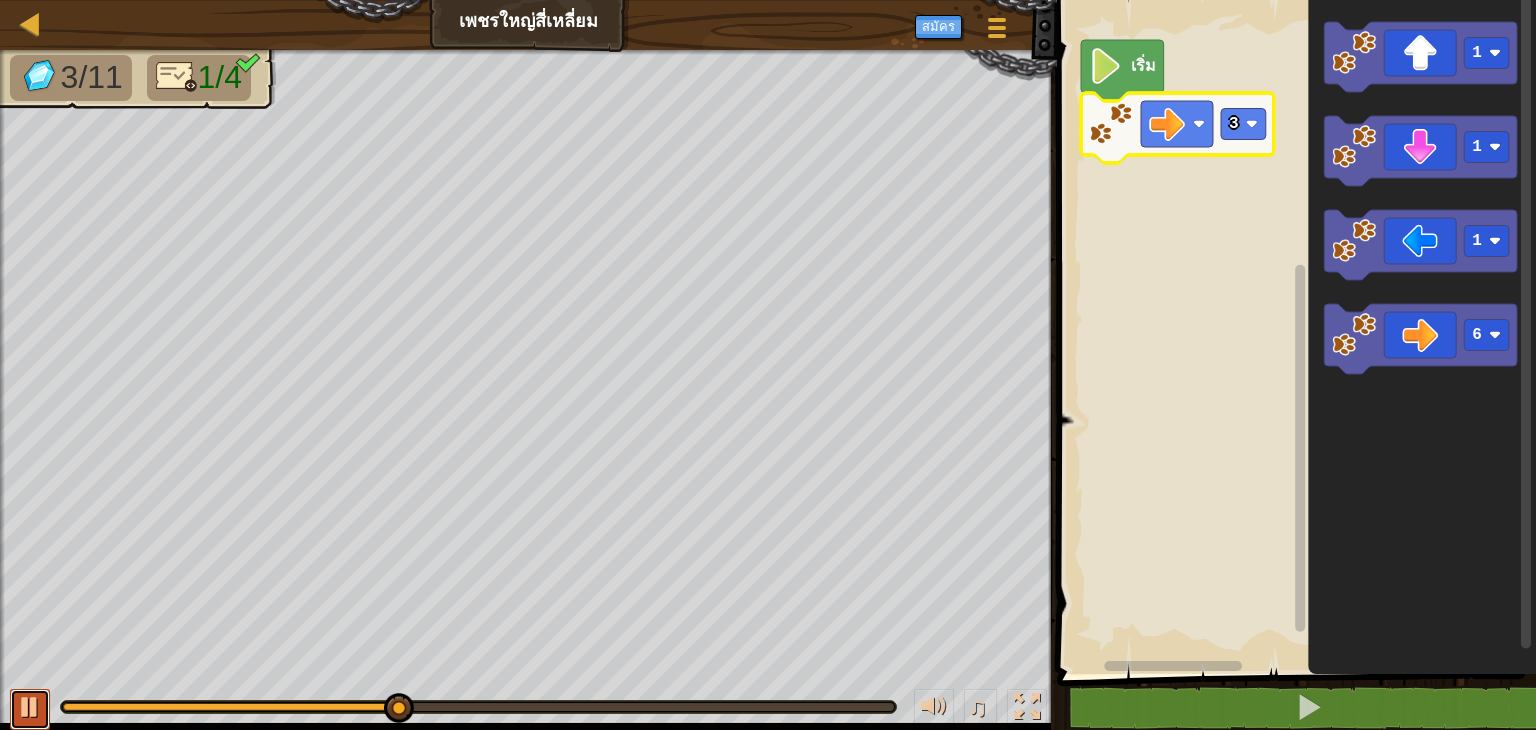 click at bounding box center (30, 707) 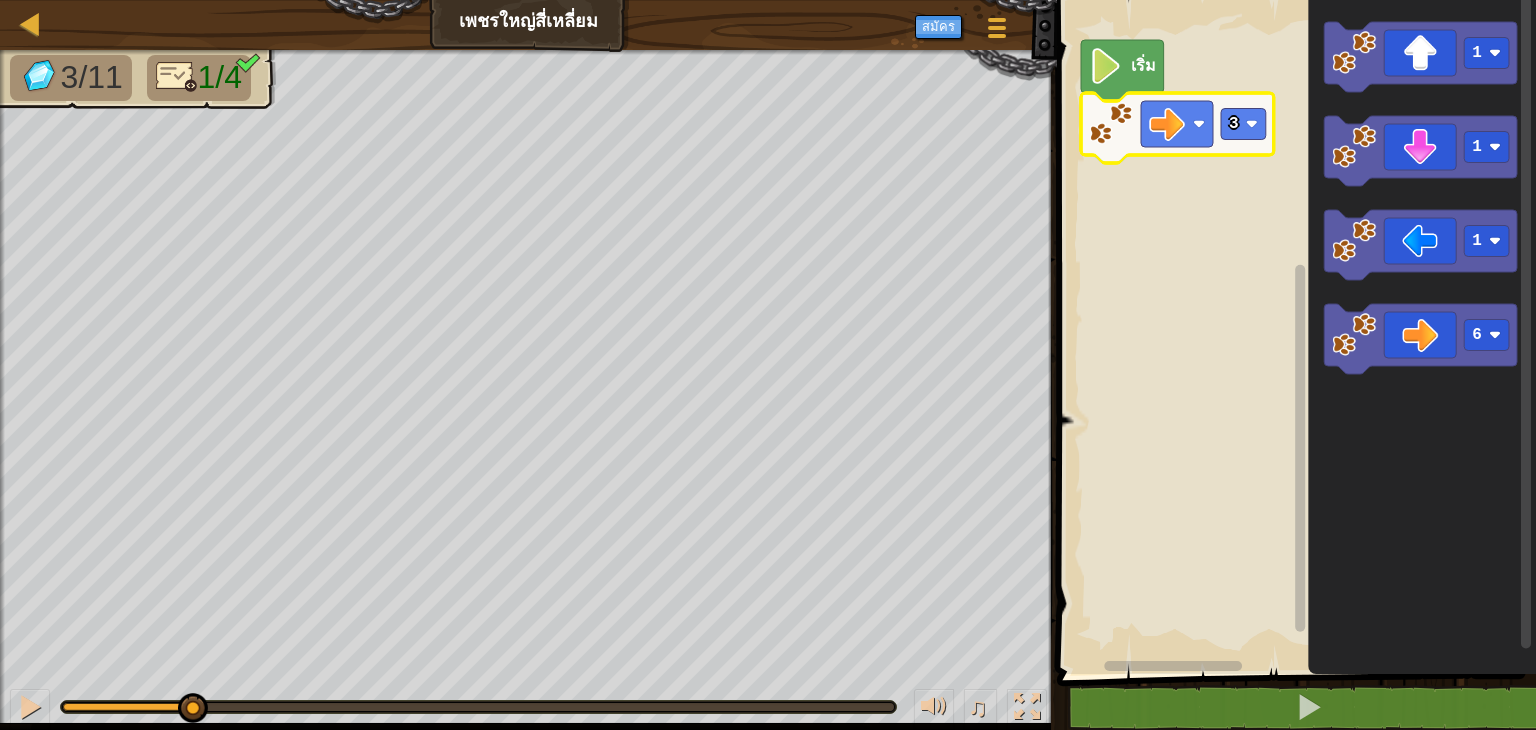 click on "แผนที่ เพชรใหญ่สี่เหลี่ยม เมนูเกม สมัคร 1     הההההההההההההההההההההההההההההההההההההההההההההההההההההההההההההההההההההההההההההההההההההההההההההההההההההההההההההההההההההההההההההההההההההההההההההההההההההההההההההההההההההההההההההההההההההההההההההההההההההההההההההההההההההההההההההההההההההההההההההההההההההההההההההההה XXXXXXXXXXXXXXXXXXXXXXXXXXXXXXXXXXXXXXXXXXXXXXXXXXXXXXXXXXXXXXXXXXXXXXXXXXXXXXXXXXXXXXXXXXXXXXXXXXXXXXXXXXXXXXXXXXXXXXXXXXXXXXXXXXXXXXXXXXXXXXXXXXXXXXXXXXXXXXXXXXXXXXXXXXXXXXXXXXXXXXXXXXXXXXXXXXXXXXXXXXXXXXXXXXXXXXXXXXXXXXXXXXXXXXXXXXXXXXXXXXXXXXXXXXXXXXXX วิธีการแก้ไข × บล็อก 1     เริ่ม 3 1 1 1 6 บันทึกโค้ดแล้ว :" at bounding box center (768, 0) 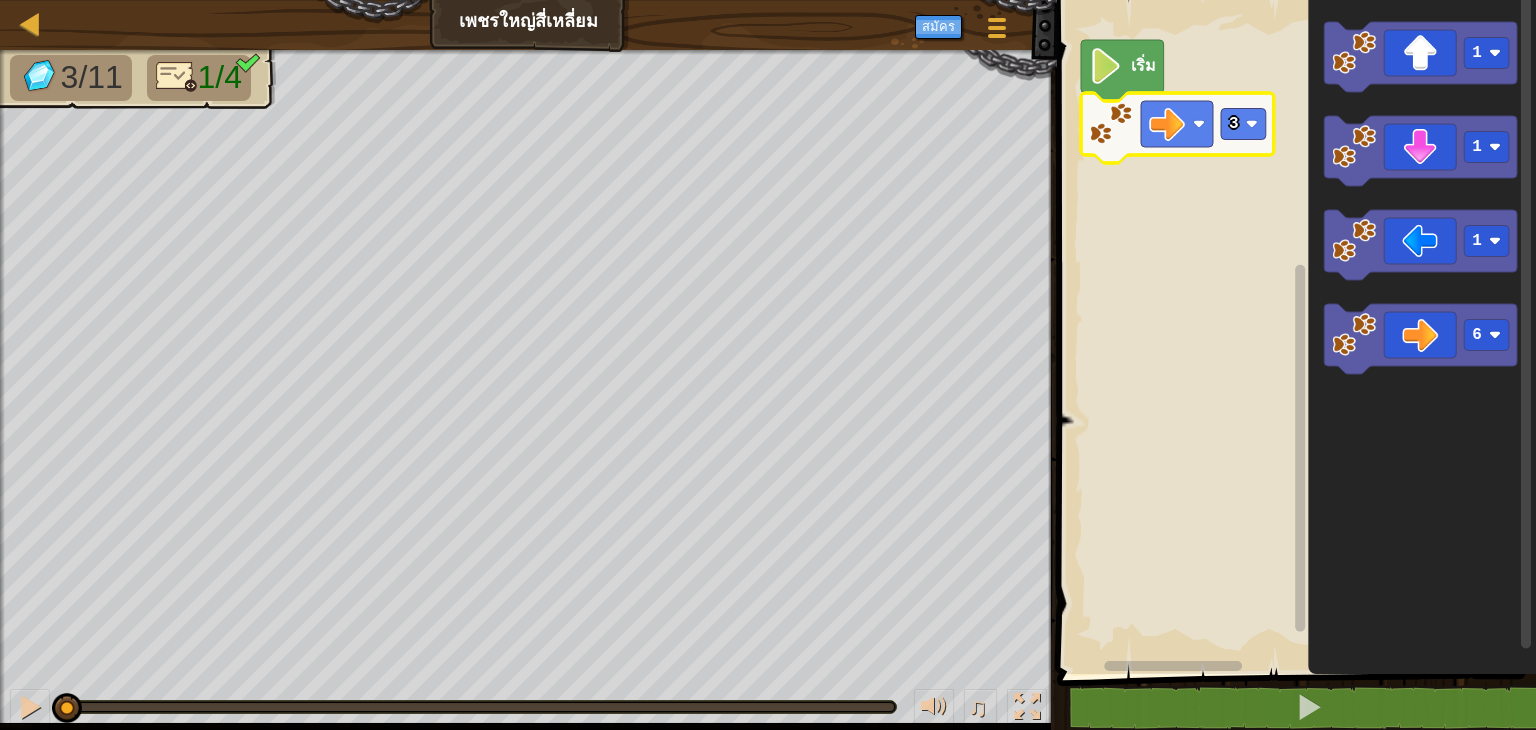 click on "แผนที่ เพชรใหญ่สี่เหลี่ยม เมนูเกม สมัคร 1     הההההההההההההההההההההההההההההההההההההההההההההההההההההההההההההההההההההההההההההההההההההההההההההההההההההההההההההההההההההההההההההההההההההההההההההההההההההההההההההההההההההההההההההההההההההההההההההההההההההההההההההההההההההההההההההההההההההההההההההההההההההההההההההההה XXXXXXXXXXXXXXXXXXXXXXXXXXXXXXXXXXXXXXXXXXXXXXXXXXXXXXXXXXXXXXXXXXXXXXXXXXXXXXXXXXXXXXXXXXXXXXXXXXXXXXXXXXXXXXXXXXXXXXXXXXXXXXXXXXXXXXXXXXXXXXXXXXXXXXXXXXXXXXXXXXXXXXXXXXXXXXXXXXXXXXXXXXXXXXXXXXXXXXXXXXXXXXXXXXXXXXXXXXXXXXXXXXXXXXXXXXXXXXXXXXXXXXXXXXXXXXXX วิธีการแก้ไข × บล็อก 1     เริ่ม 3 1 1 1 6 บันทึกโค้ดแล้ว :" at bounding box center (768, 0) 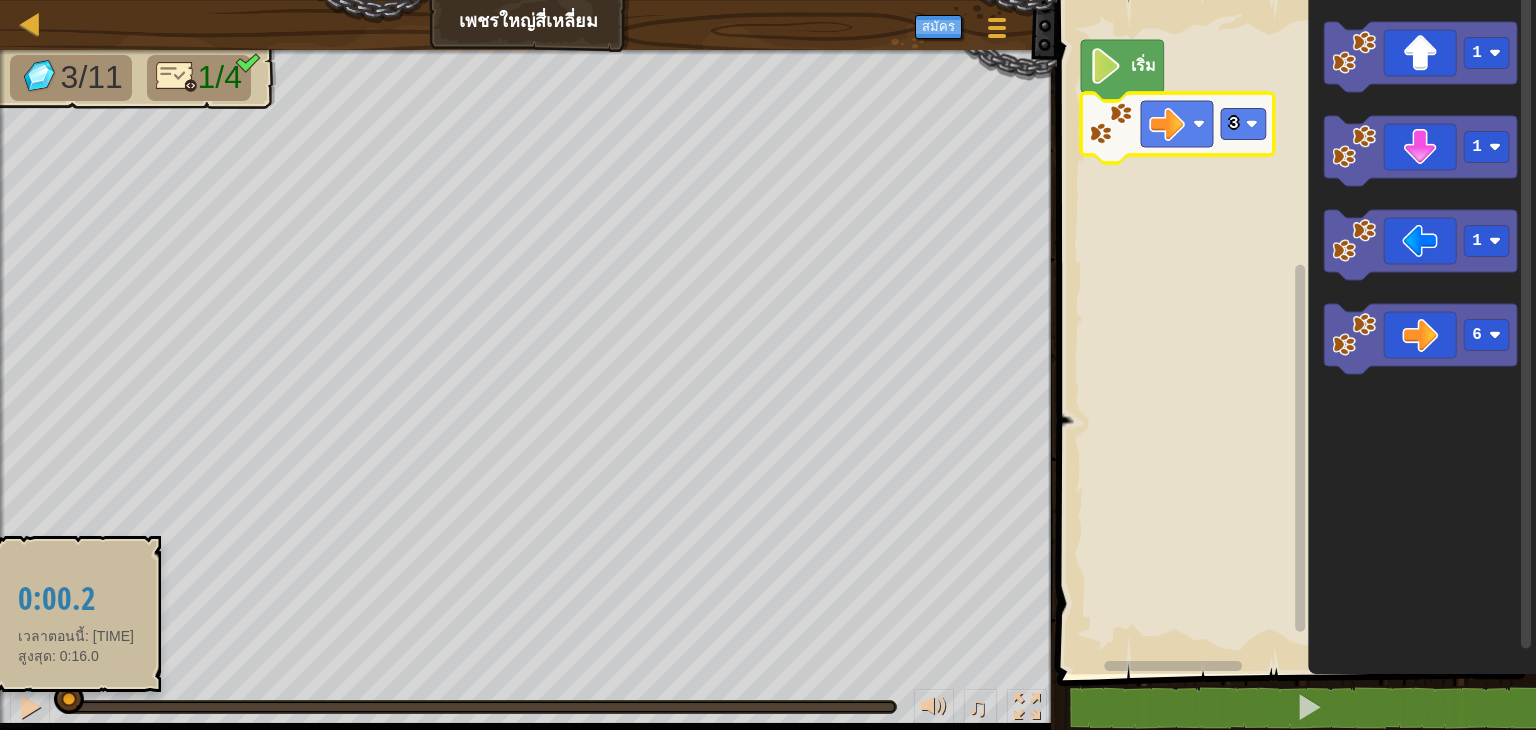 click at bounding box center (69, 708) 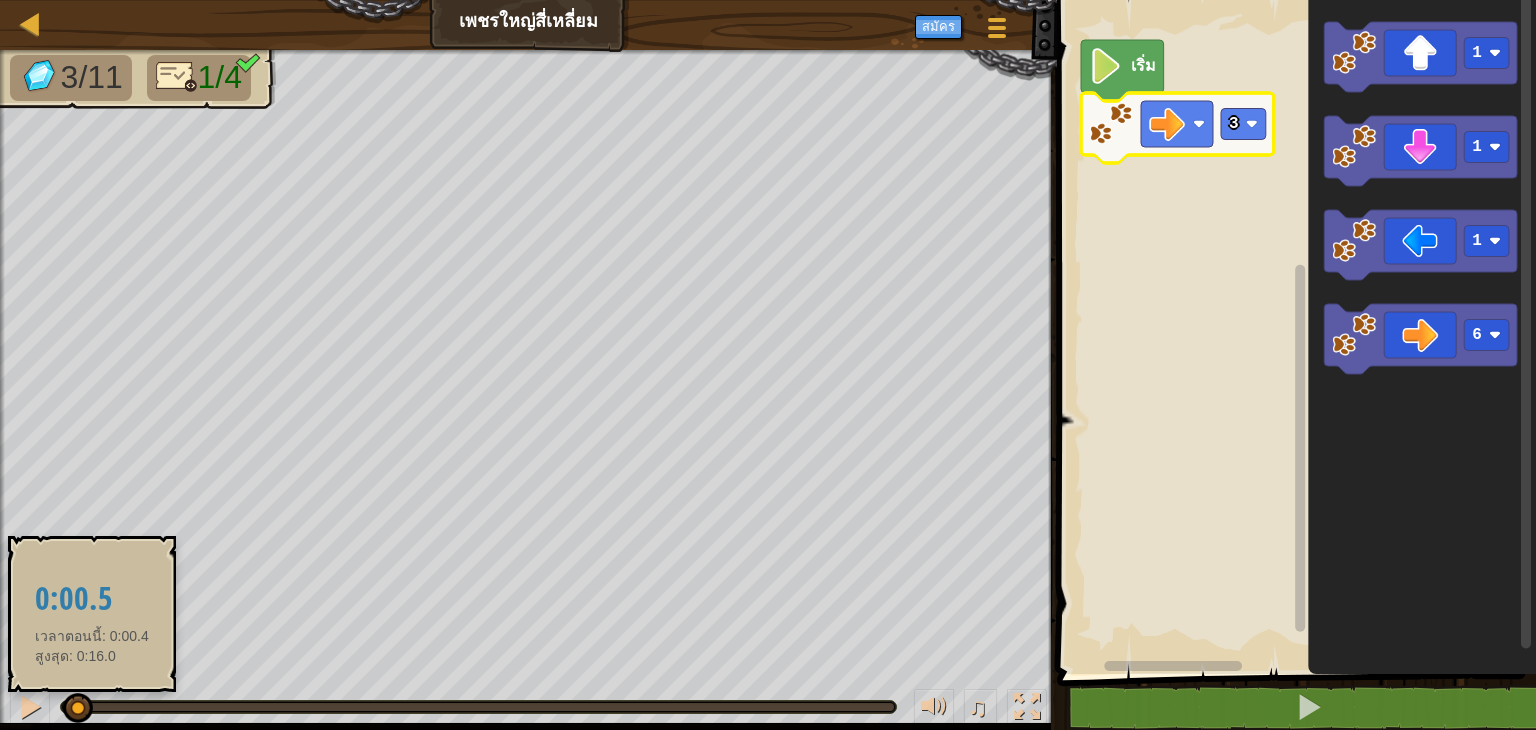click at bounding box center [78, 708] 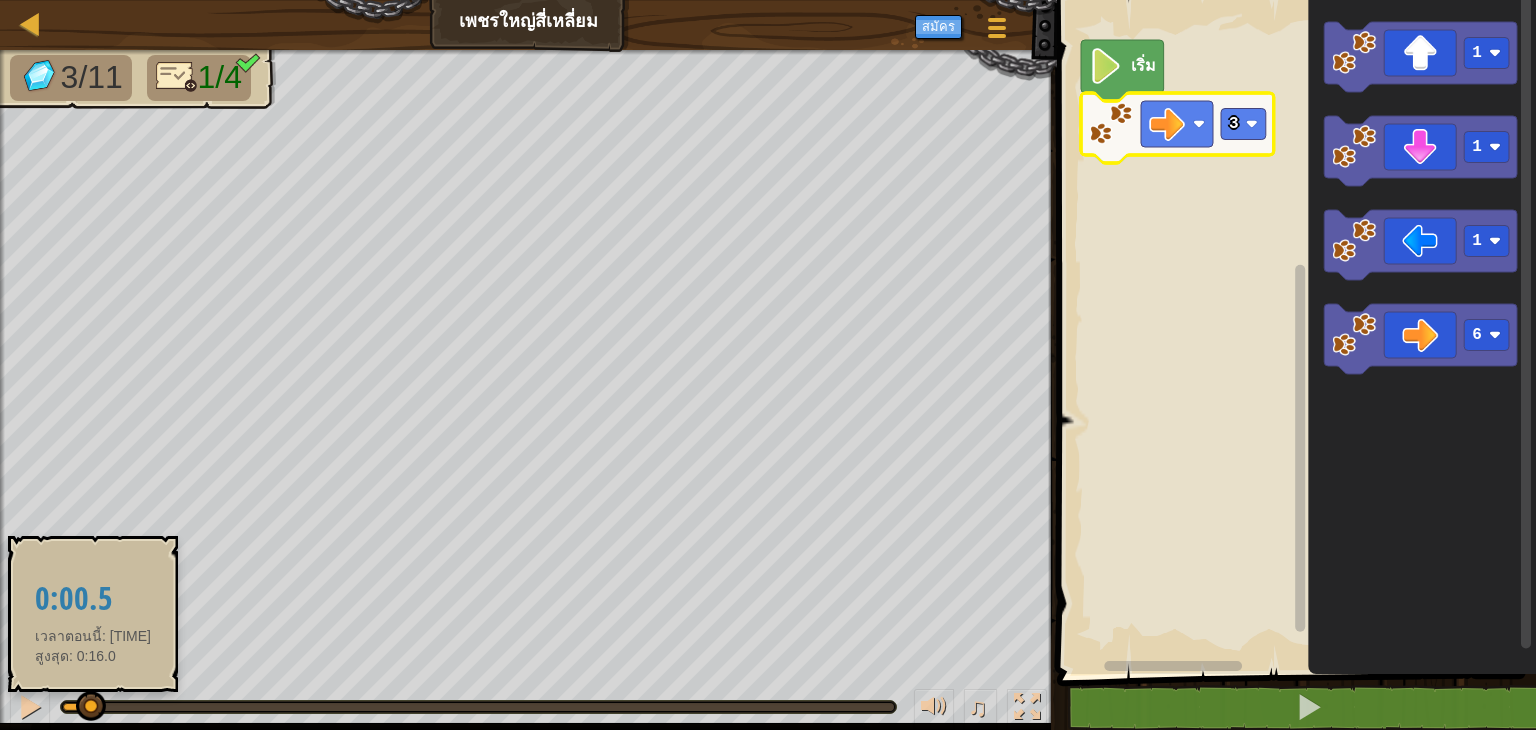 click at bounding box center [91, 706] 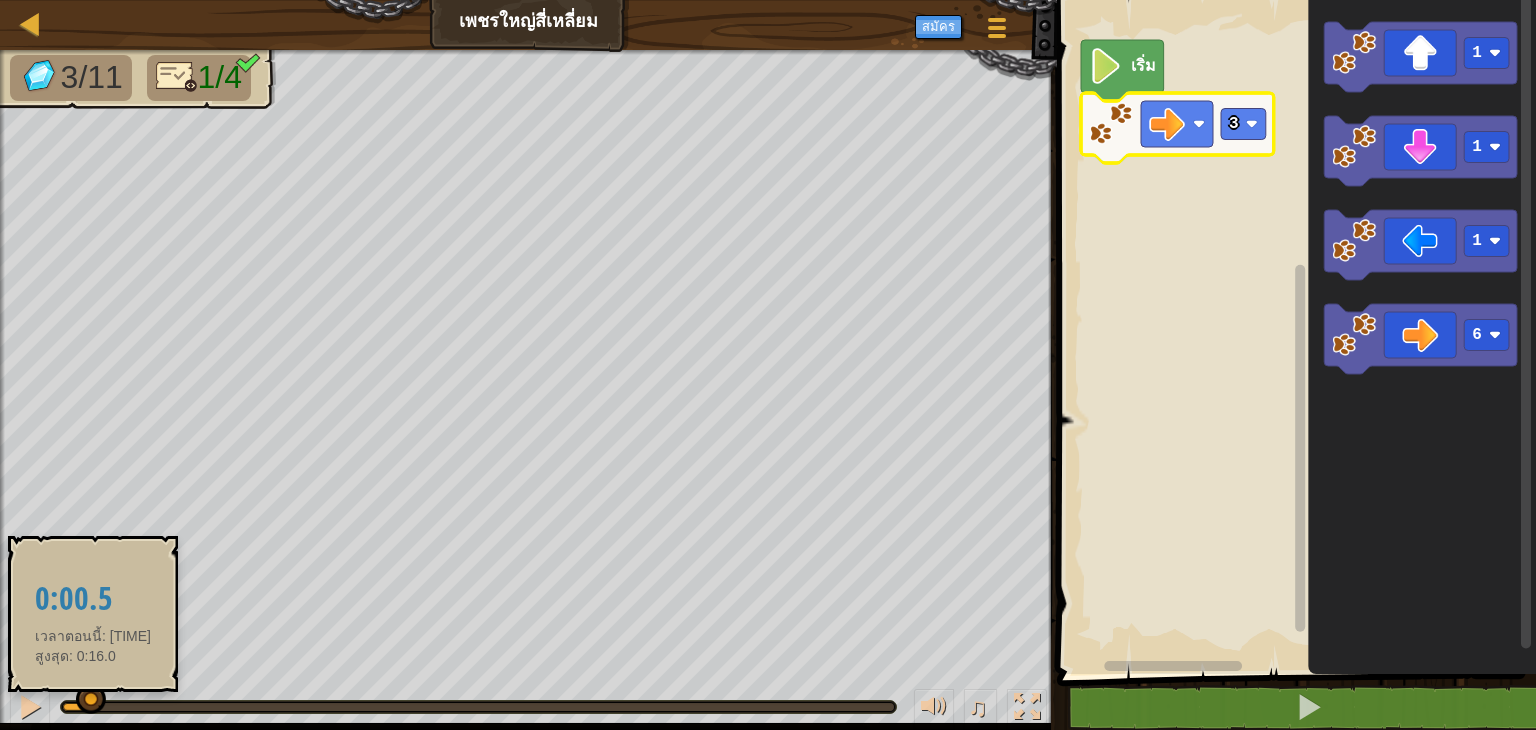 click at bounding box center [91, 699] 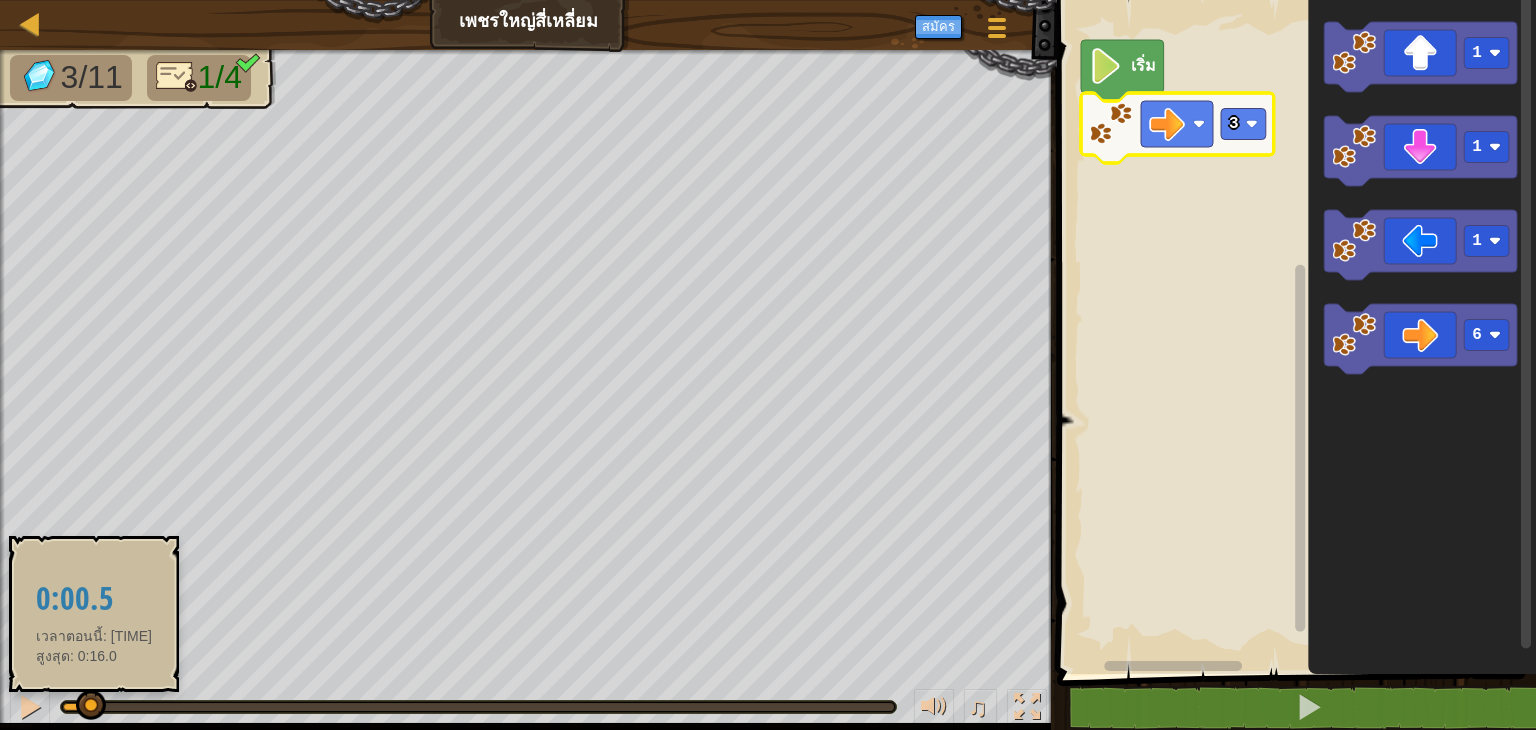 click at bounding box center [91, 705] 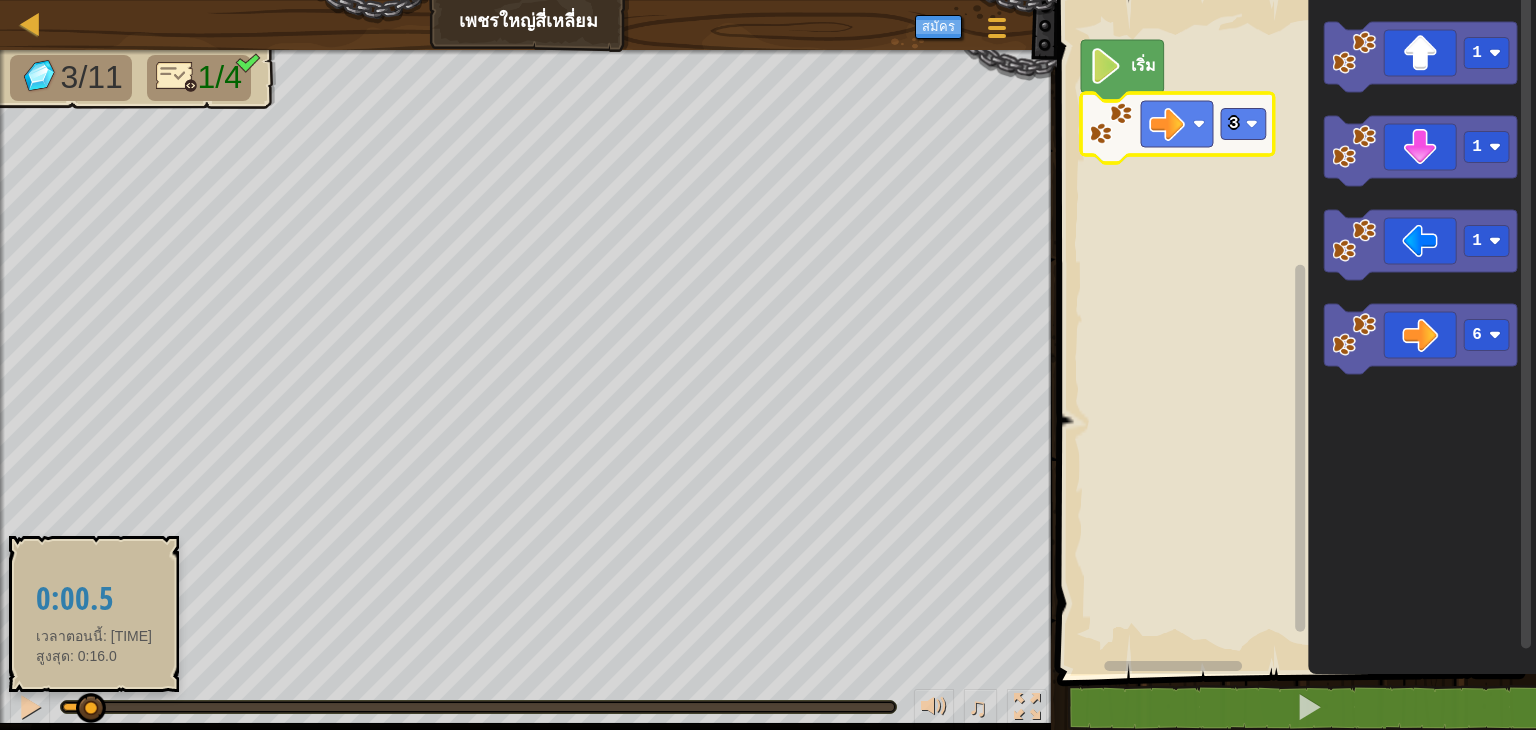 click at bounding box center (91, 708) 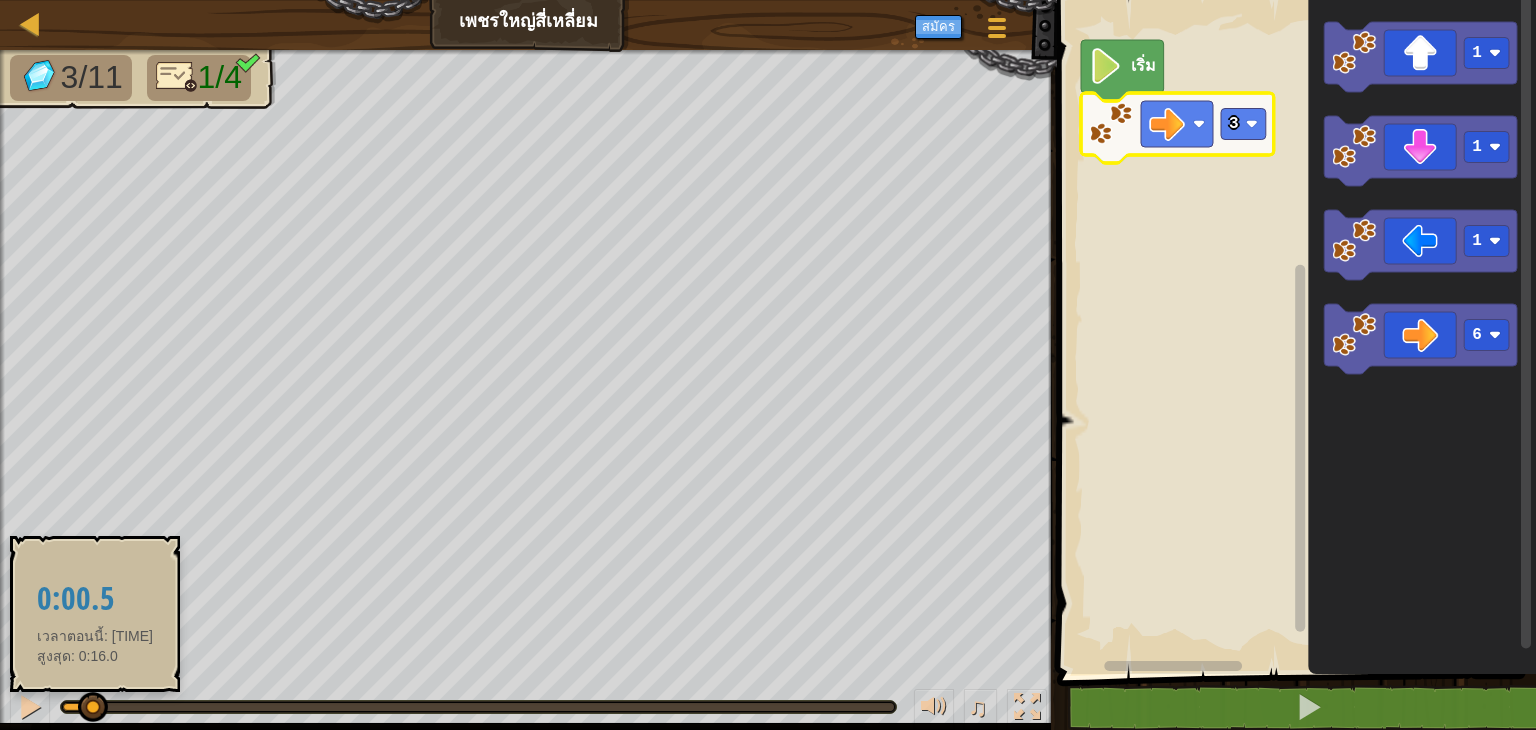 click at bounding box center (93, 708) 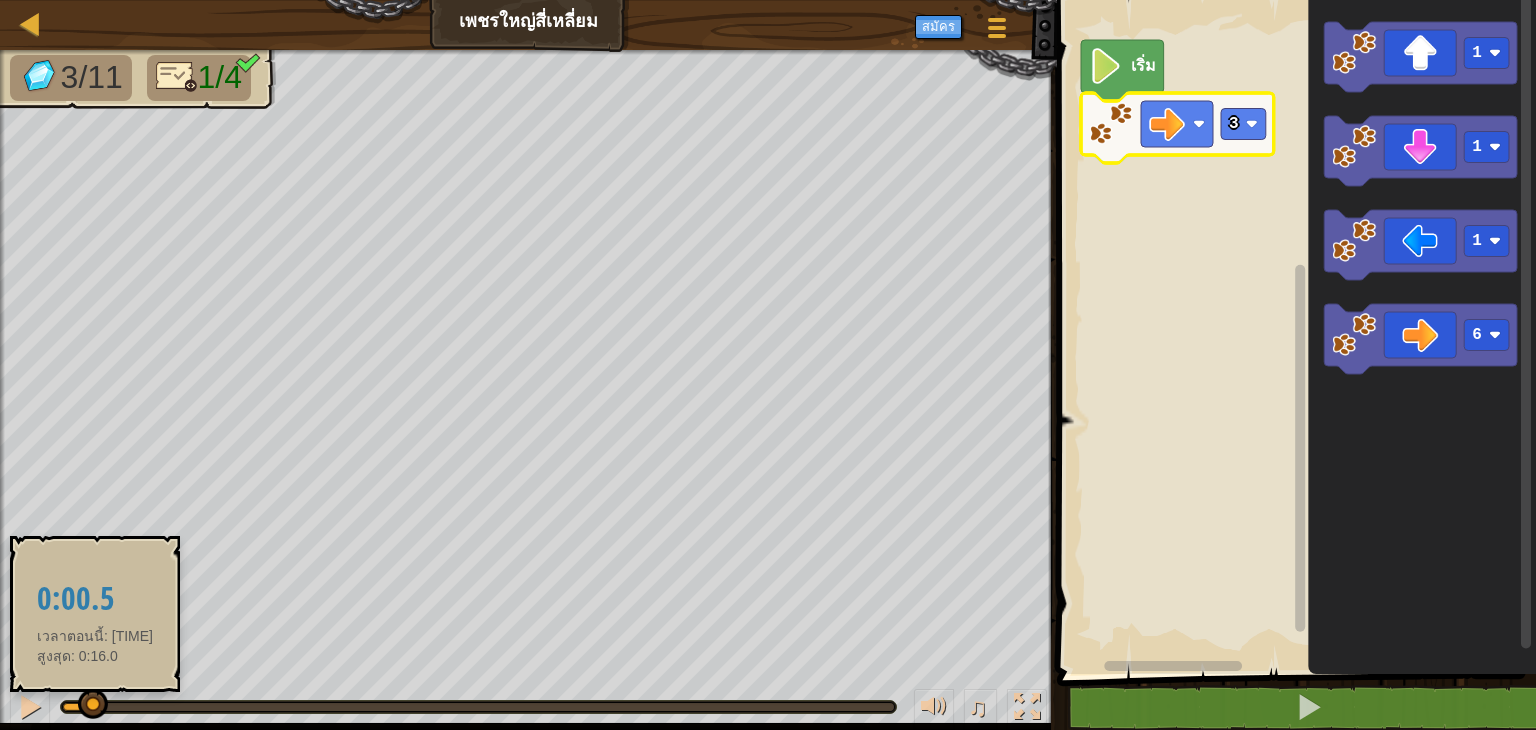click at bounding box center [93, 704] 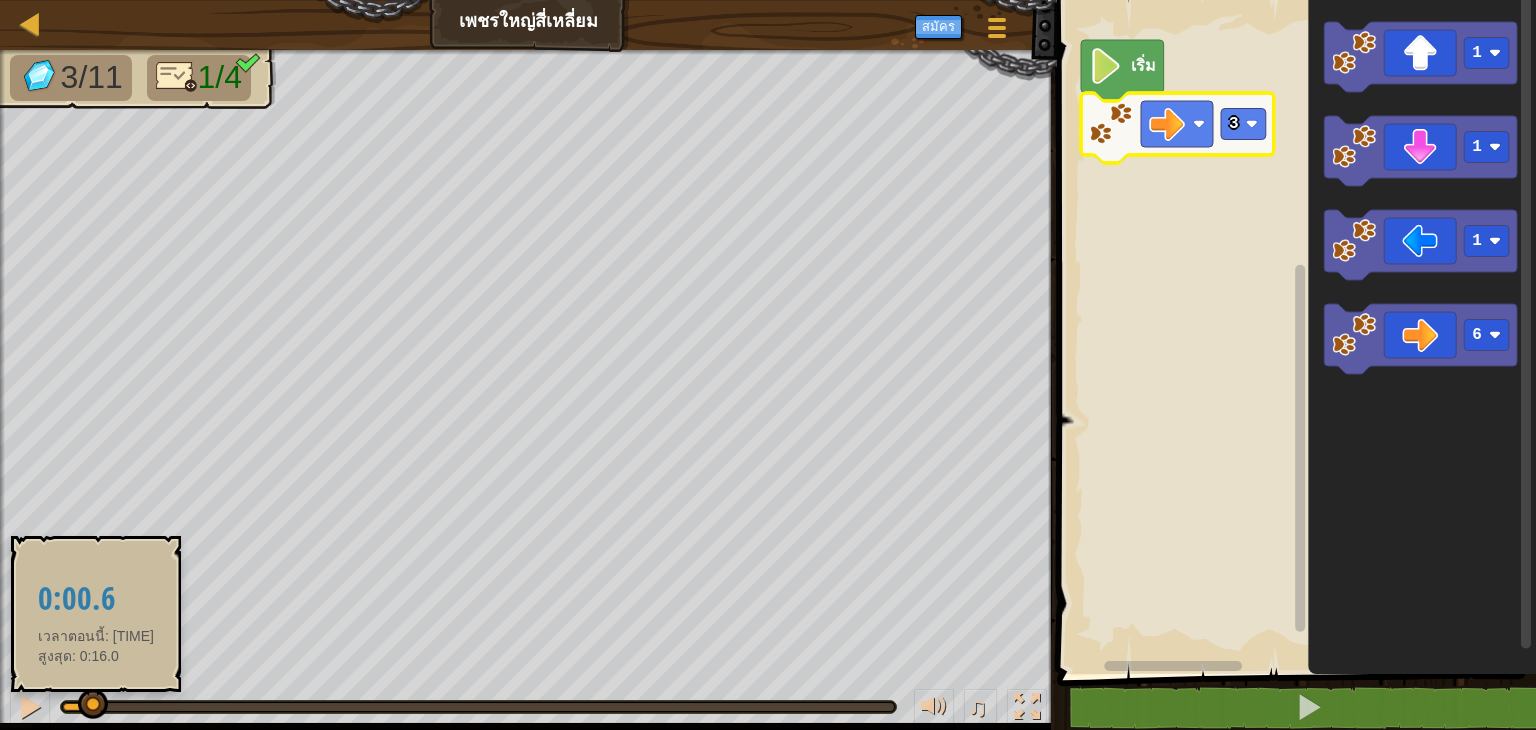 click at bounding box center [93, 704] 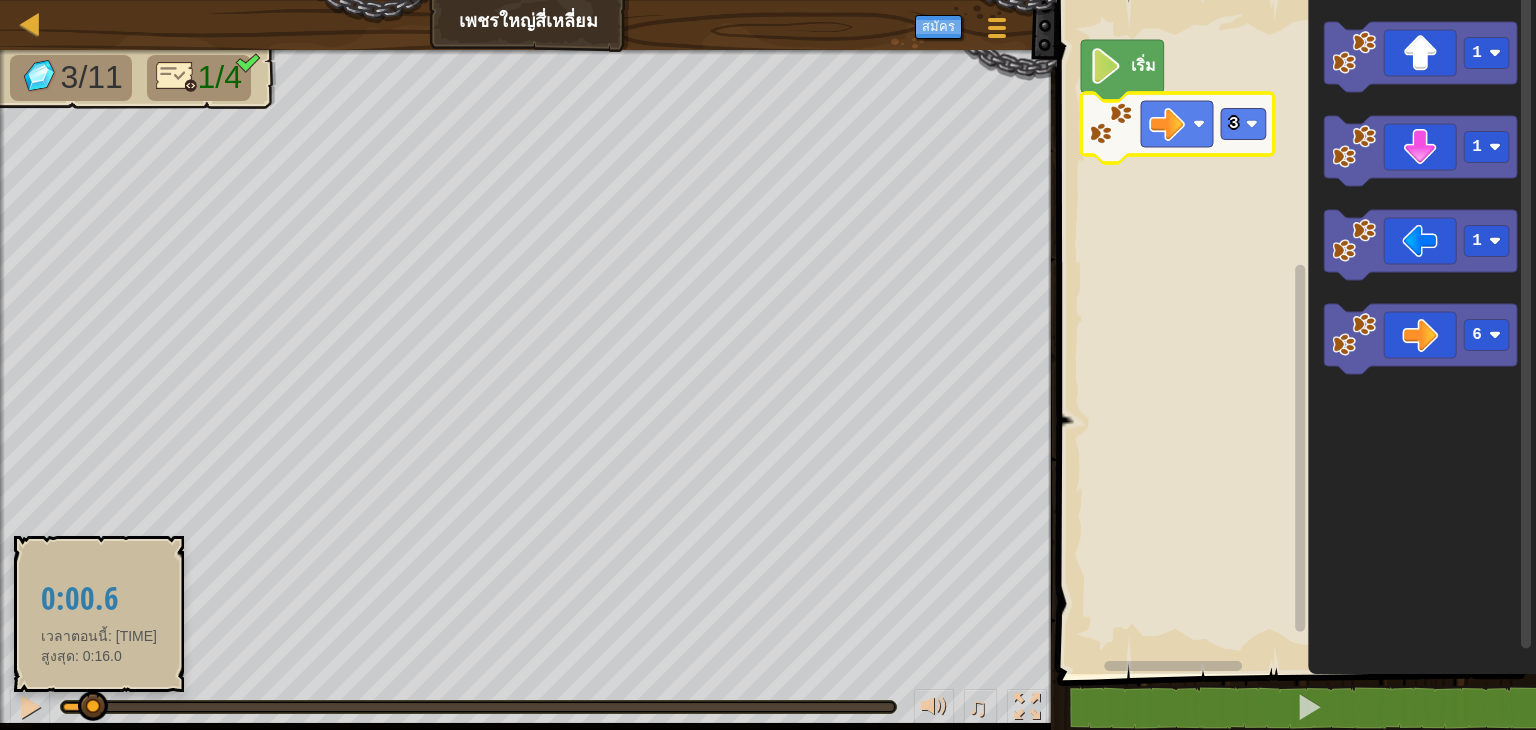 click at bounding box center [93, 706] 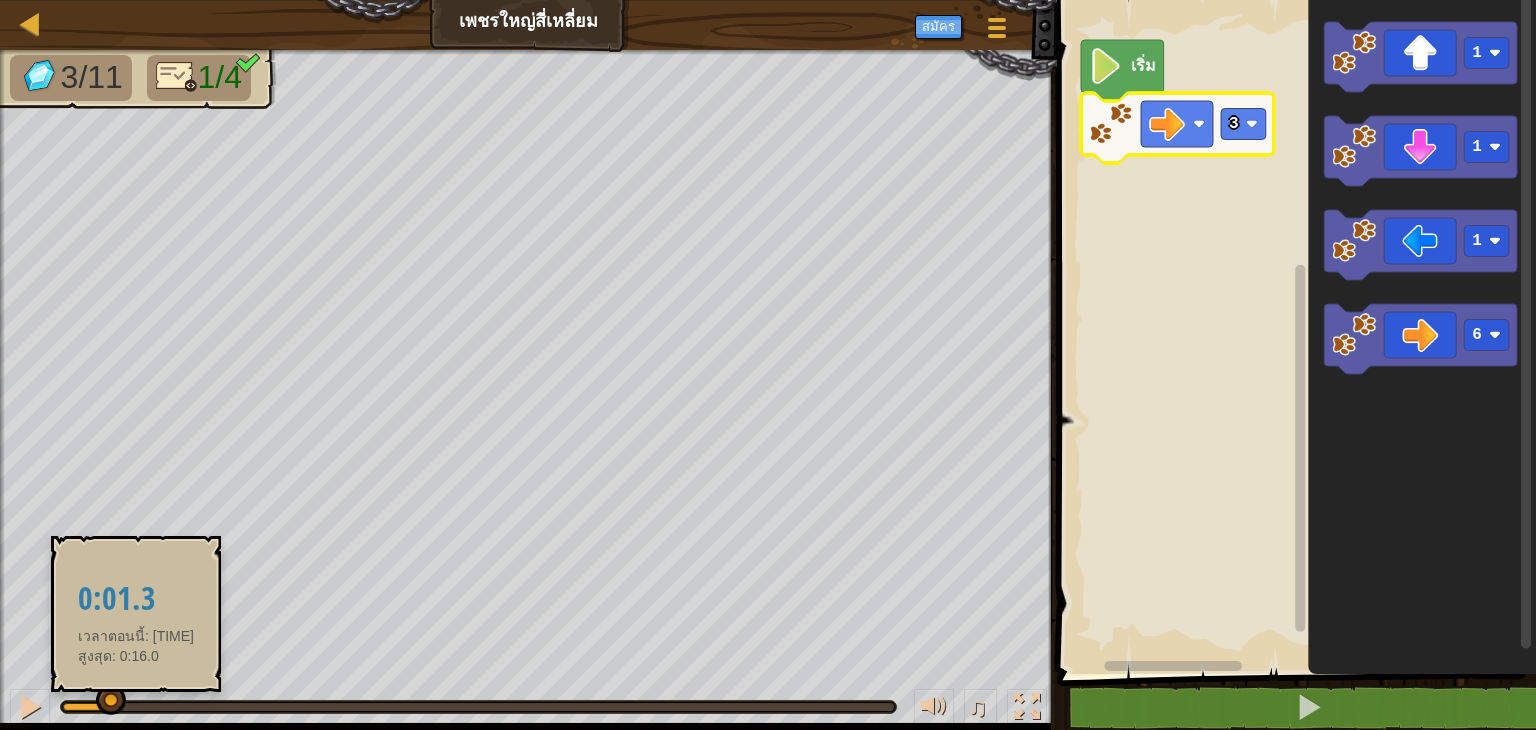 click at bounding box center (478, 707) 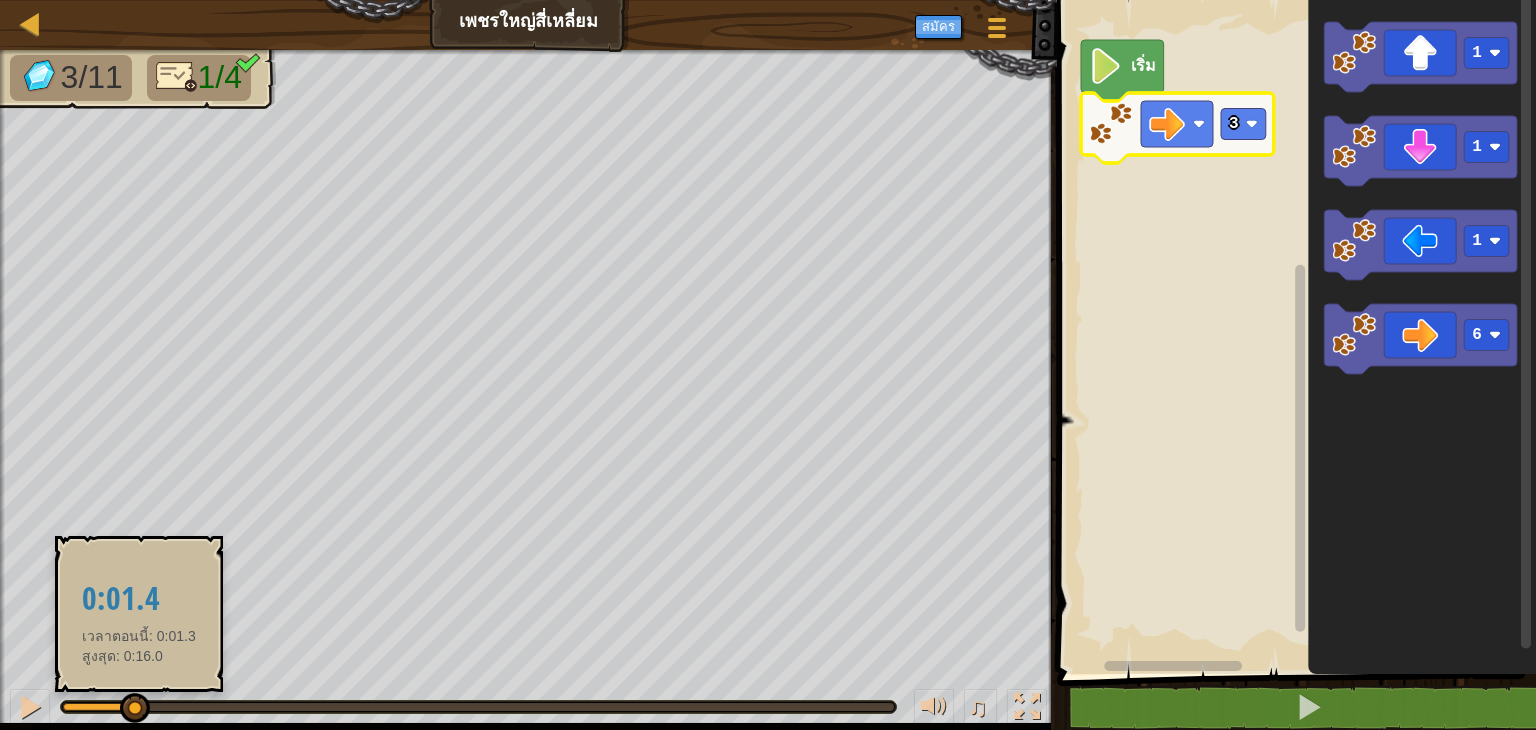 click at bounding box center [135, 708] 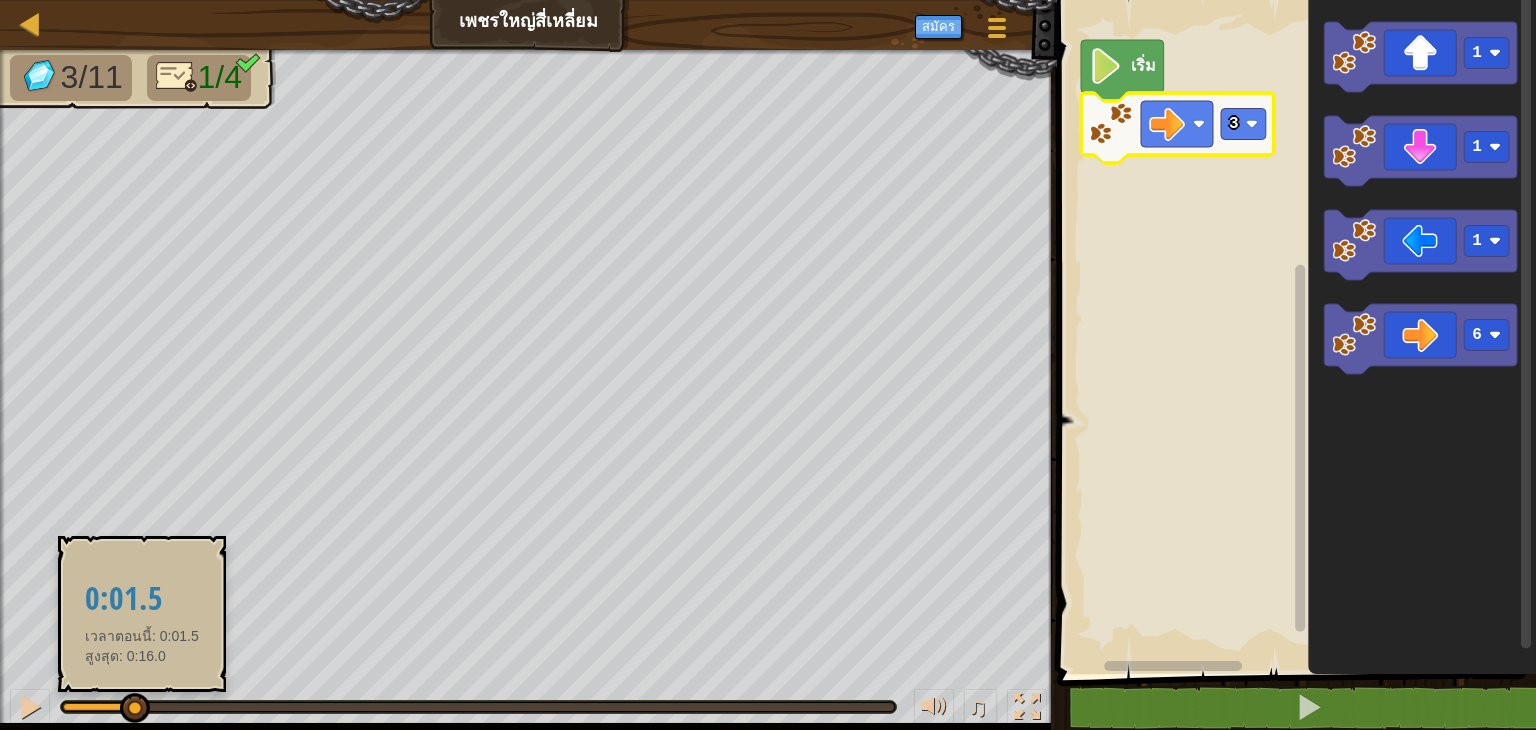 click at bounding box center [135, 708] 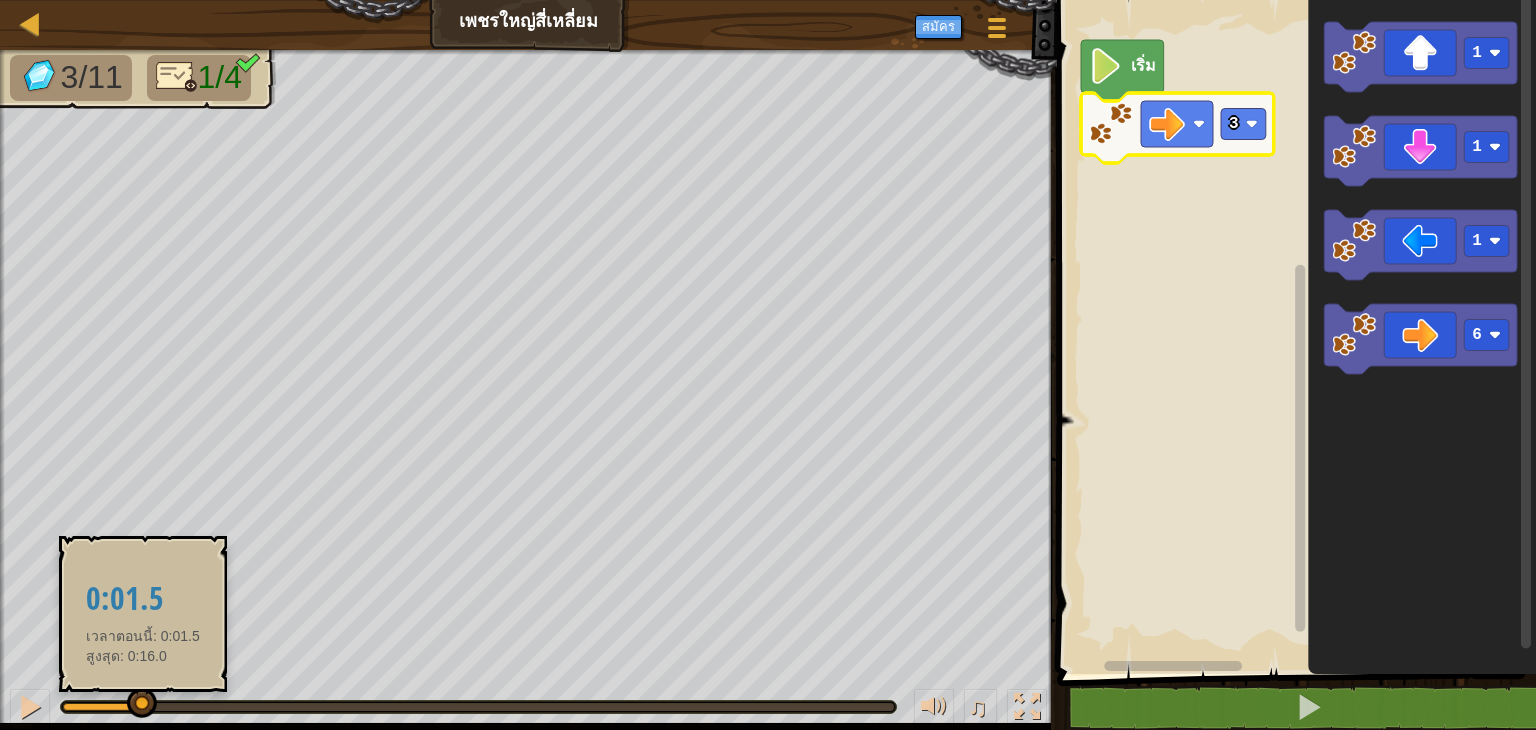 click at bounding box center (142, 703) 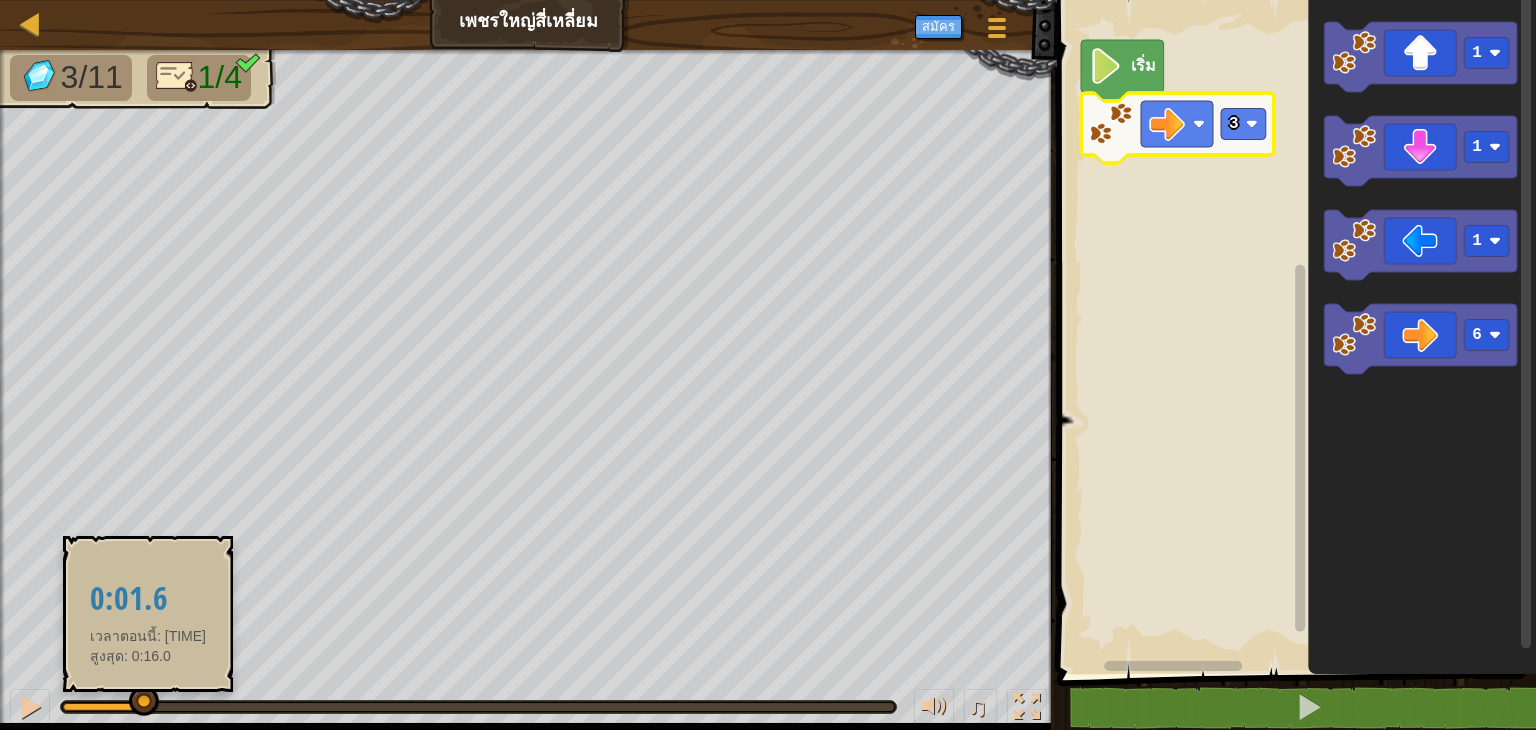 click at bounding box center (144, 701) 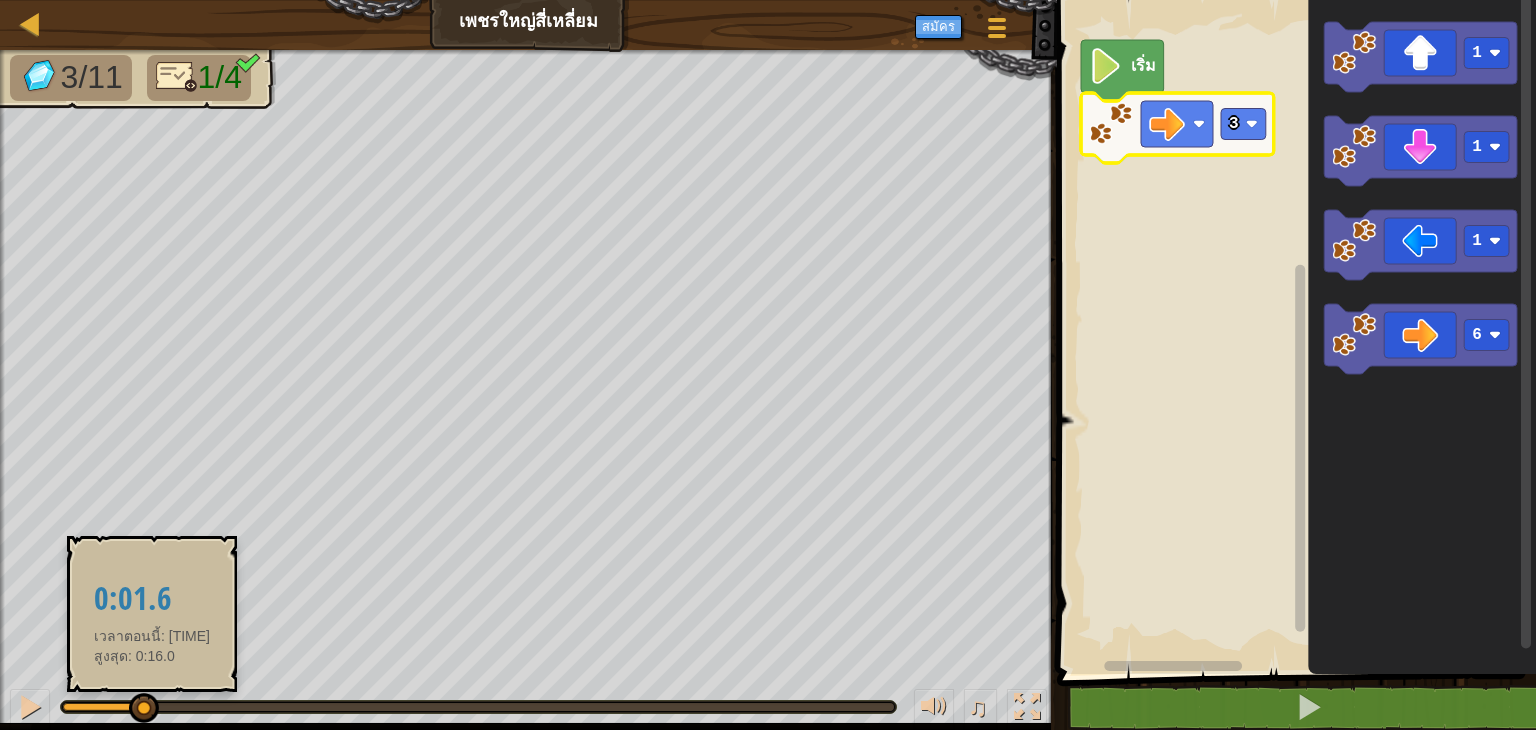 click at bounding box center (144, 708) 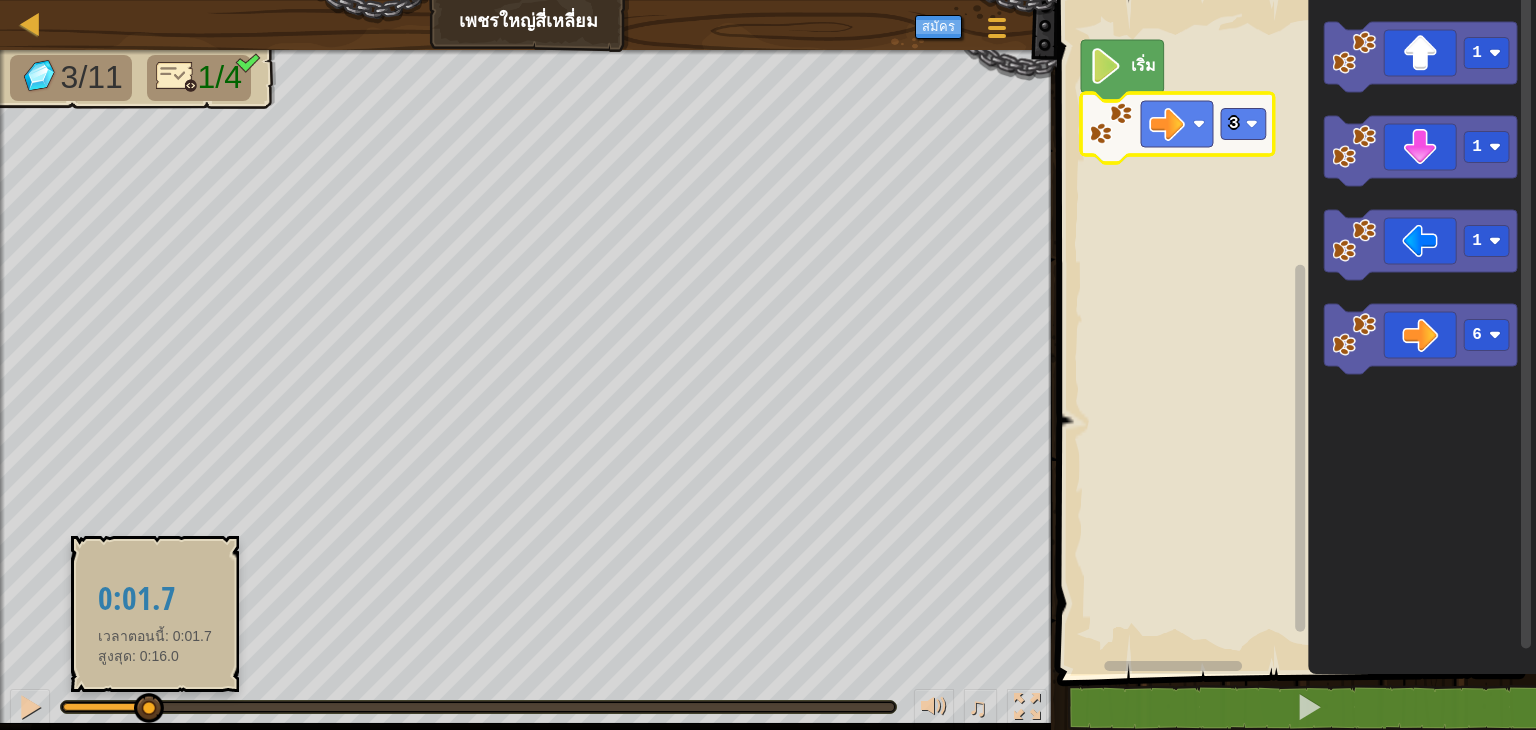 click at bounding box center (149, 708) 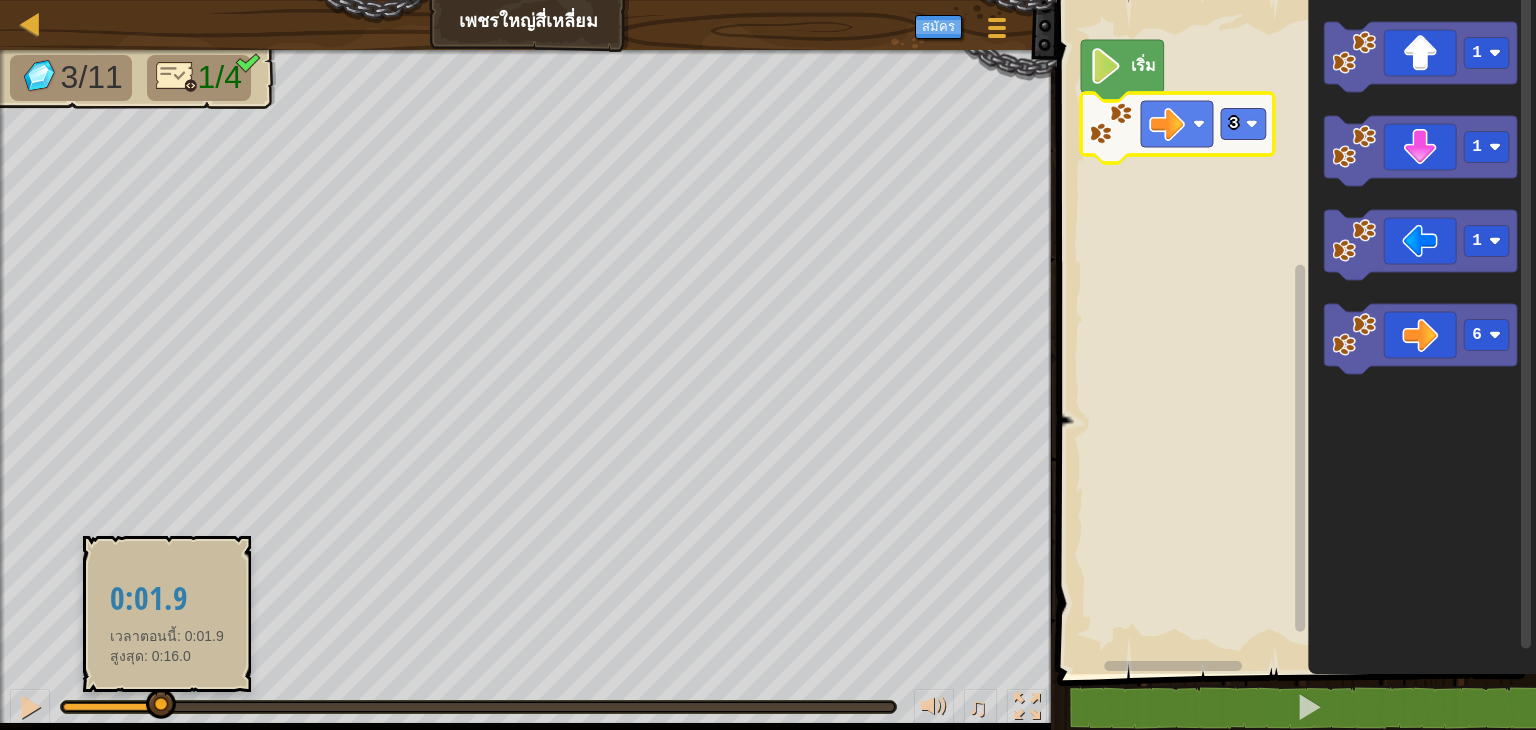 click at bounding box center (161, 704) 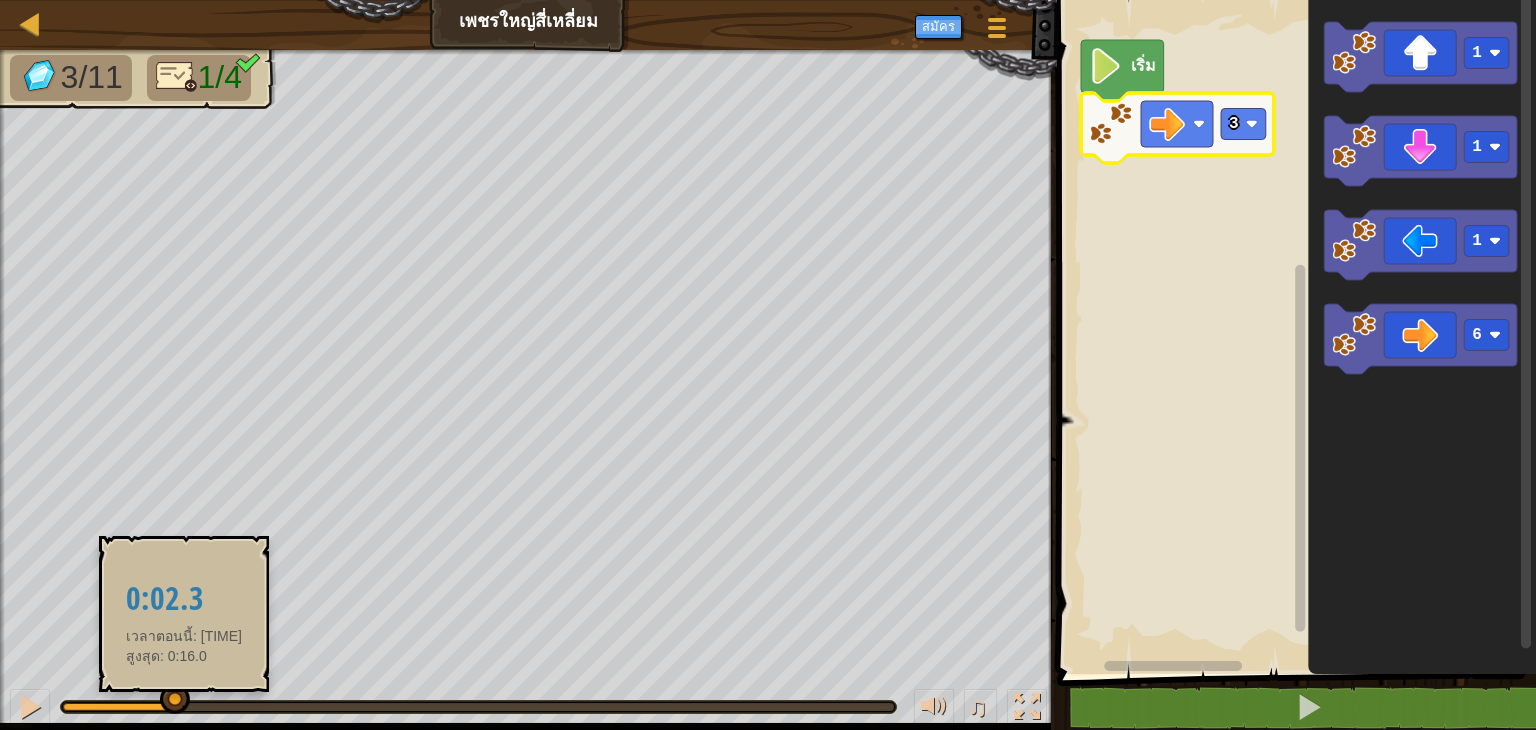 click at bounding box center [175, 699] 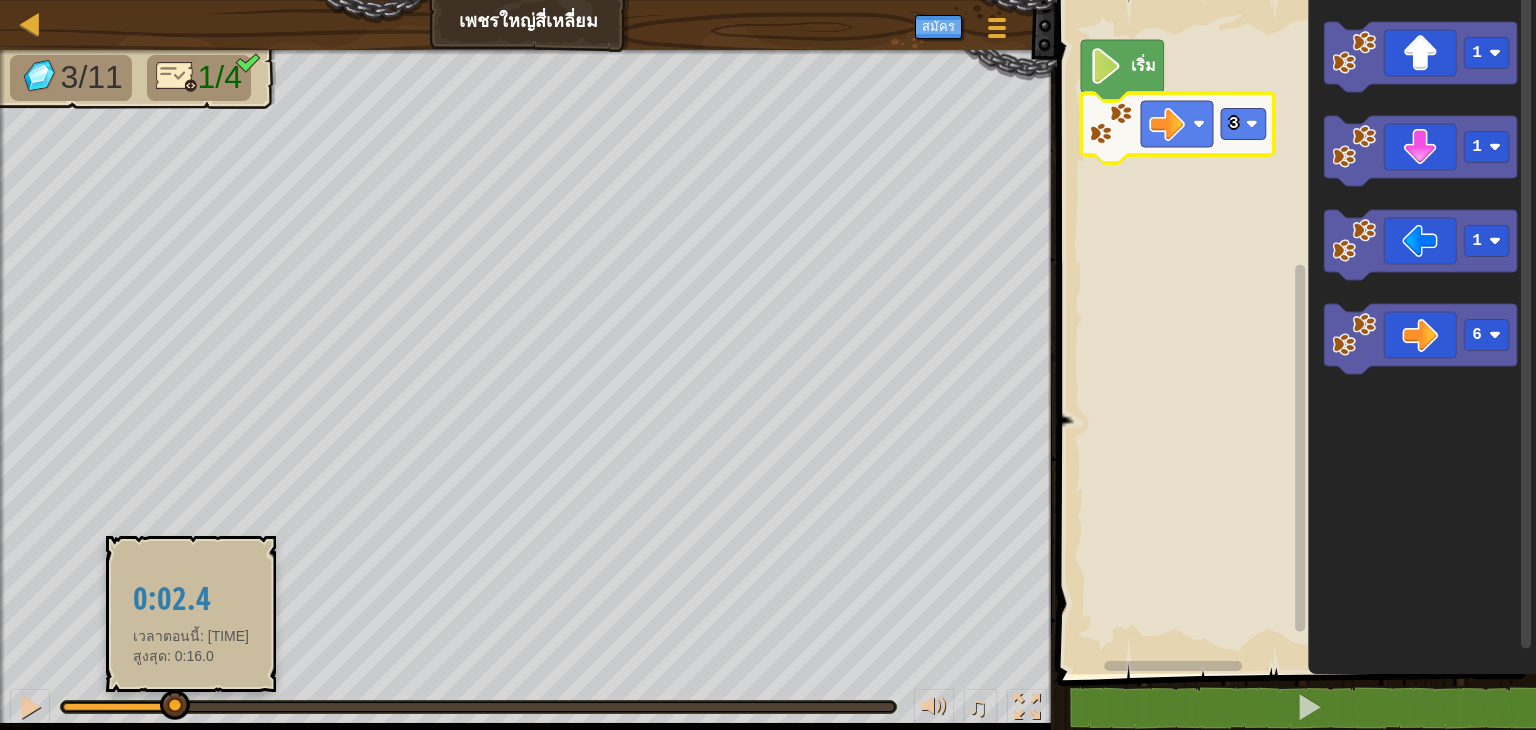 click at bounding box center [175, 705] 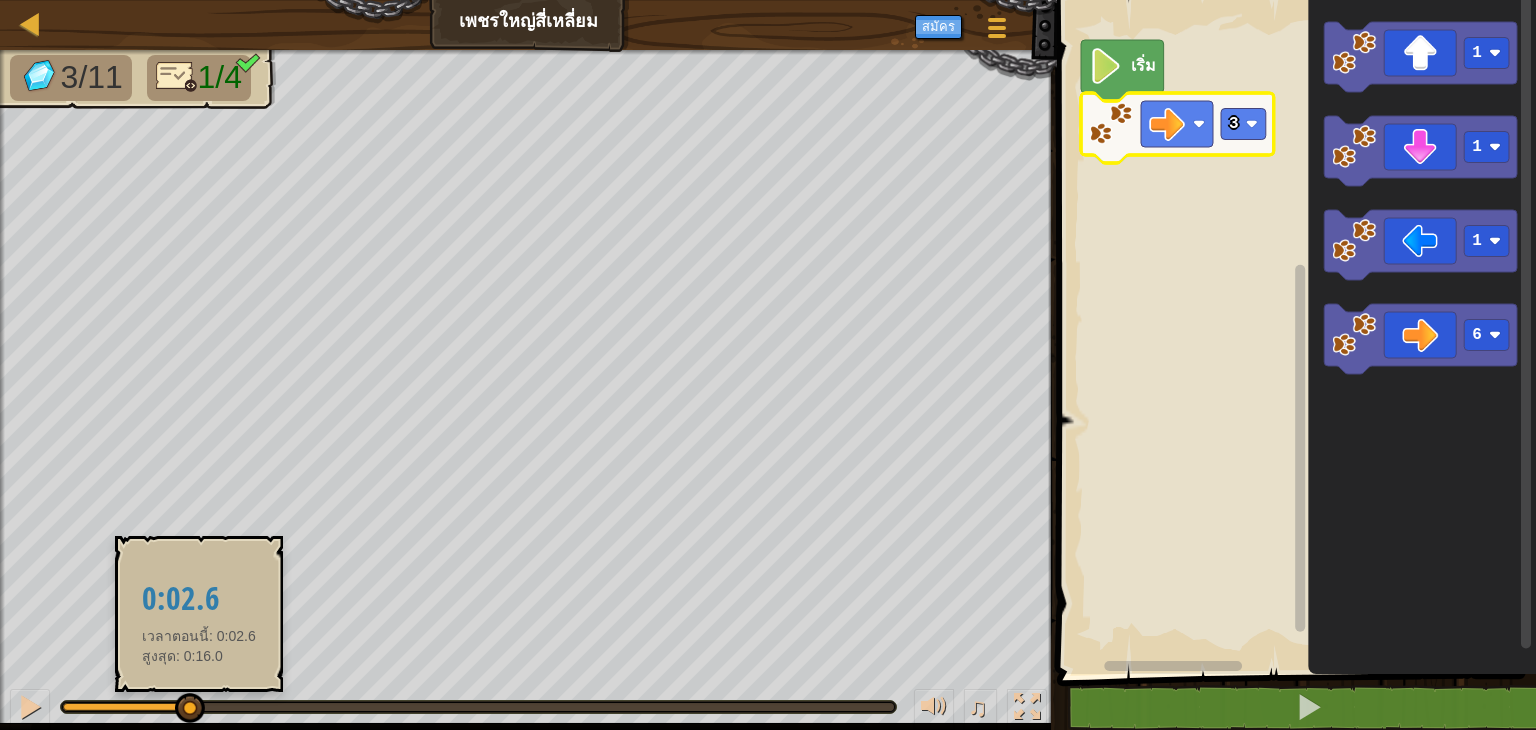 drag, startPoint x: 192, startPoint y: 699, endPoint x: 216, endPoint y: 699, distance: 24 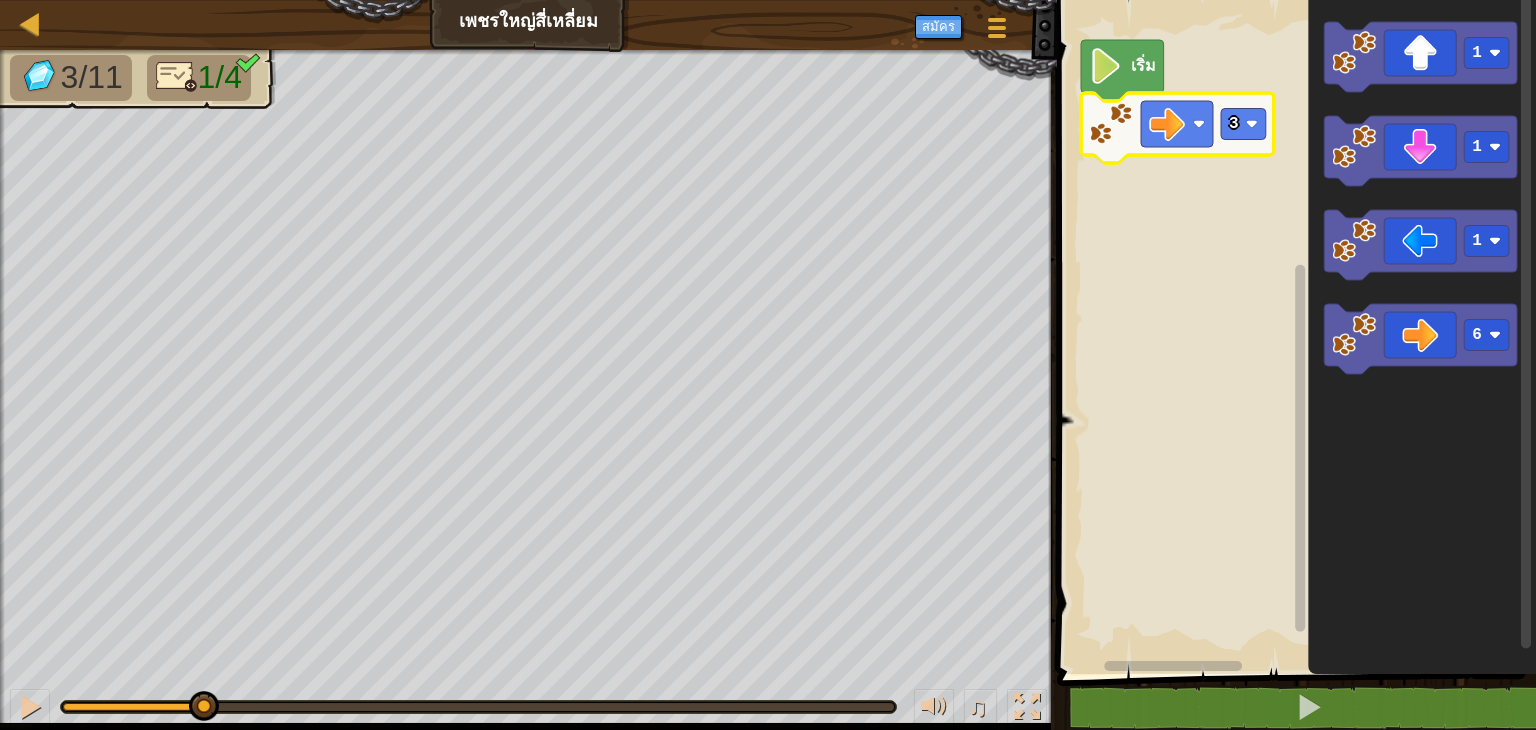 click at bounding box center [478, 707] 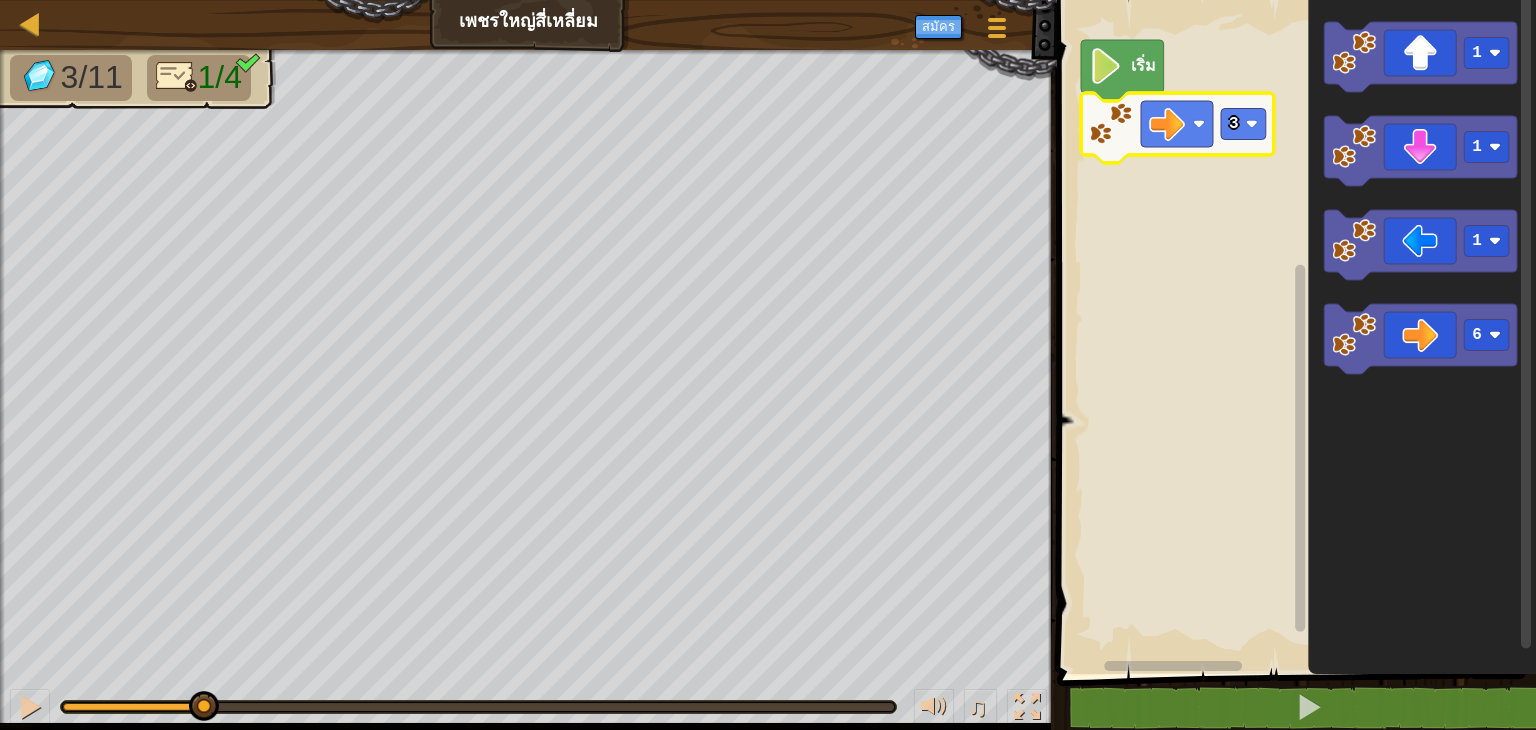 click at bounding box center (478, 707) 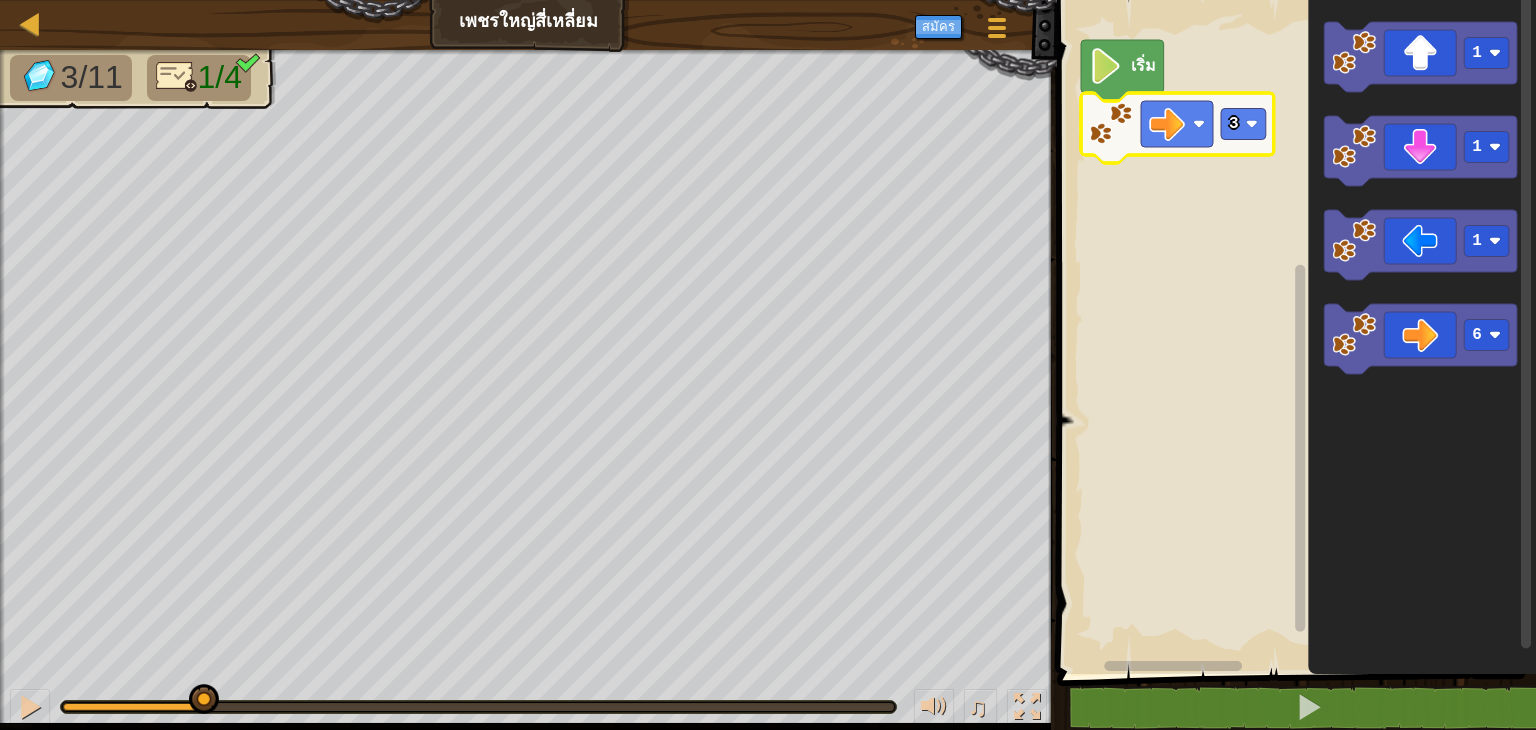 click at bounding box center [478, 707] 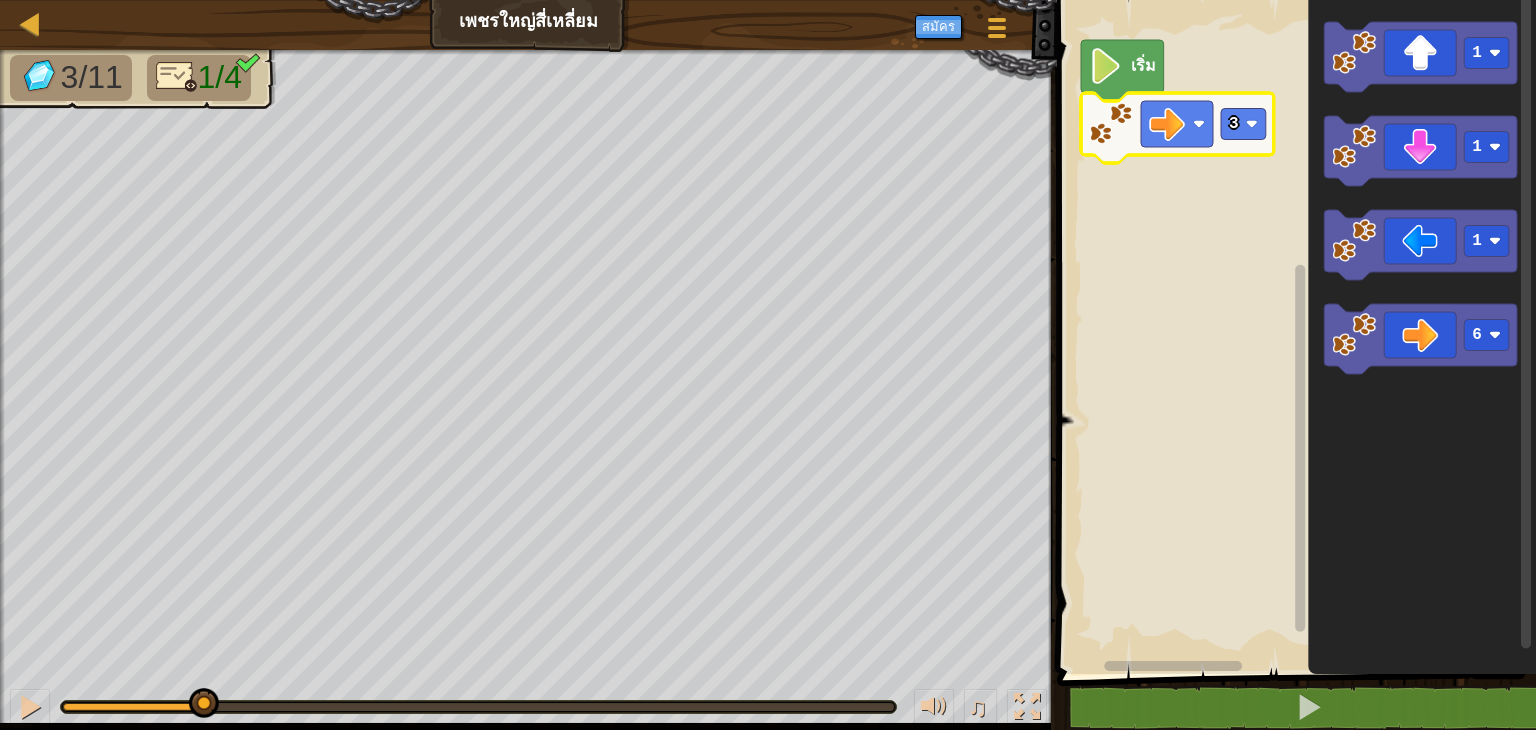 click at bounding box center (478, 707) 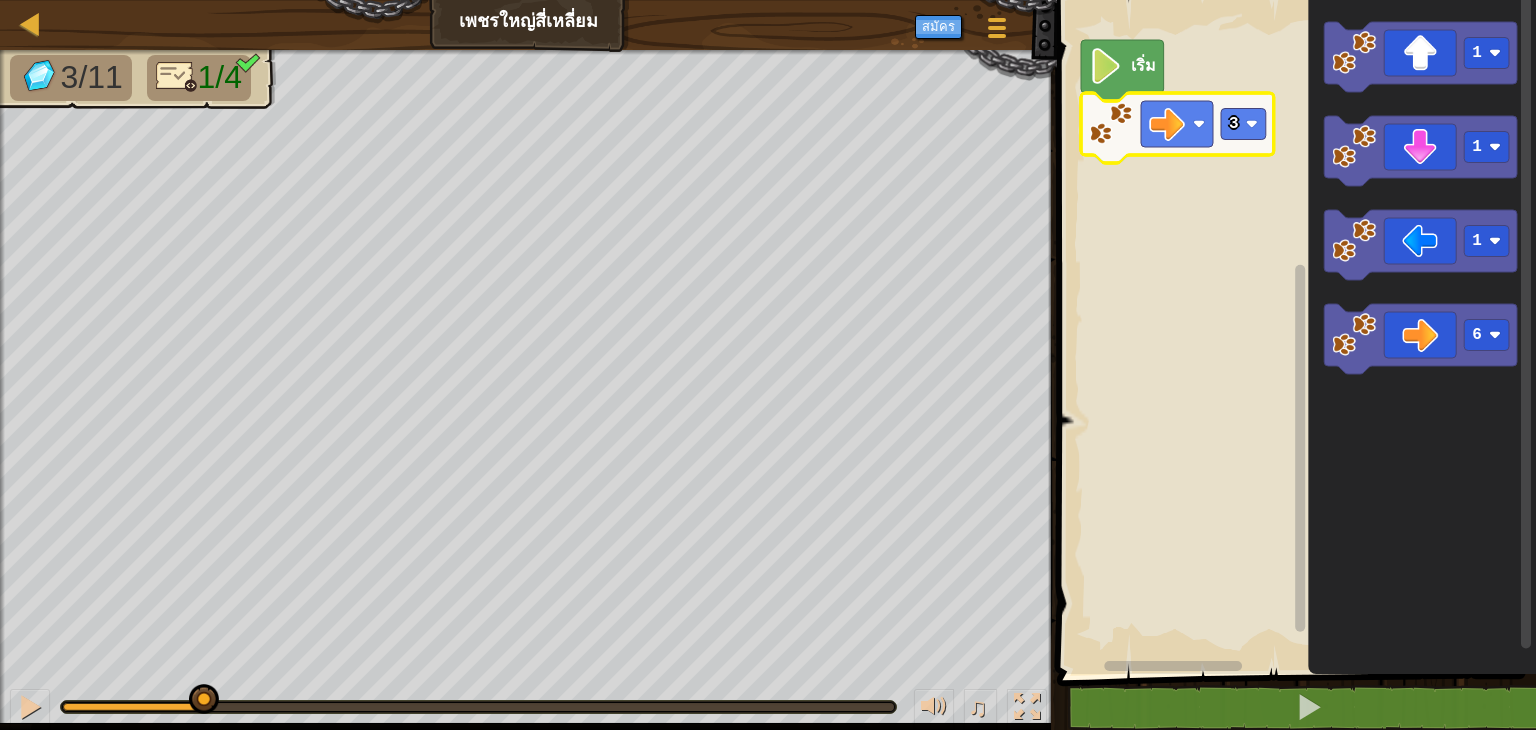 click at bounding box center (478, 707) 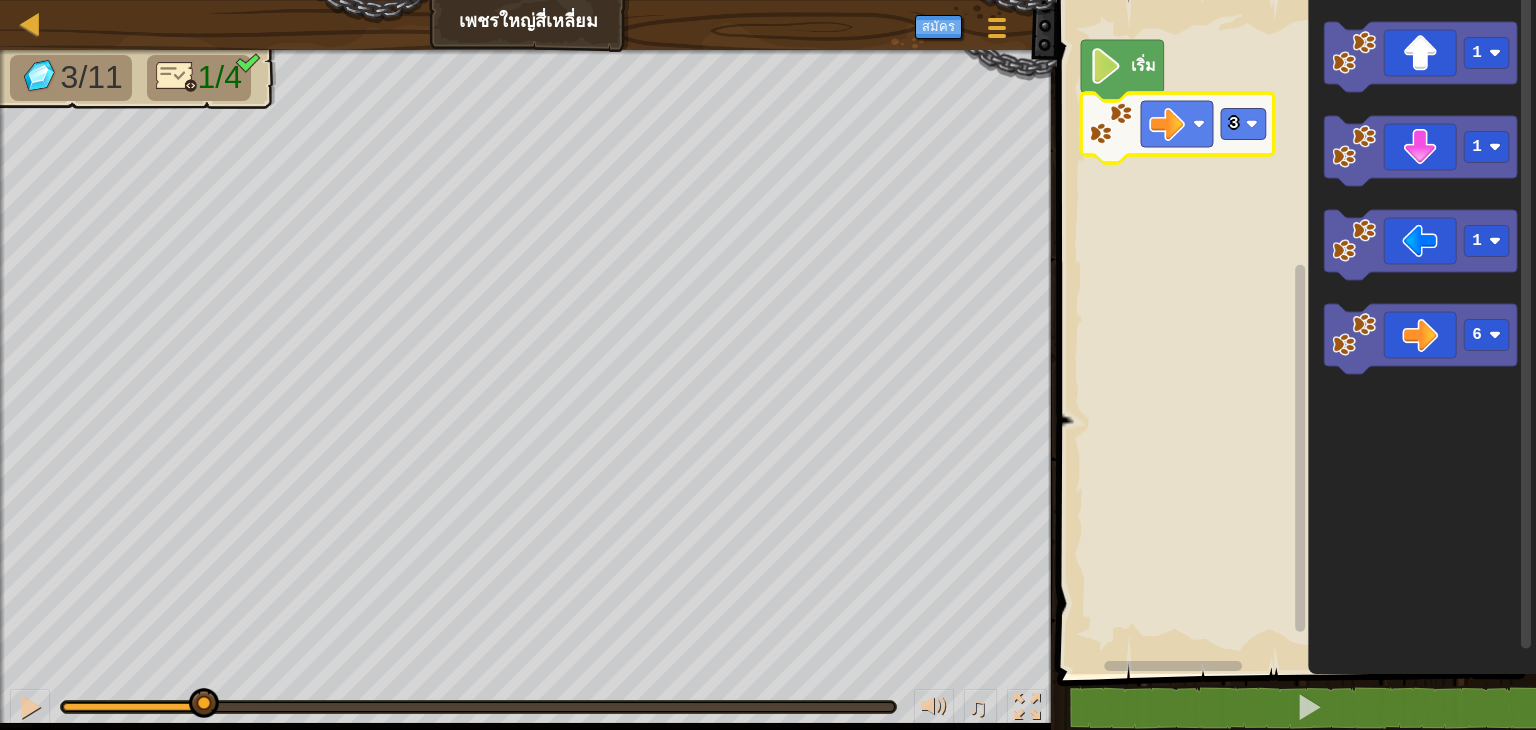 click at bounding box center (478, 707) 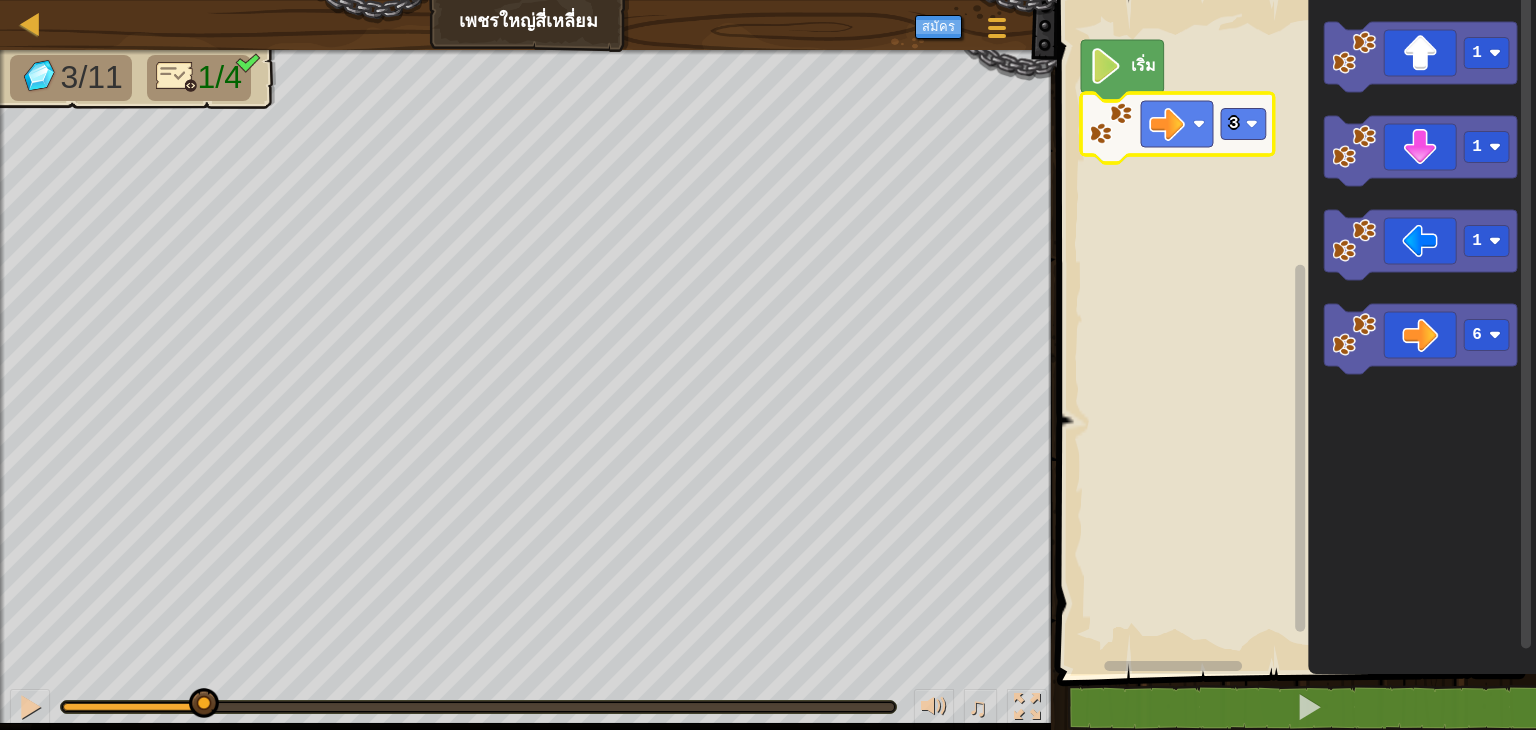 click at bounding box center (478, 707) 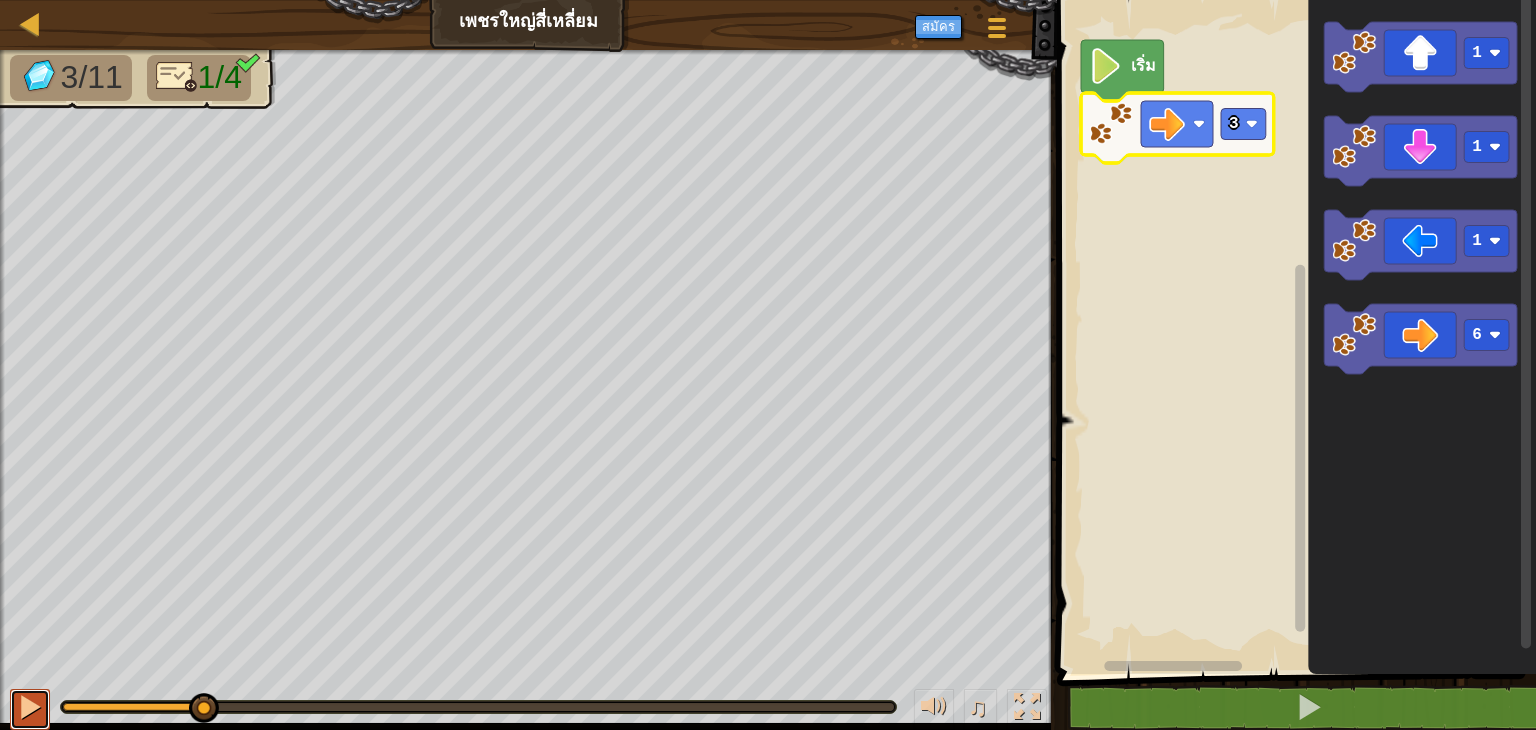 click at bounding box center (30, 707) 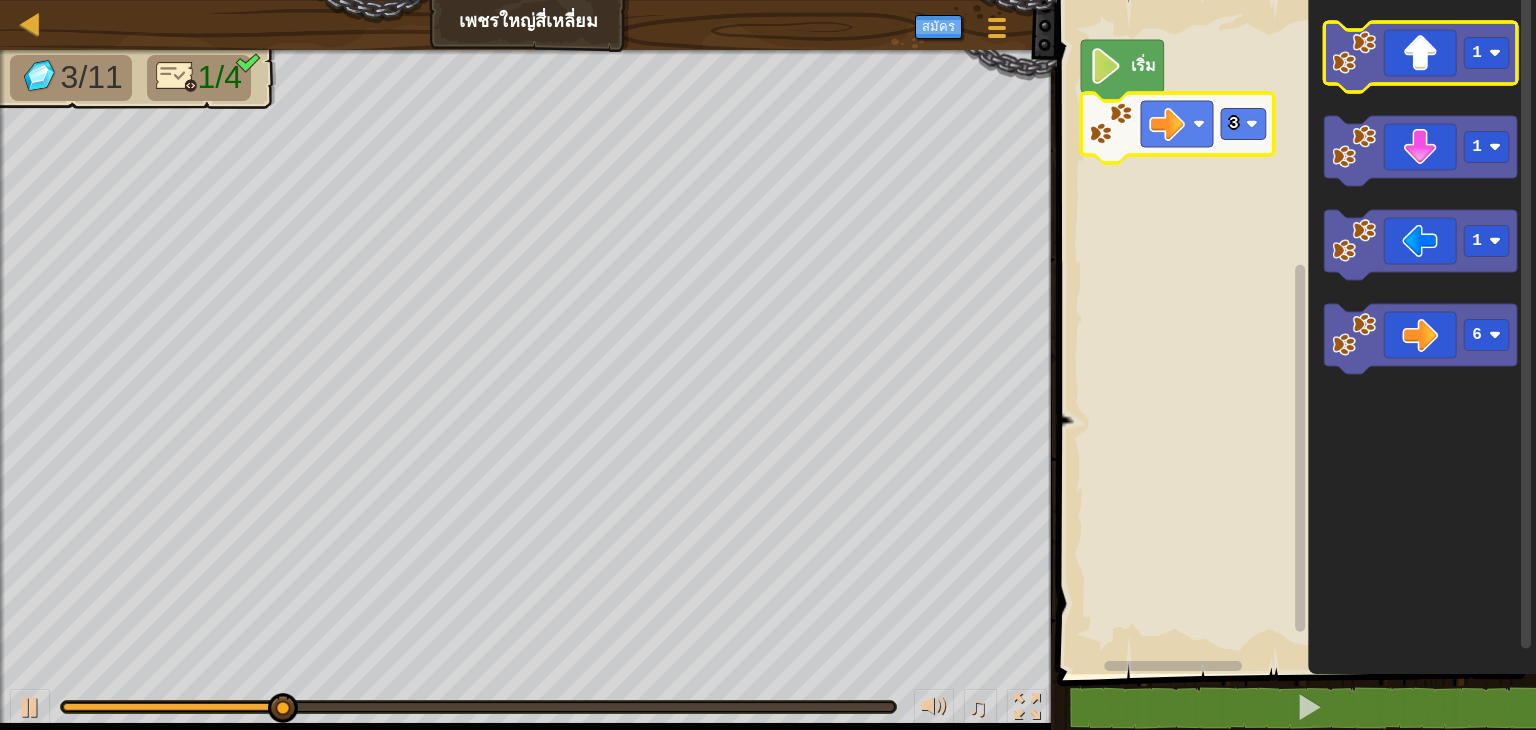 click 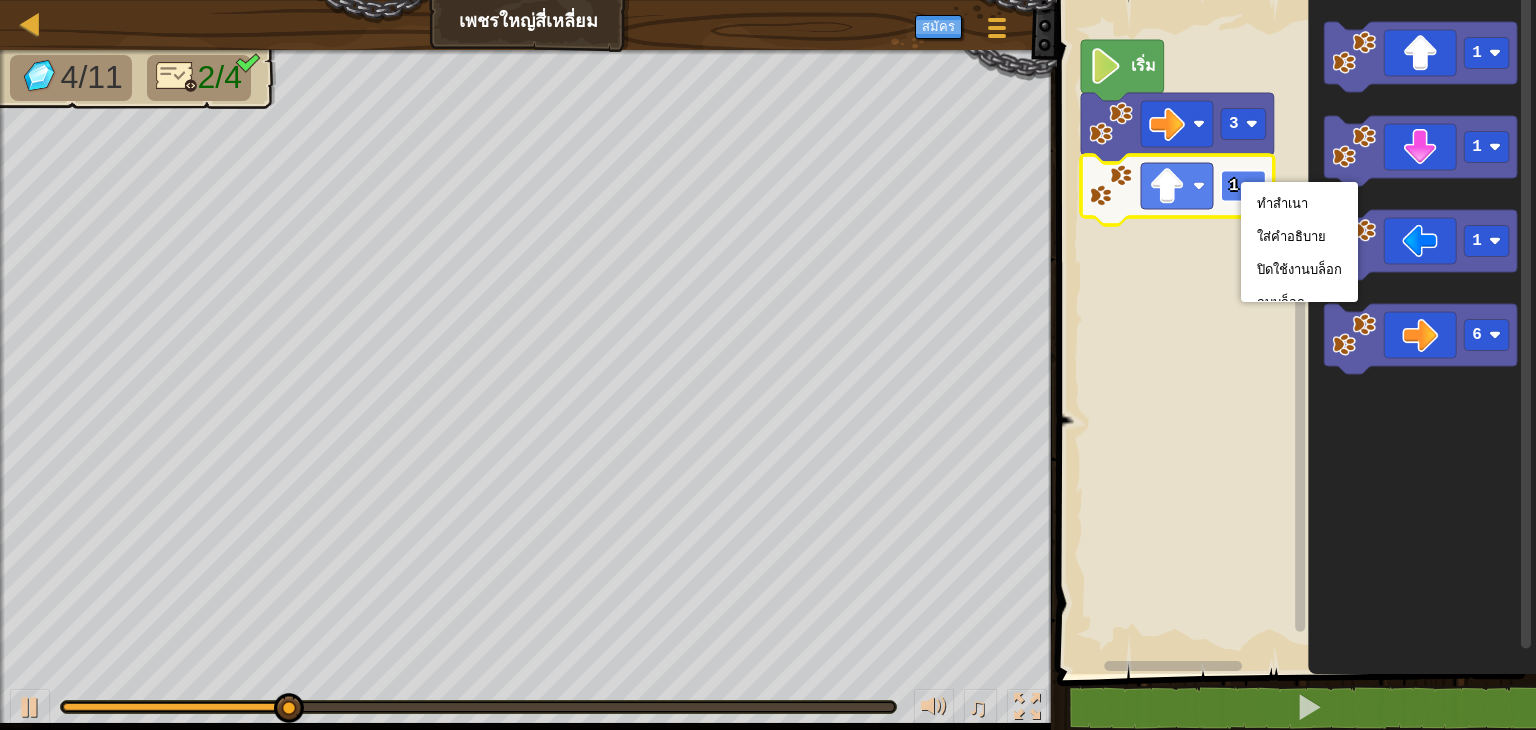 click 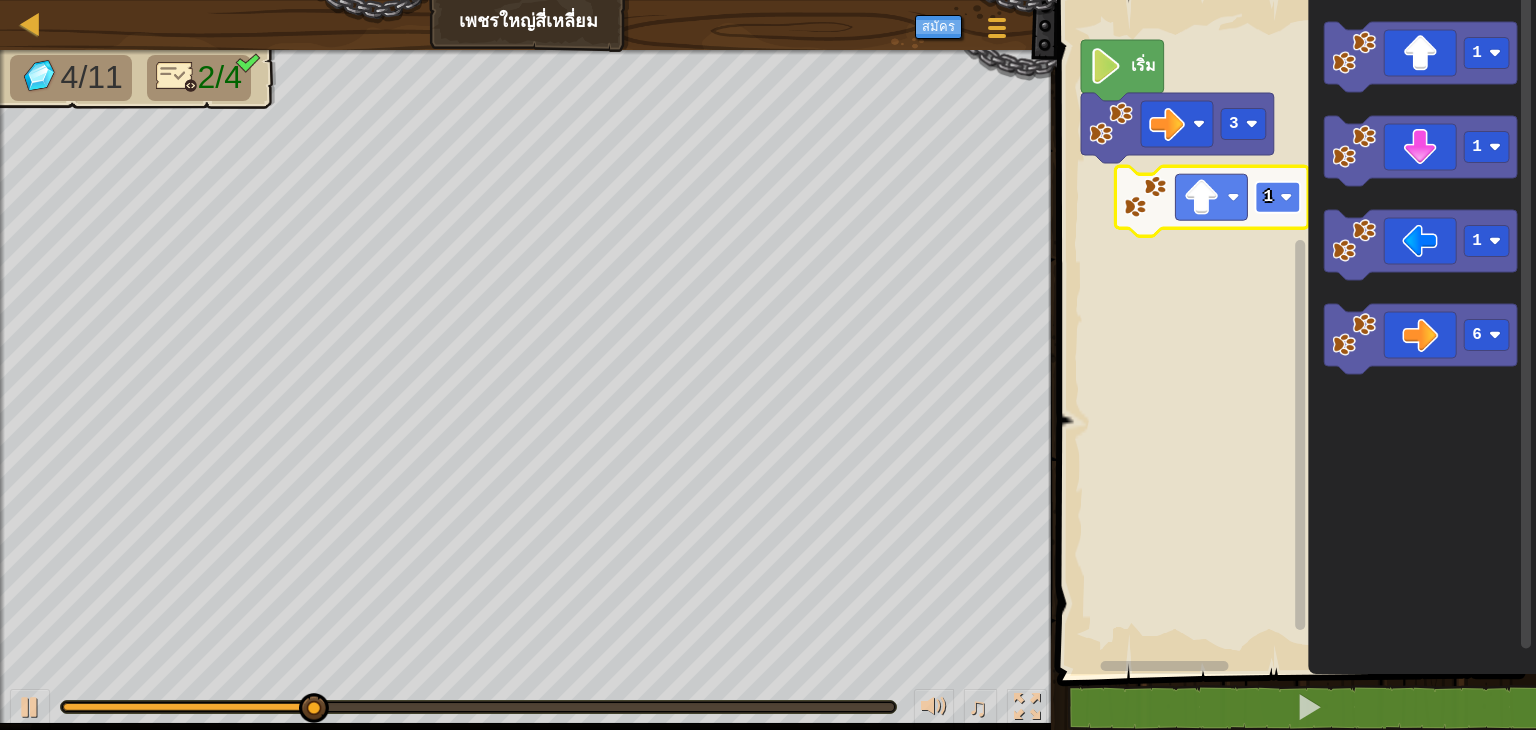 click 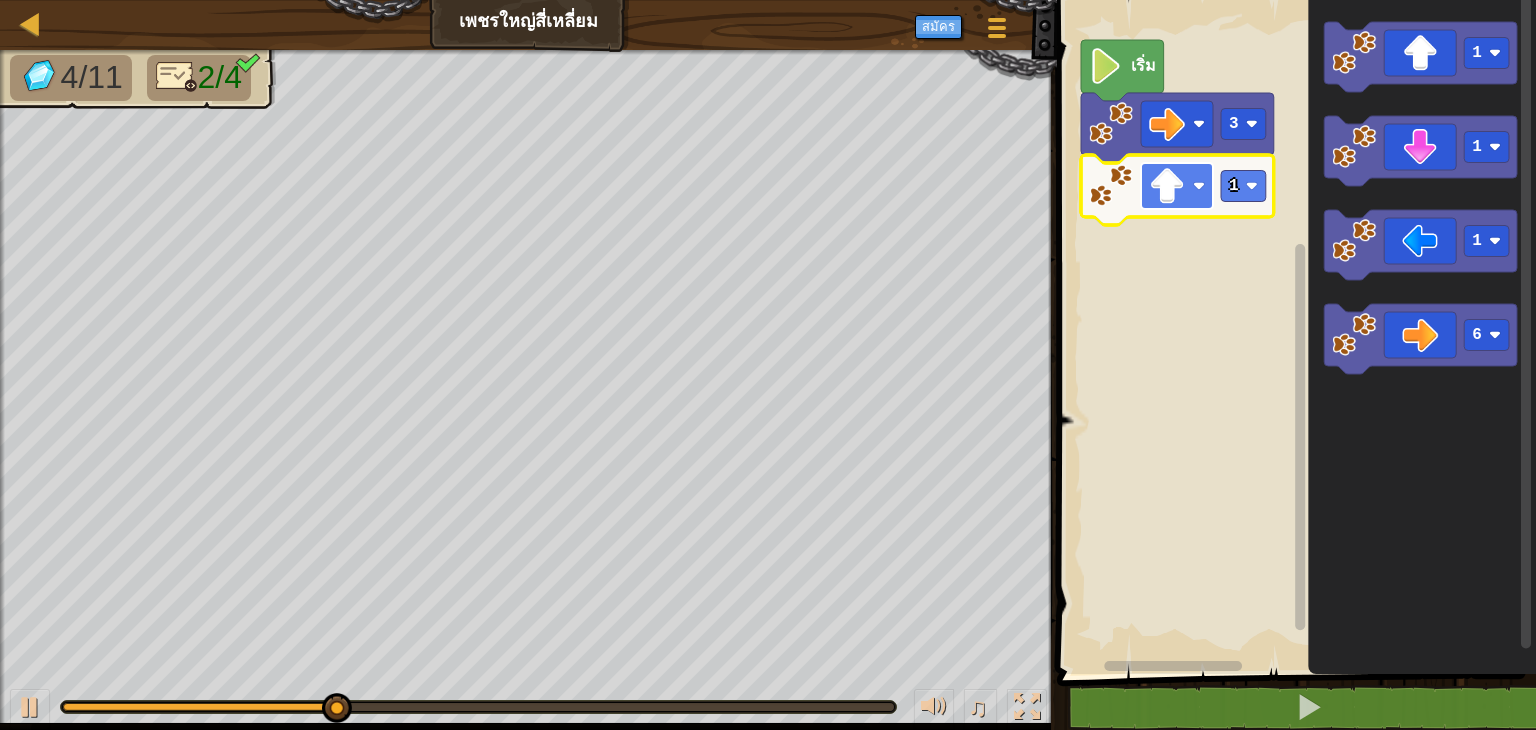 click 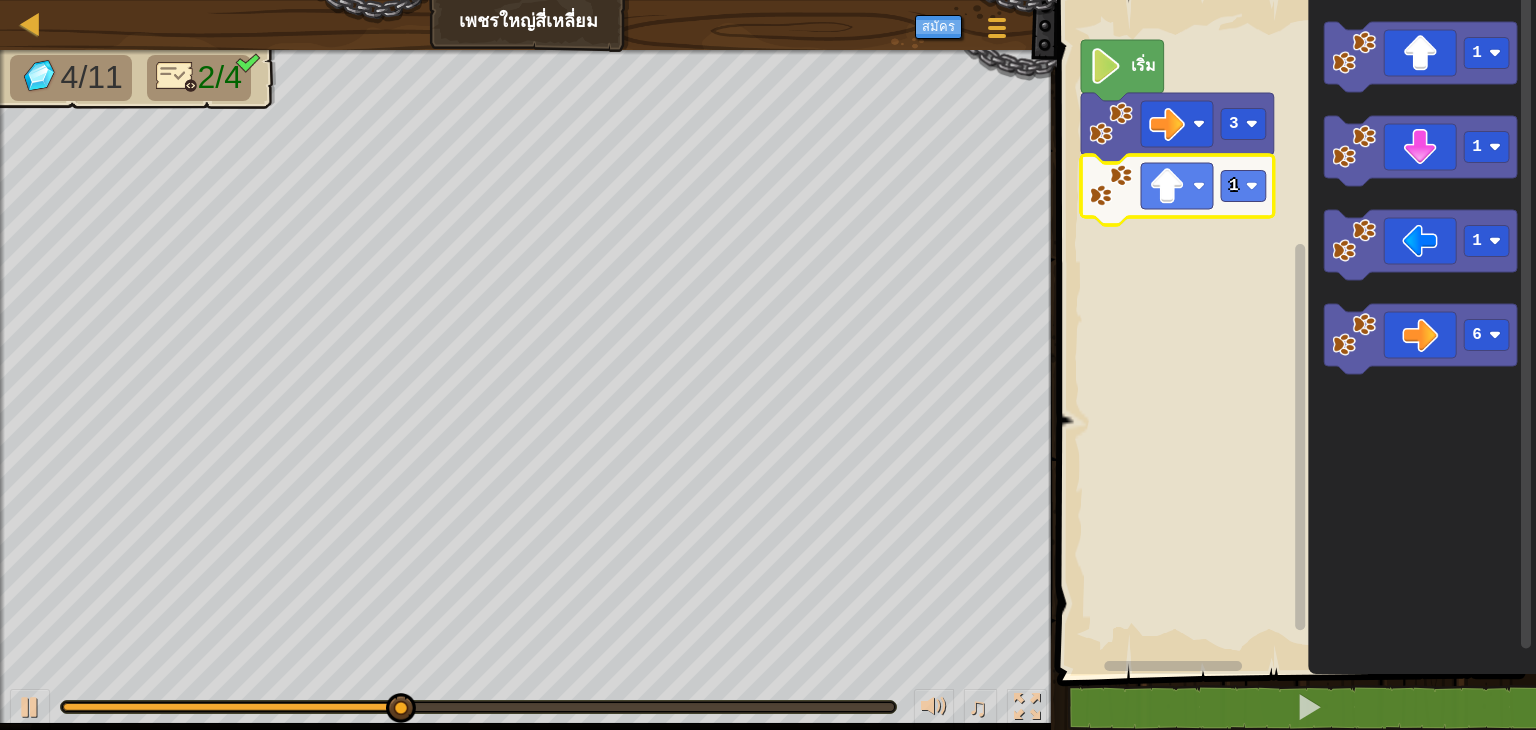 click 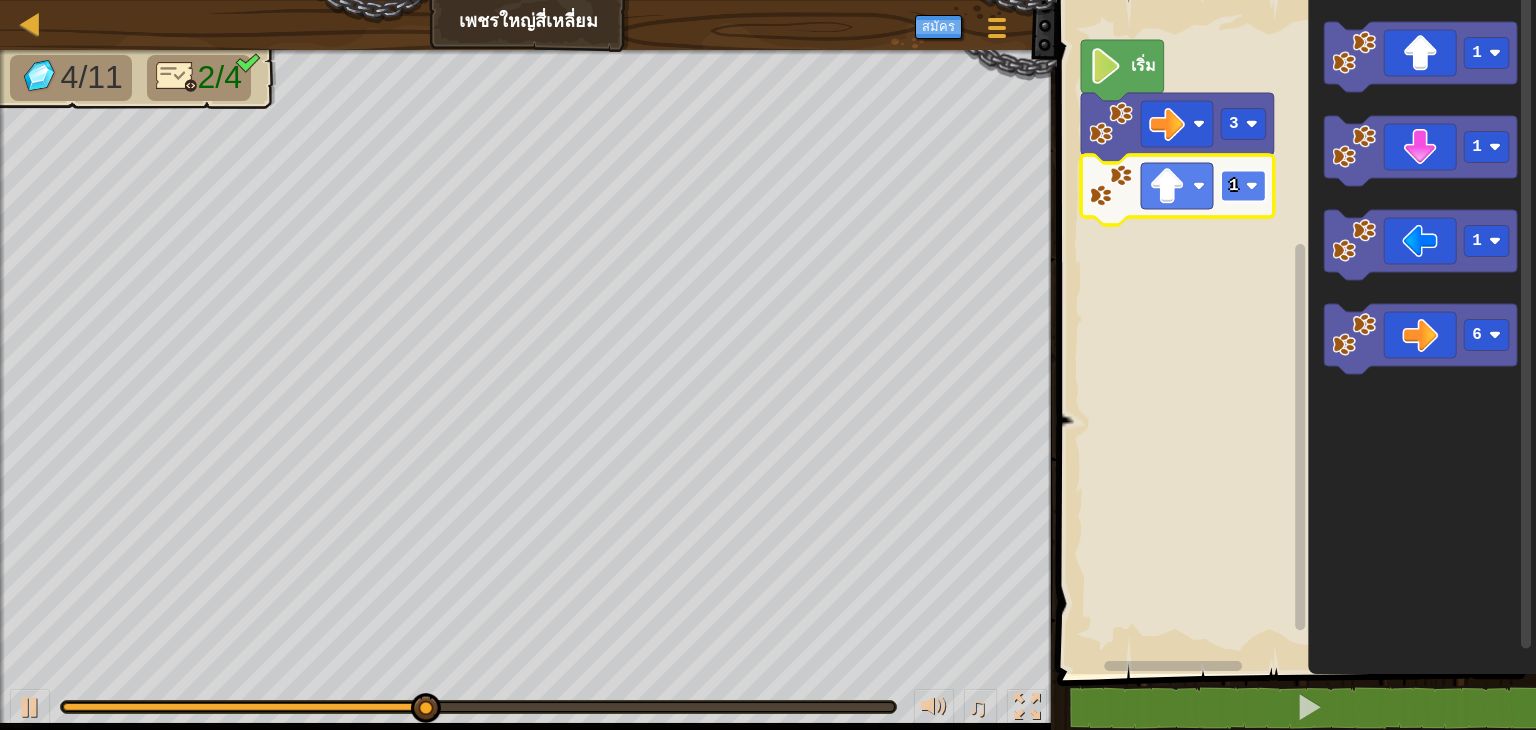 click 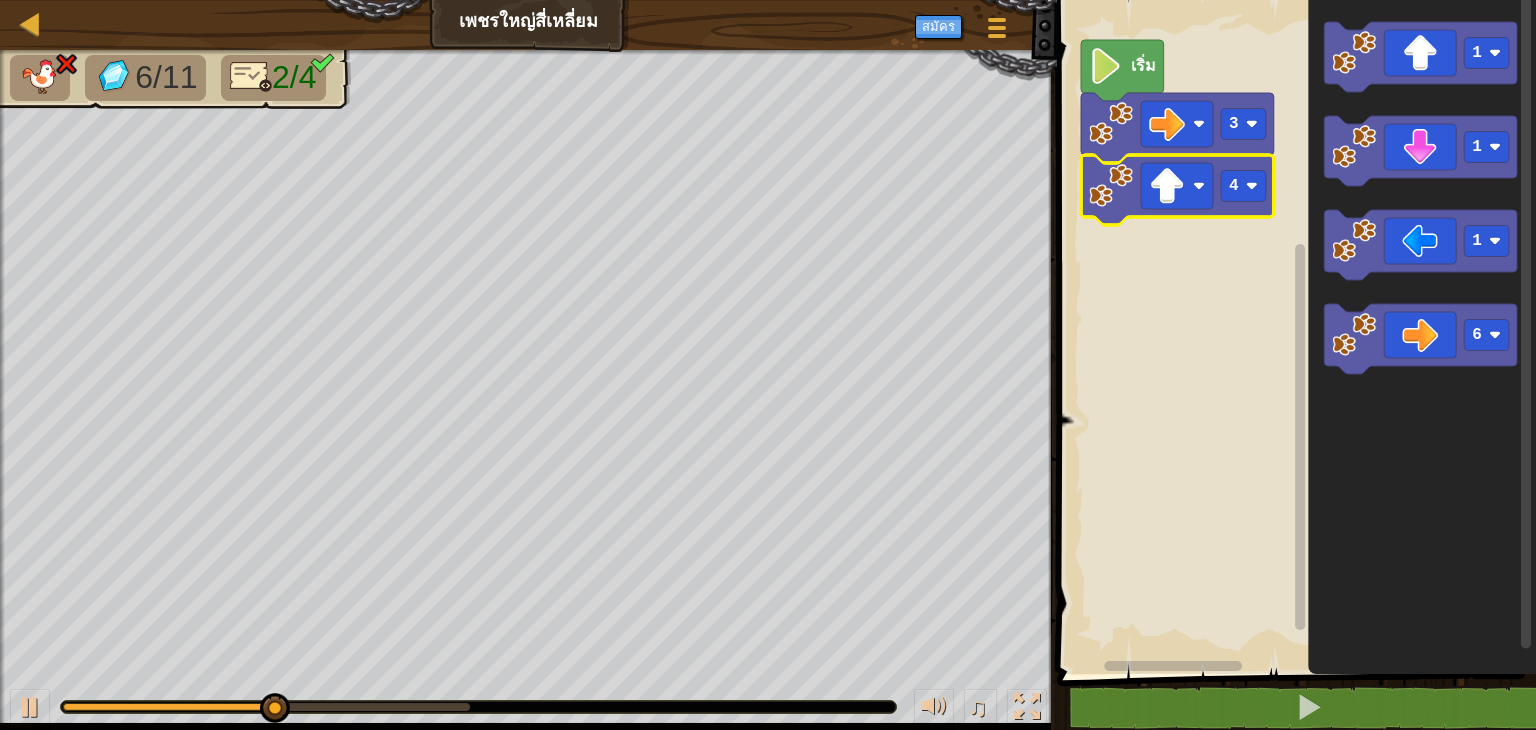 click 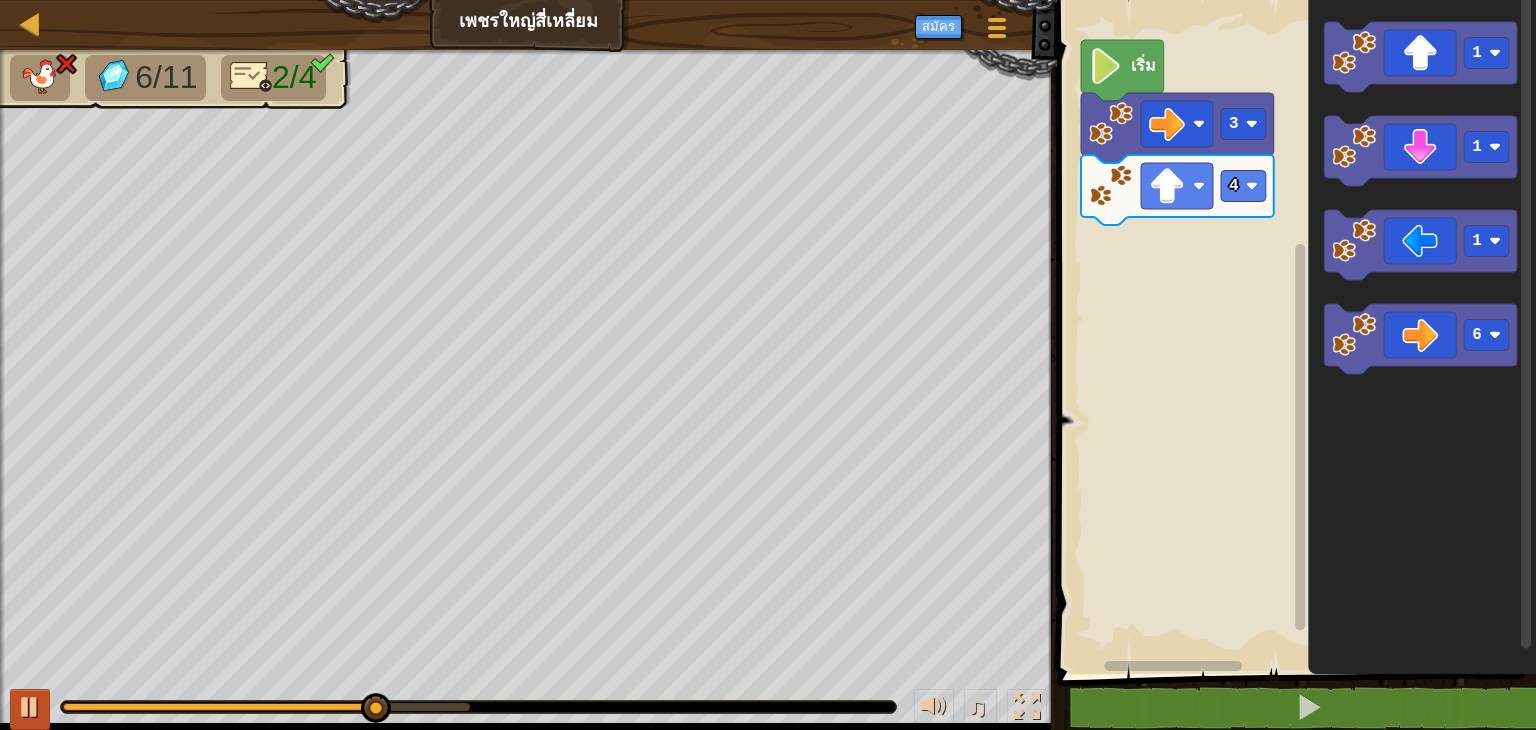click on "♫" at bounding box center [528, 702] 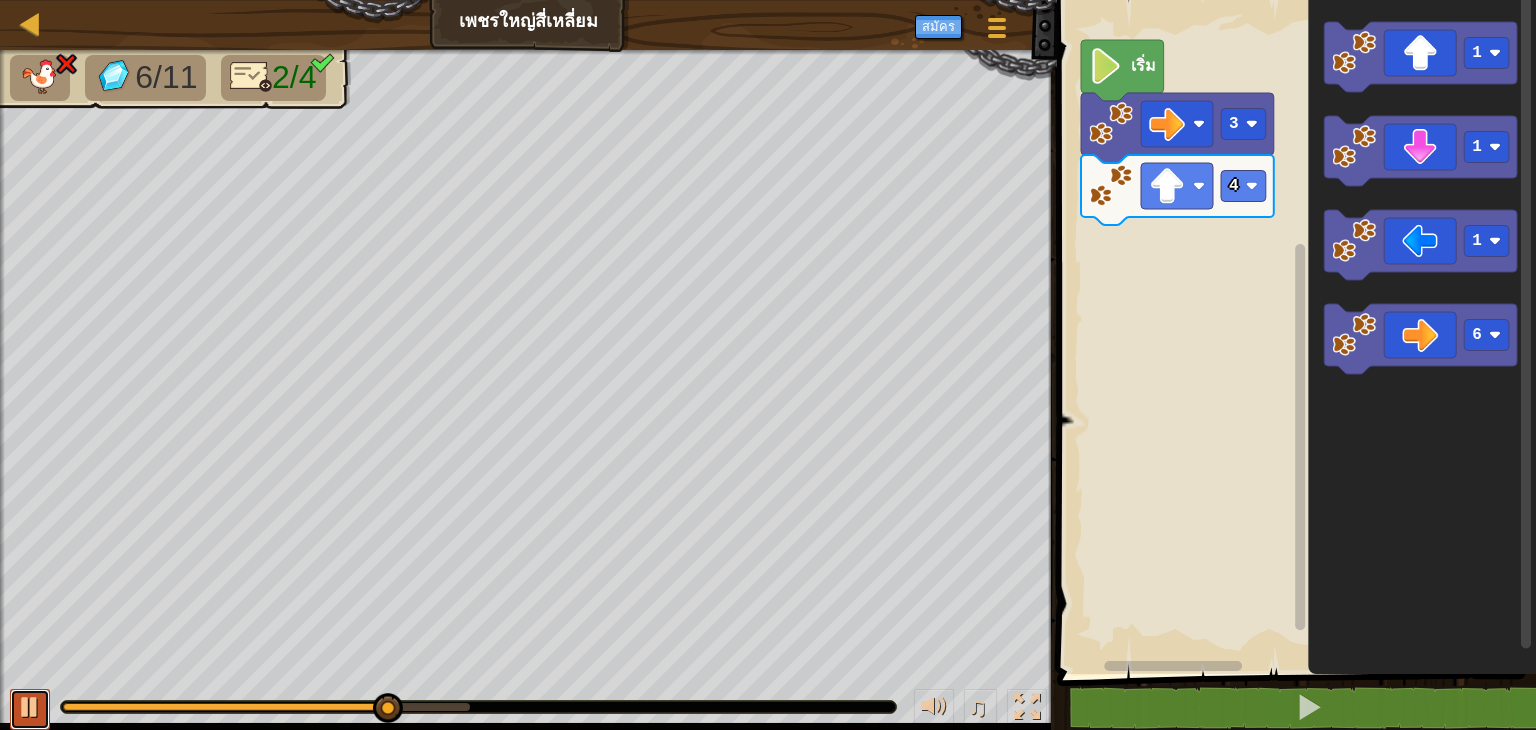 click at bounding box center (30, 707) 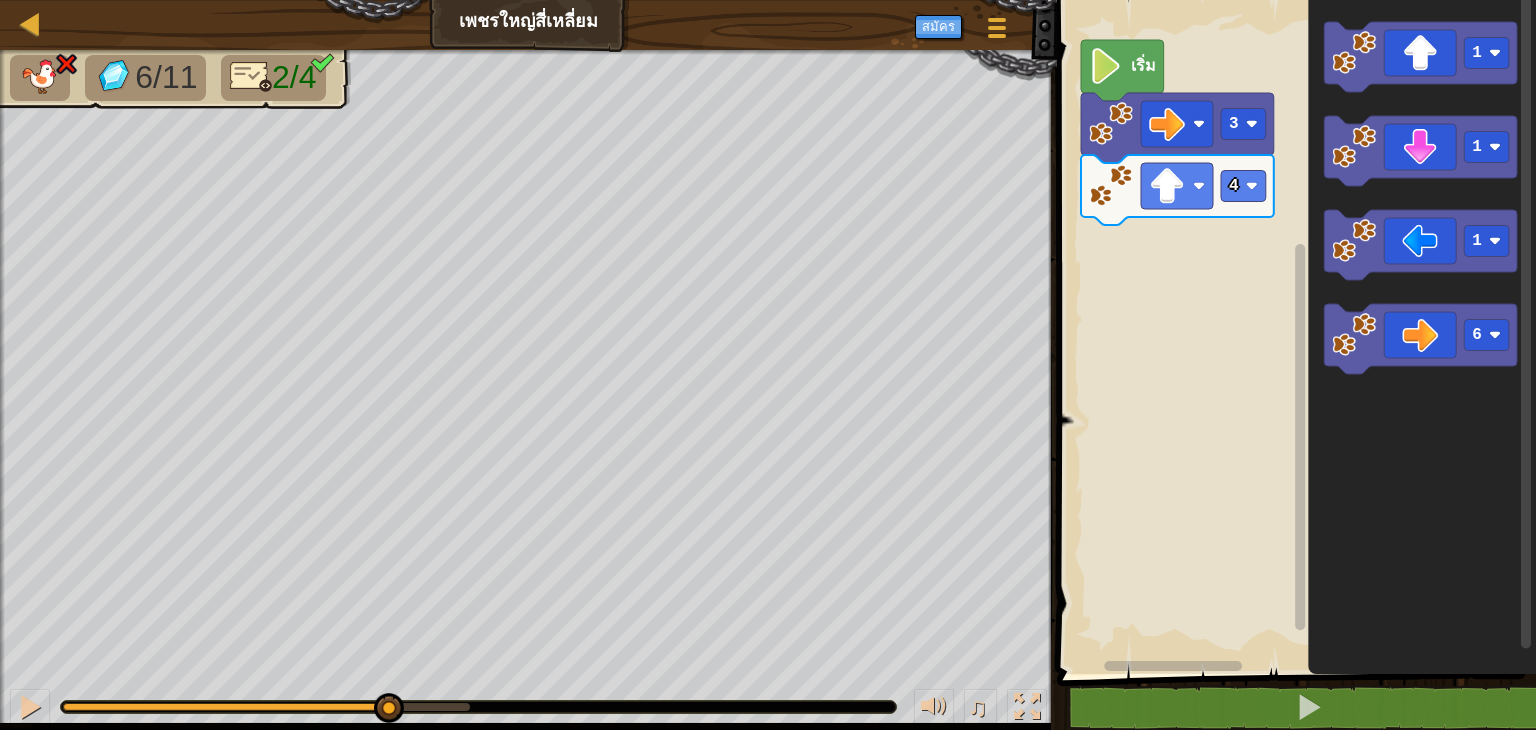 click 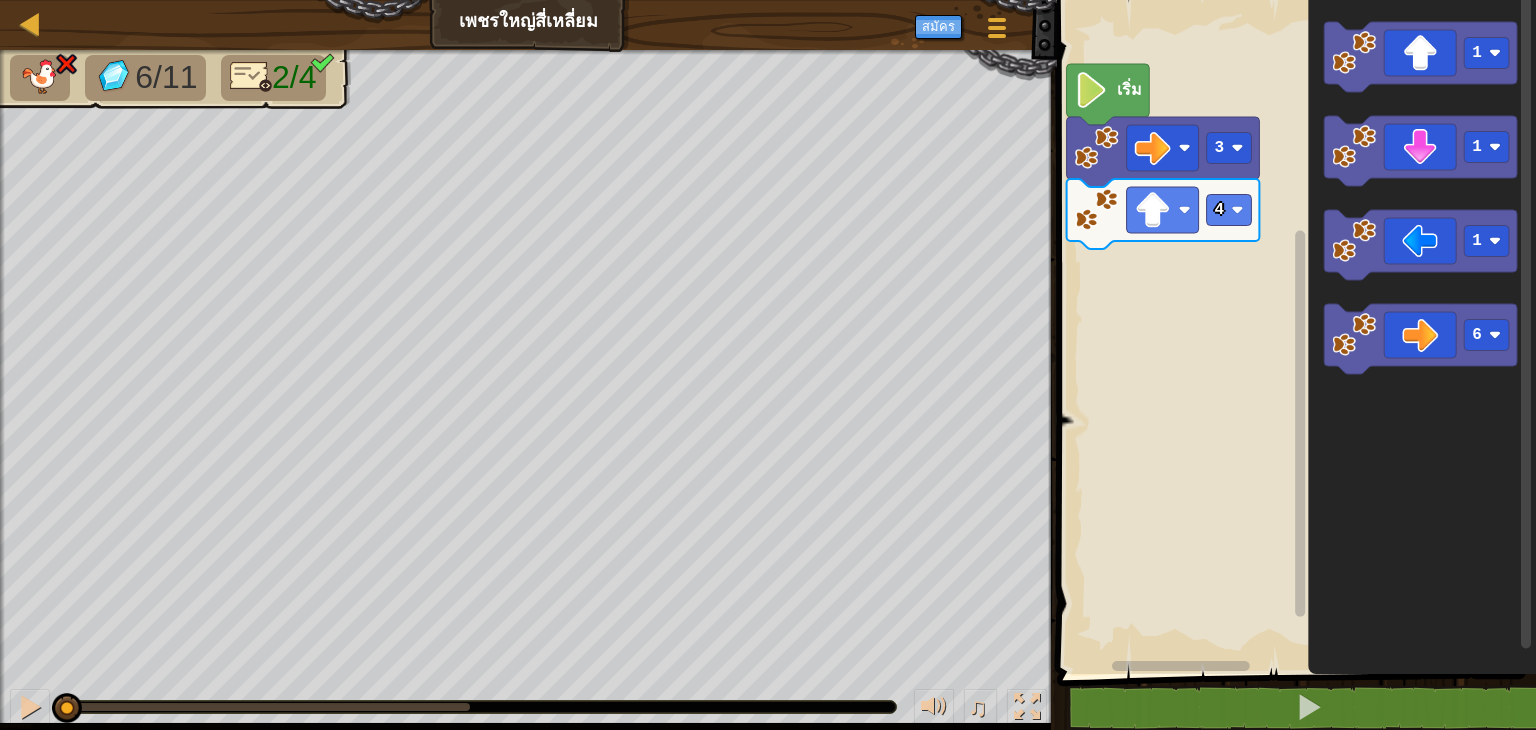 drag, startPoint x: 388, startPoint y: 697, endPoint x: 0, endPoint y: 741, distance: 390.48688 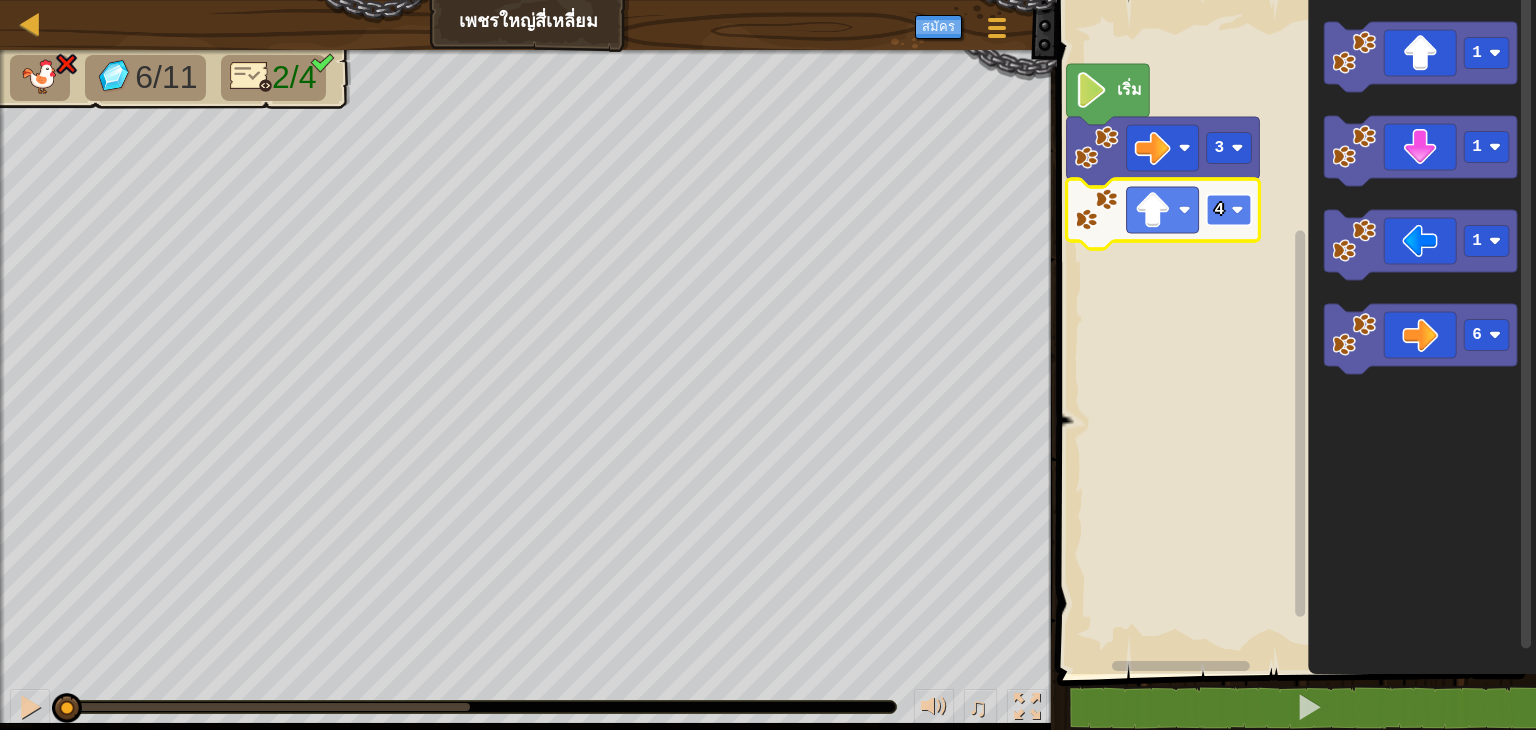 click 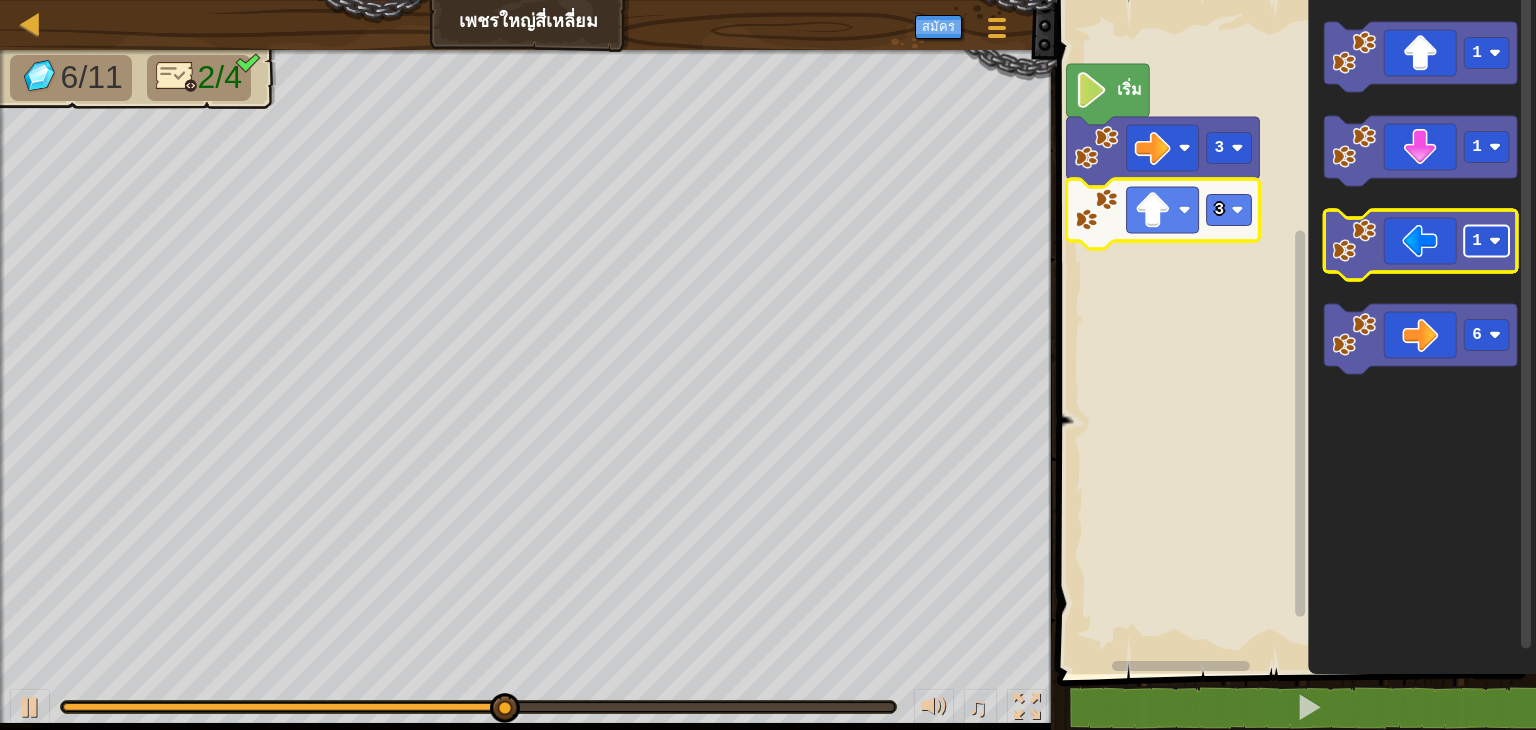 click 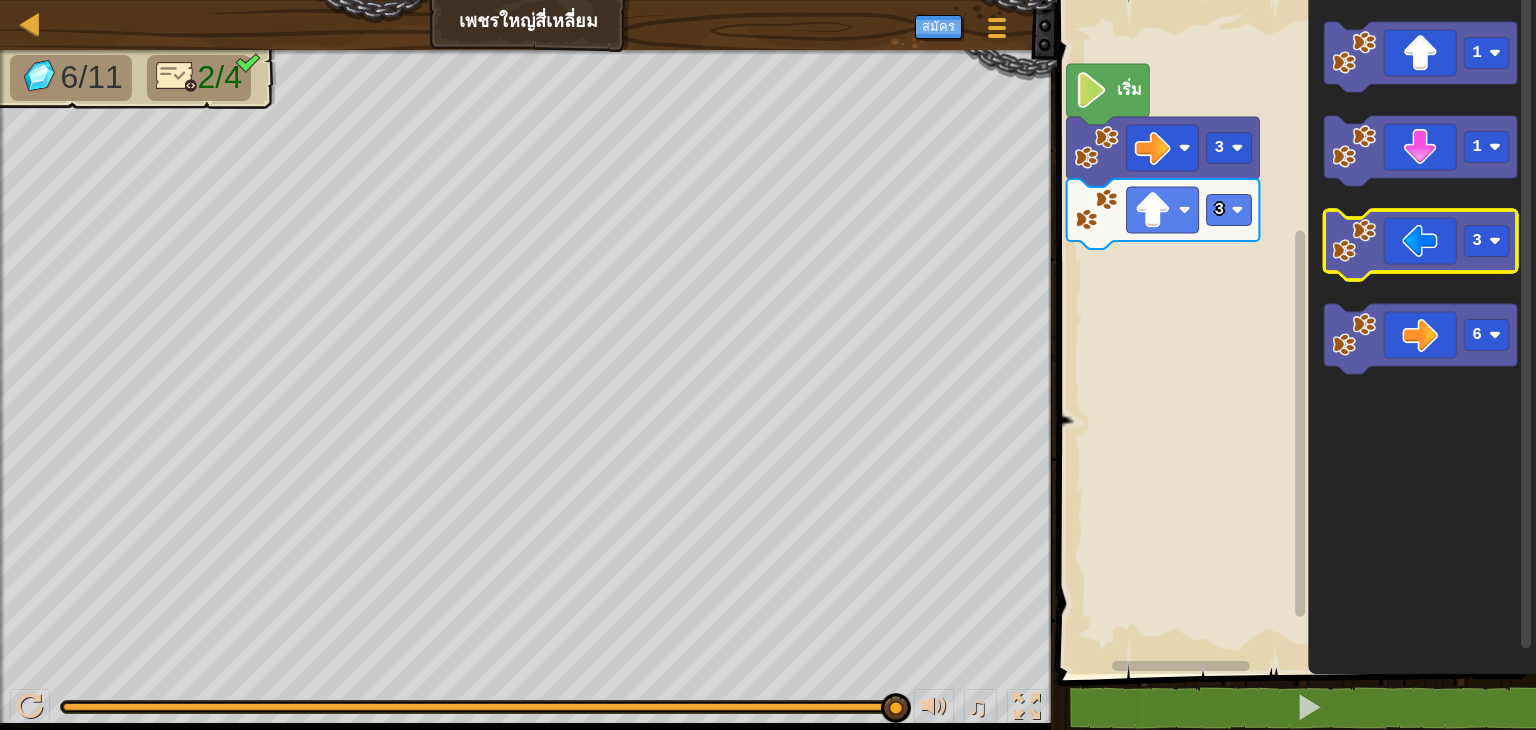 click 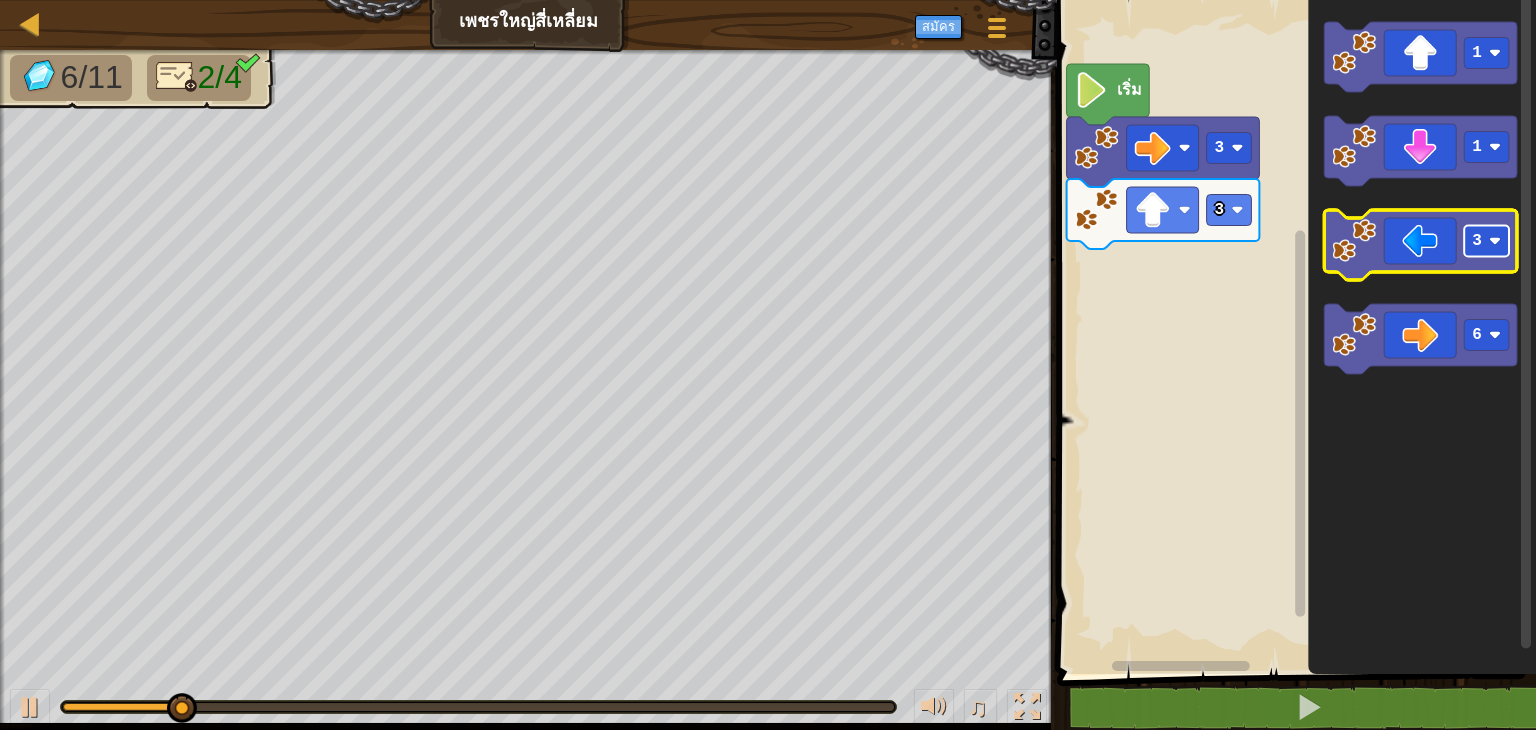 click 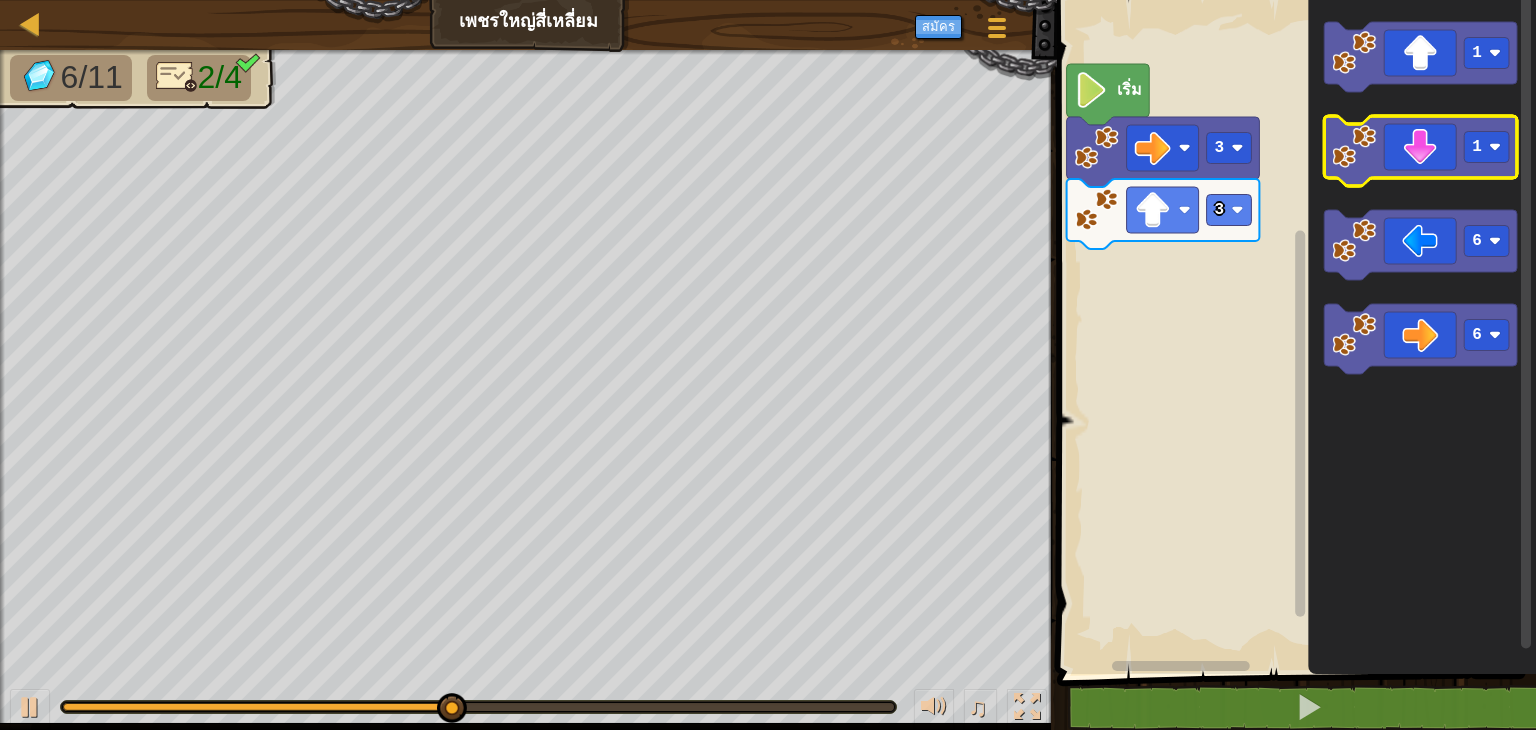 click 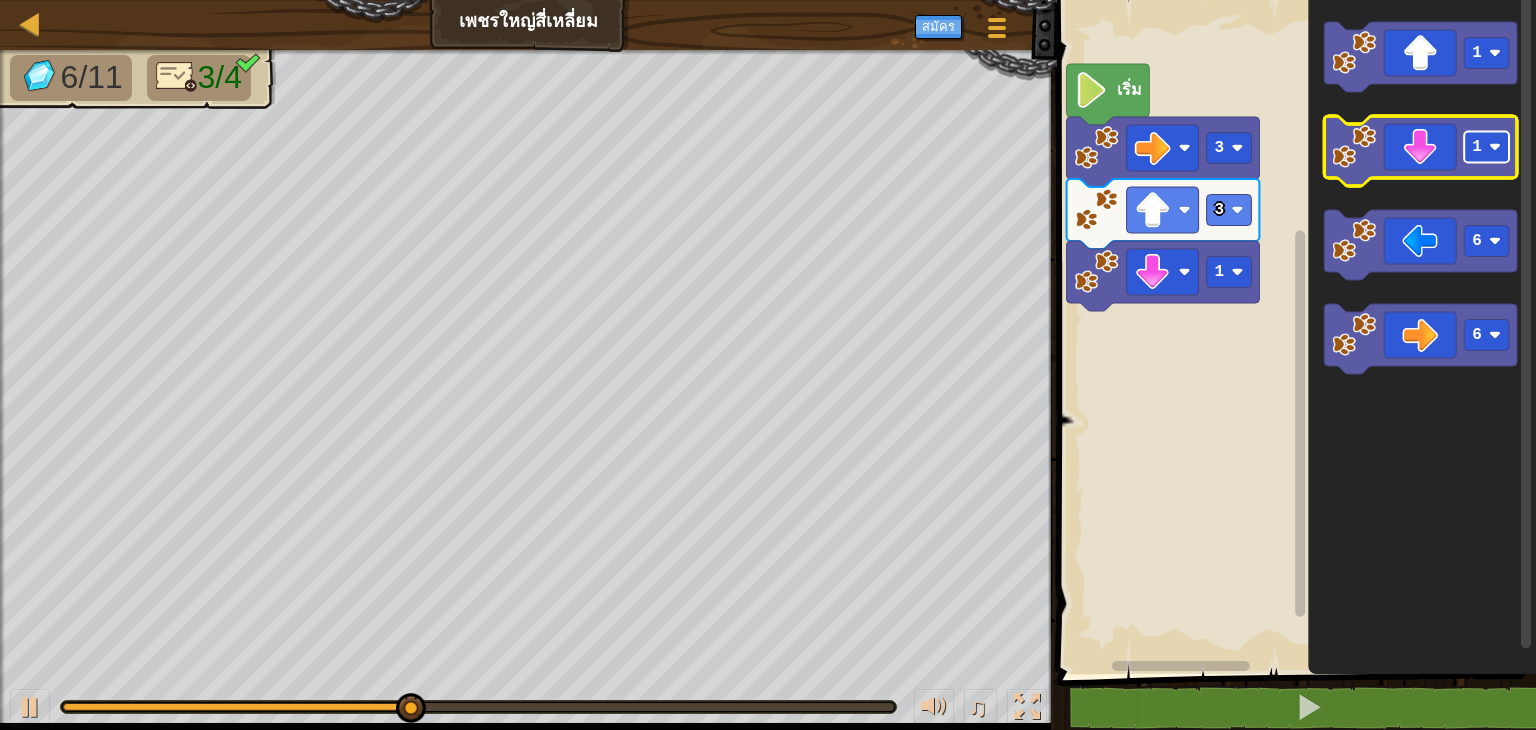 click on "1" 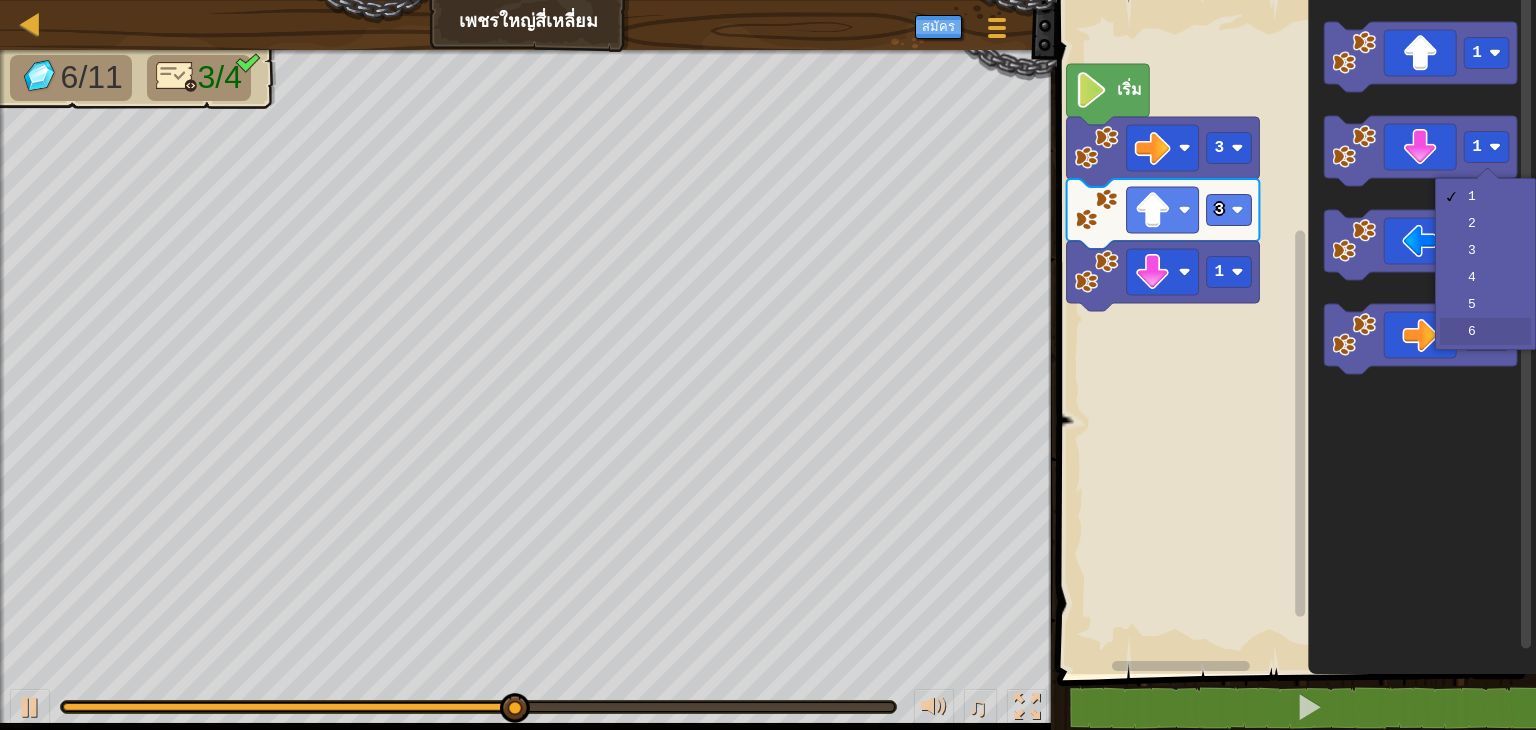 drag, startPoint x: 1488, startPoint y: 321, endPoint x: 1445, endPoint y: 321, distance: 43 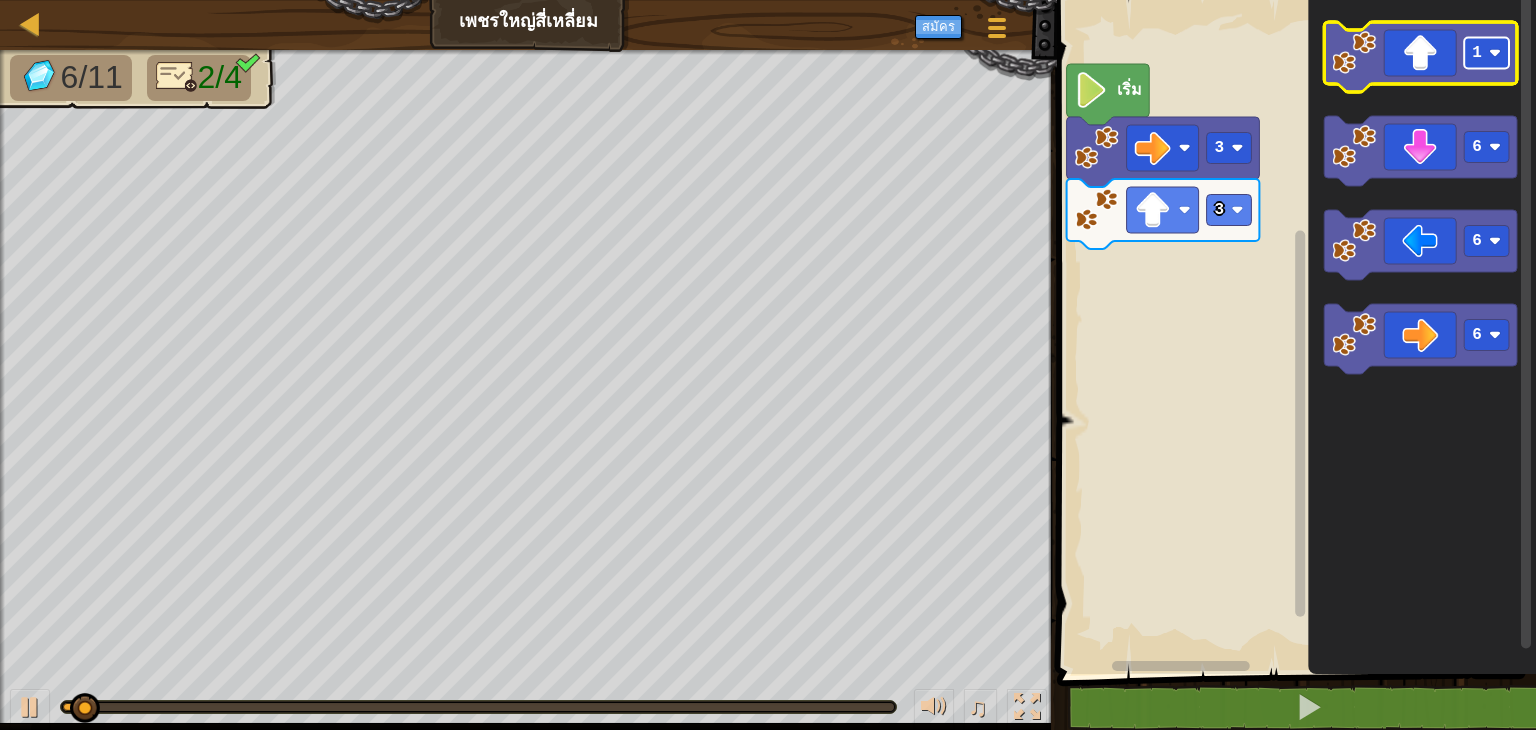 click 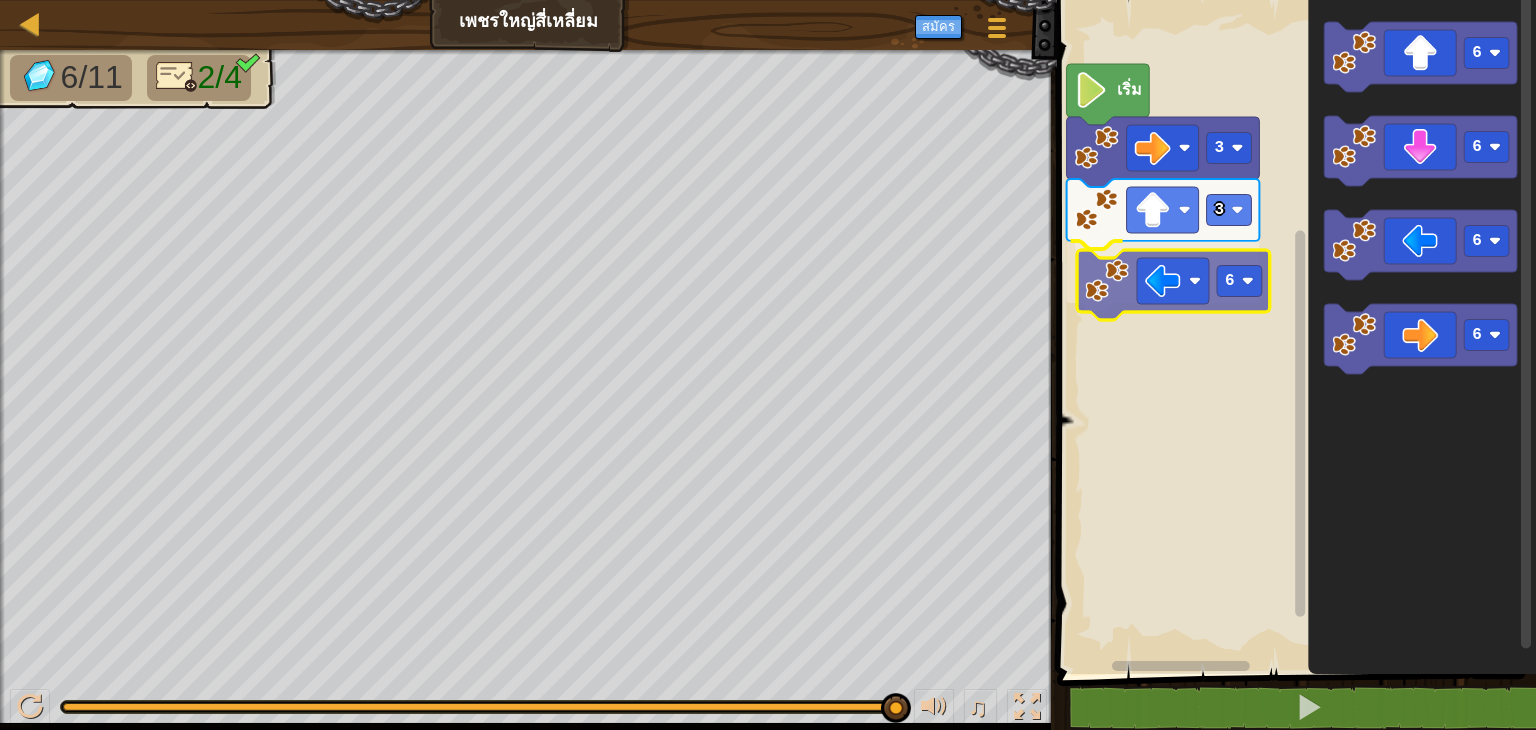click on "เริ่ม 3 3 6 6 6 6 6 6" at bounding box center [1293, 332] 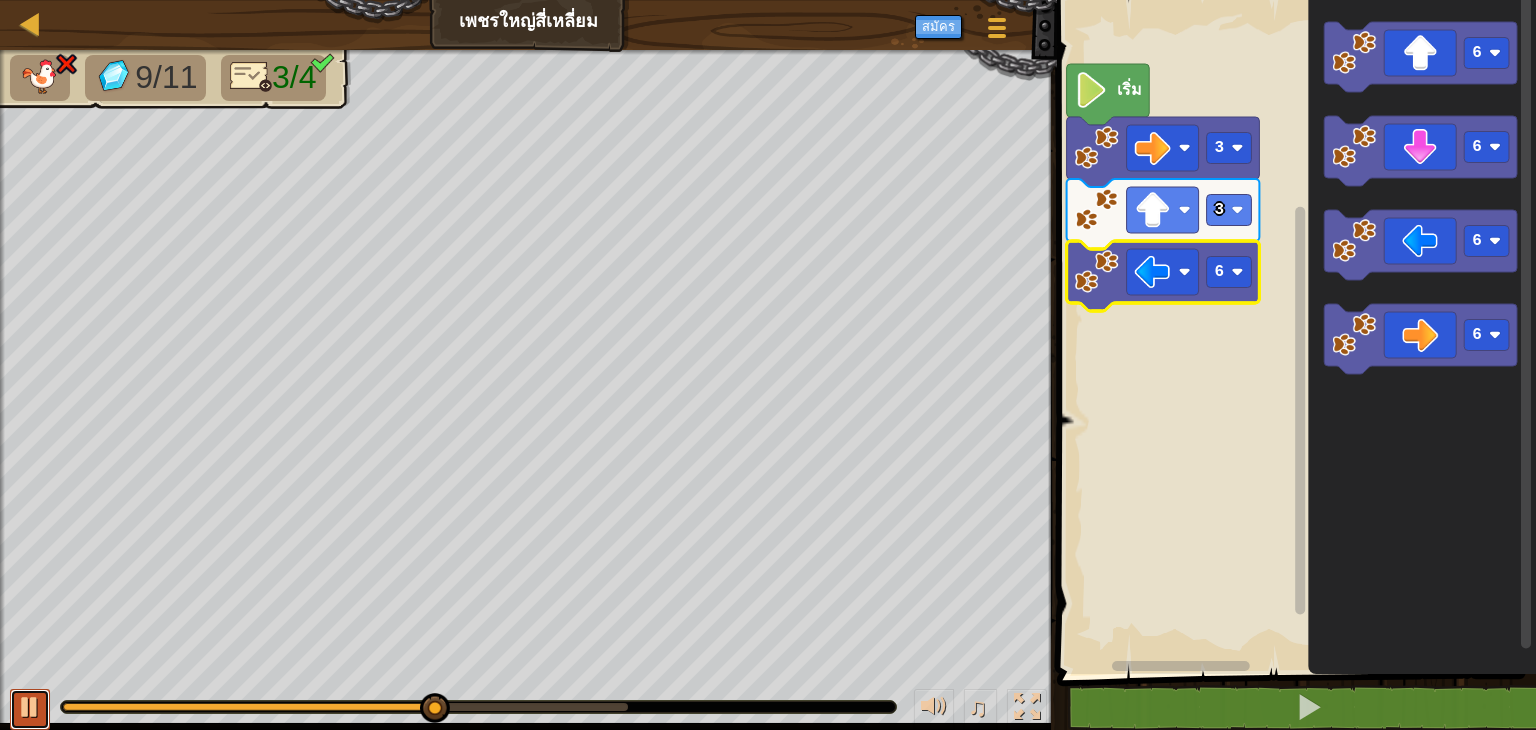 click at bounding box center (30, 707) 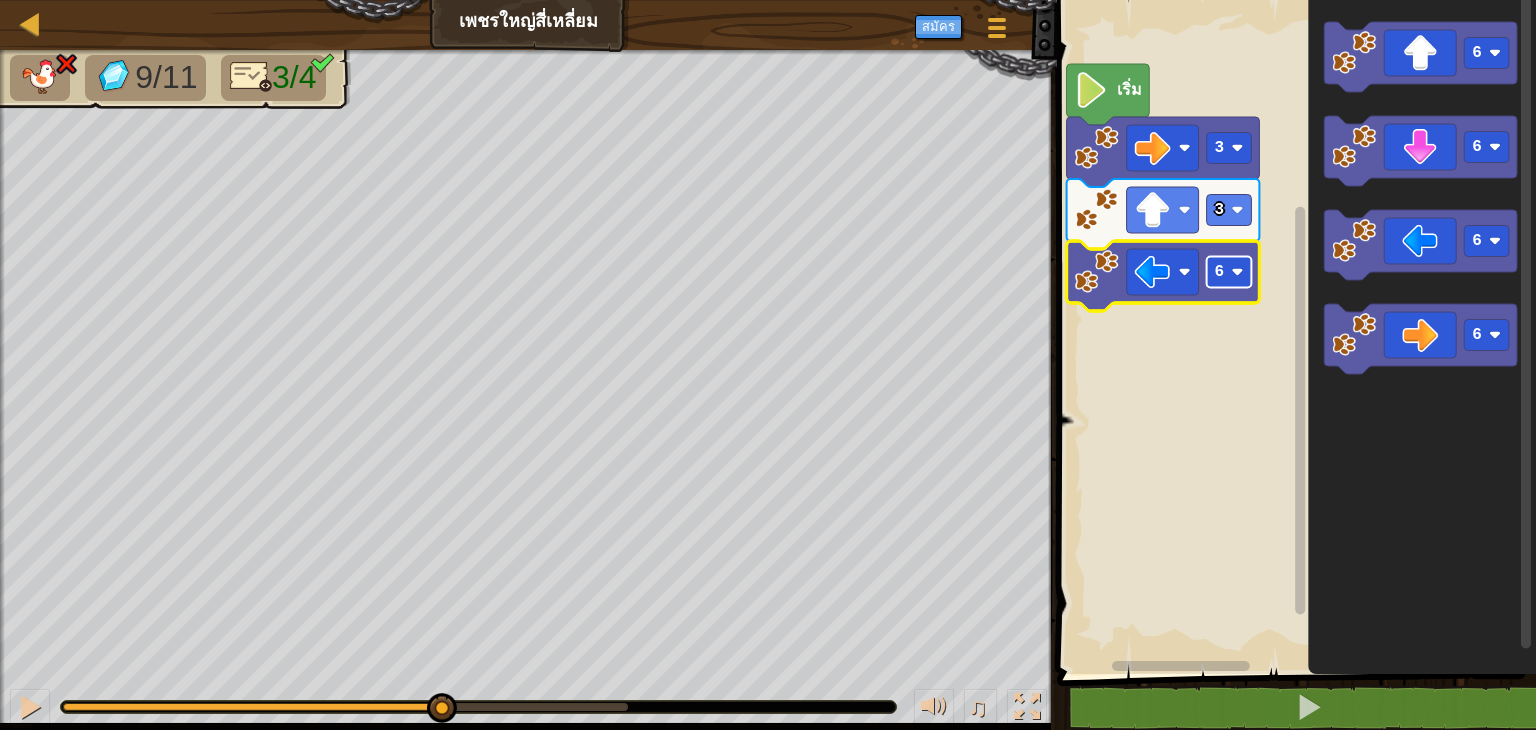 click on "6" 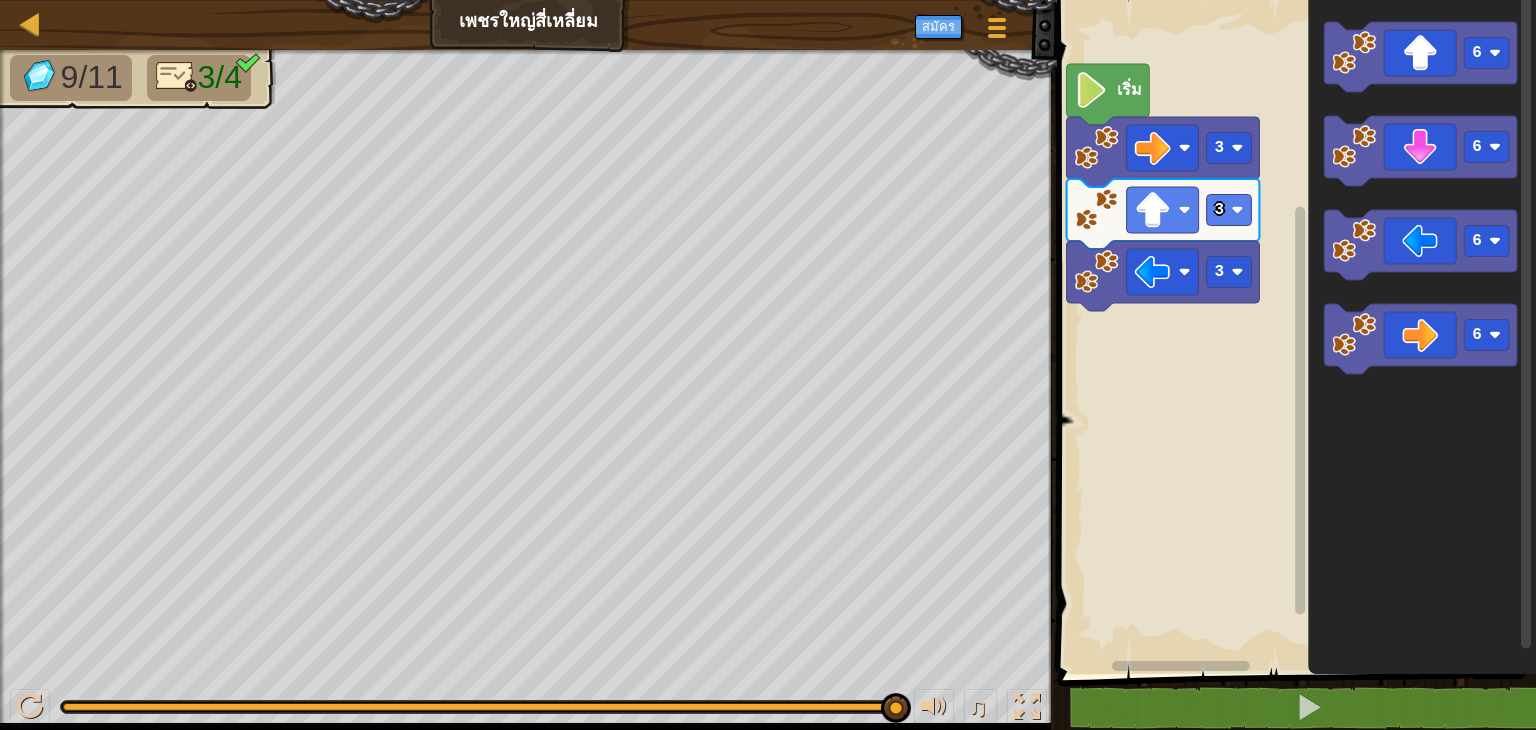 click on "เริ่ม 3 3 3 6 6 6 6" at bounding box center [1293, 332] 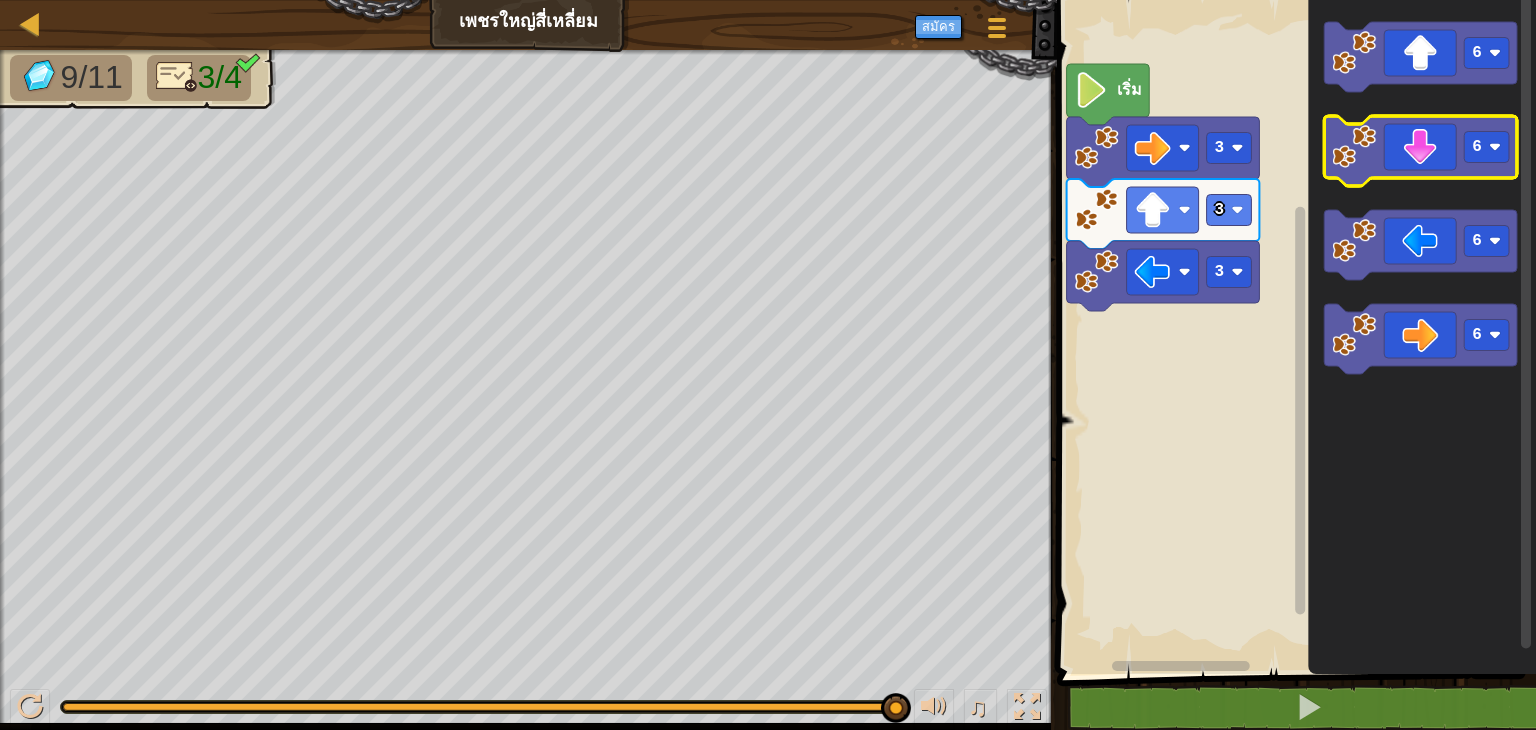 click 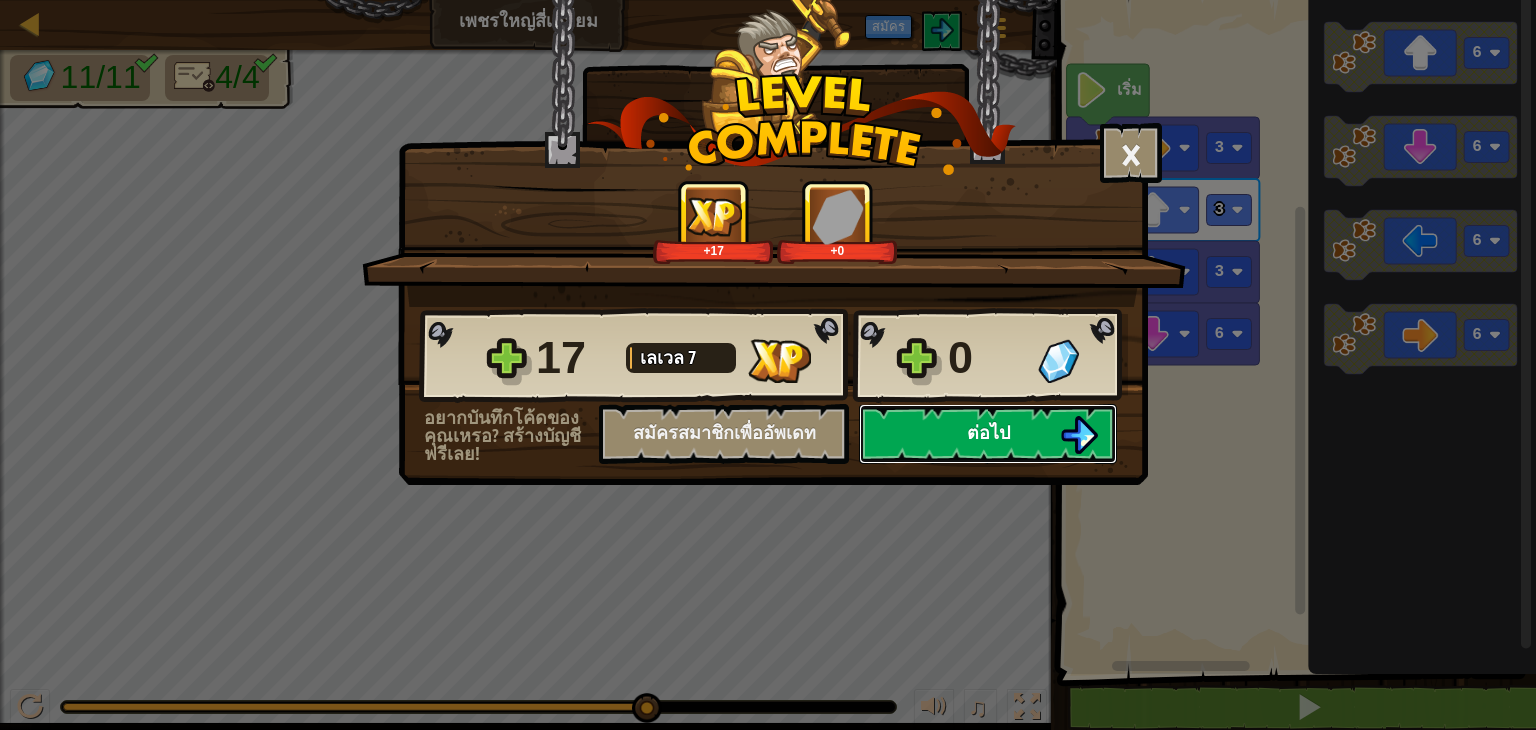 click on "ต่อไป" at bounding box center [988, 434] 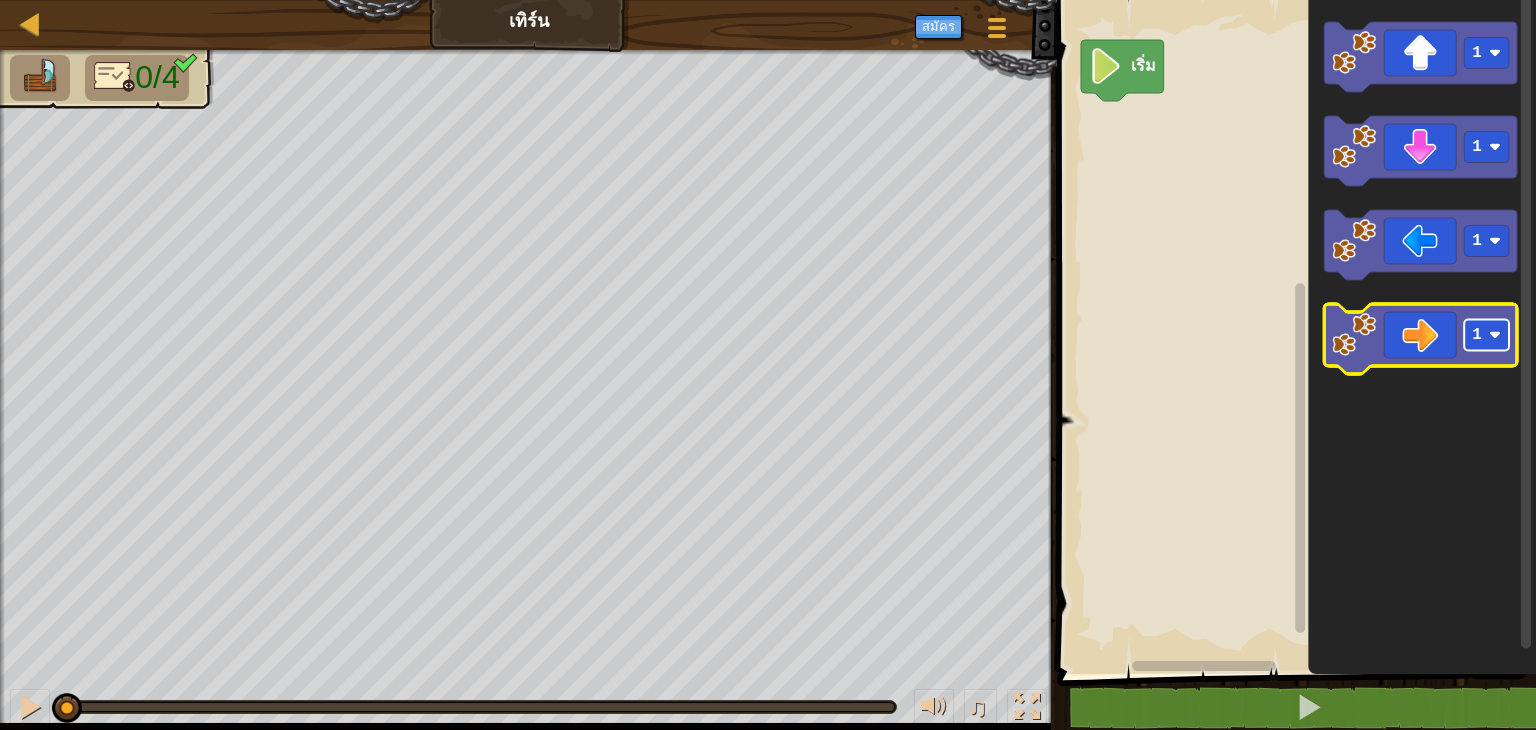 click 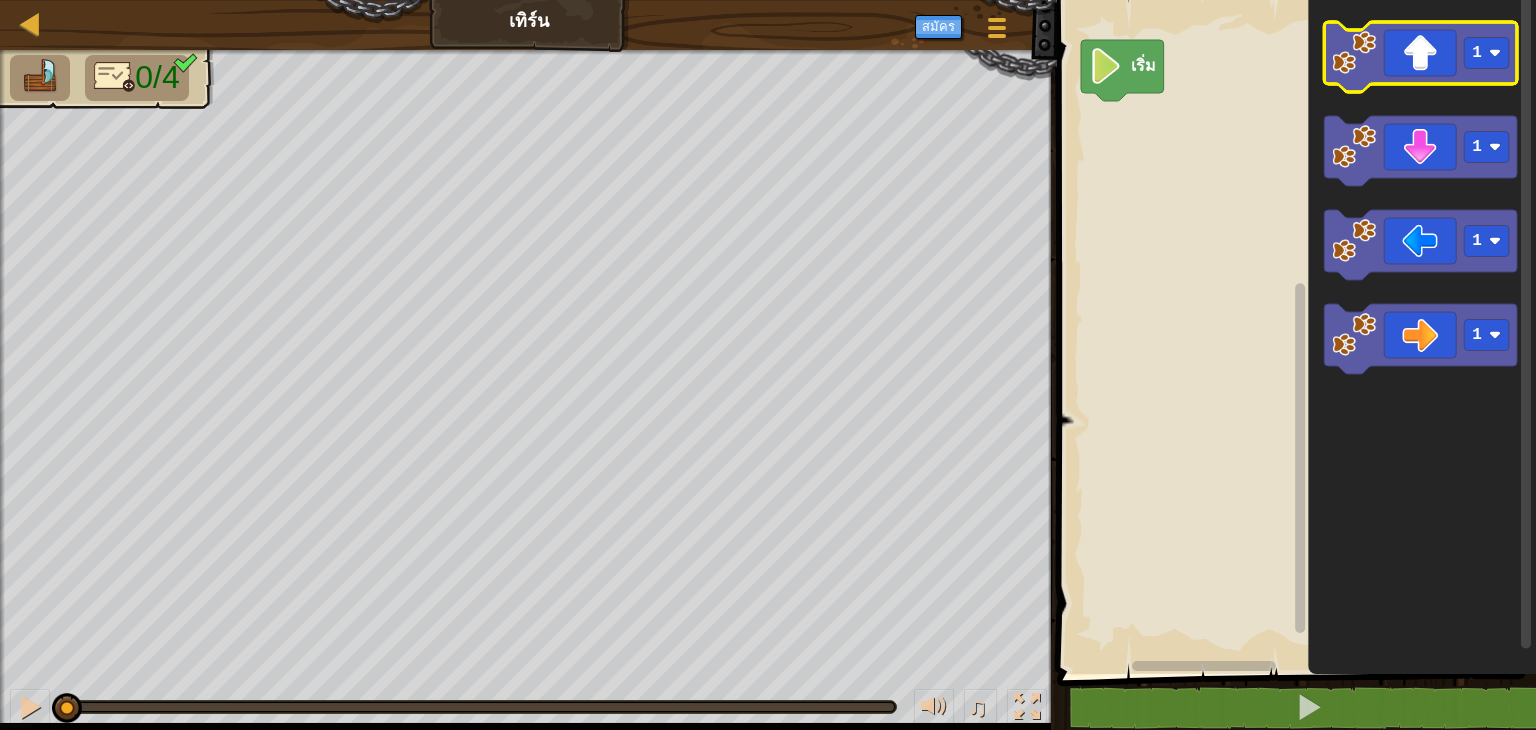 click 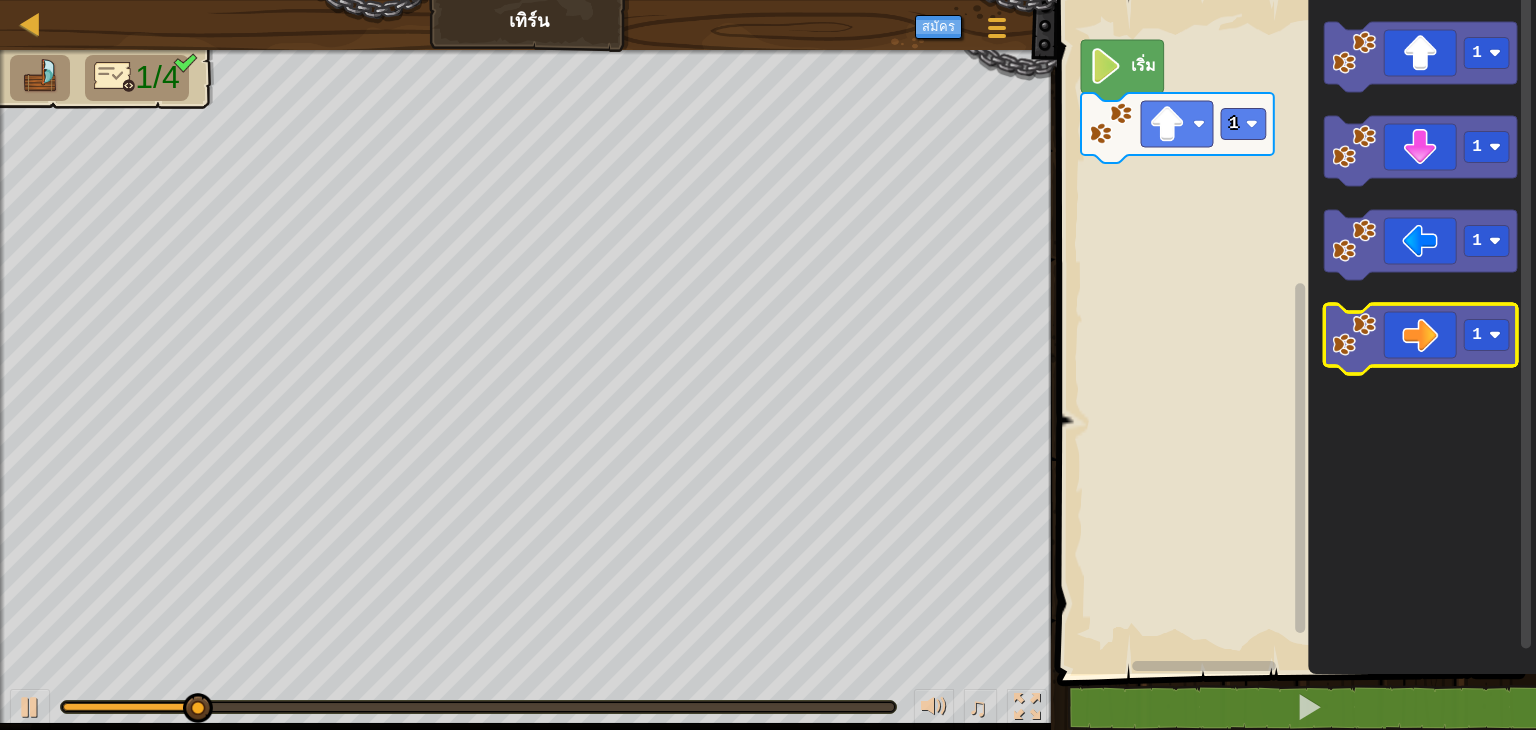 click 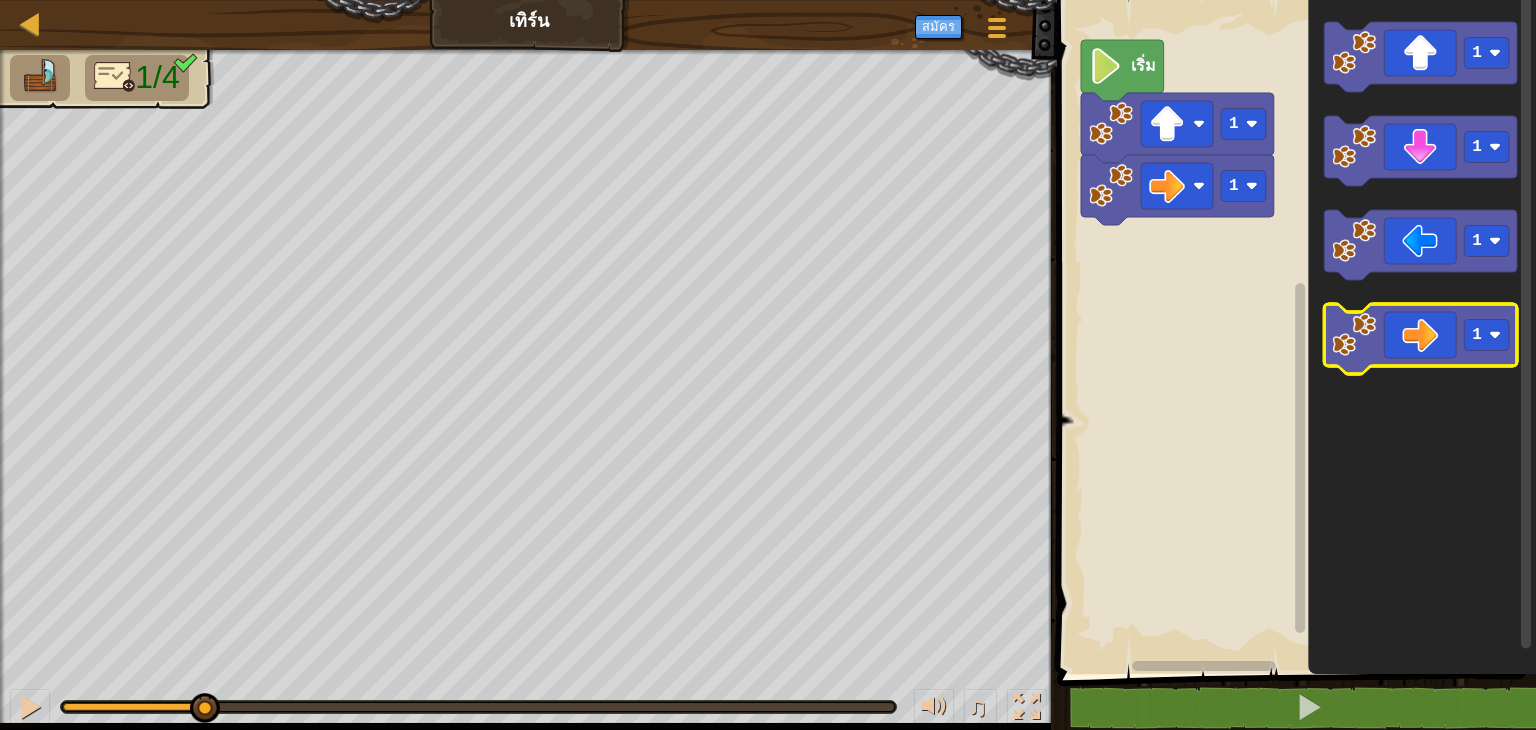 click 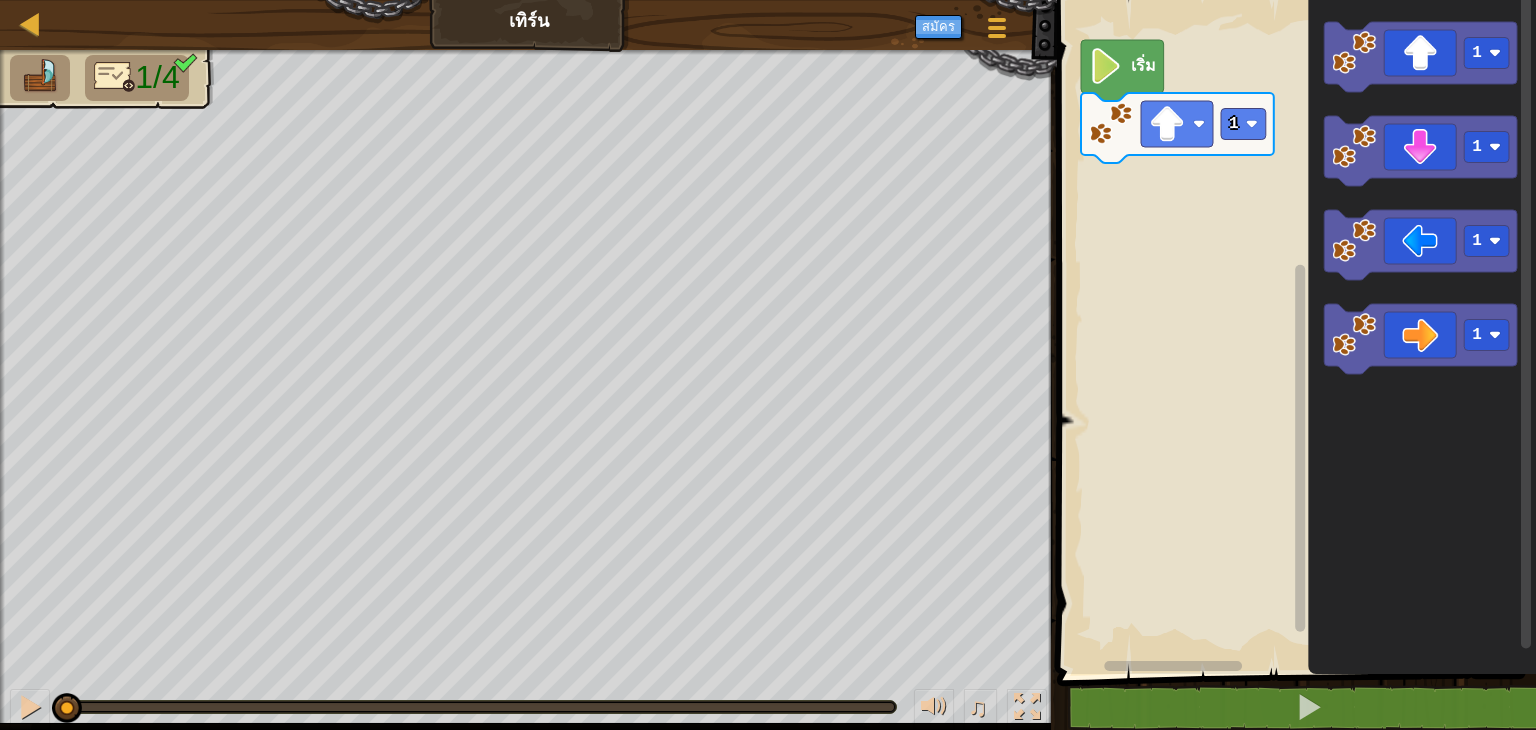 drag, startPoint x: 308, startPoint y: 711, endPoint x: 6, endPoint y: 701, distance: 302.16553 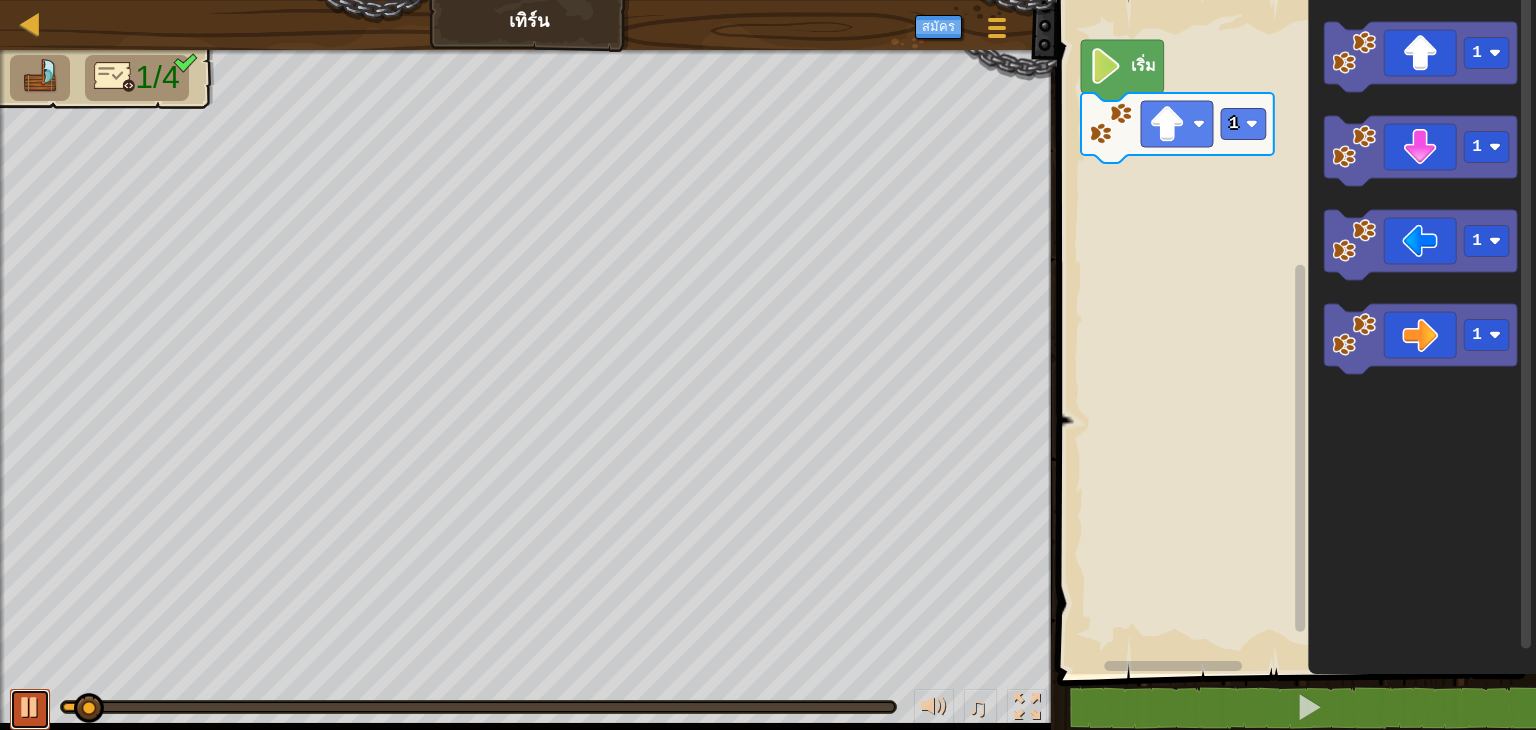 click at bounding box center (30, 709) 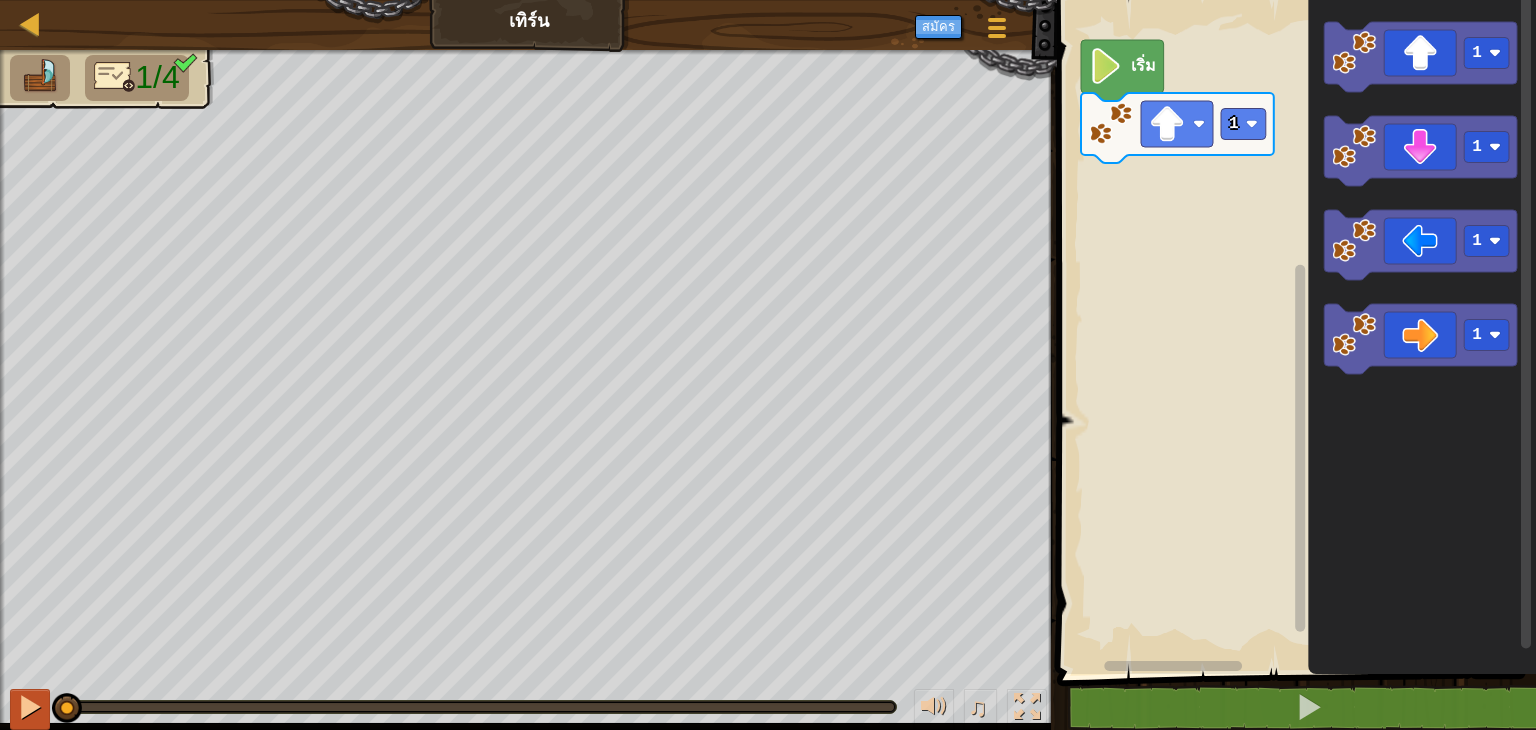 drag, startPoint x: 99, startPoint y: 696, endPoint x: 48, endPoint y: 708, distance: 52.392746 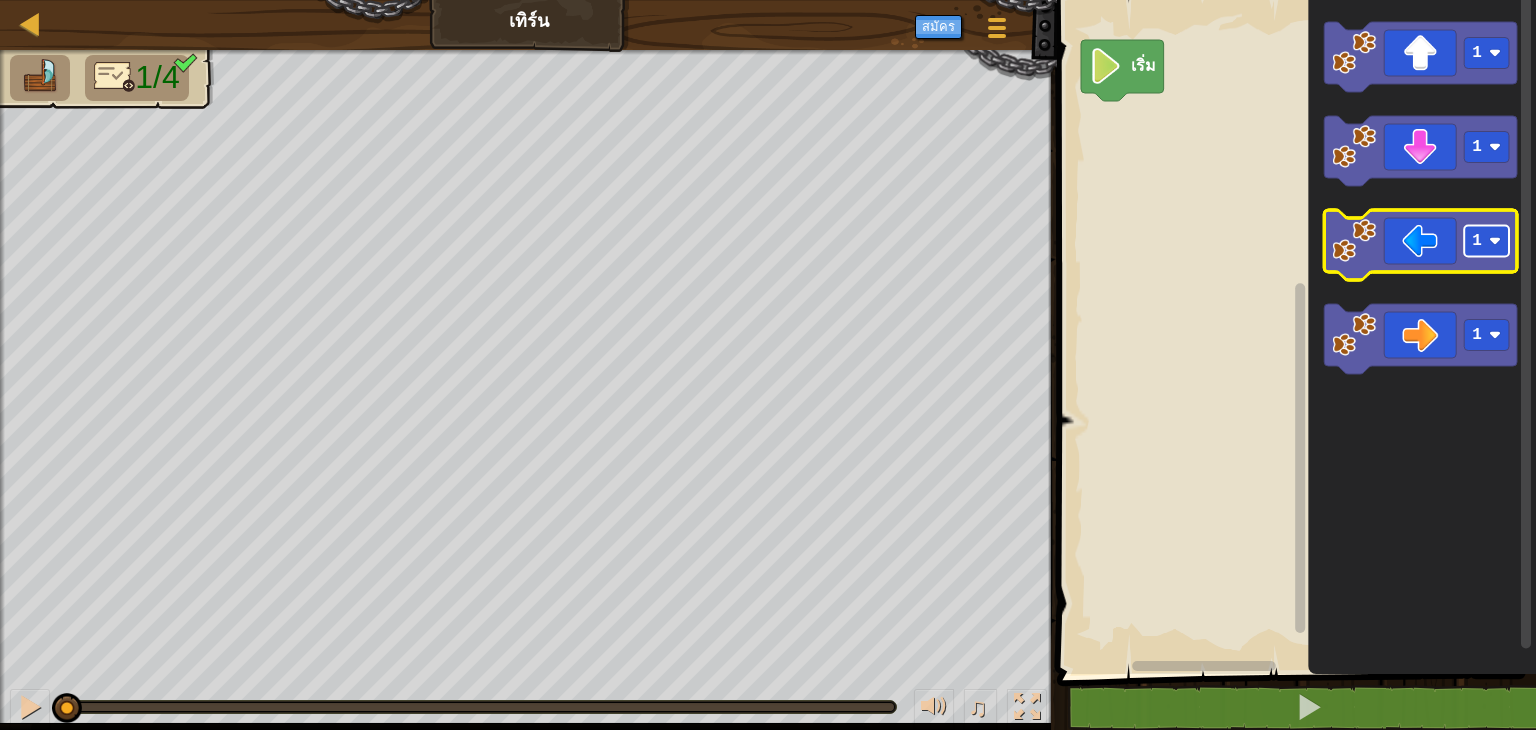 click 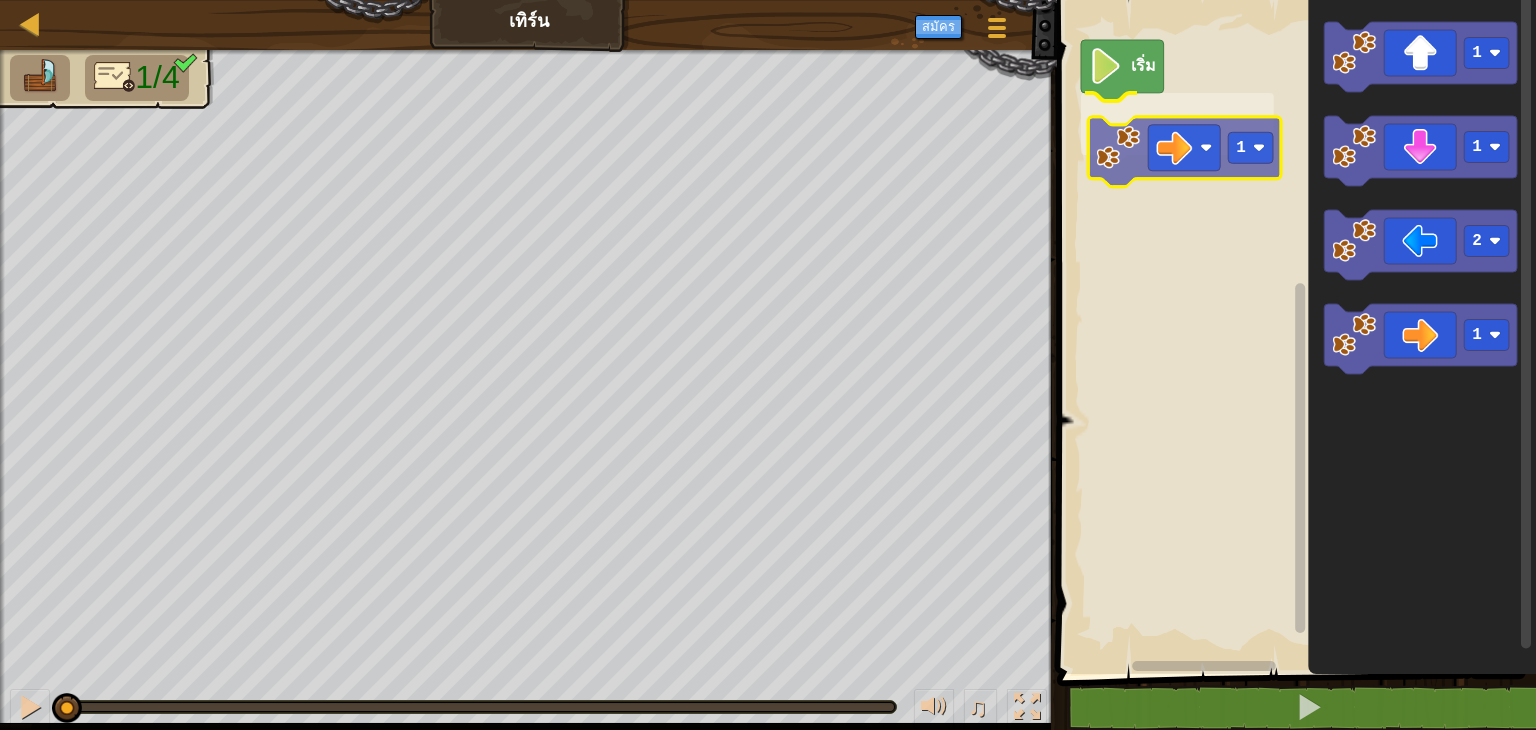 click on "เริ่ม 1 1 1 2 1 1" at bounding box center [1293, 332] 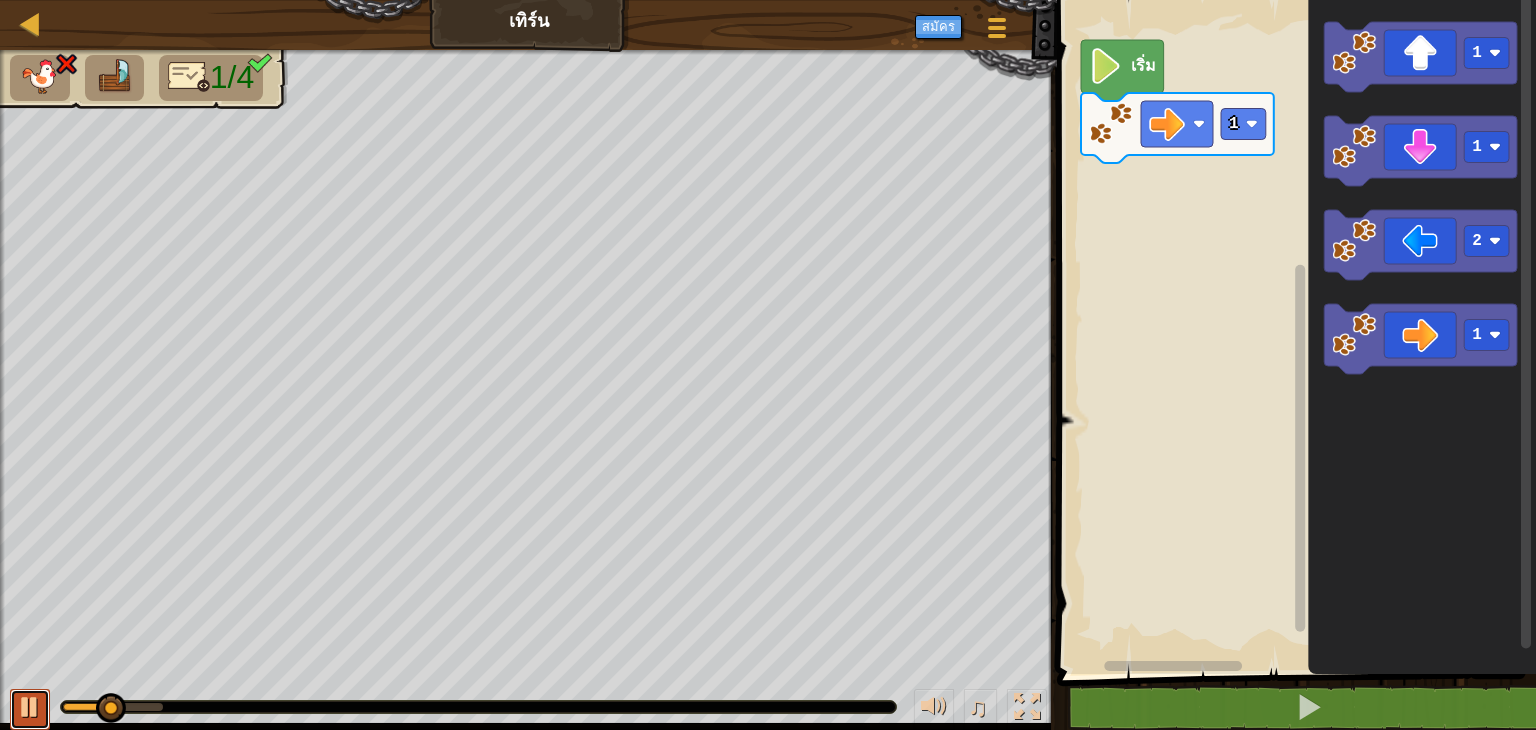 click at bounding box center [30, 709] 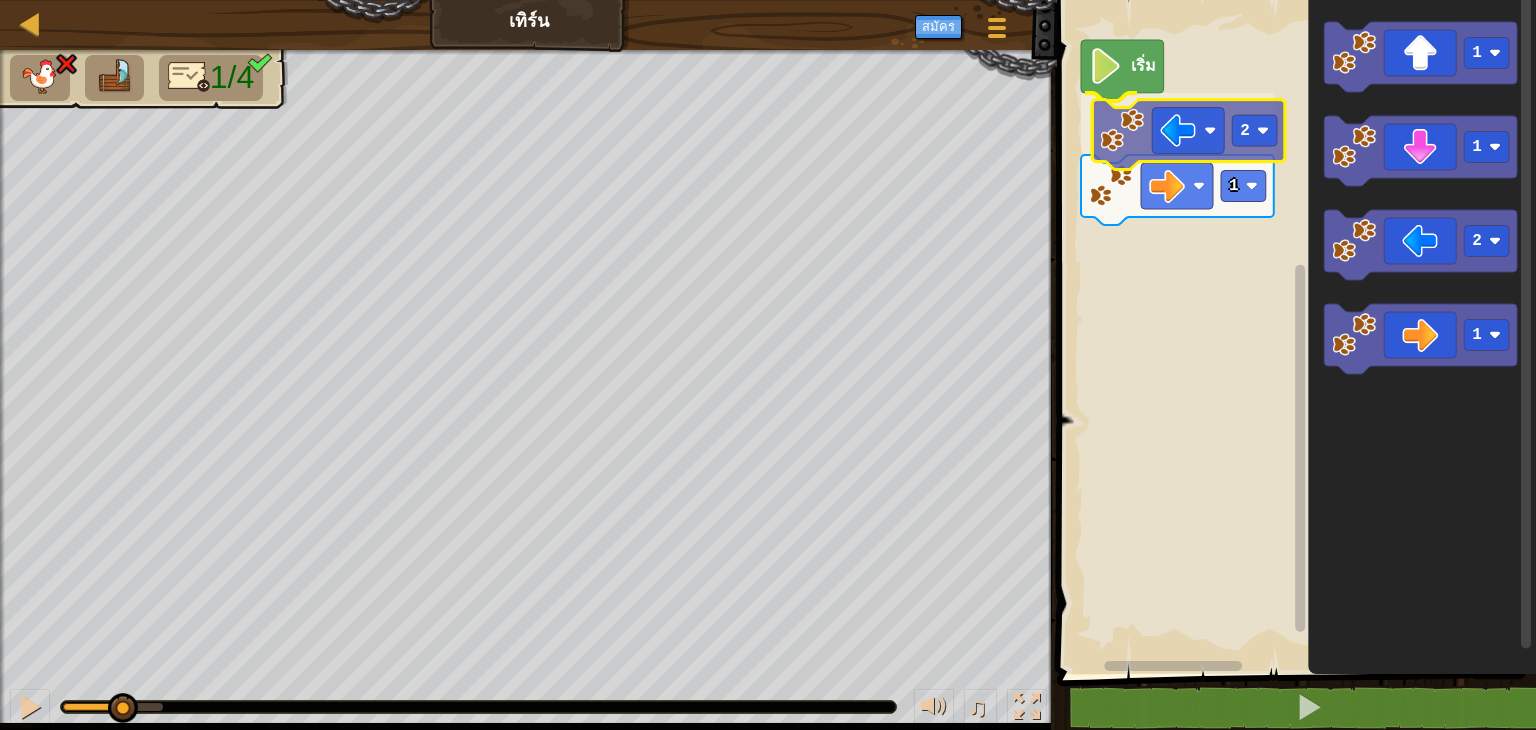 click on "เริ่ม 2 1 1 1 2 1 2" at bounding box center [1293, 332] 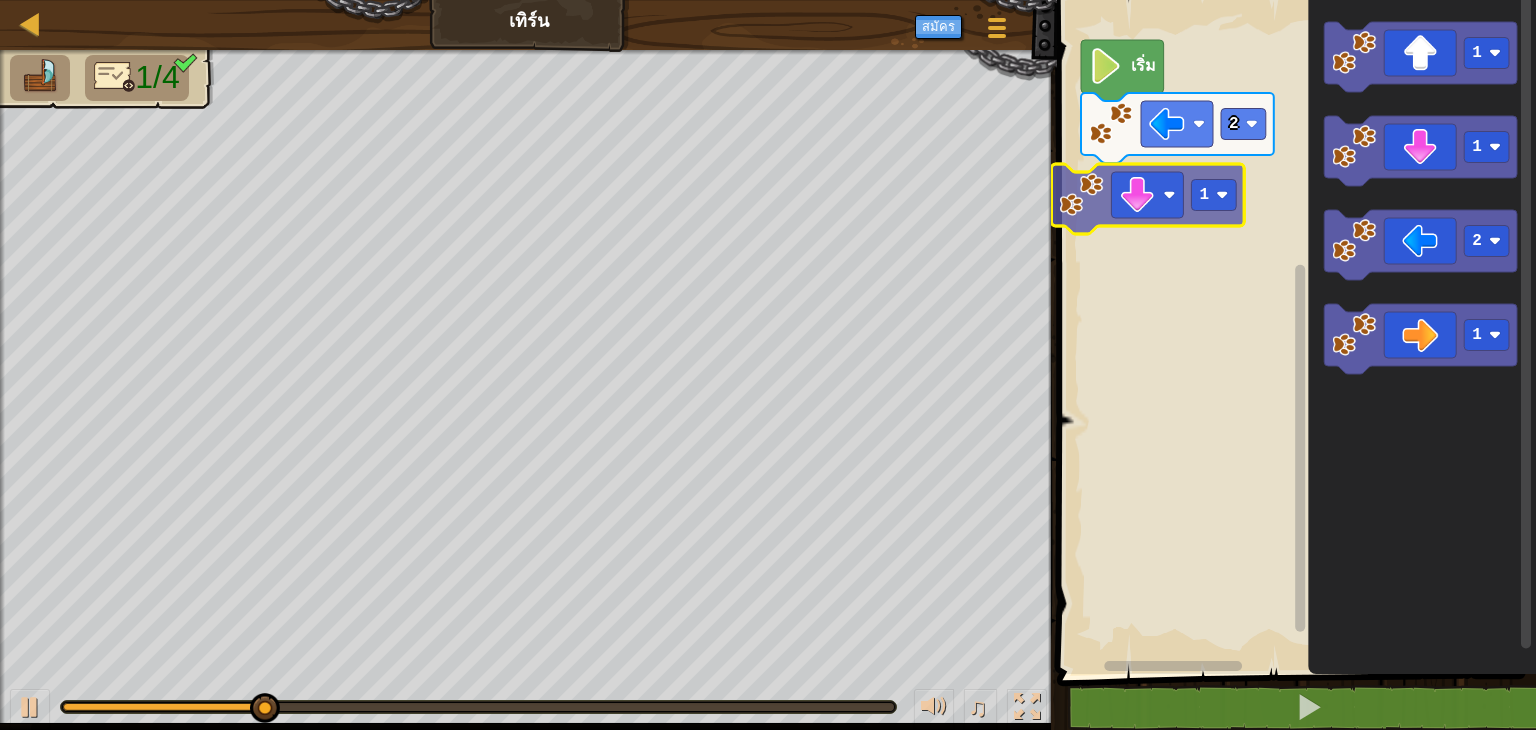 click on "2 เริ่ม 1 1 1 2 1 1" at bounding box center [1293, 332] 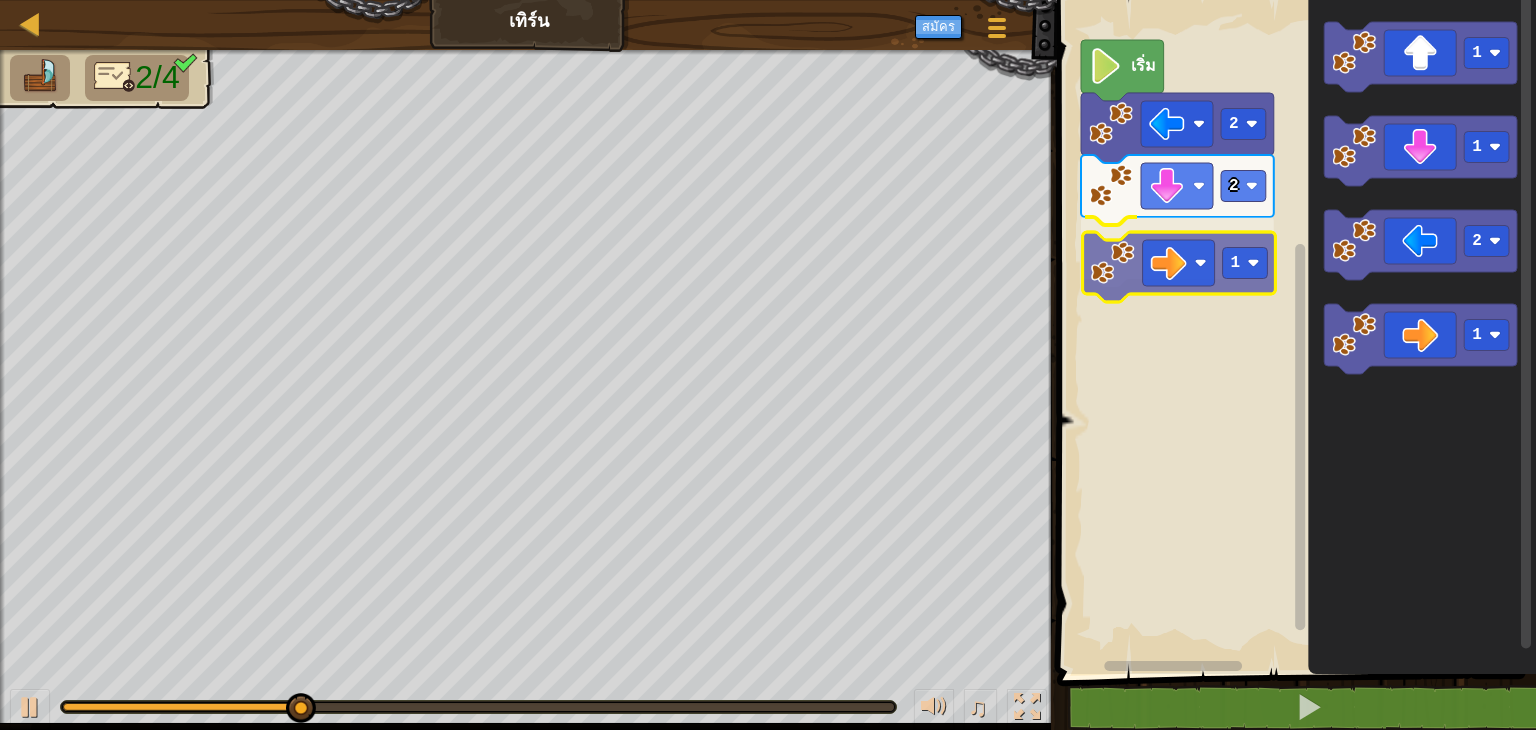click on "เริ่ม 2 2 1 1 1 2 1 1" at bounding box center [1293, 332] 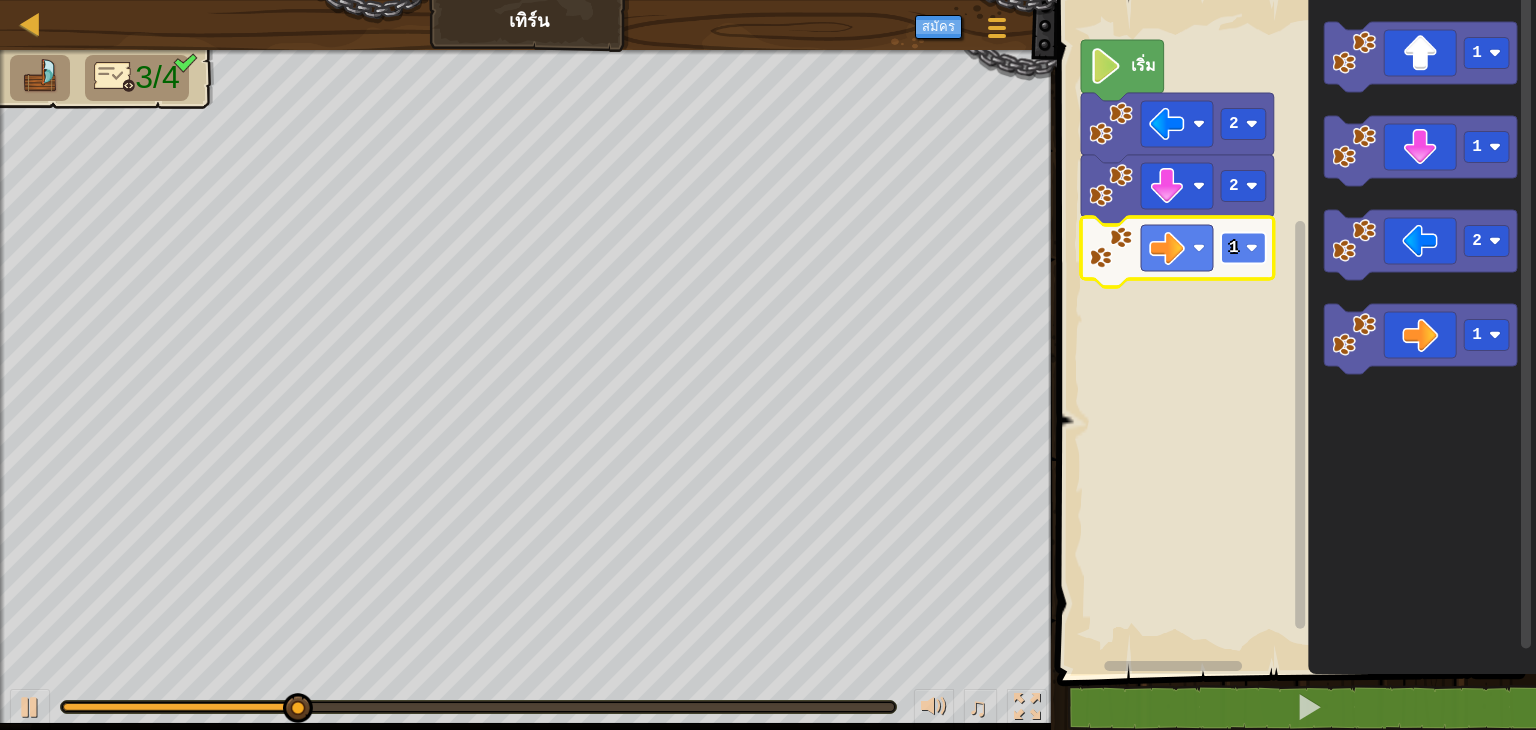 click 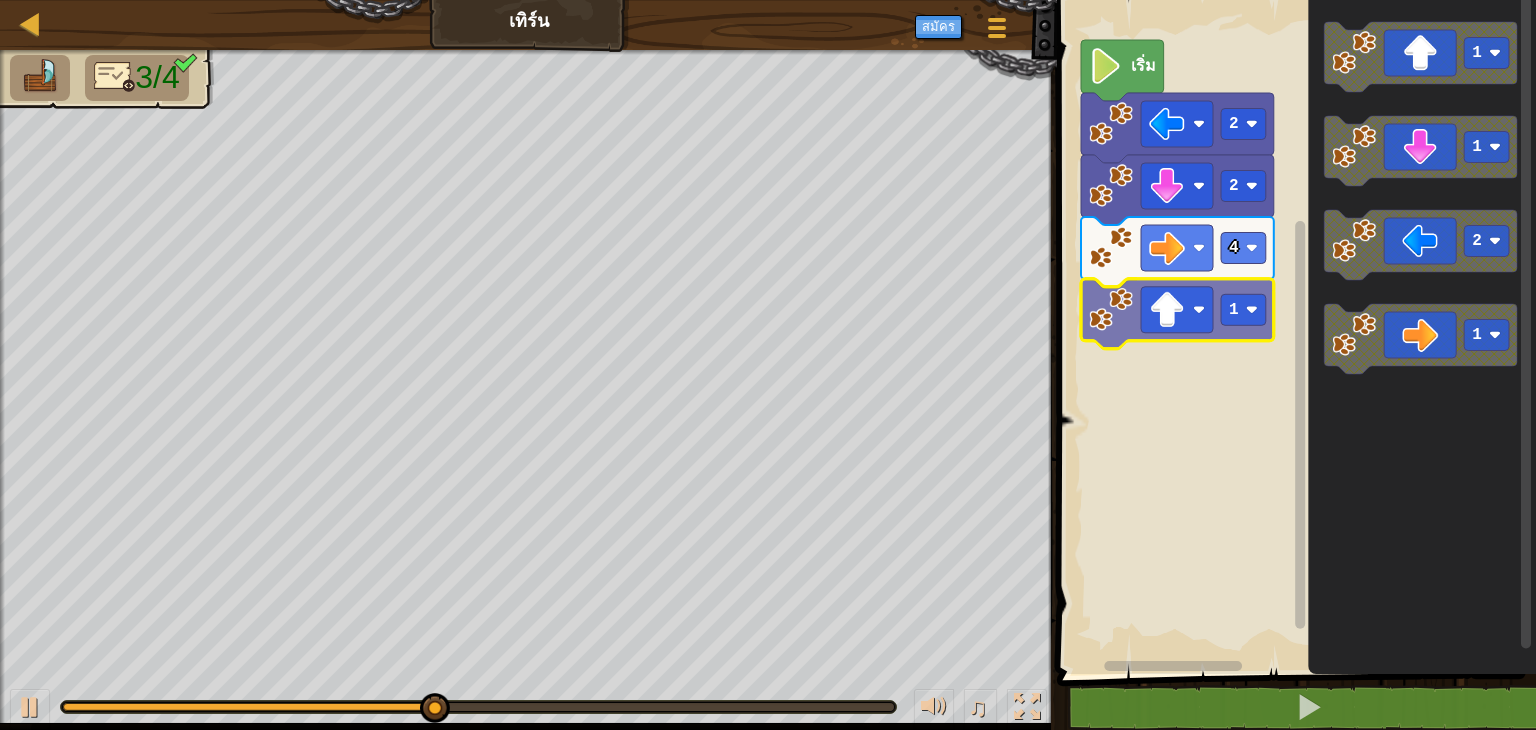 click on "1 1 2 1" 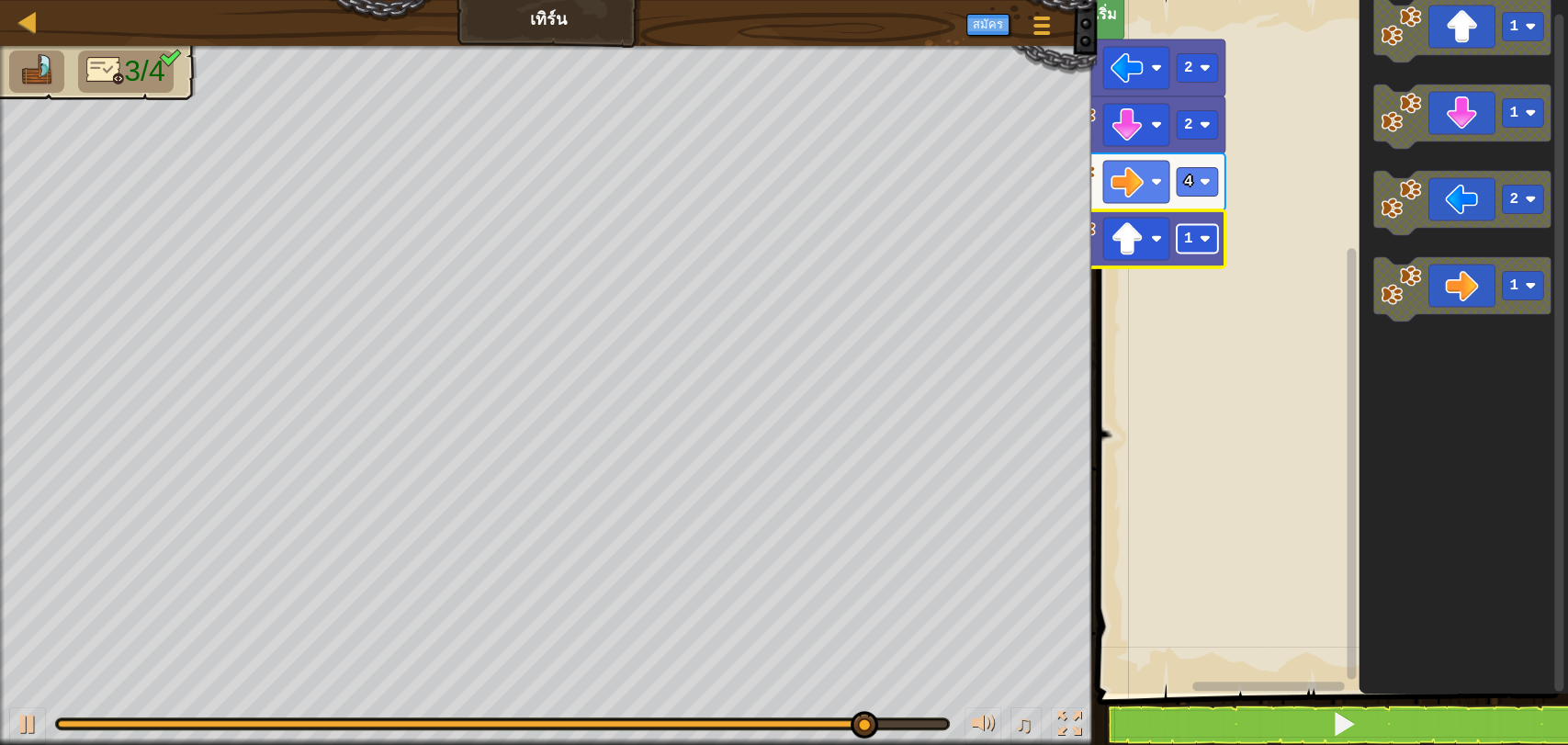click 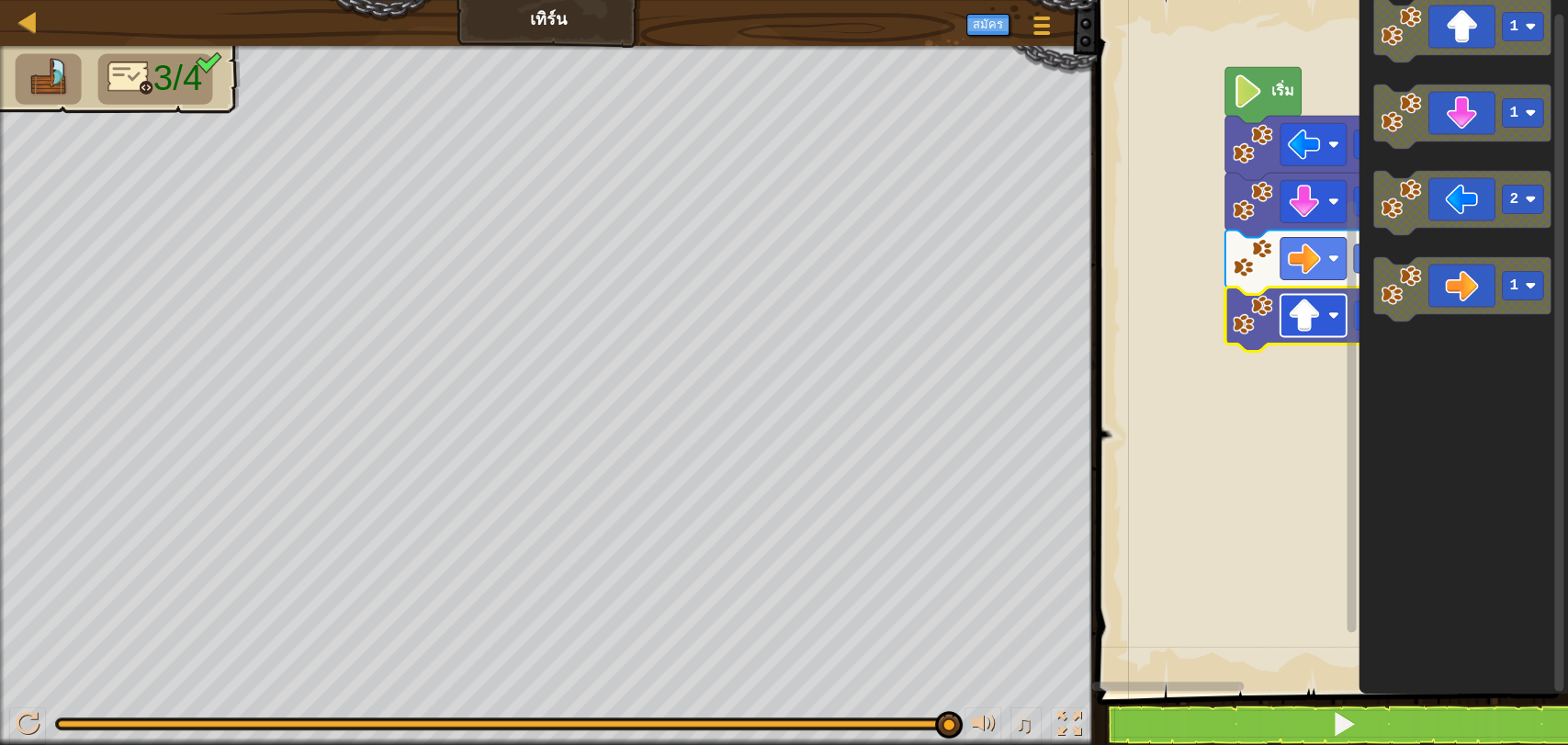 click 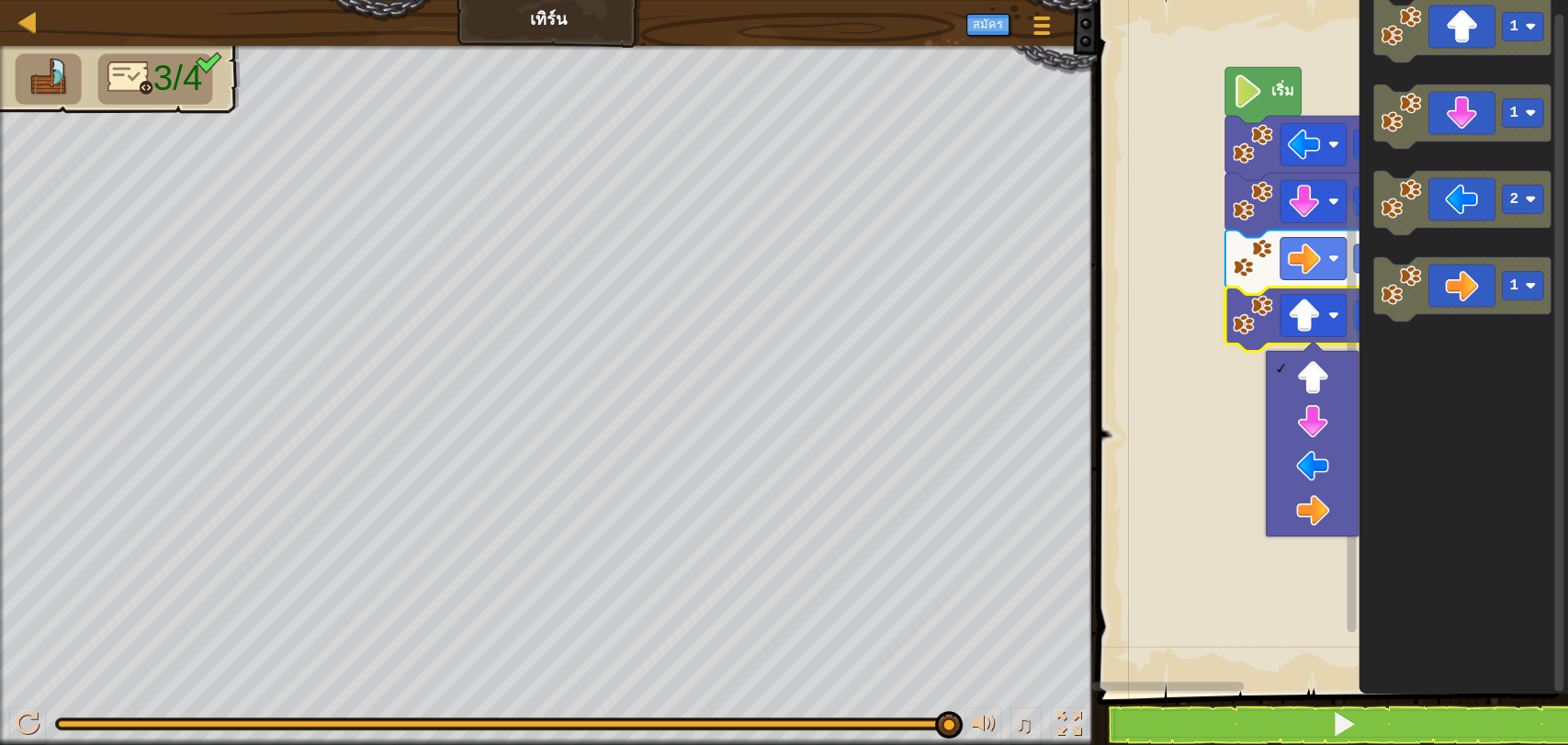 click 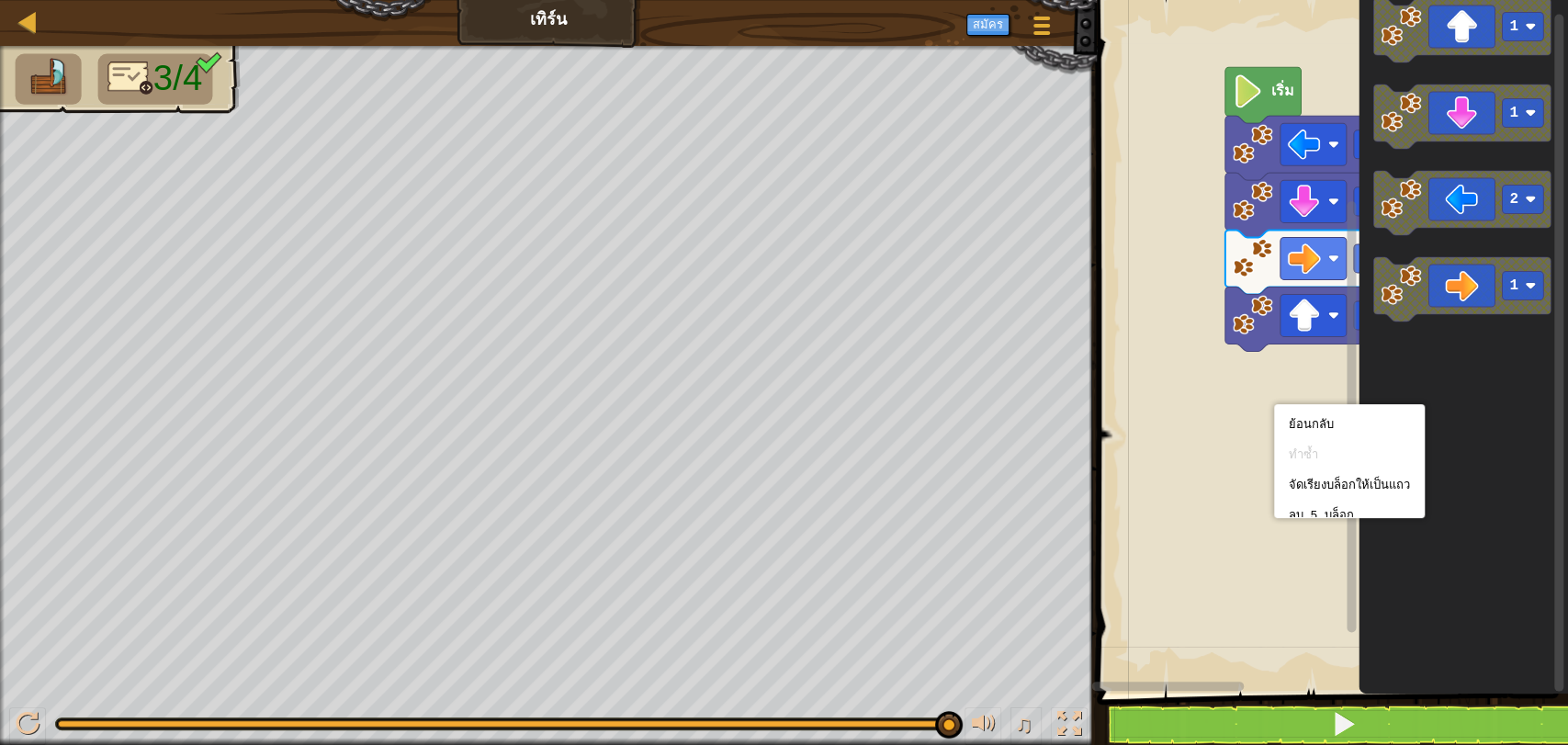 click 